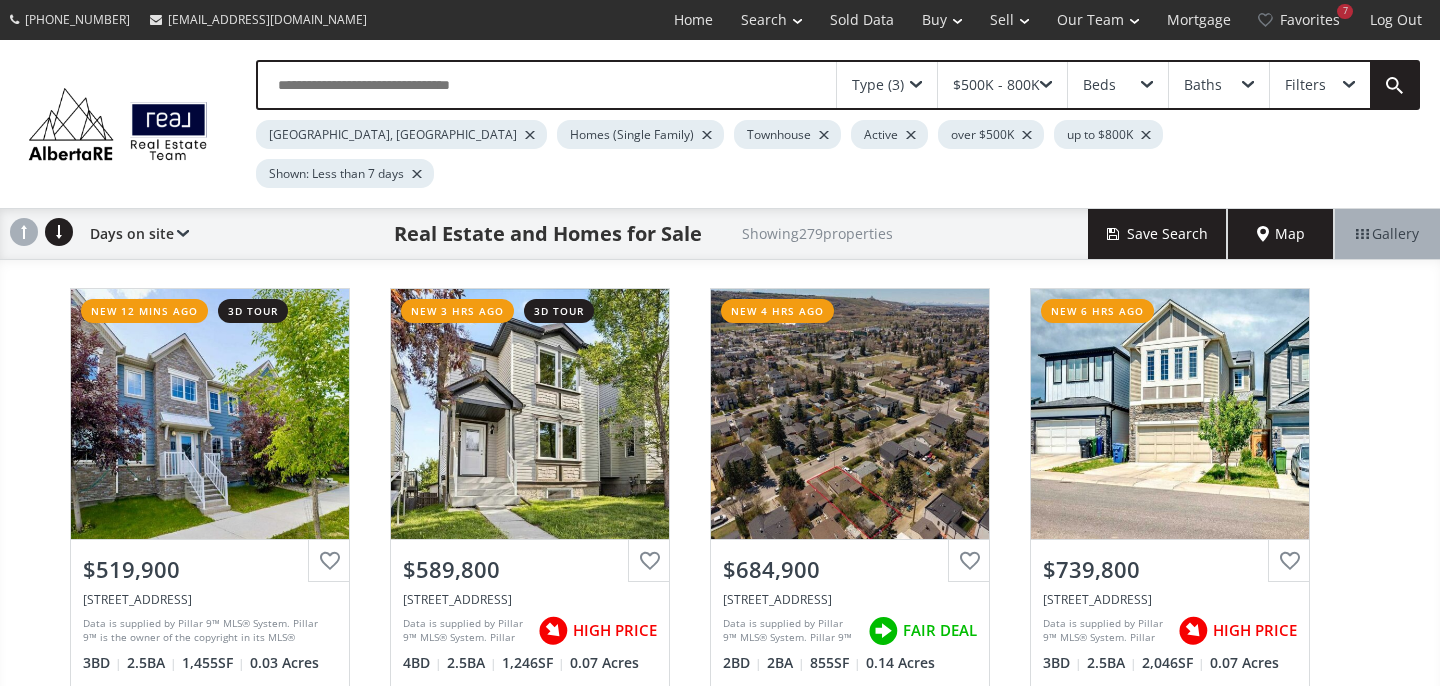 scroll, scrollTop: 0, scrollLeft: 0, axis: both 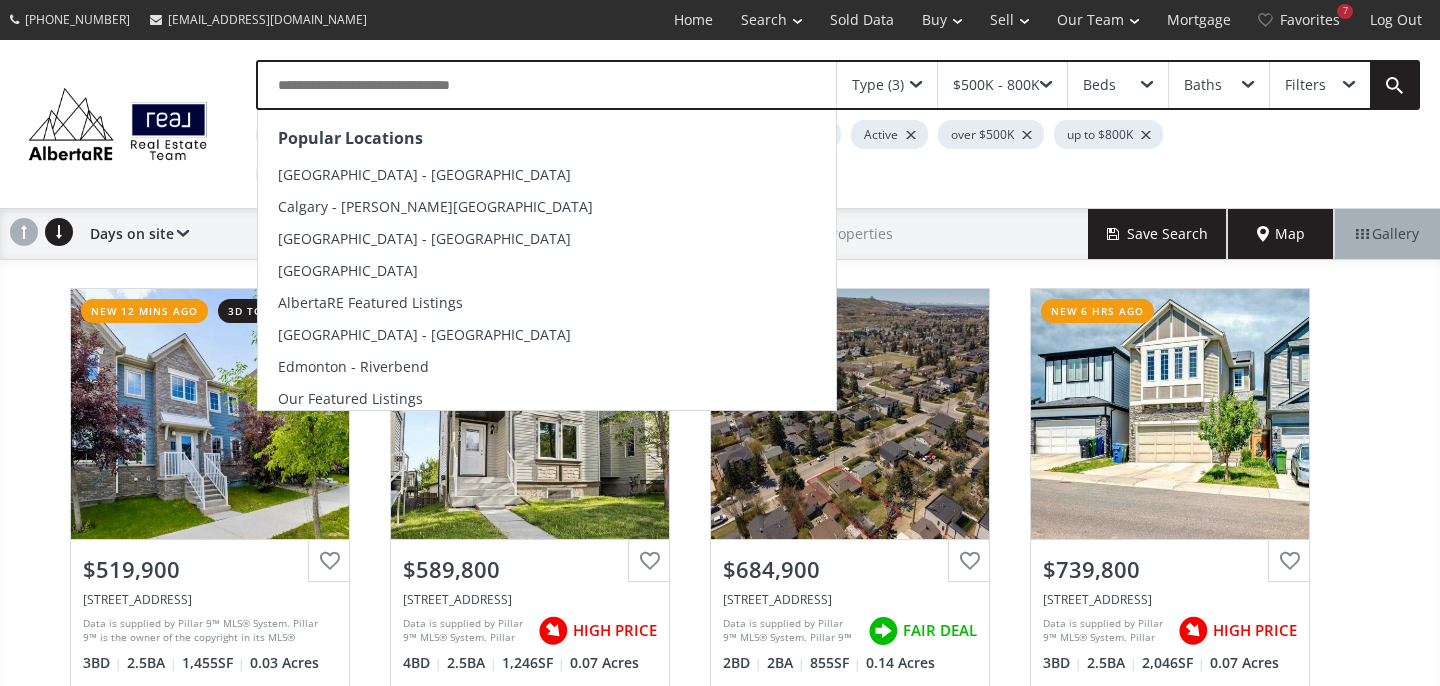 click at bounding box center [547, 85] 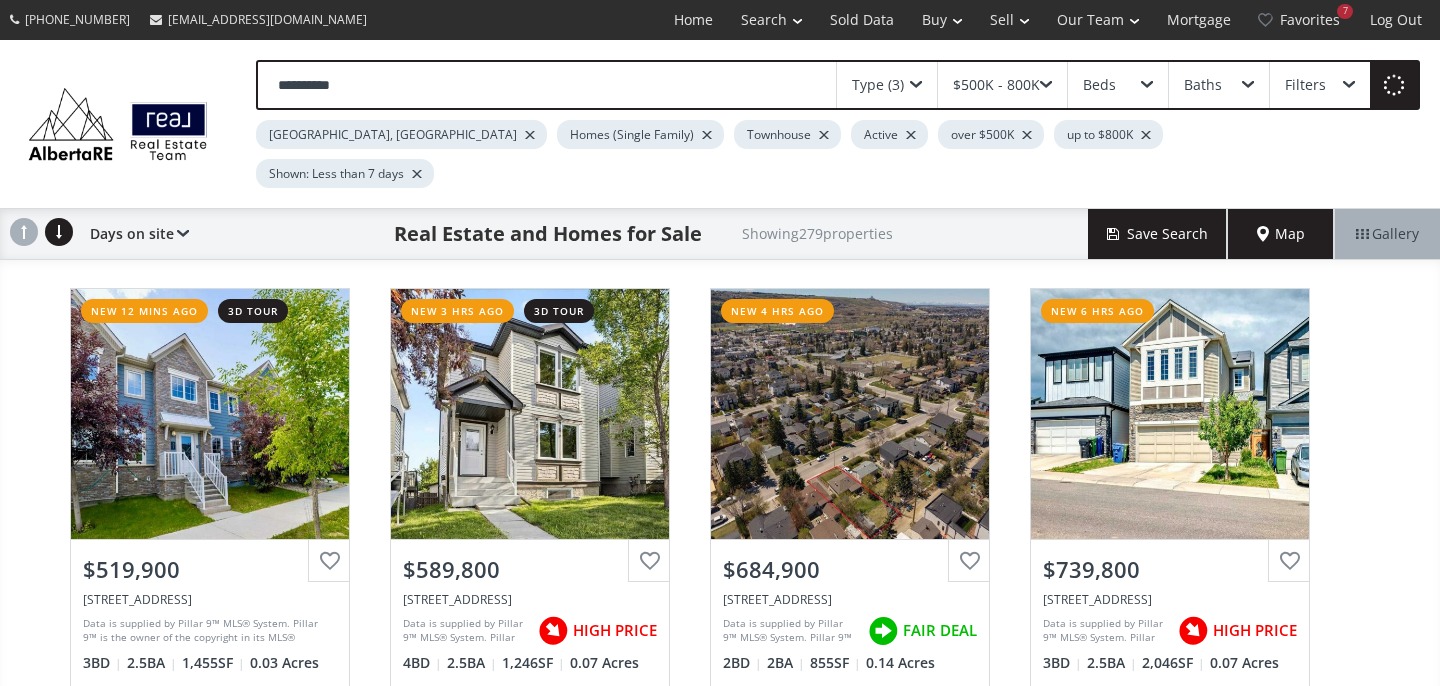 type on "**********" 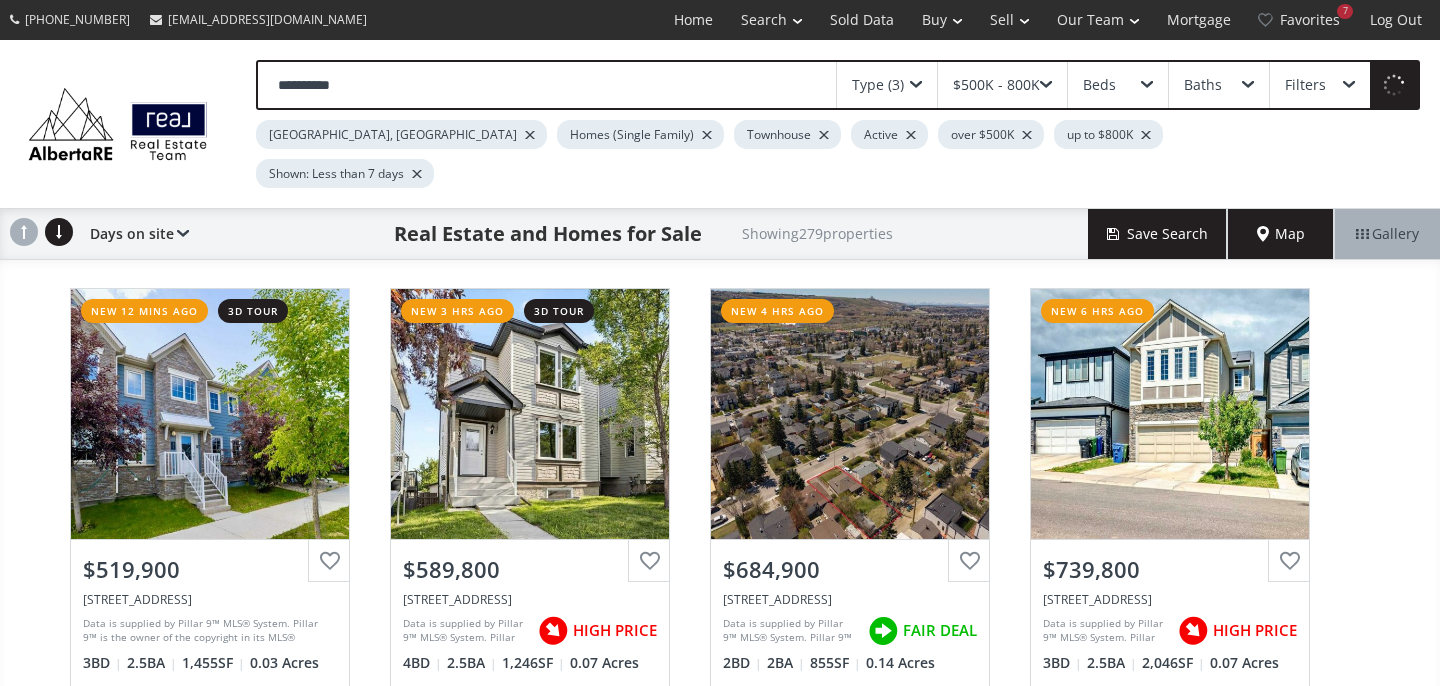 type 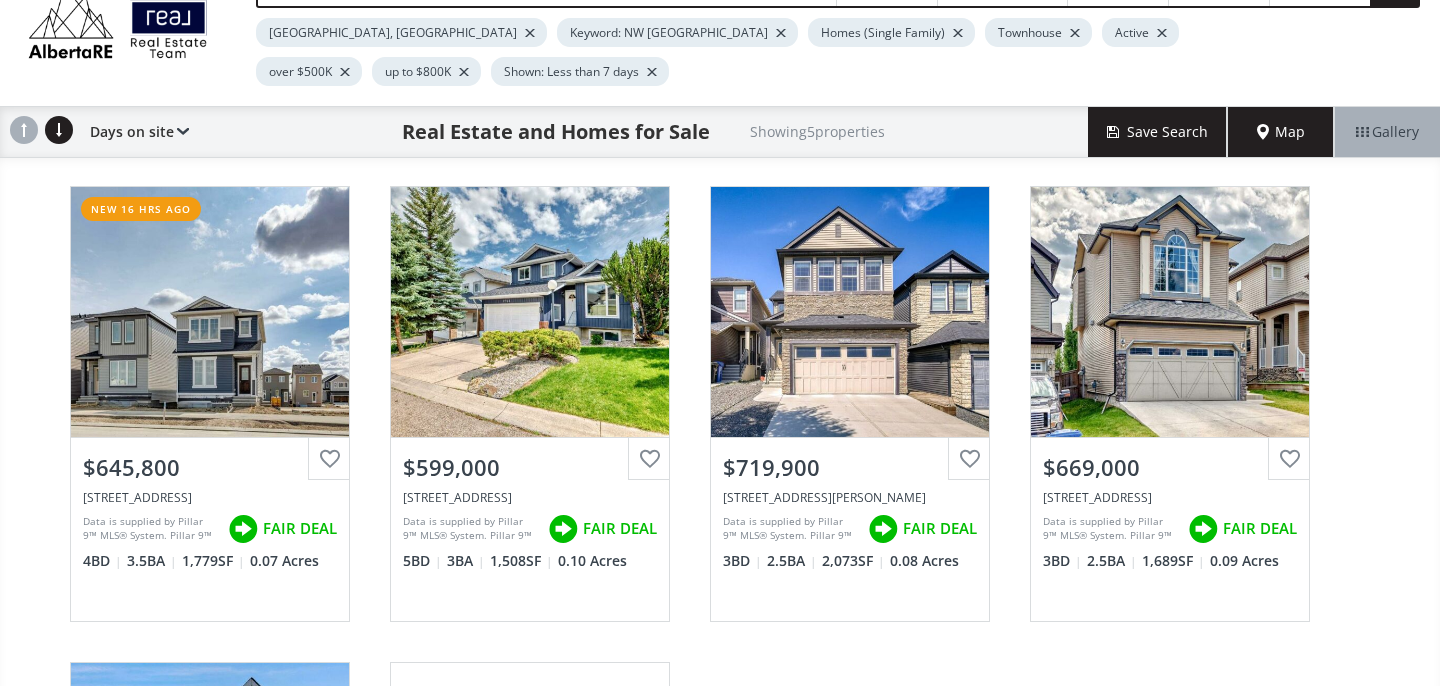 scroll, scrollTop: 103, scrollLeft: 0, axis: vertical 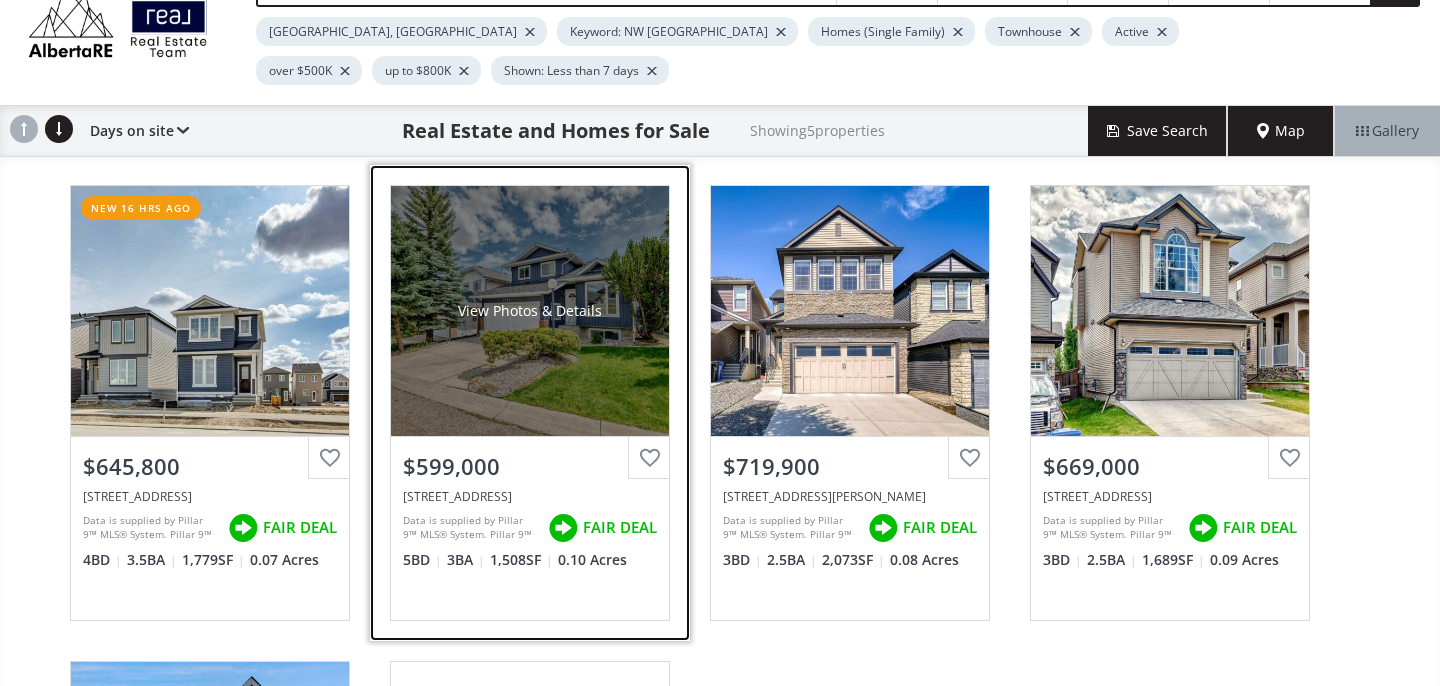 click on "View Photos & Details" at bounding box center [530, 311] 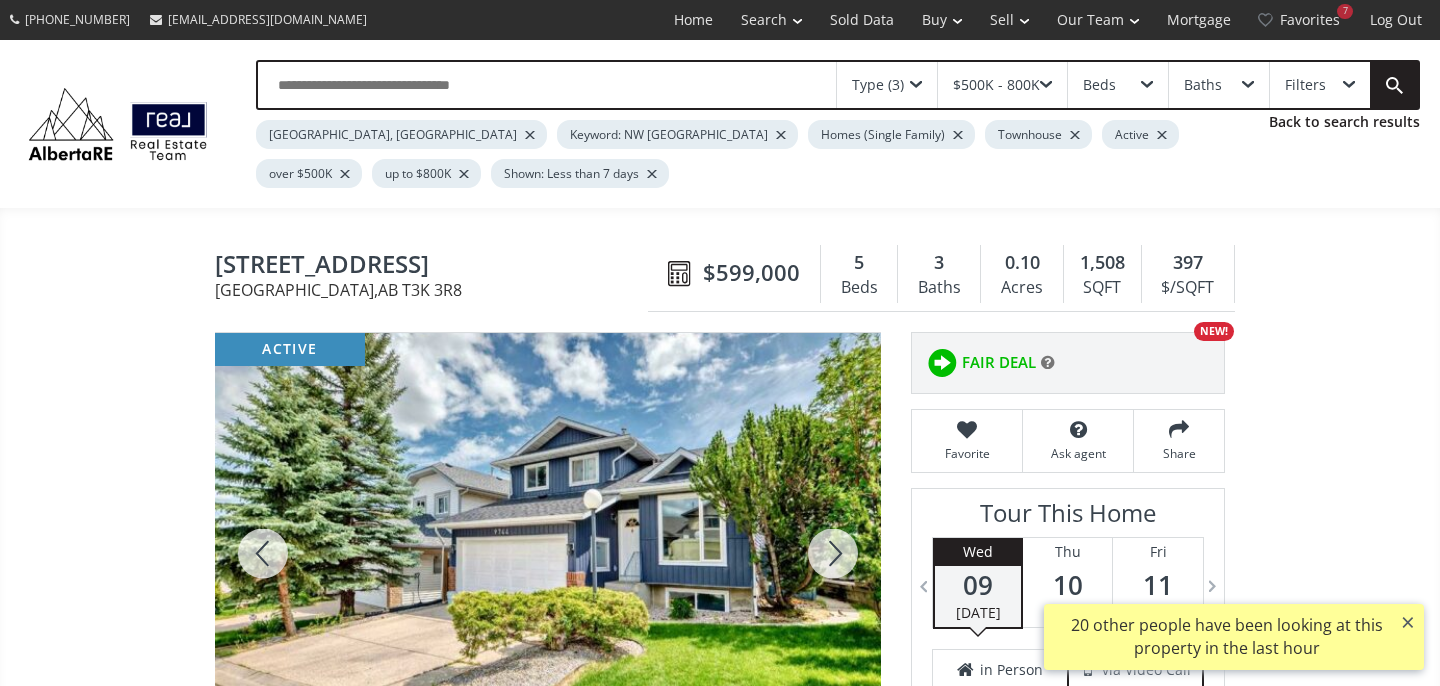 scroll, scrollTop: 130, scrollLeft: 0, axis: vertical 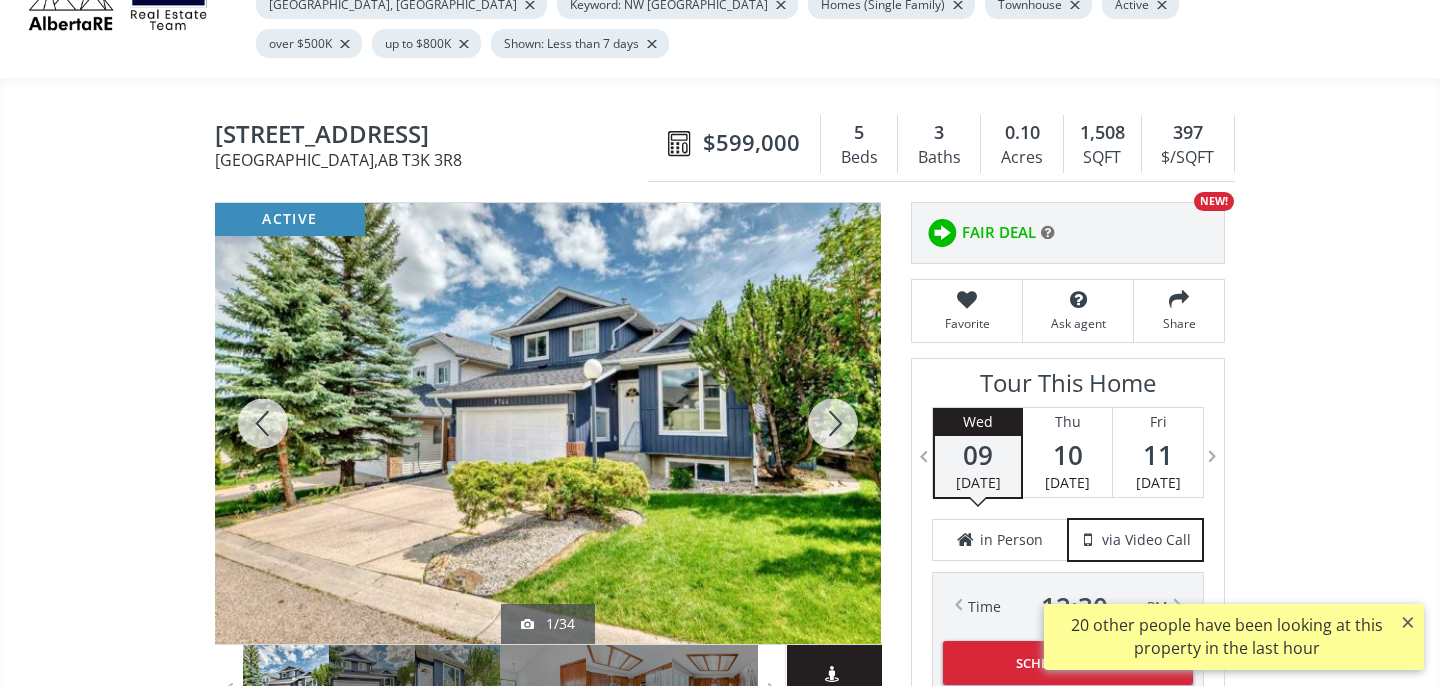 click at bounding box center (833, 423) 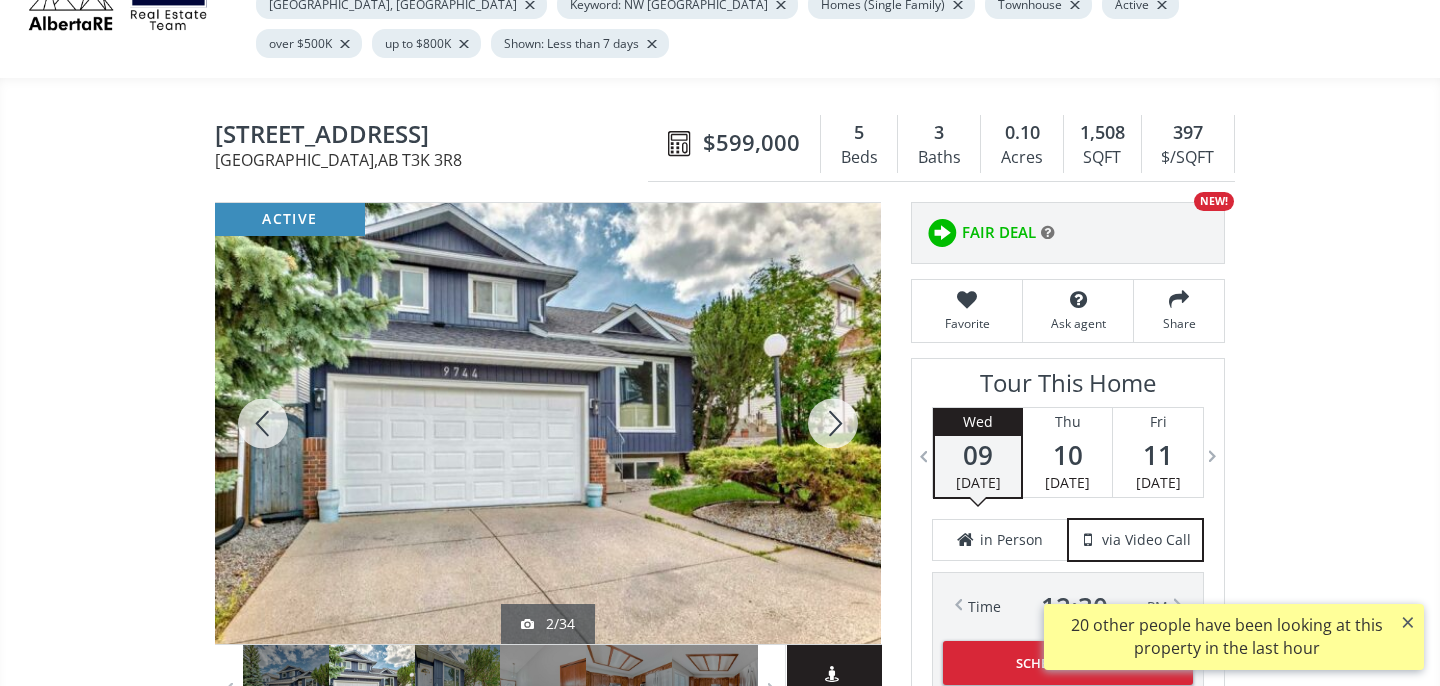 scroll, scrollTop: 182, scrollLeft: 0, axis: vertical 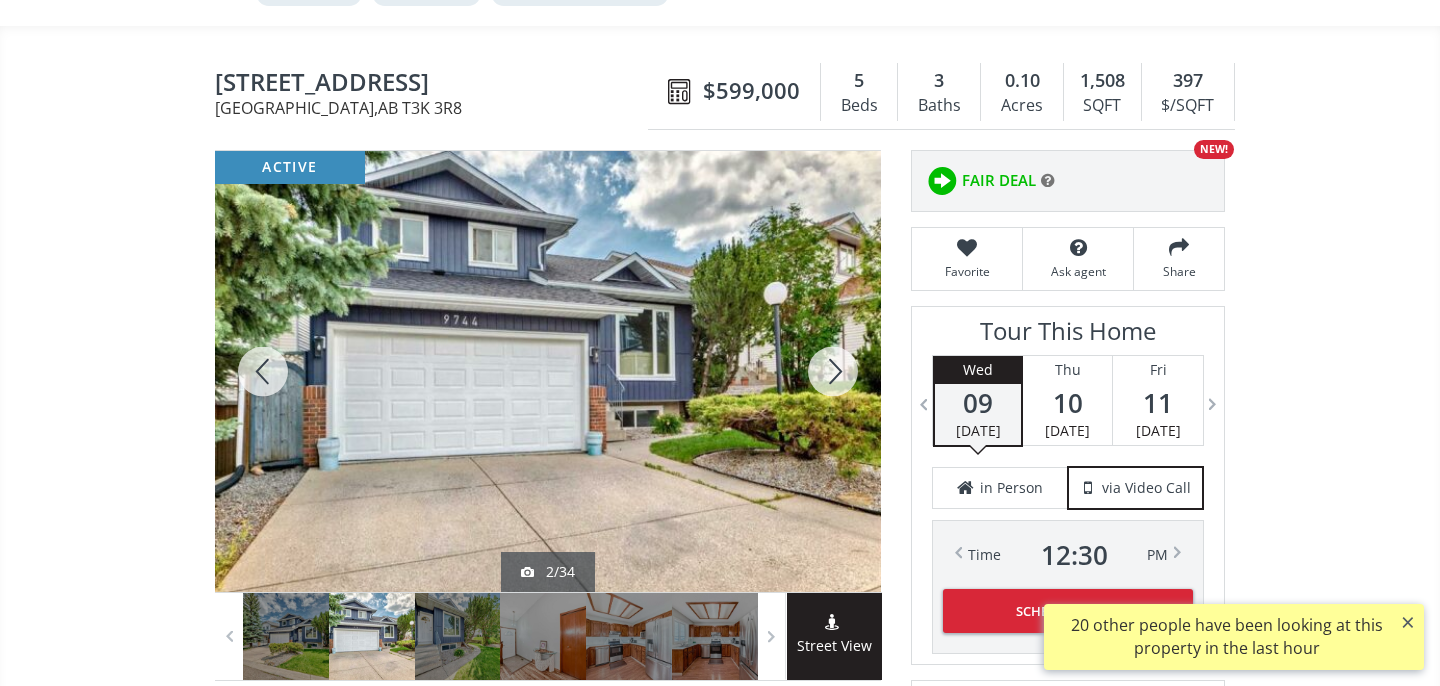 click at bounding box center [833, 371] 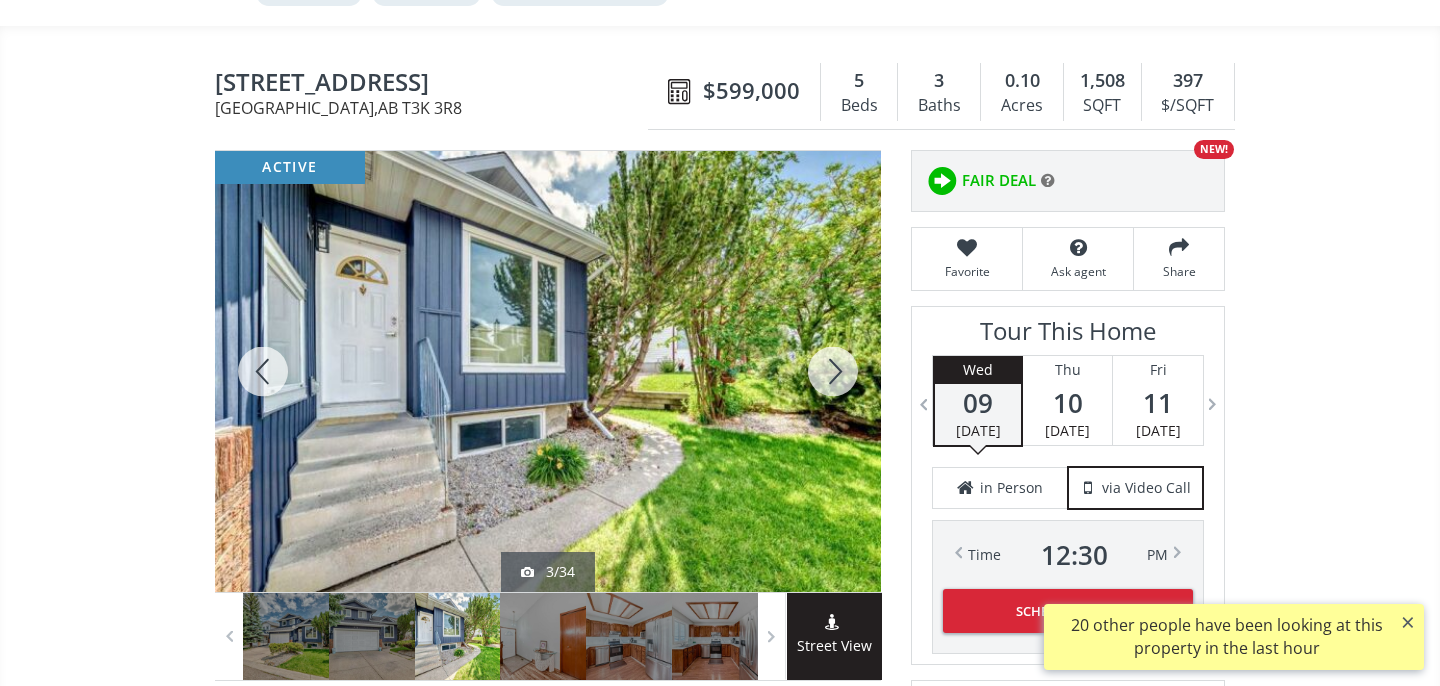 click at bounding box center [833, 371] 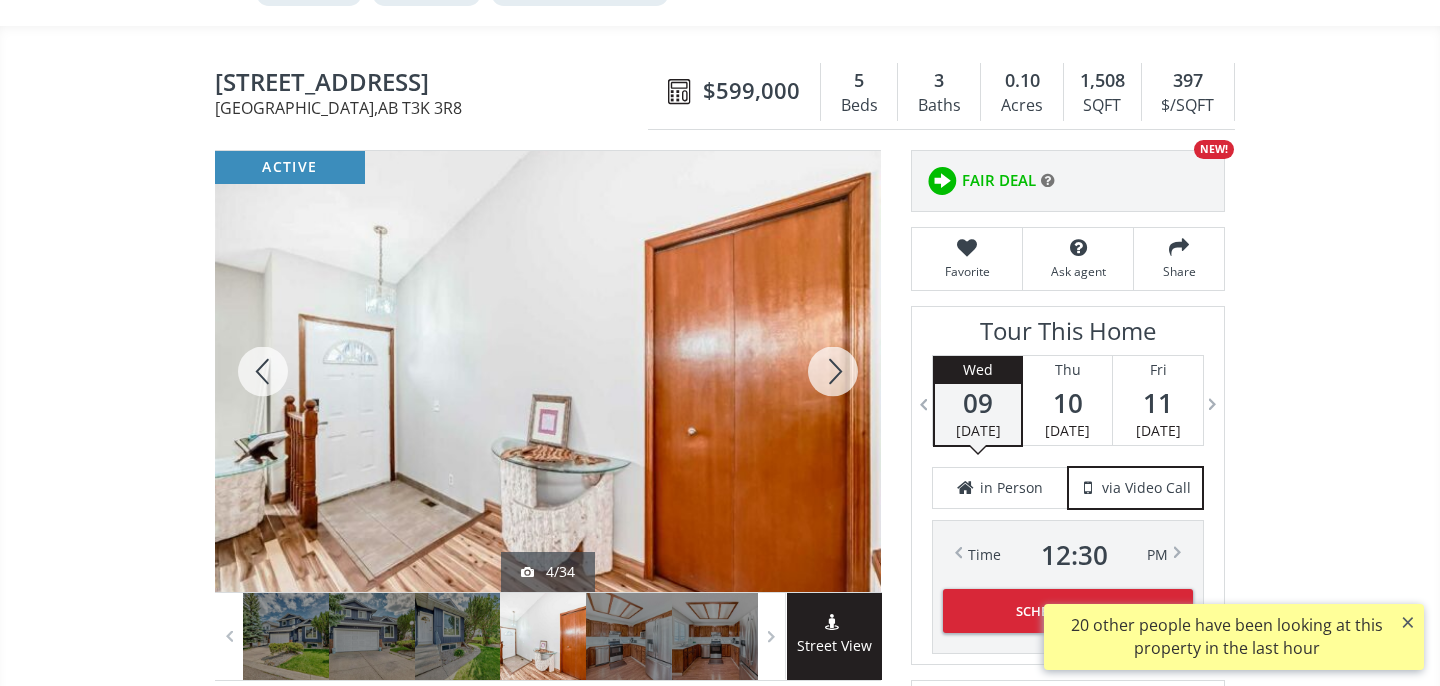 click at bounding box center [833, 371] 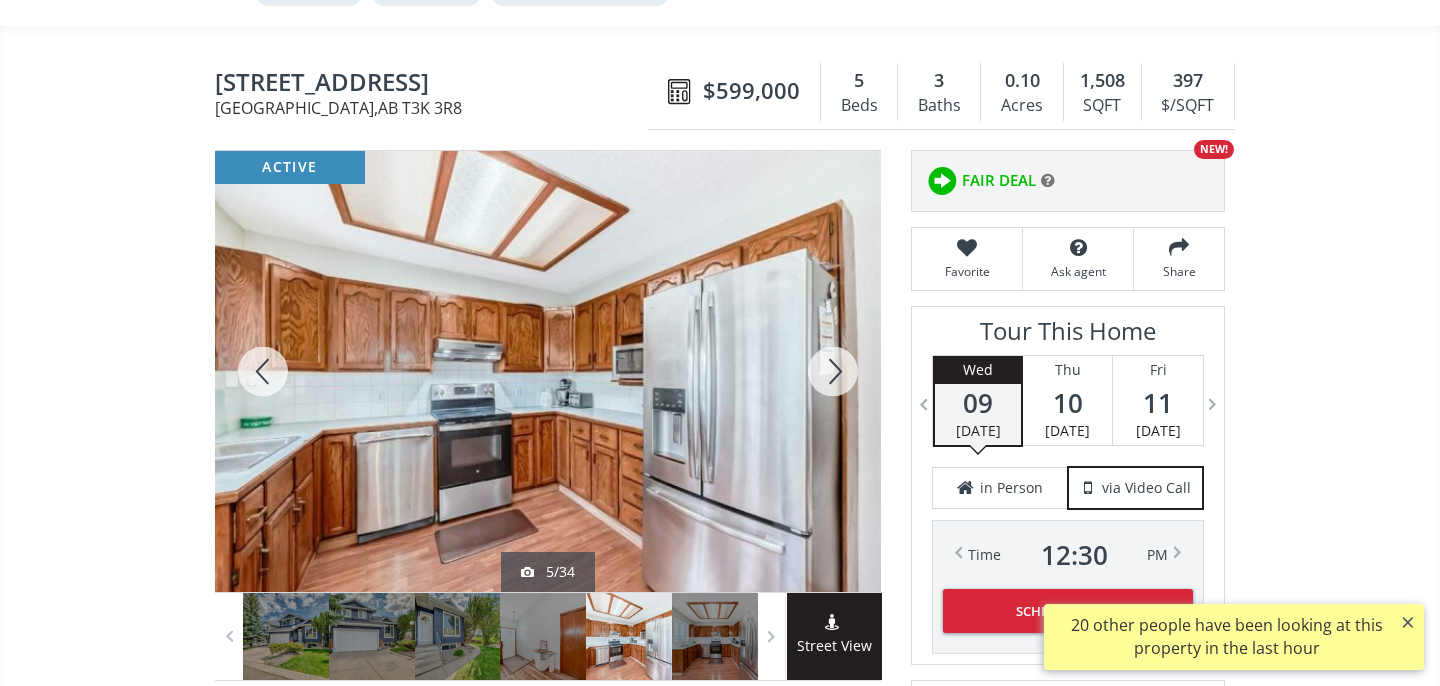 click at bounding box center [833, 371] 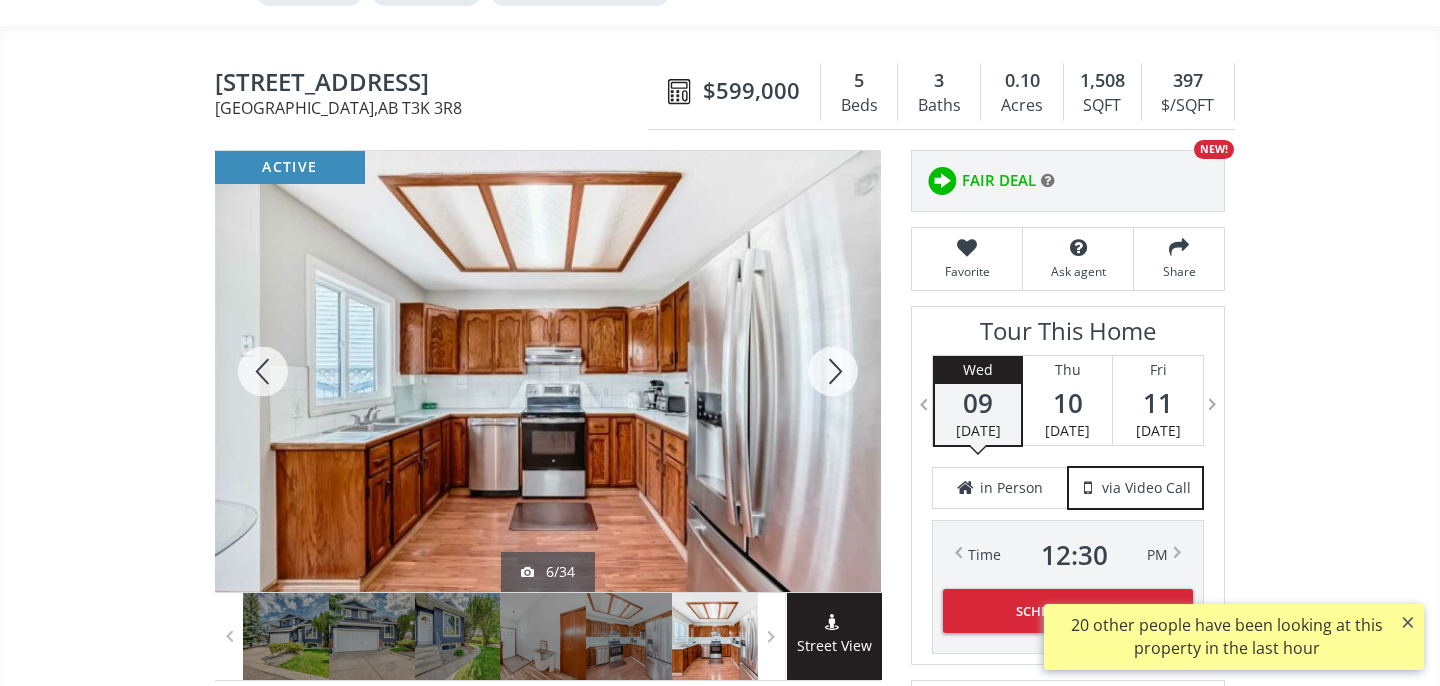 click at bounding box center (833, 371) 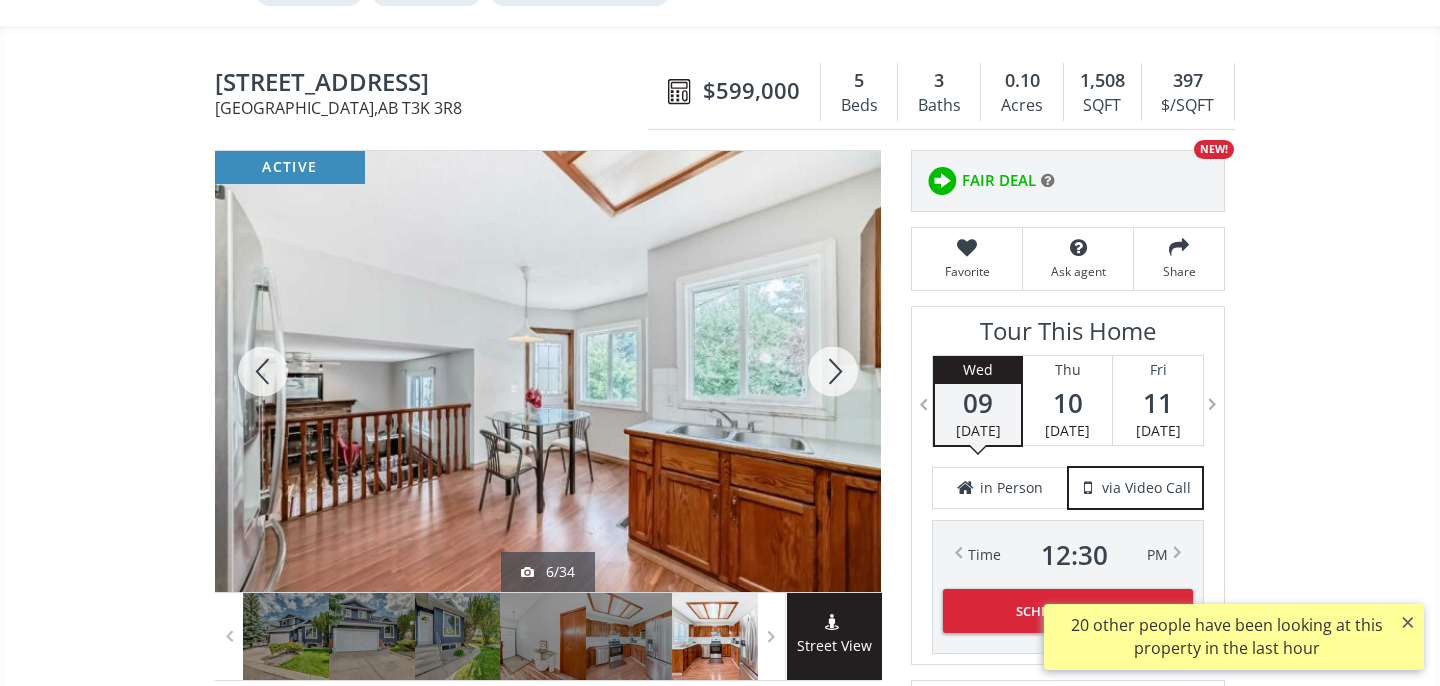 click at bounding box center (833, 371) 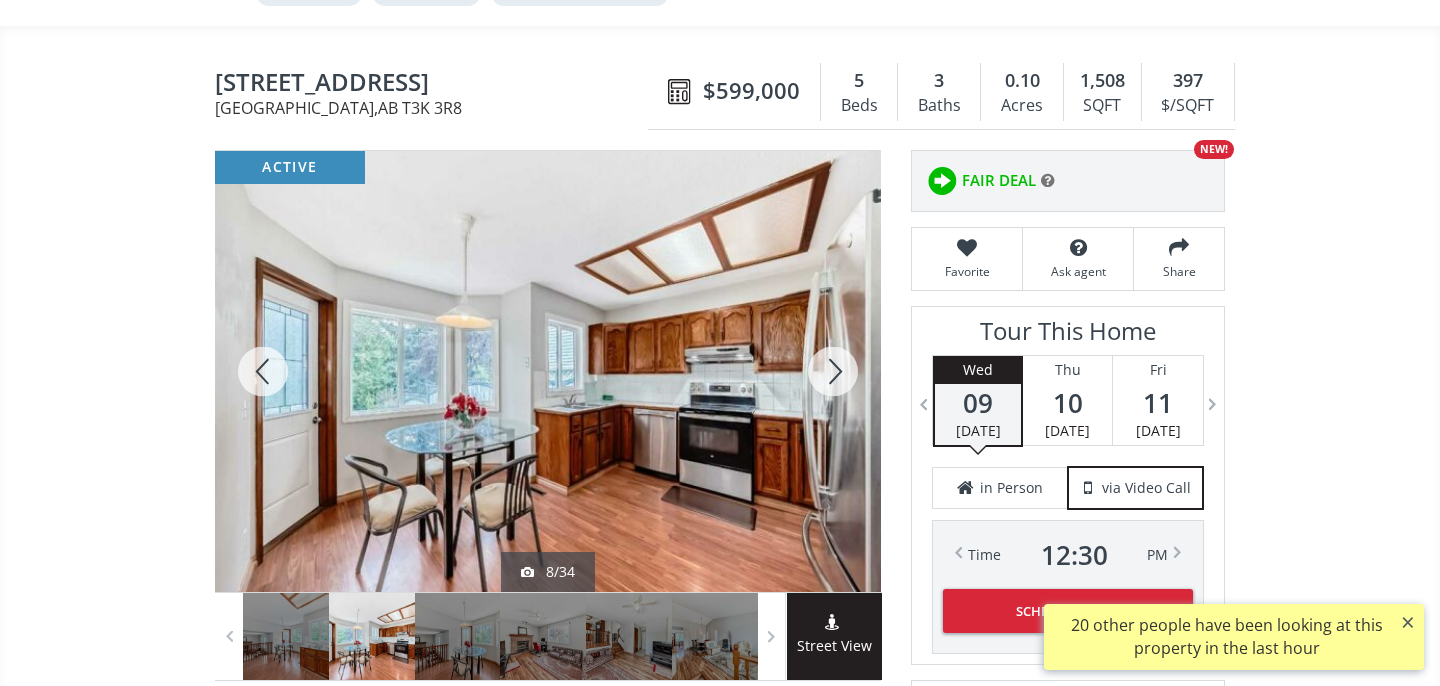 click at bounding box center (833, 371) 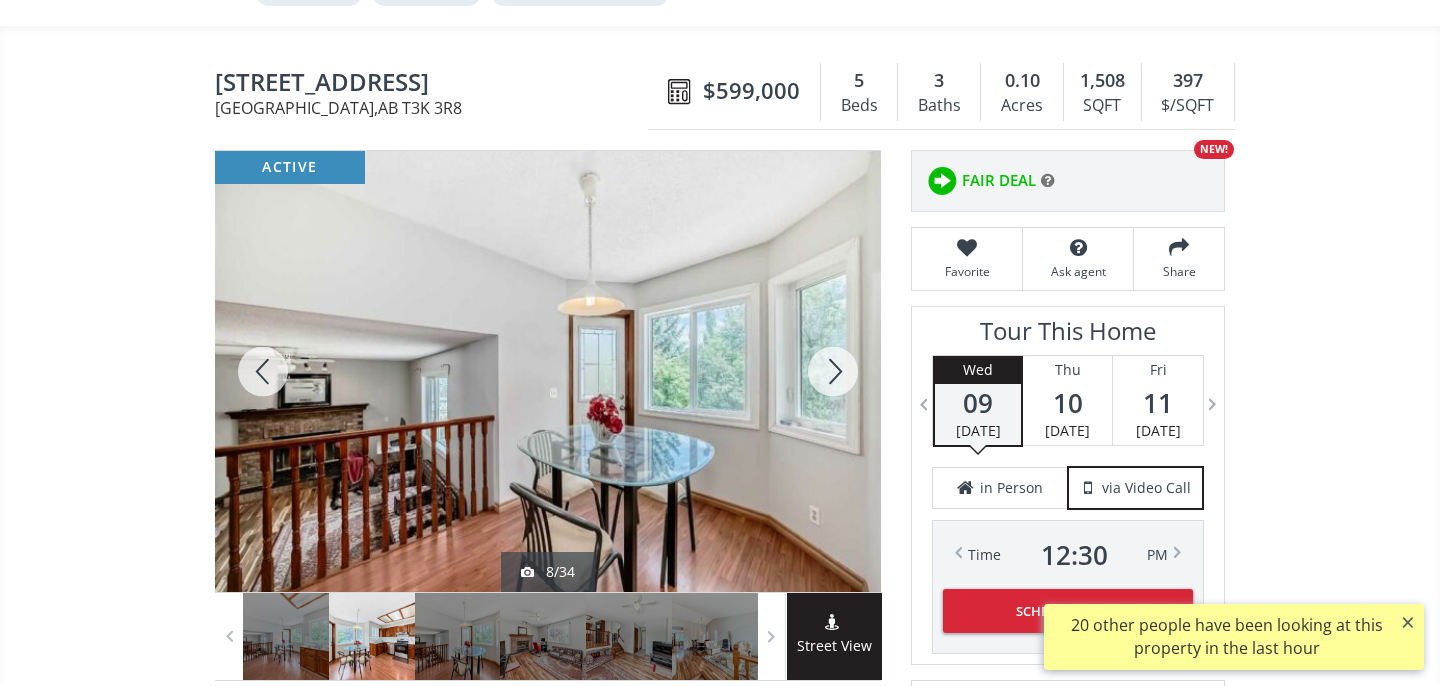click at bounding box center (833, 371) 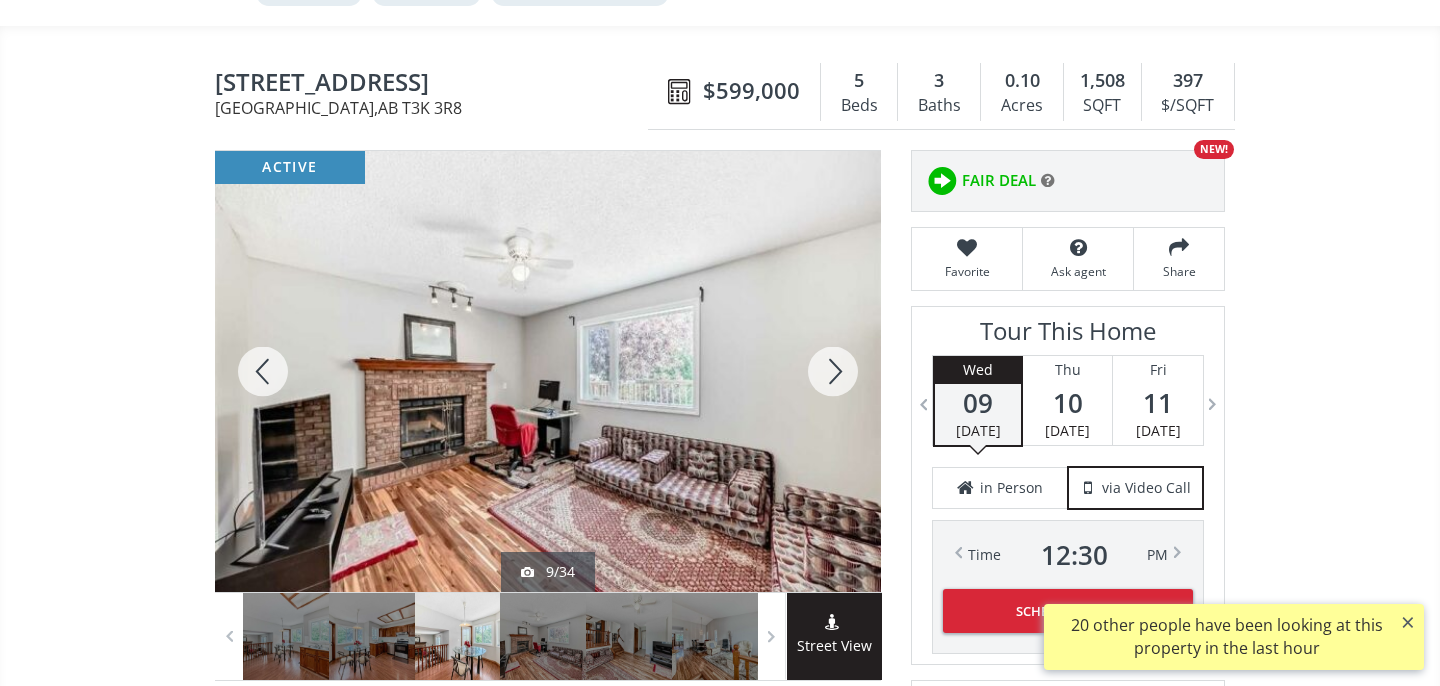 click at bounding box center (833, 371) 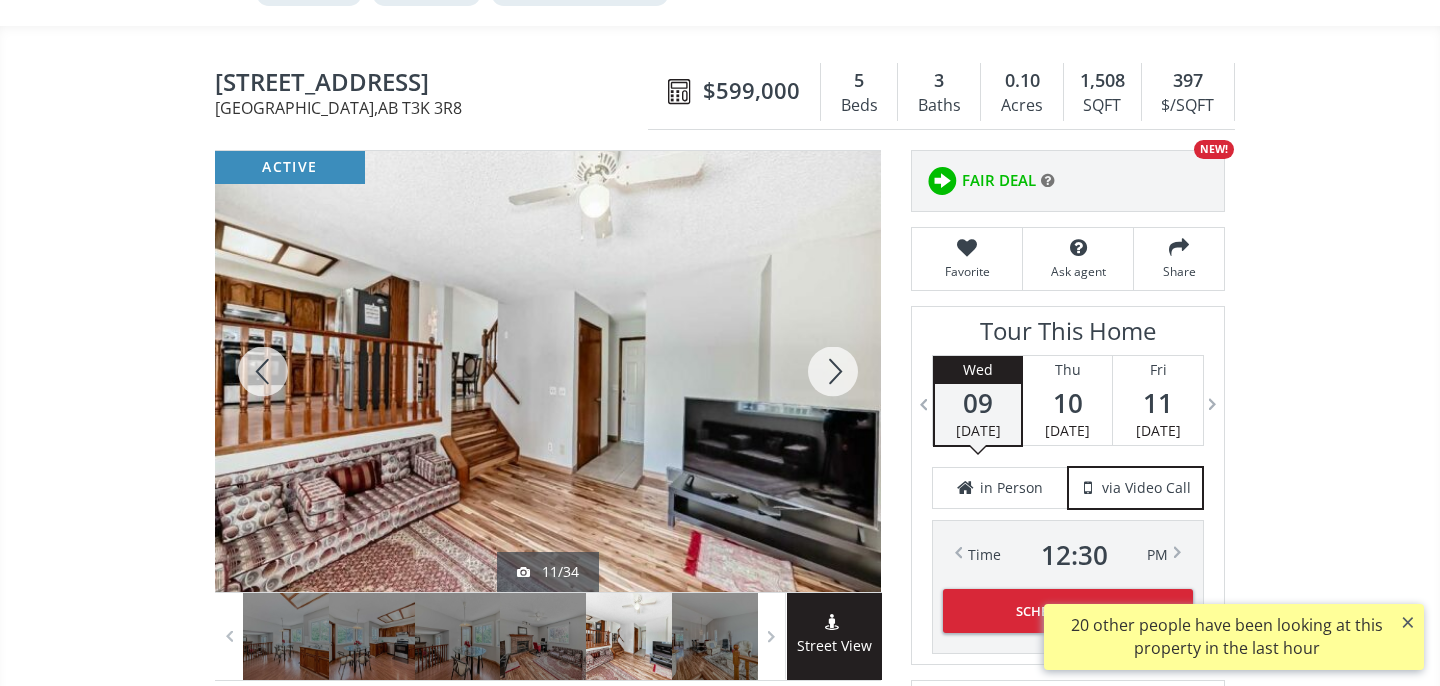 click at bounding box center [833, 371] 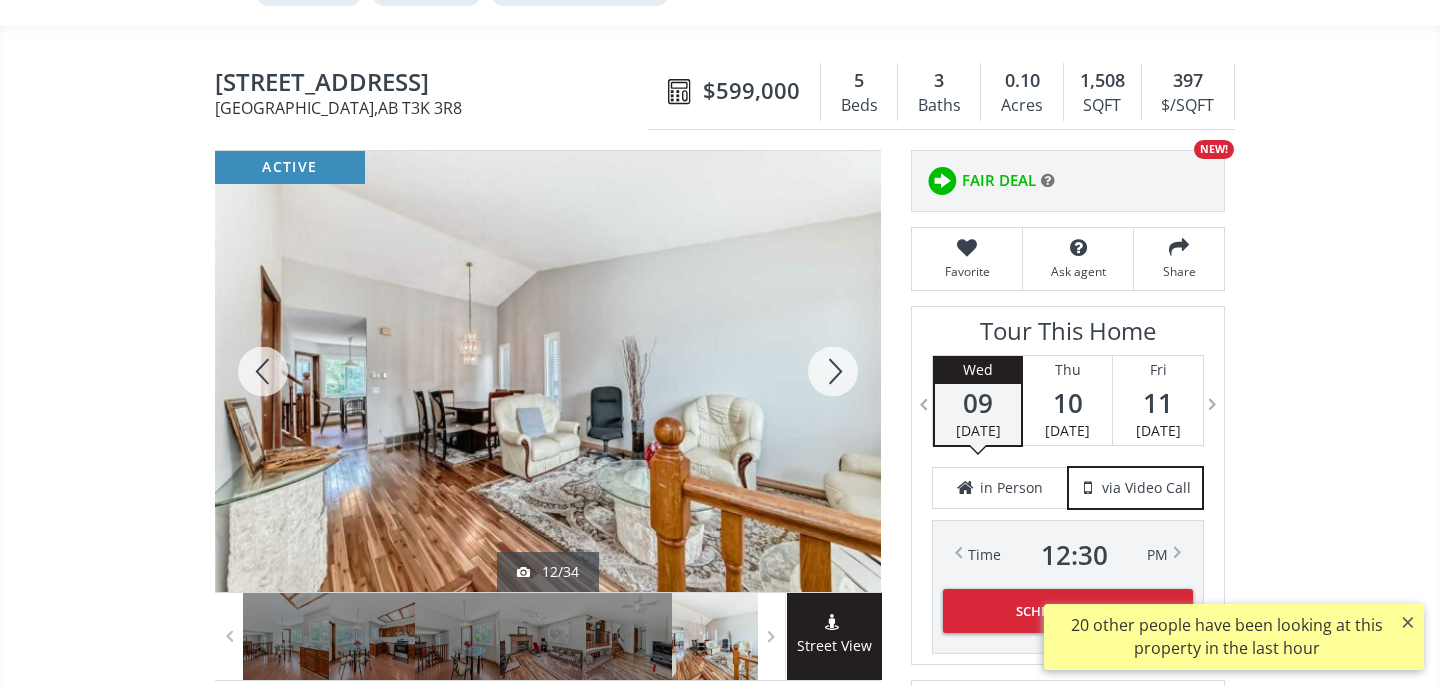 click at bounding box center (833, 371) 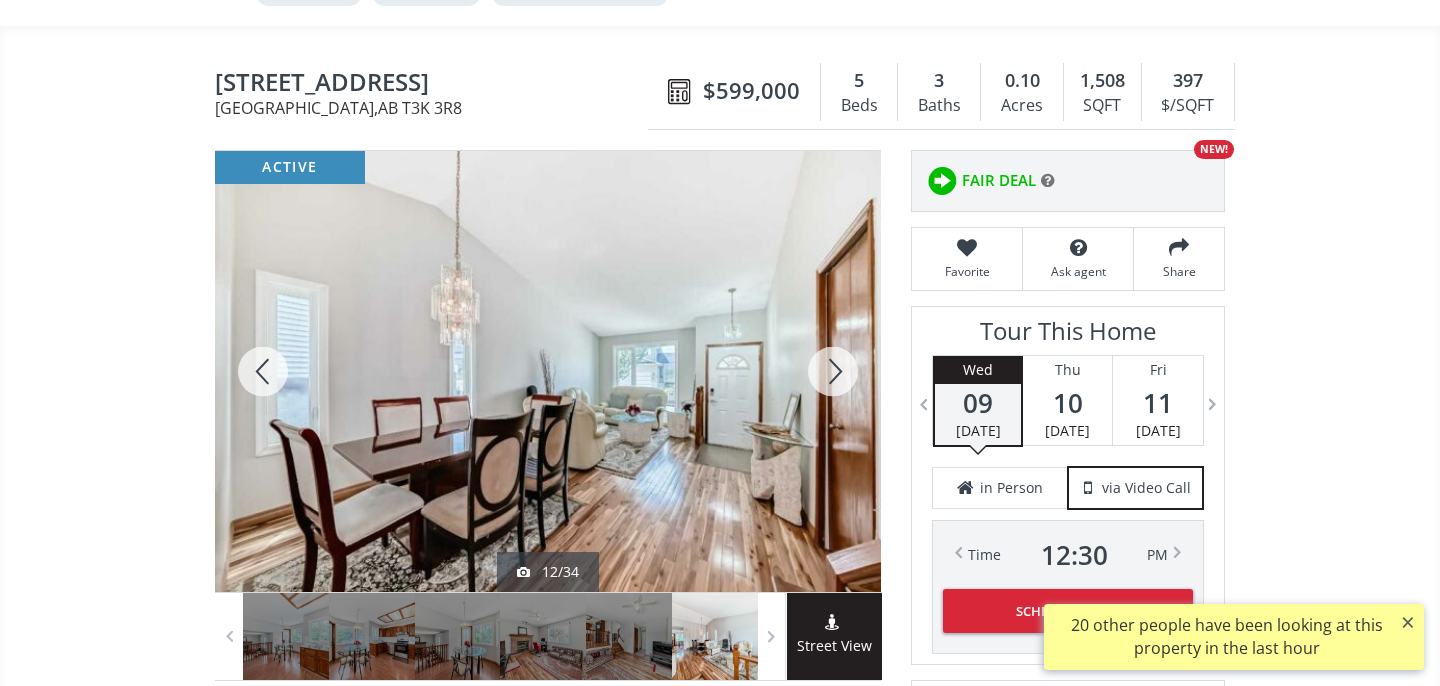 click at bounding box center (833, 371) 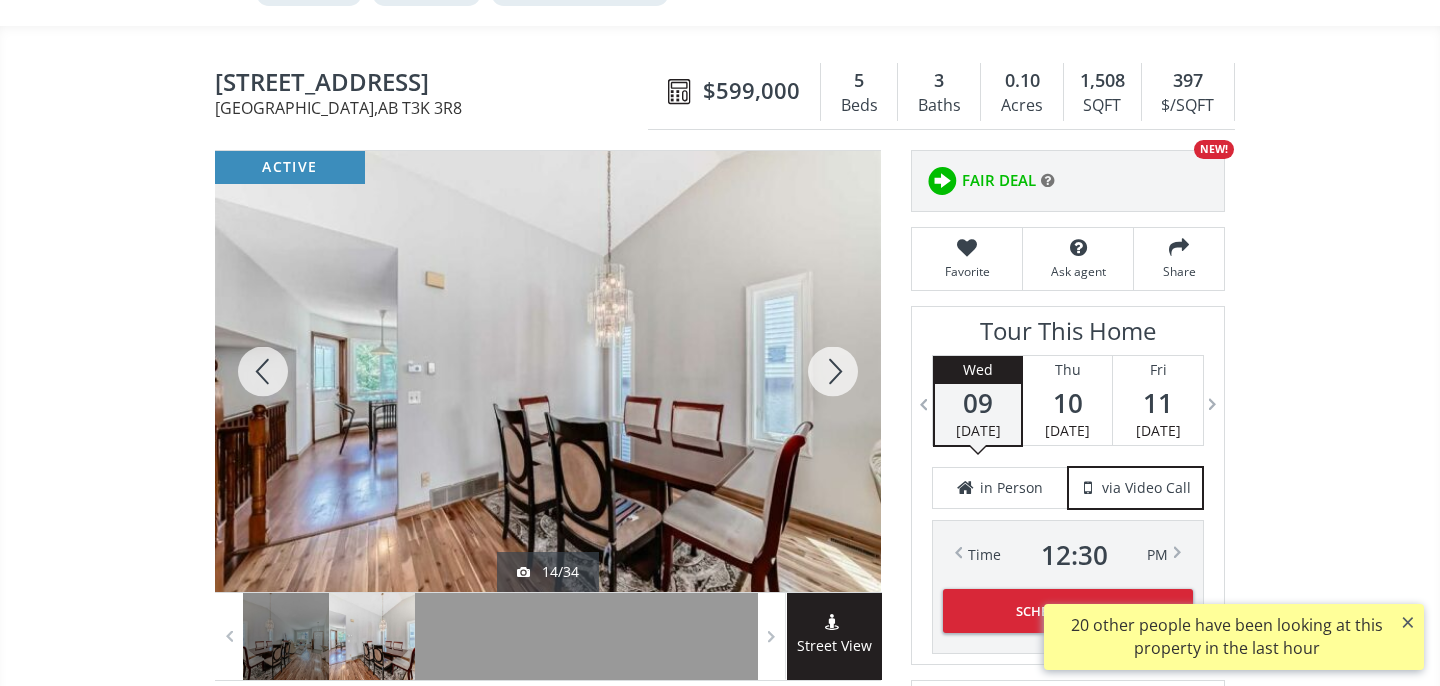 click at bounding box center (833, 371) 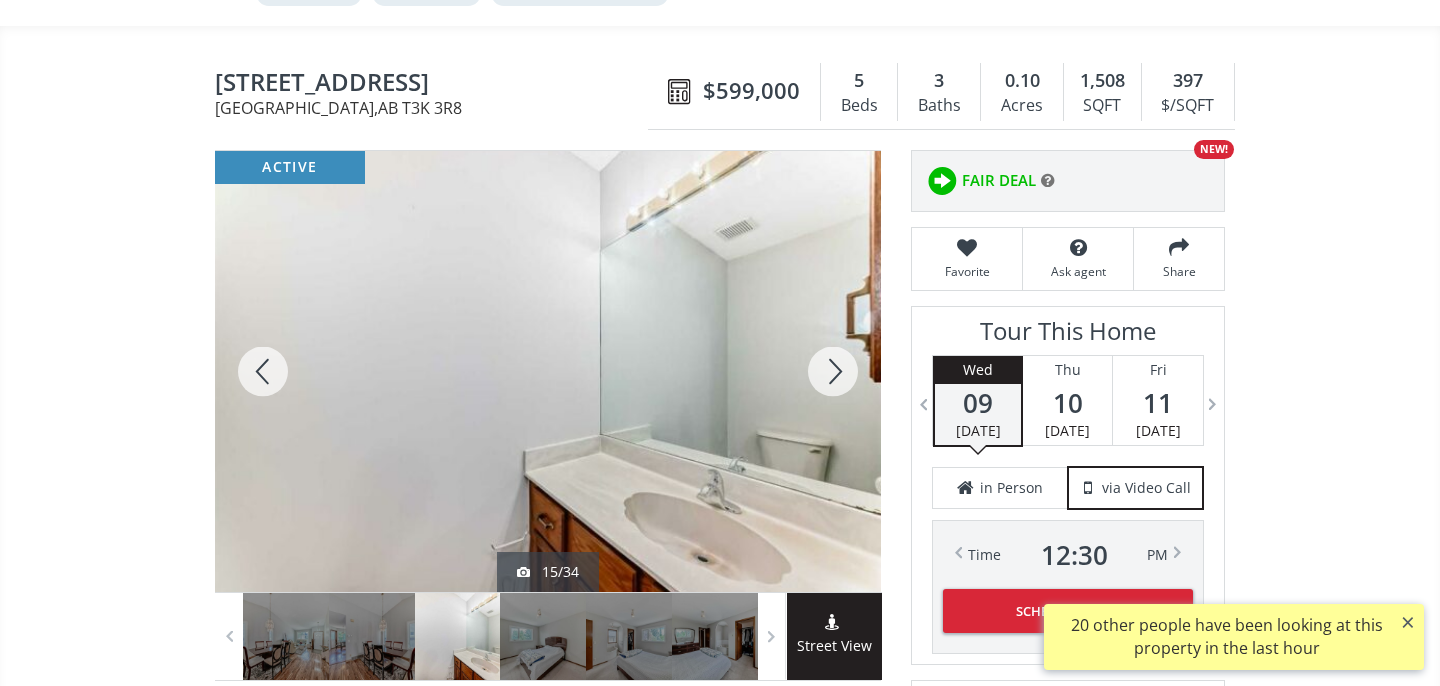 click at bounding box center [833, 371] 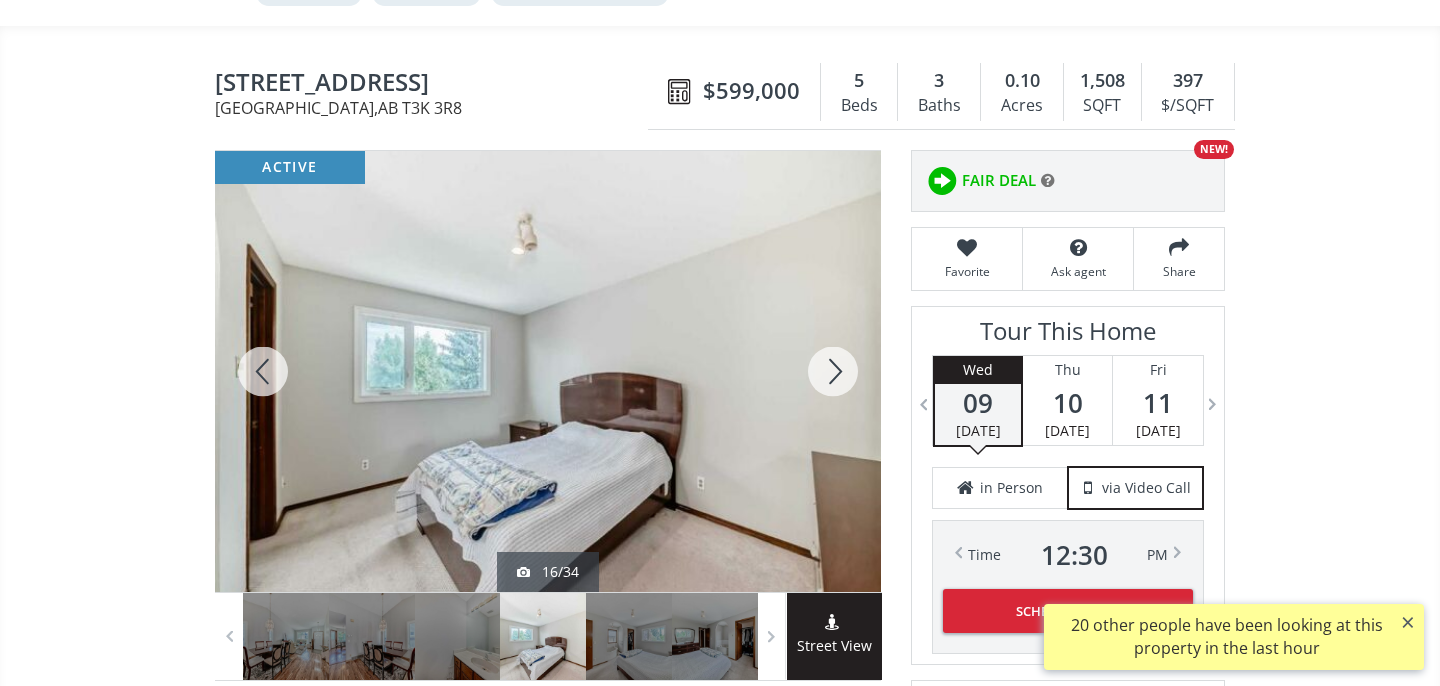 click at bounding box center (833, 371) 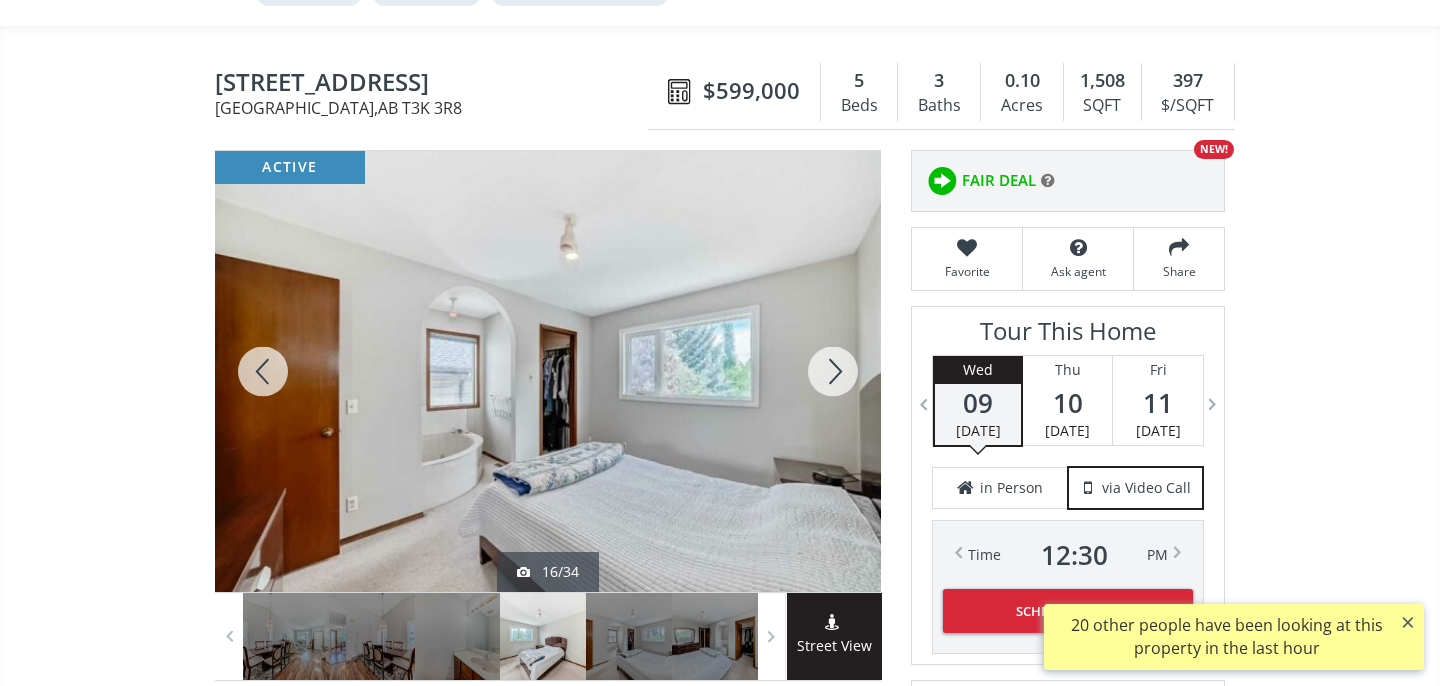 click at bounding box center [833, 371] 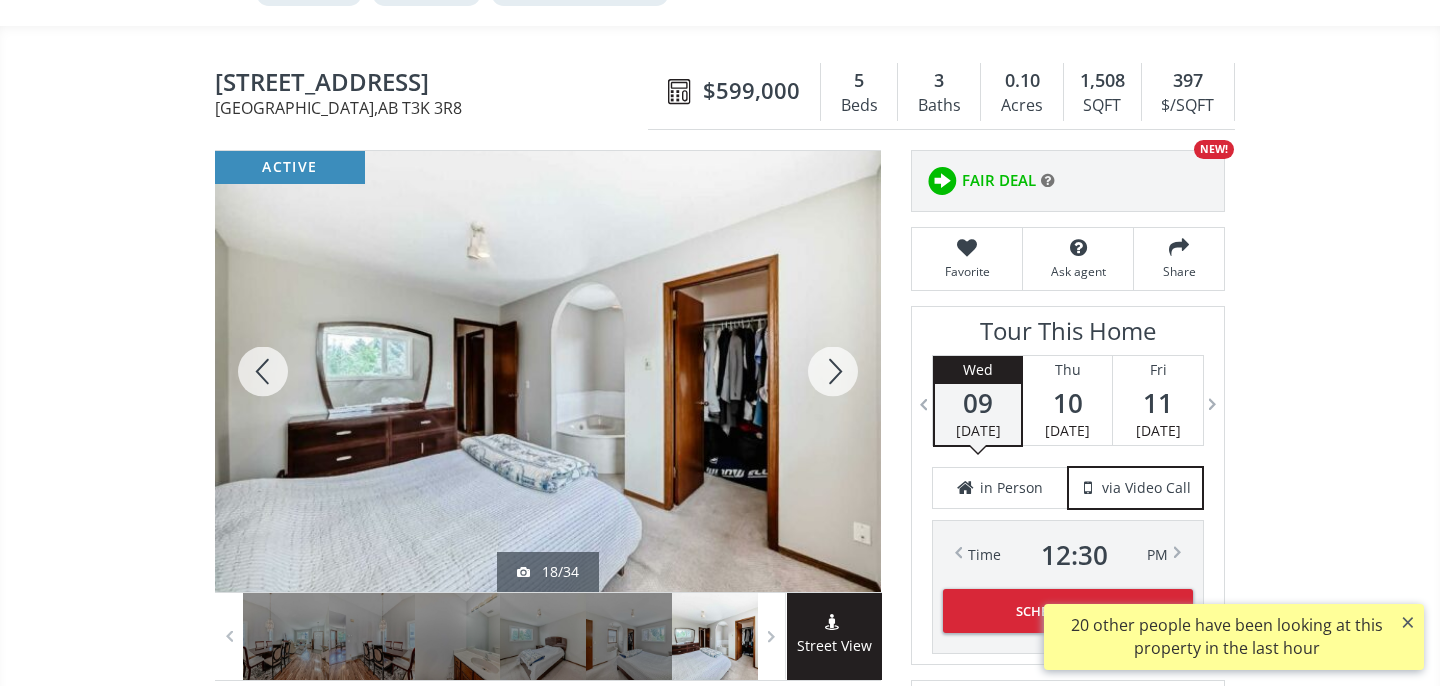 click at bounding box center [263, 371] 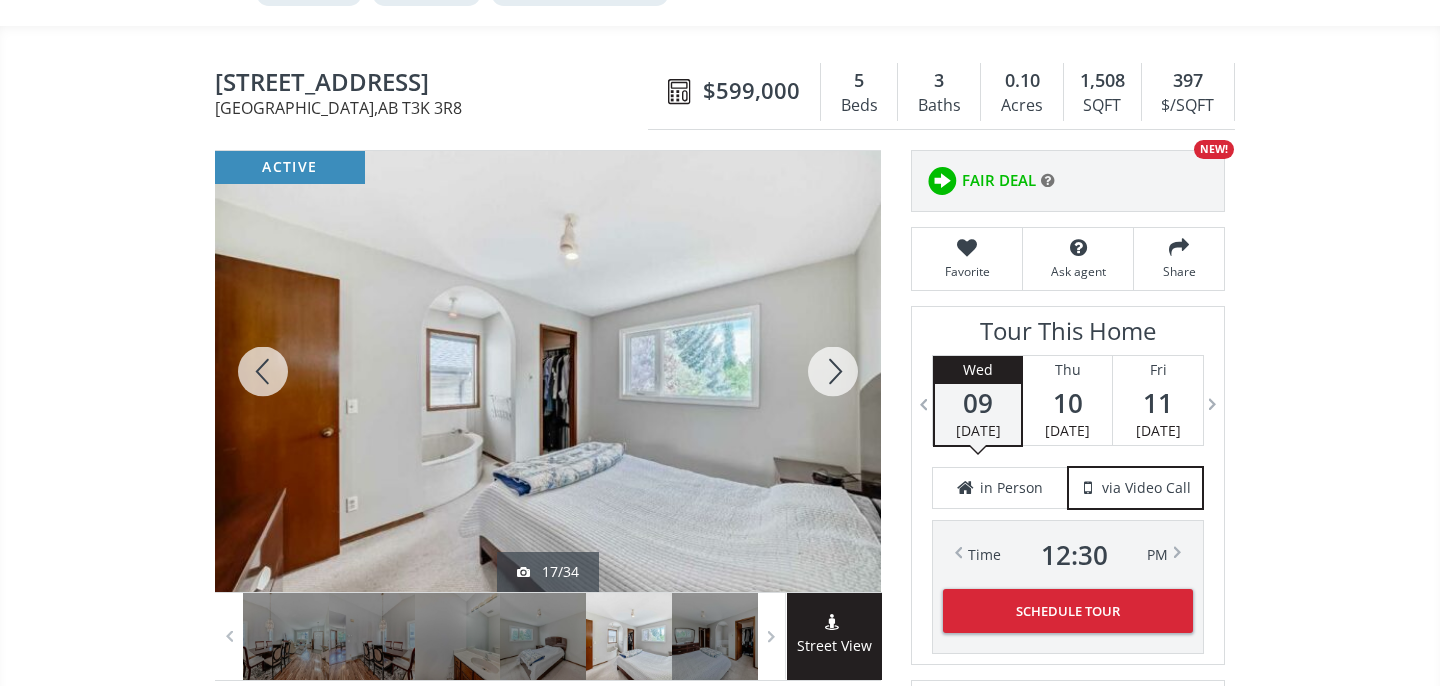click at bounding box center (833, 371) 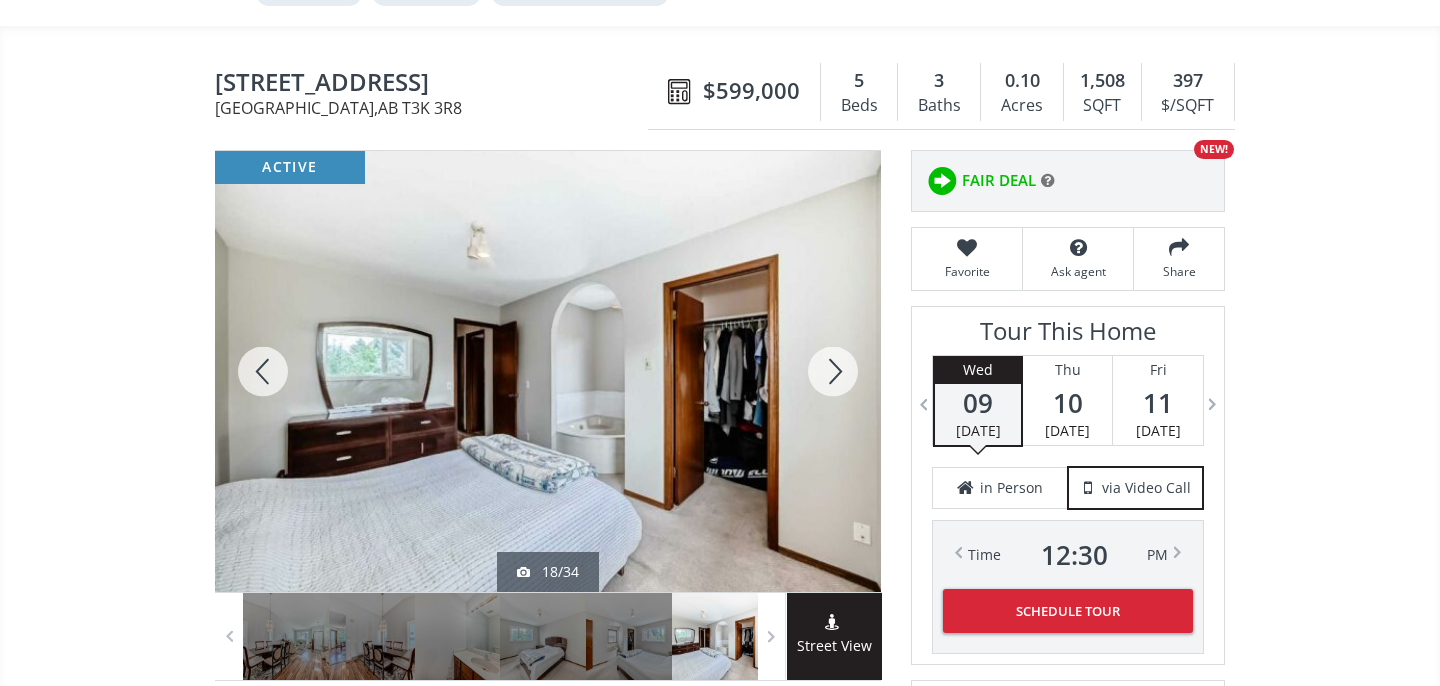 click at bounding box center (833, 371) 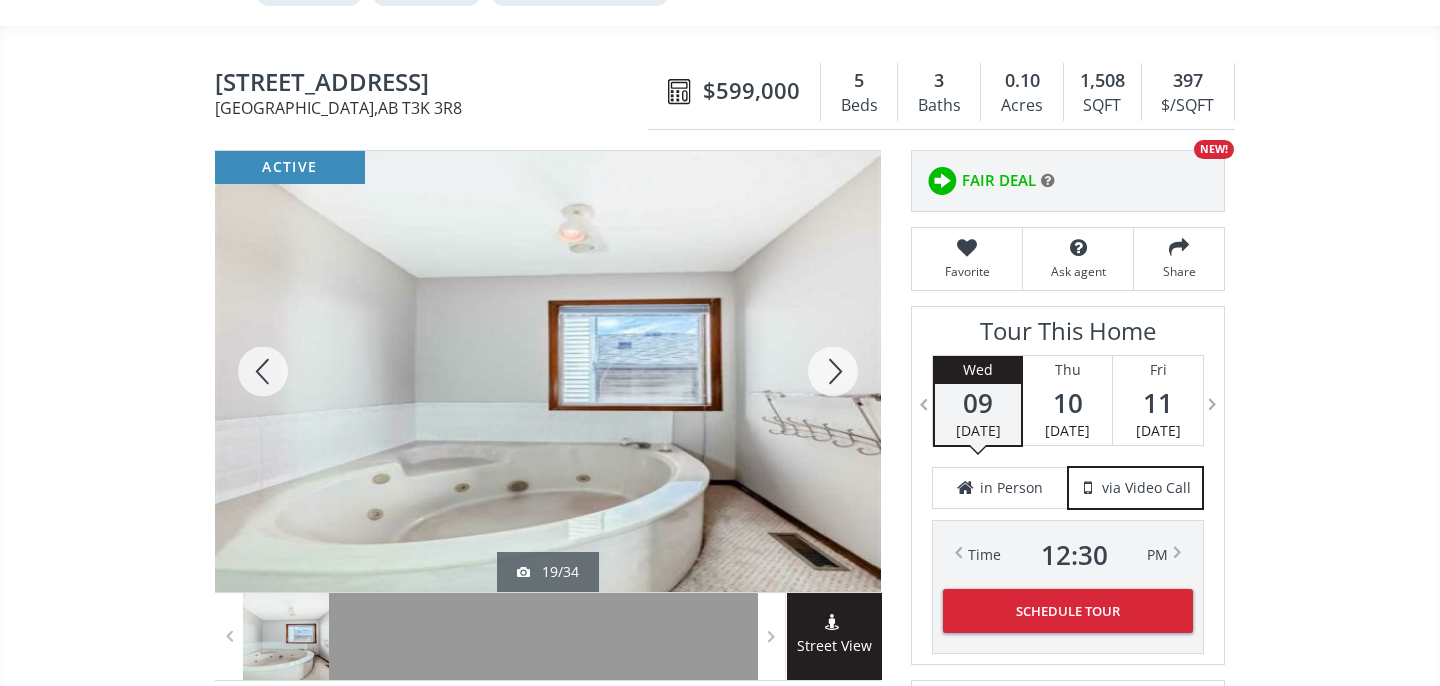 click at bounding box center (833, 371) 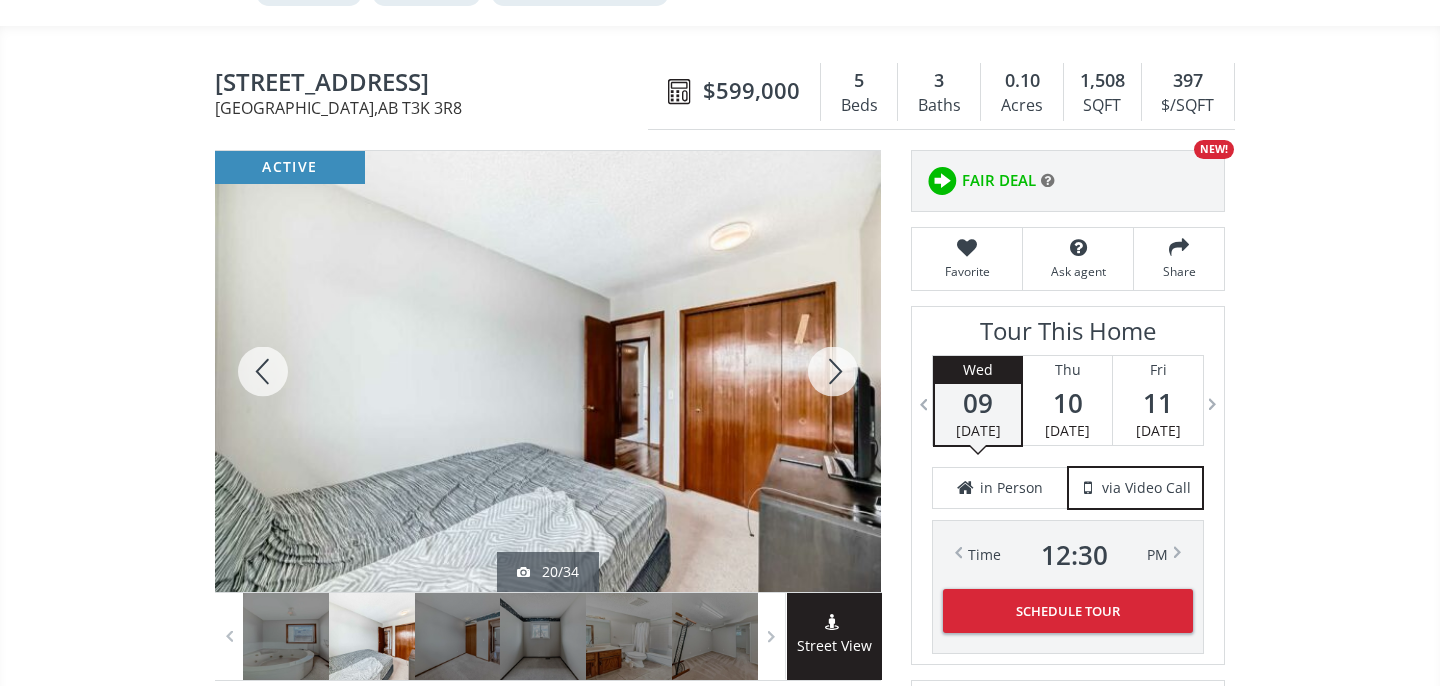 click at bounding box center [833, 371] 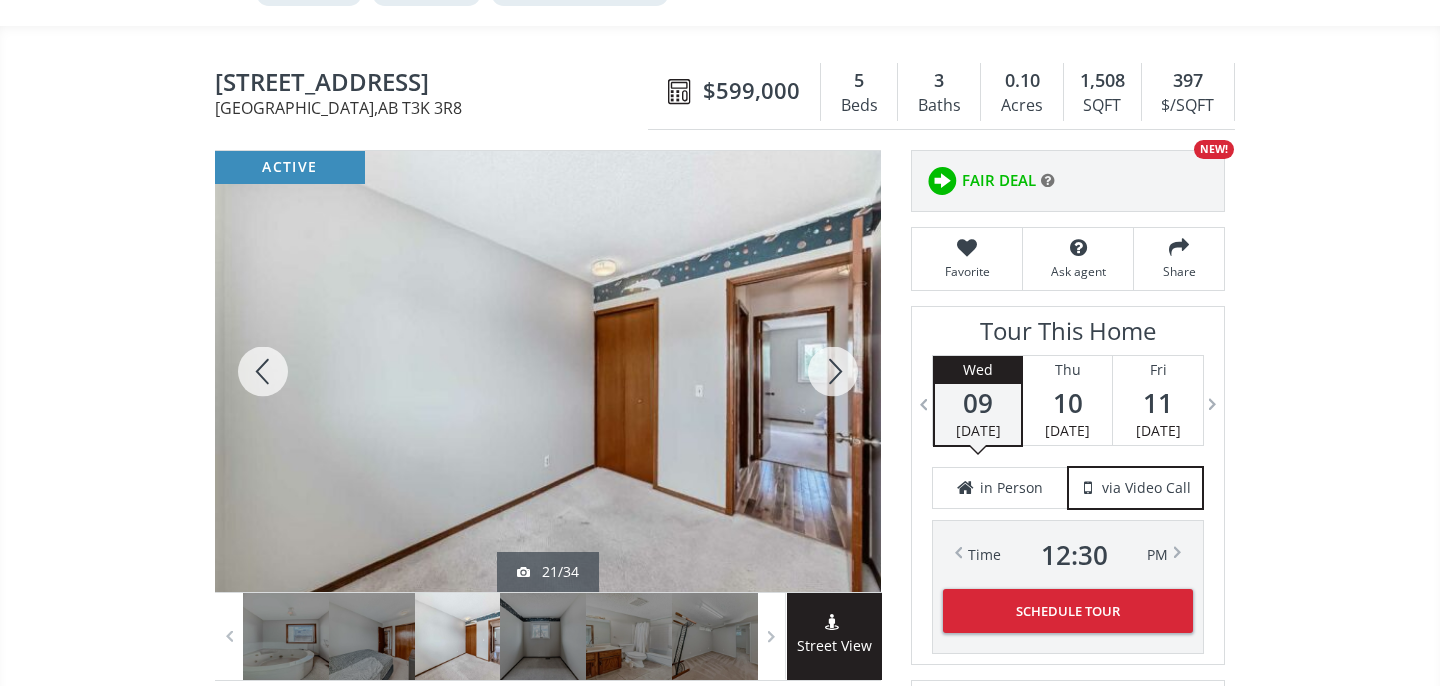 click at bounding box center (833, 371) 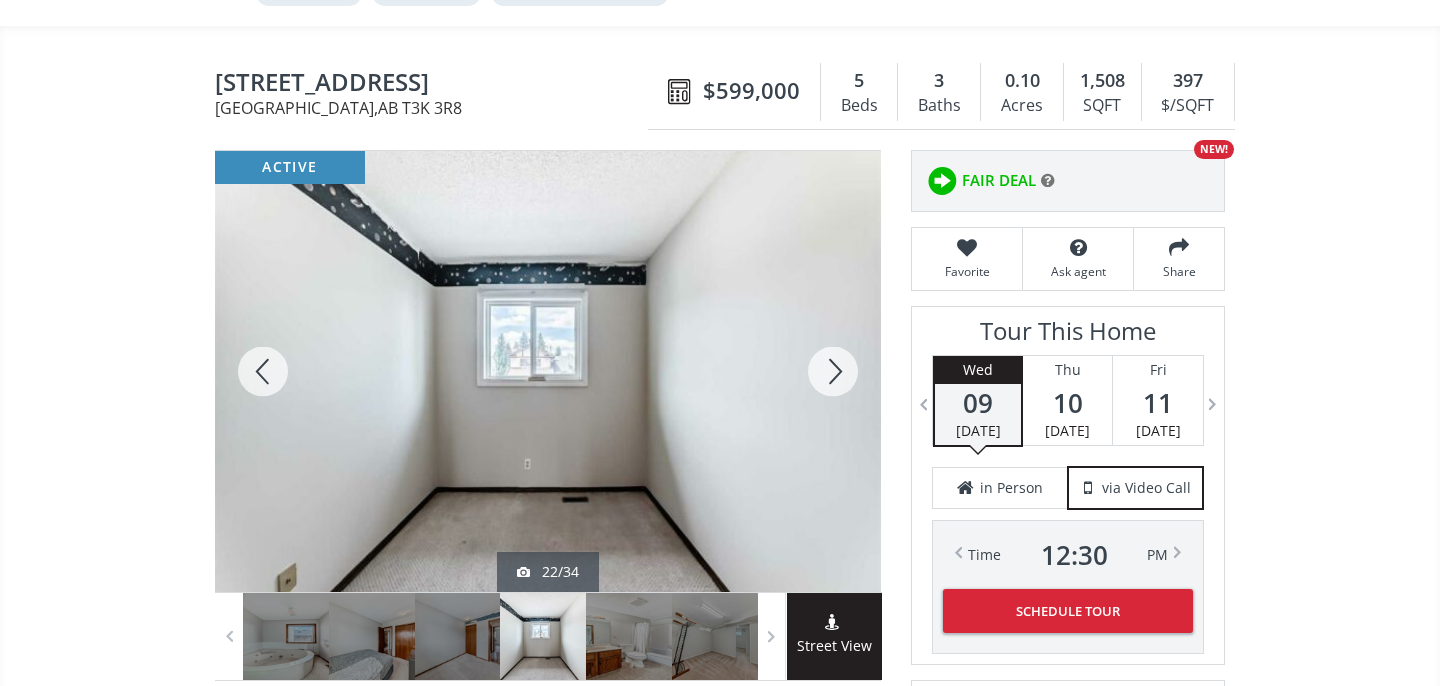click at bounding box center [833, 371] 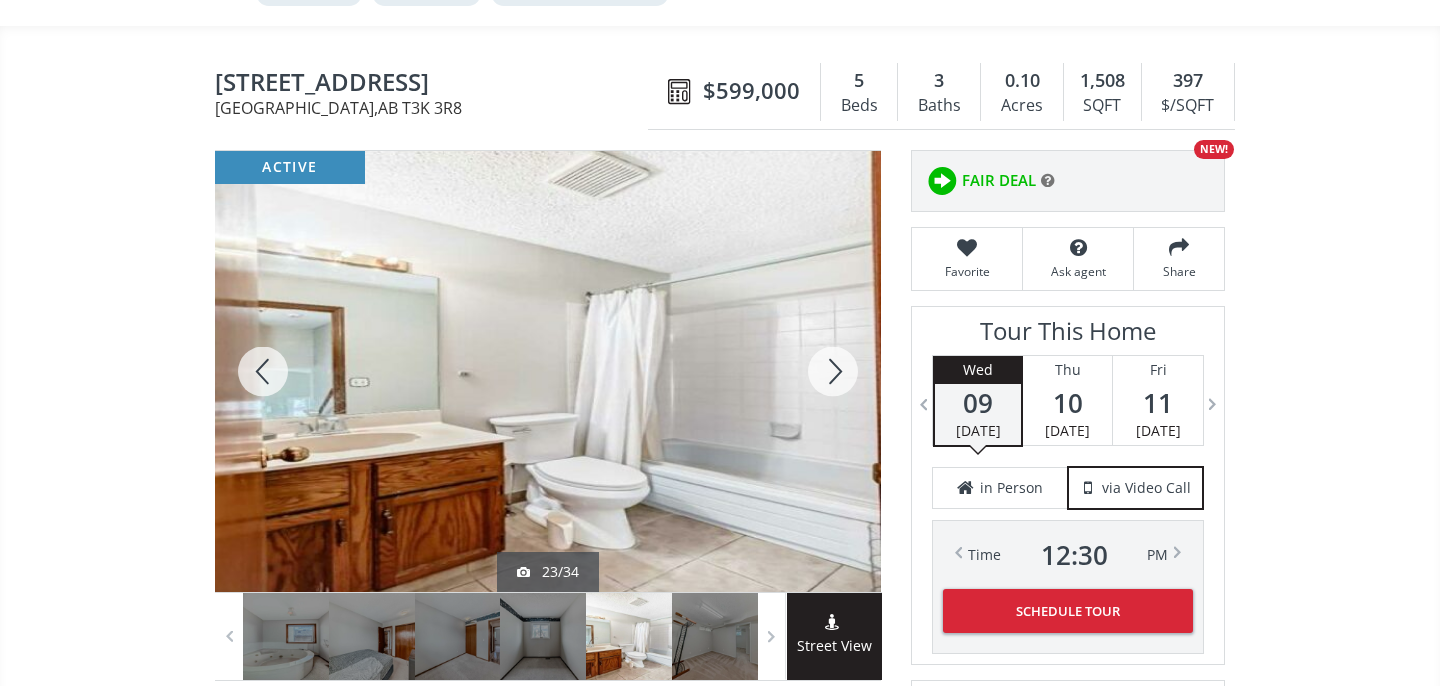 click at bounding box center (833, 371) 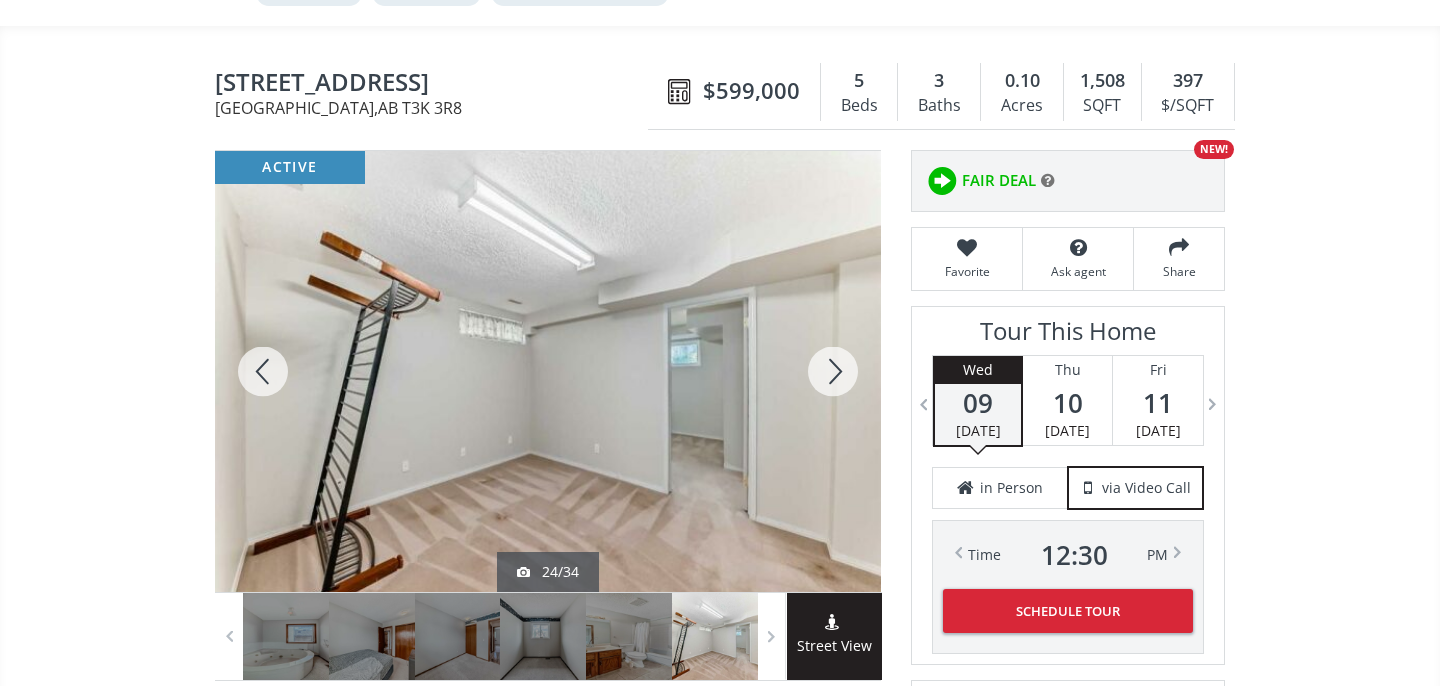 click at bounding box center (833, 371) 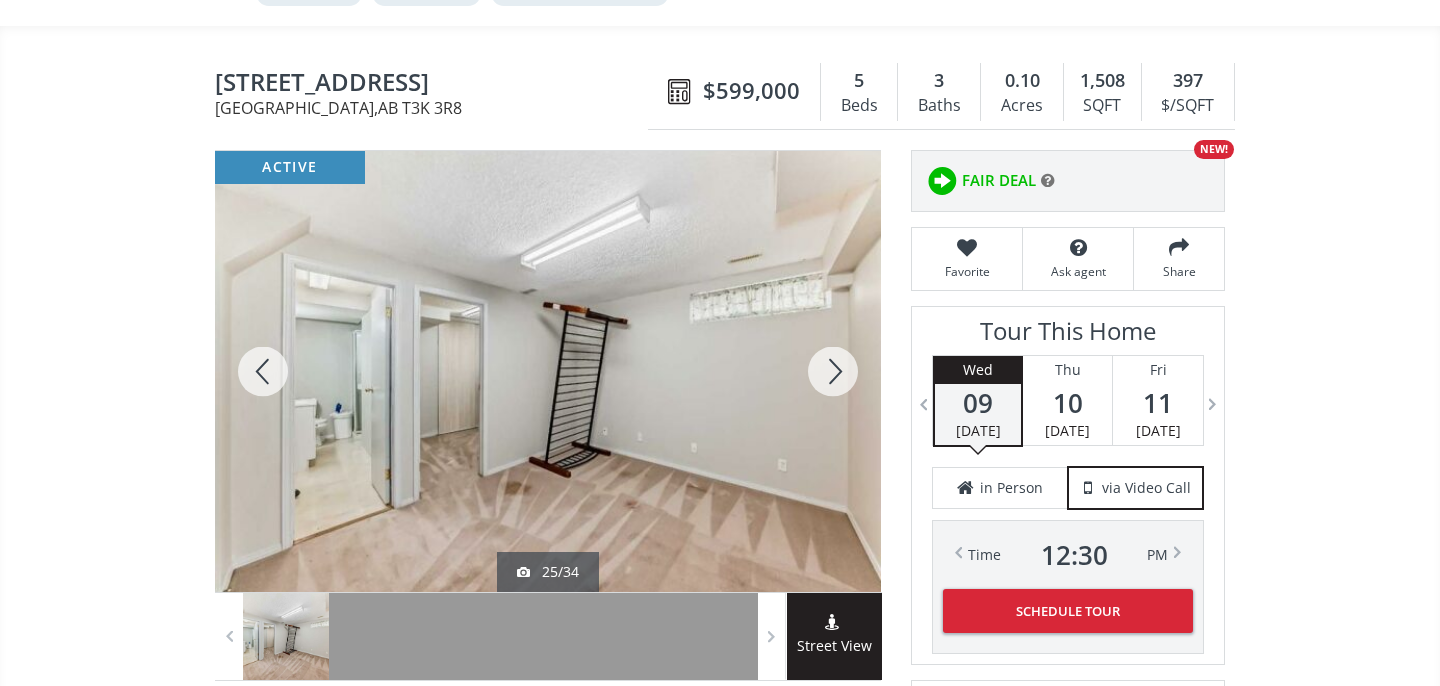 click at bounding box center (833, 371) 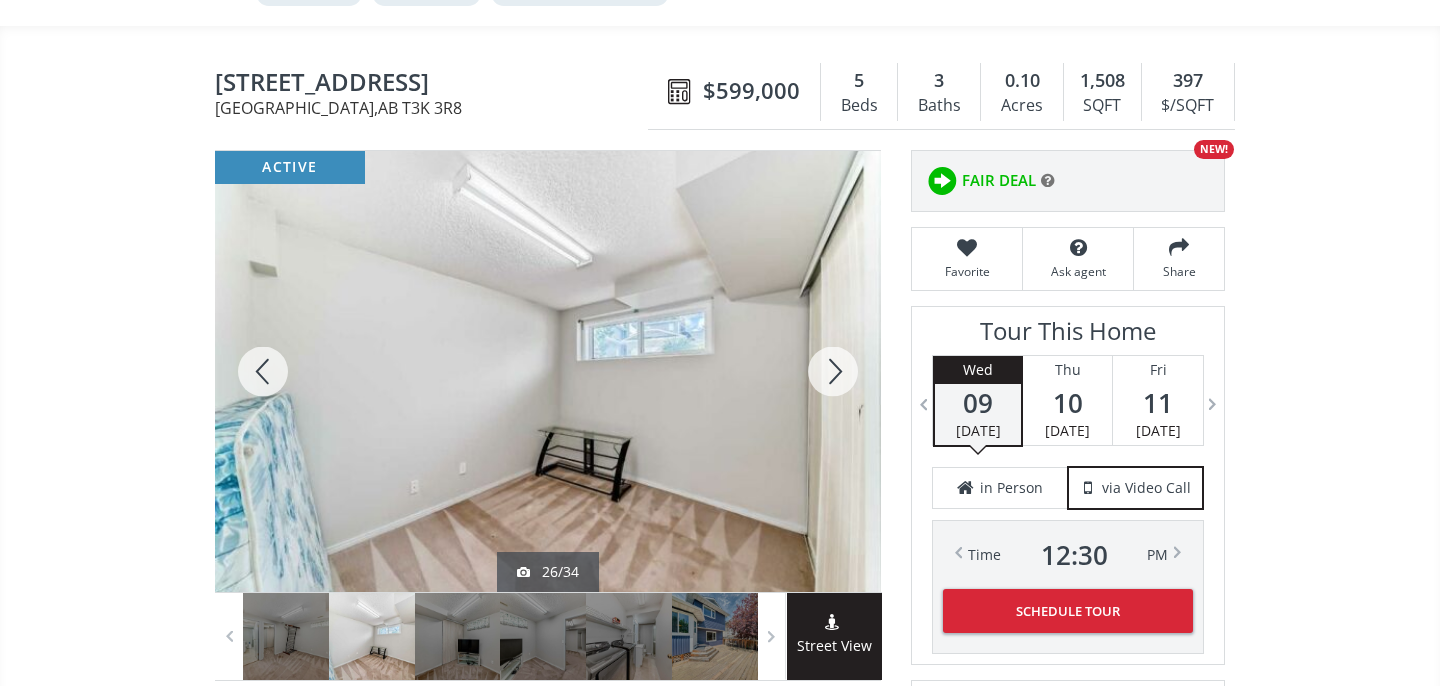 click at bounding box center (833, 371) 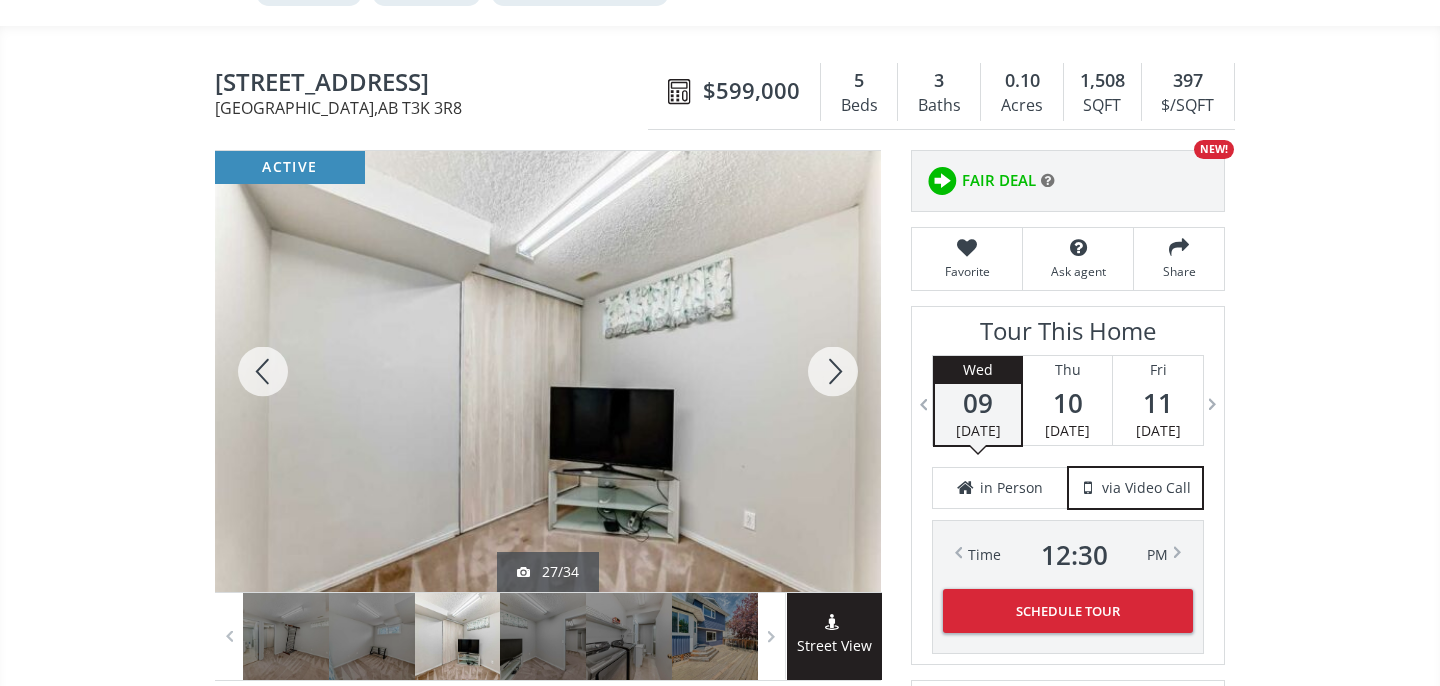 click at bounding box center (833, 371) 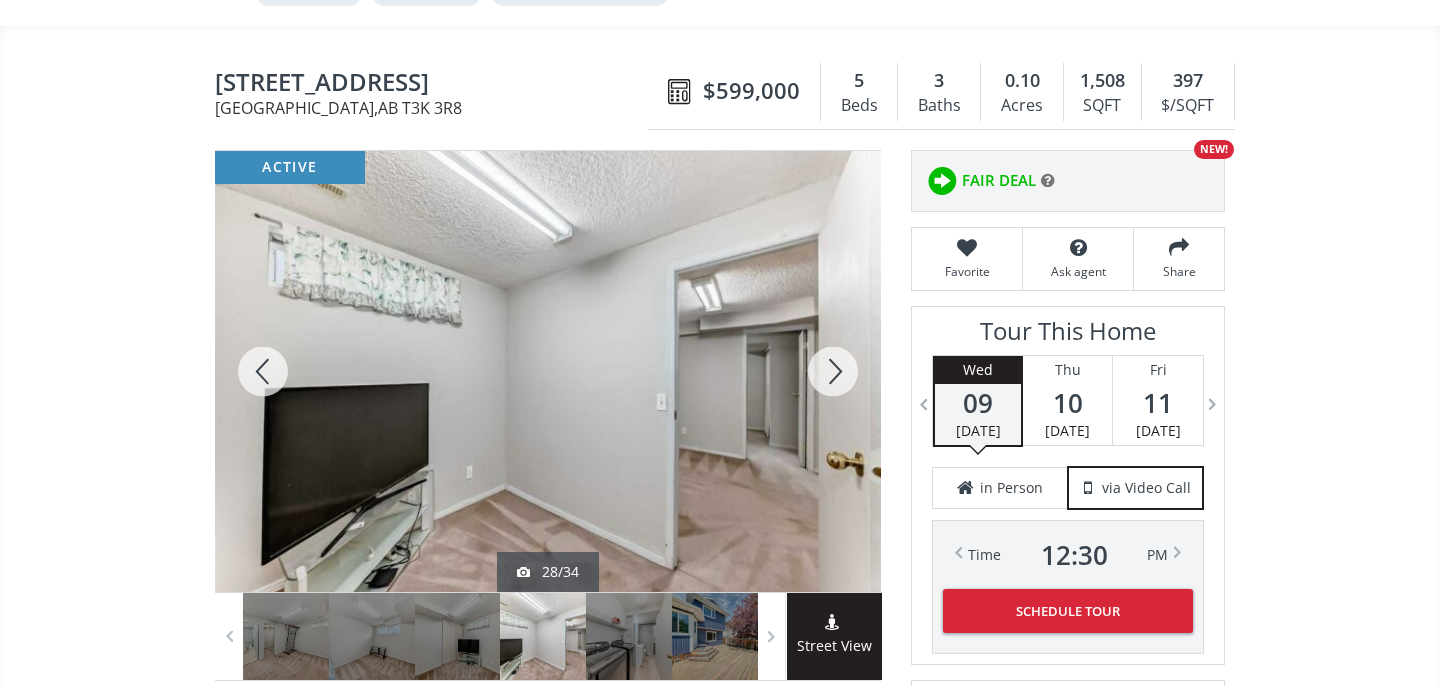 click at bounding box center [833, 371] 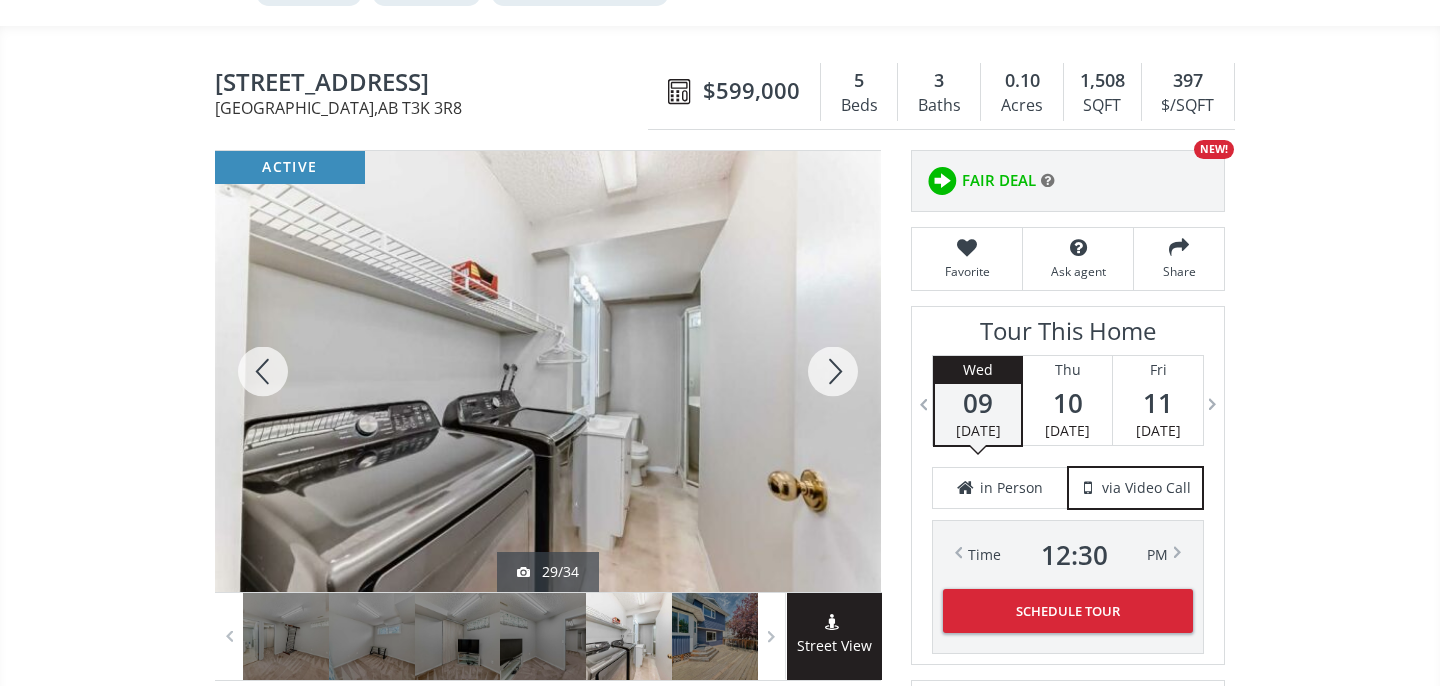 click at bounding box center (833, 371) 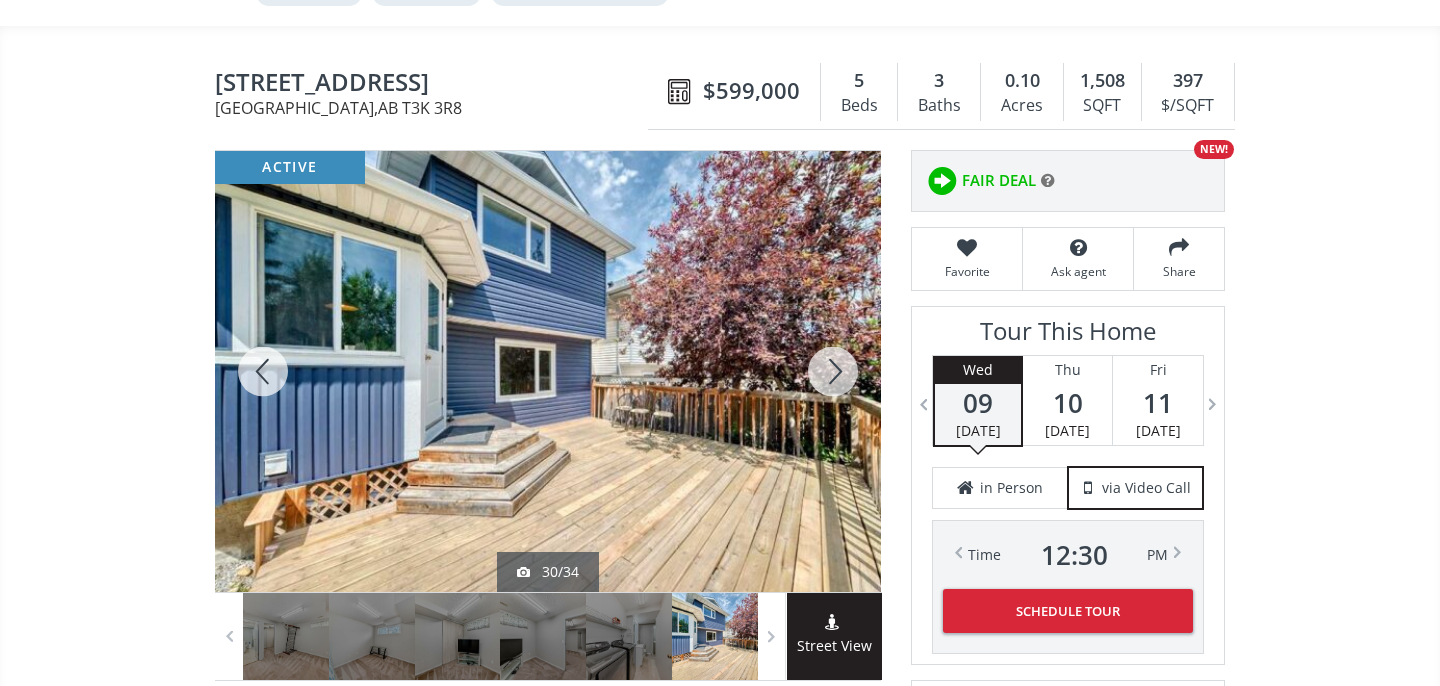 click at bounding box center (833, 371) 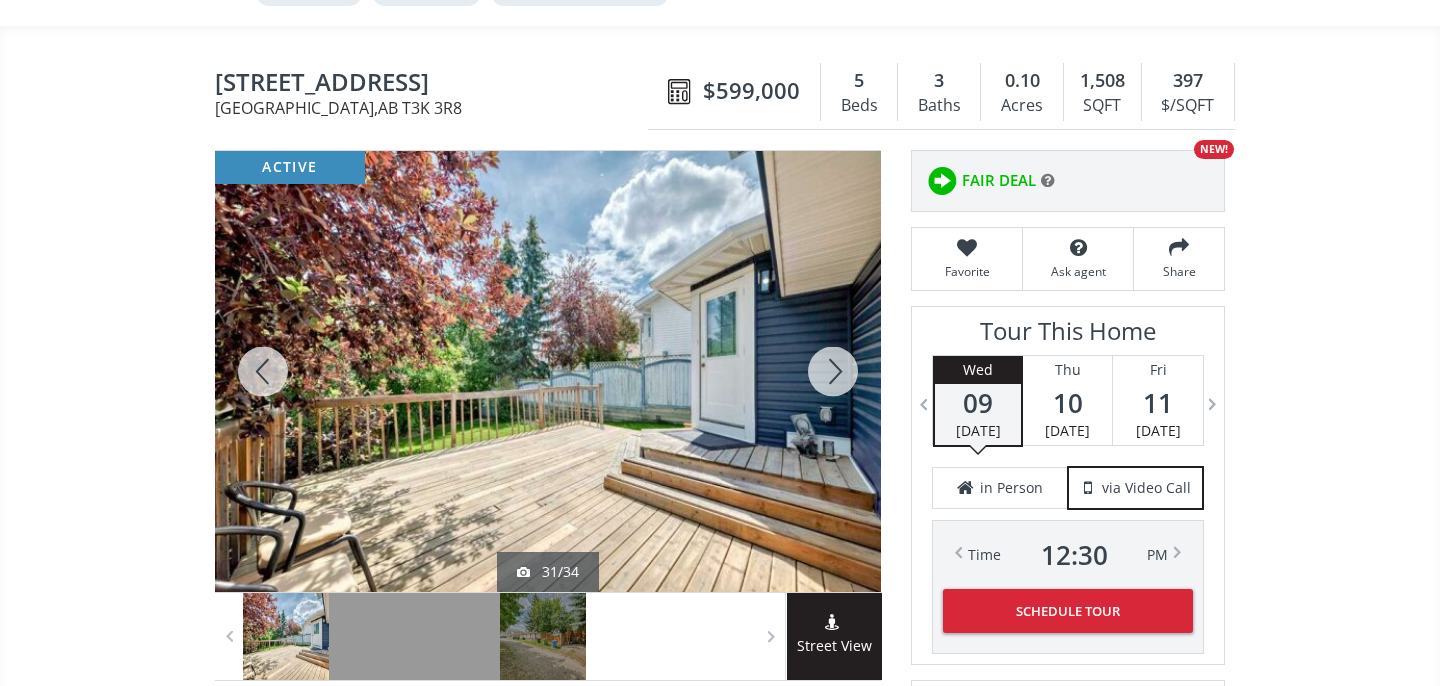 click at bounding box center (833, 371) 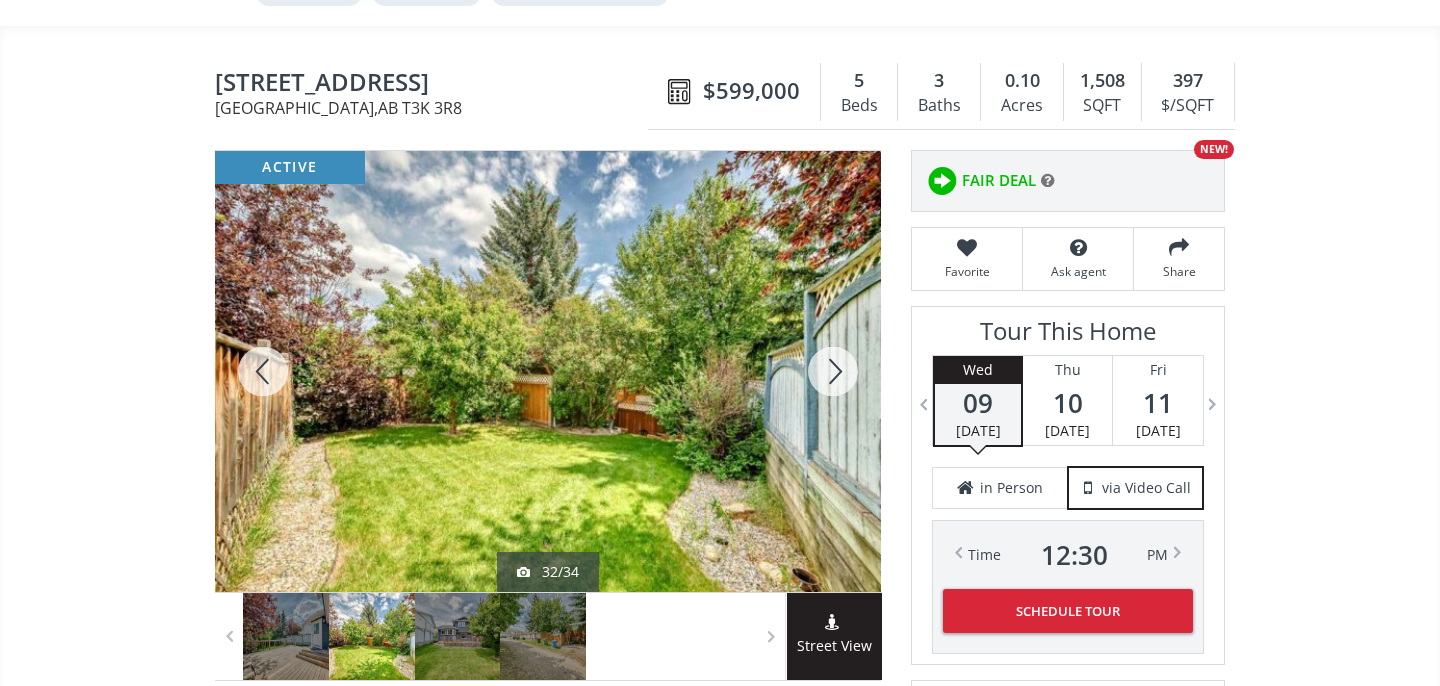click at bounding box center (833, 371) 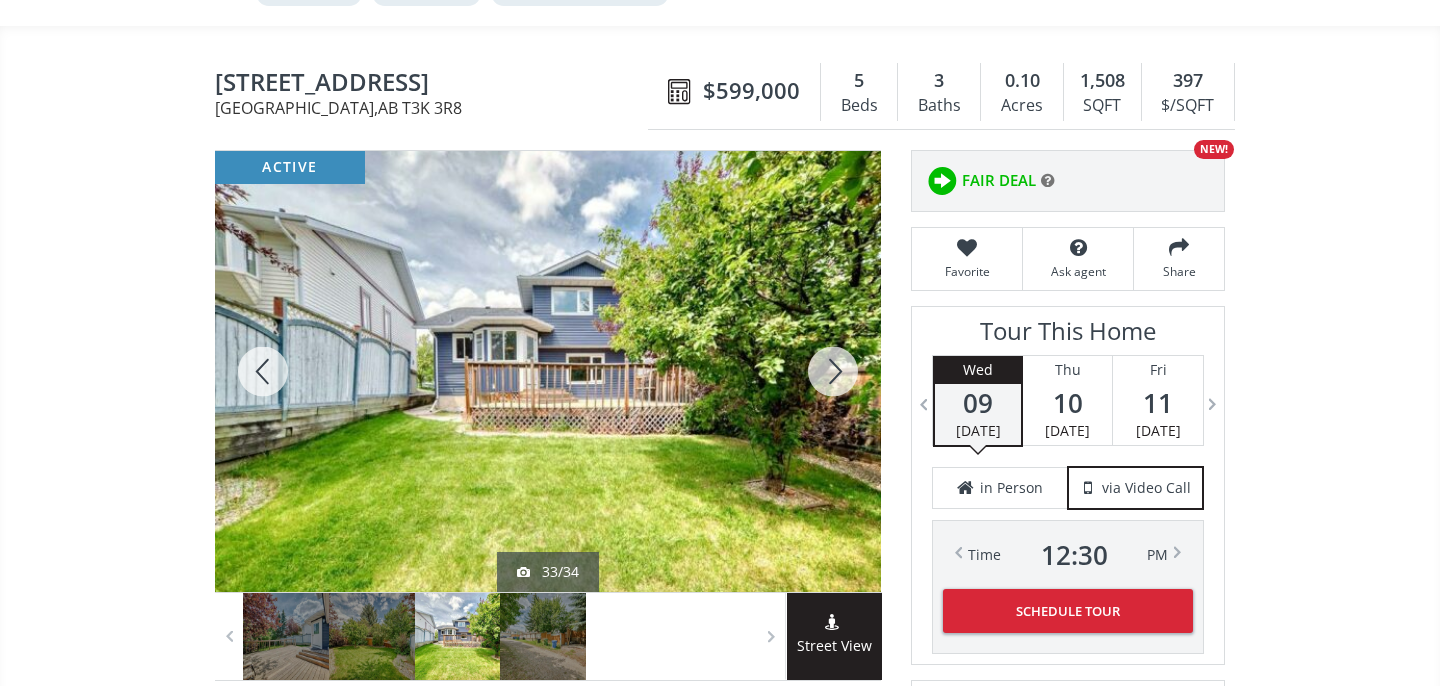 click at bounding box center [833, 371] 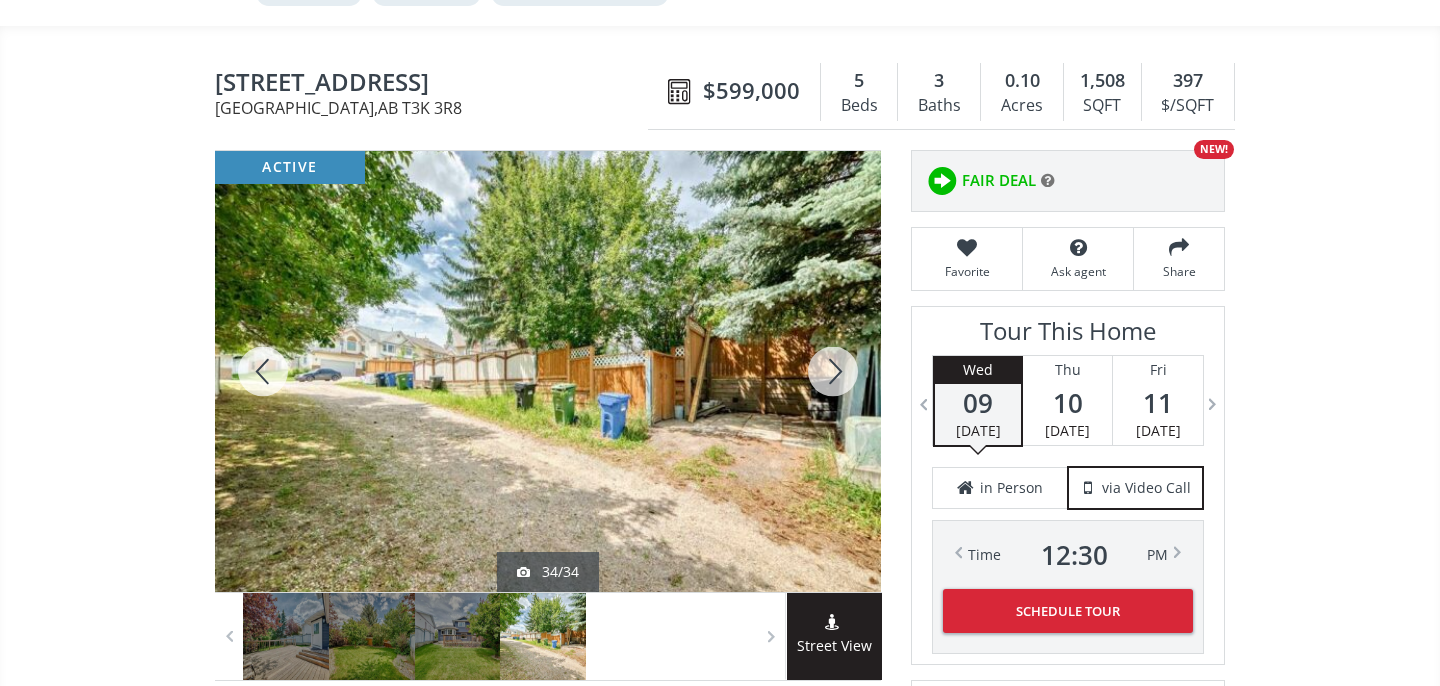click at bounding box center (833, 371) 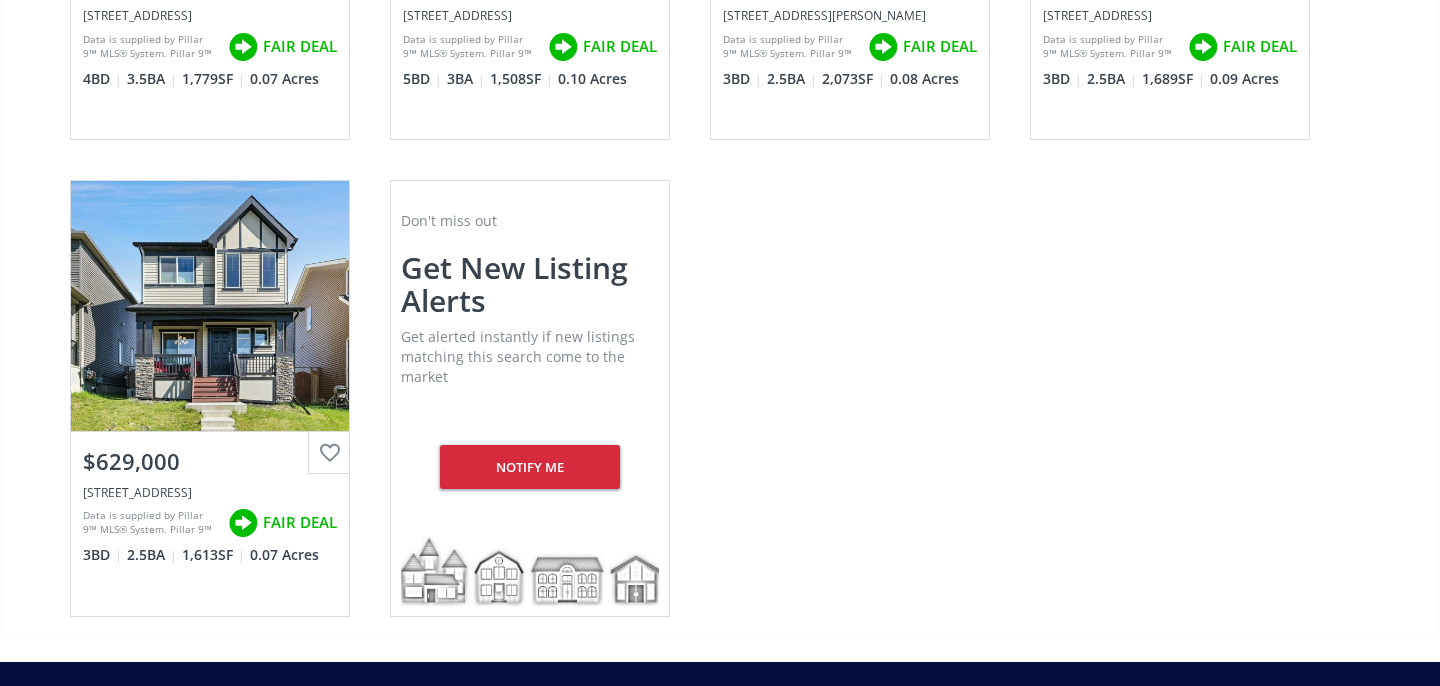 scroll, scrollTop: 585, scrollLeft: 0, axis: vertical 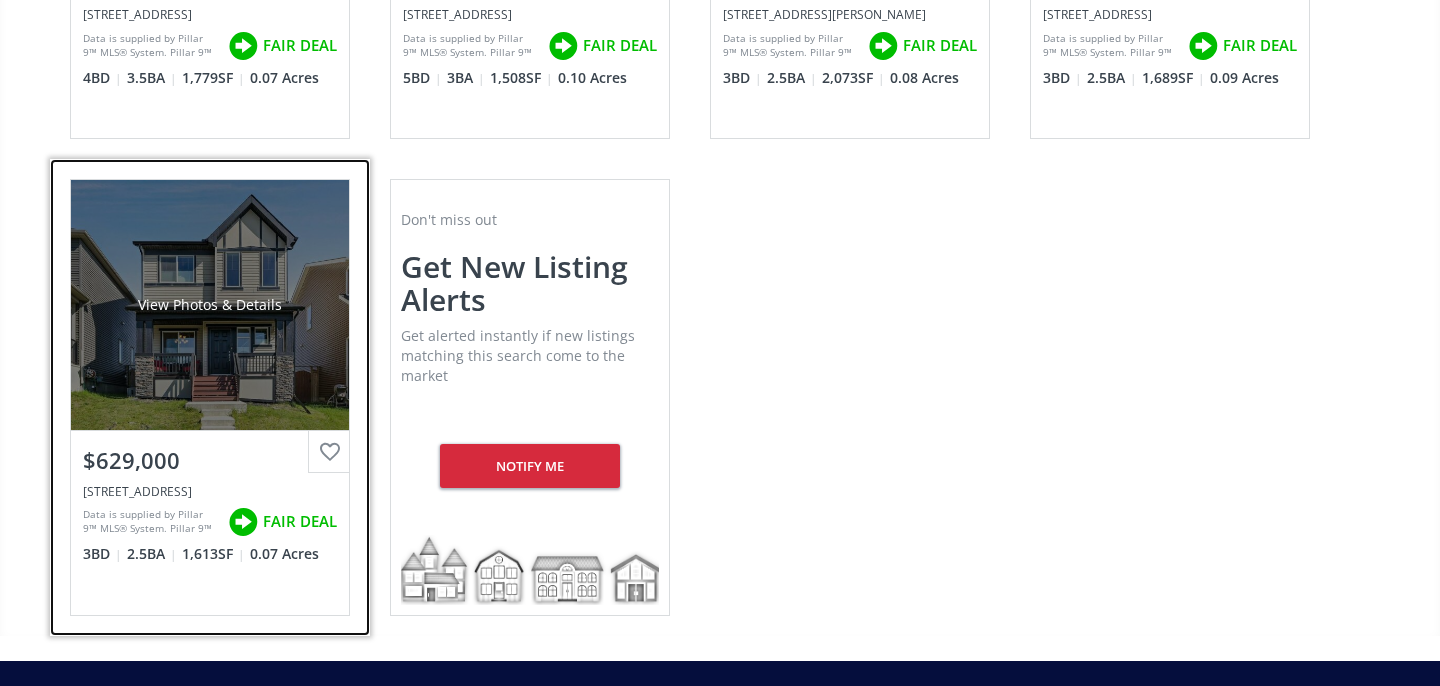 click on "View Photos & Details" at bounding box center [210, 305] 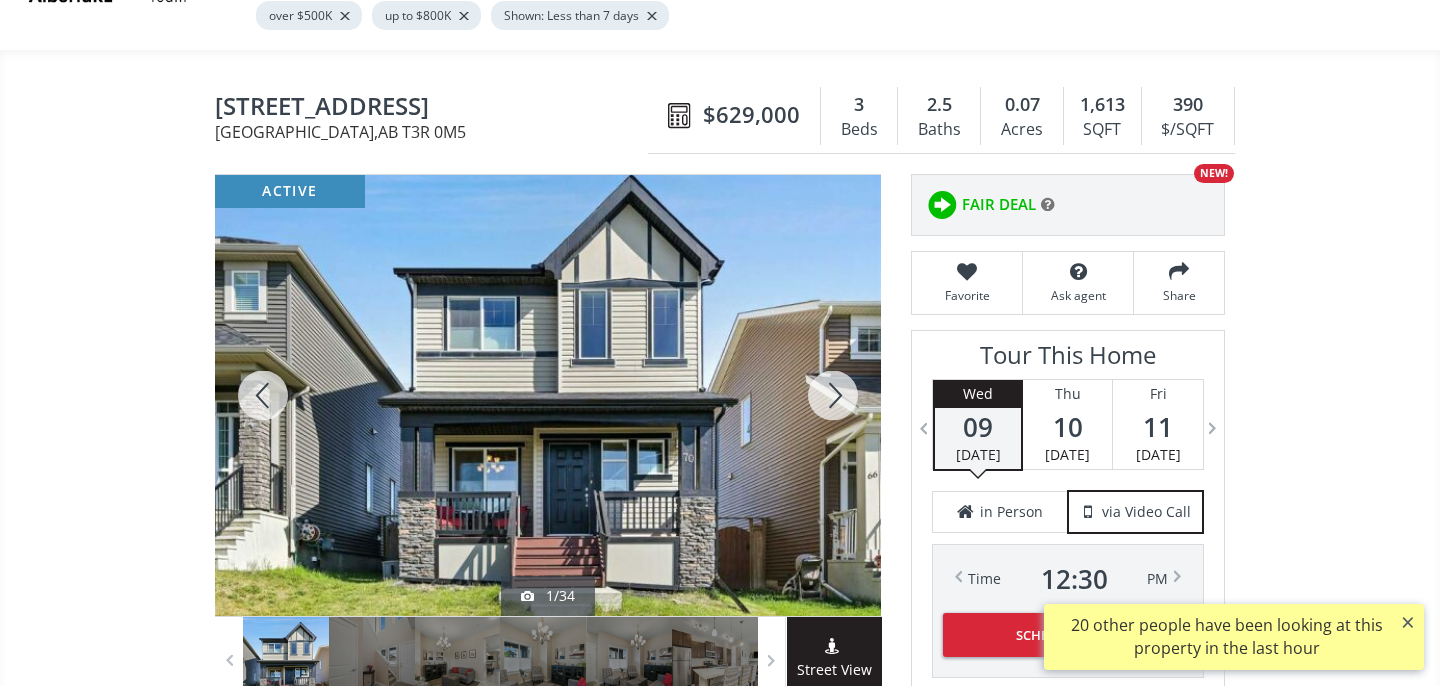 scroll, scrollTop: 214, scrollLeft: 0, axis: vertical 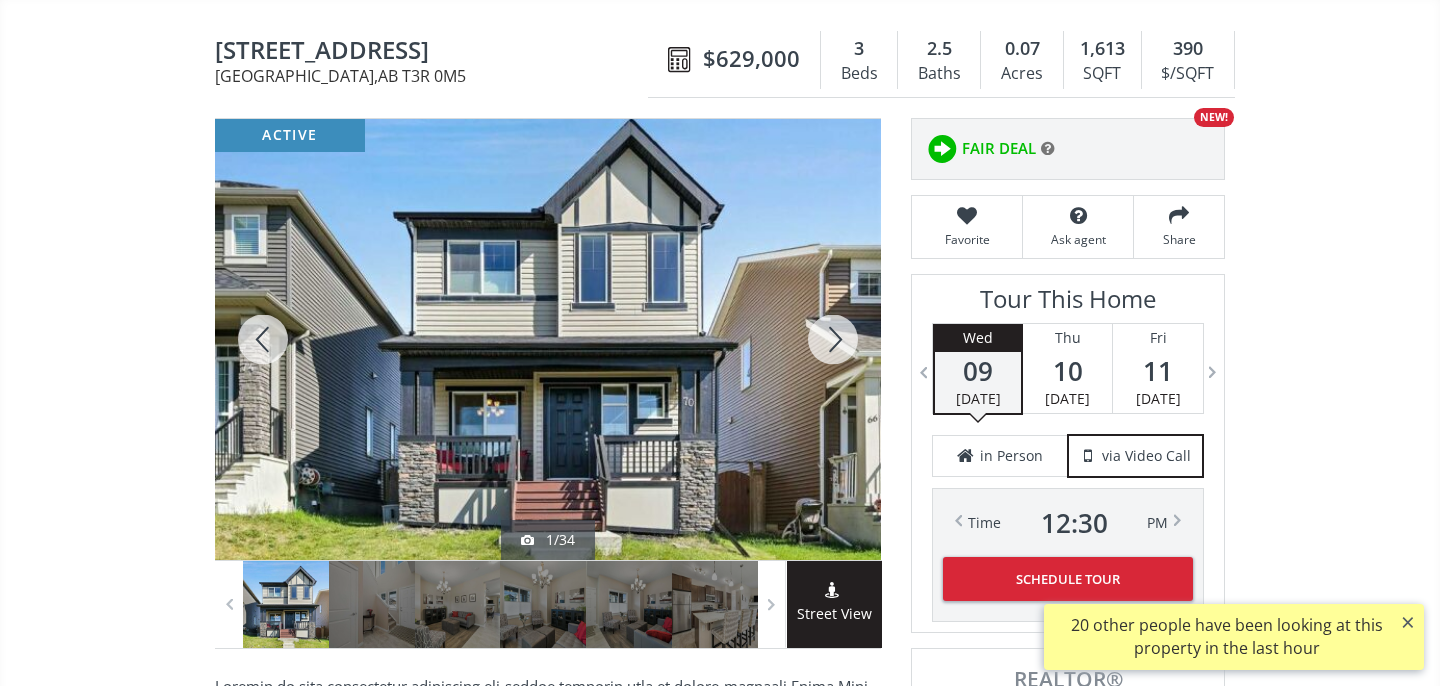 click at bounding box center [833, 339] 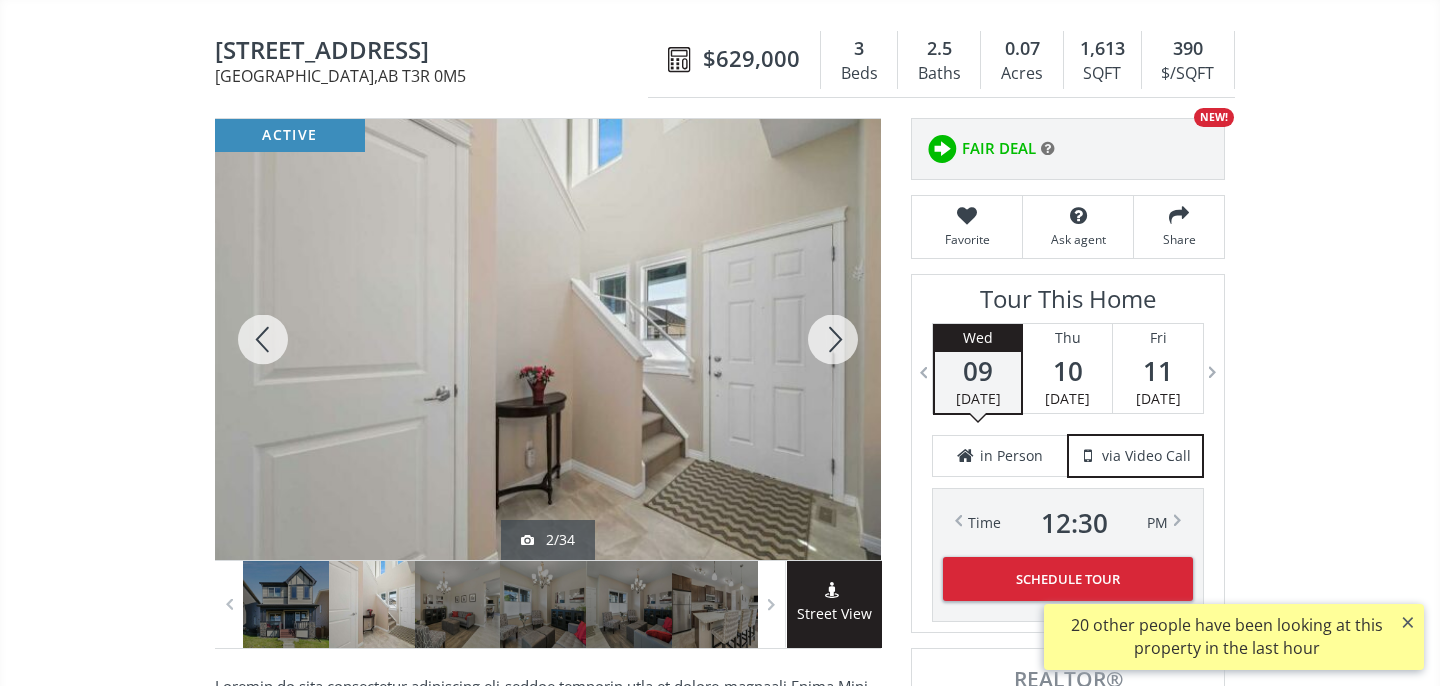 scroll, scrollTop: 232, scrollLeft: 0, axis: vertical 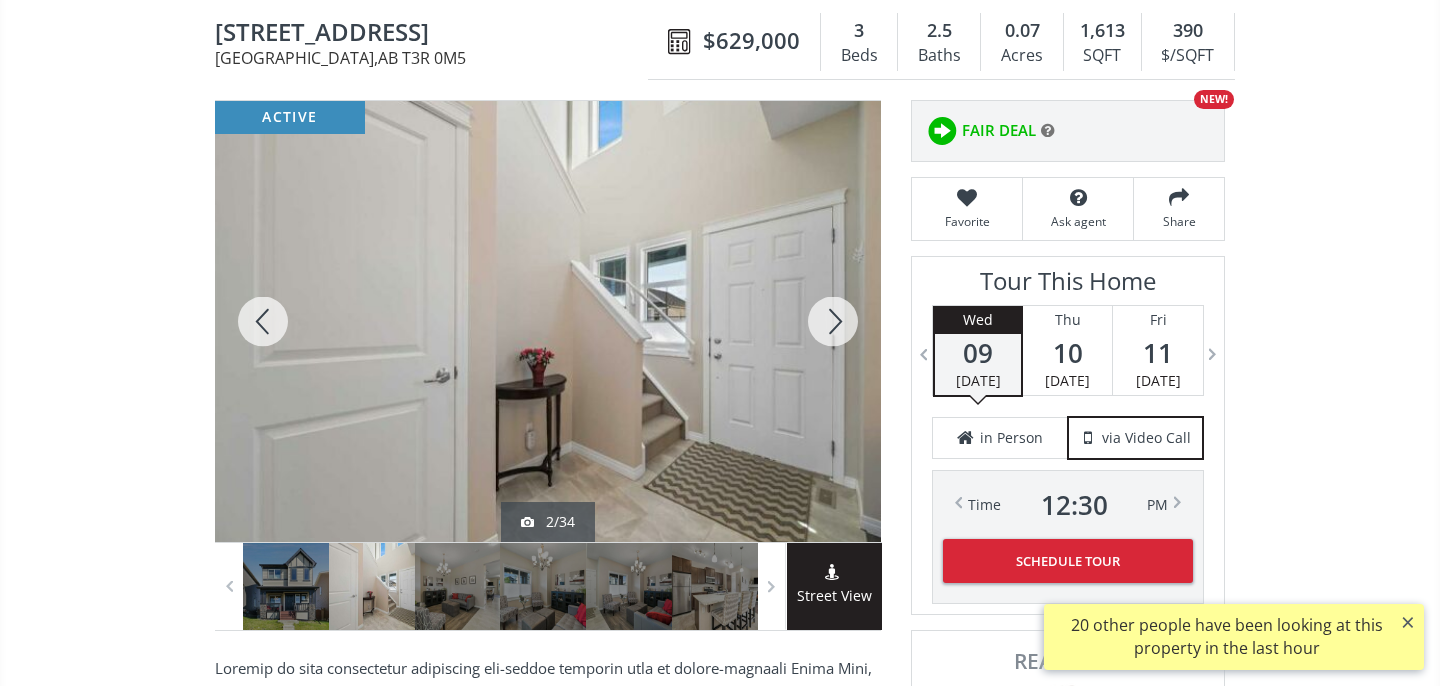 click at bounding box center [833, 321] 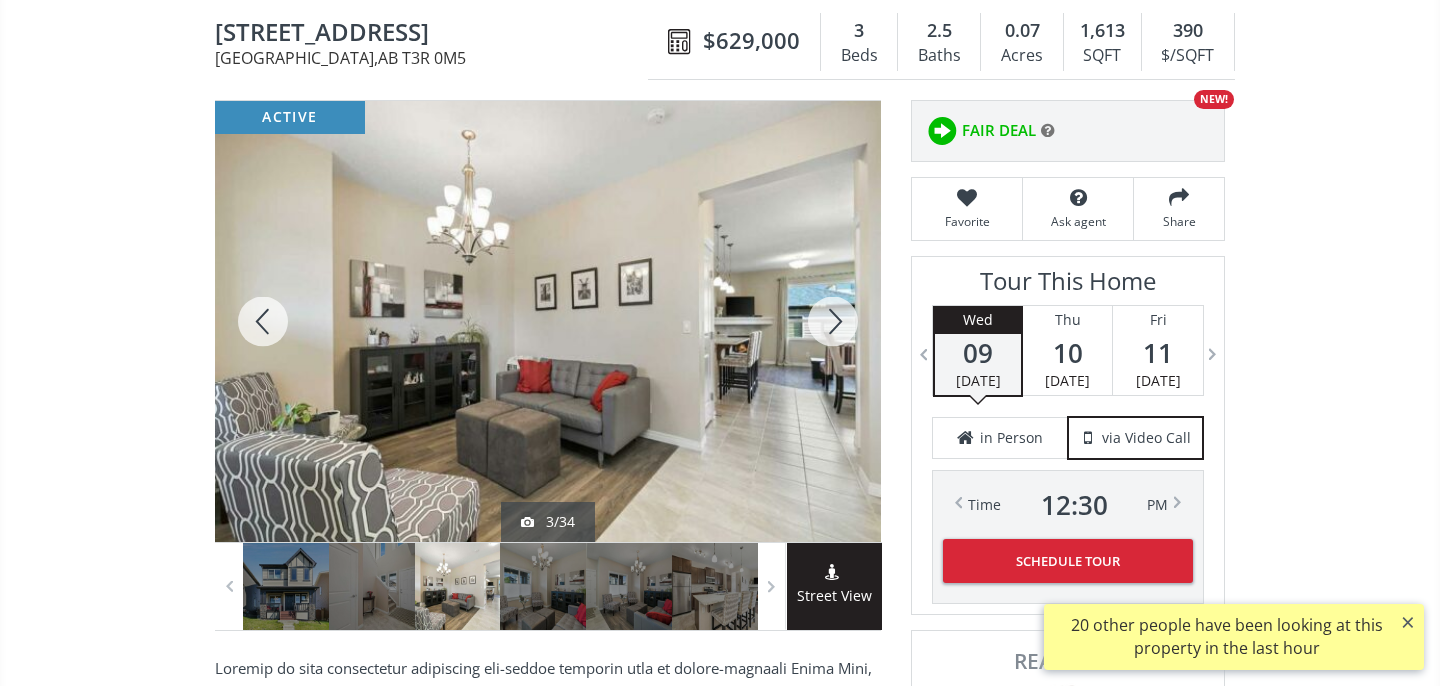 click at bounding box center [833, 321] 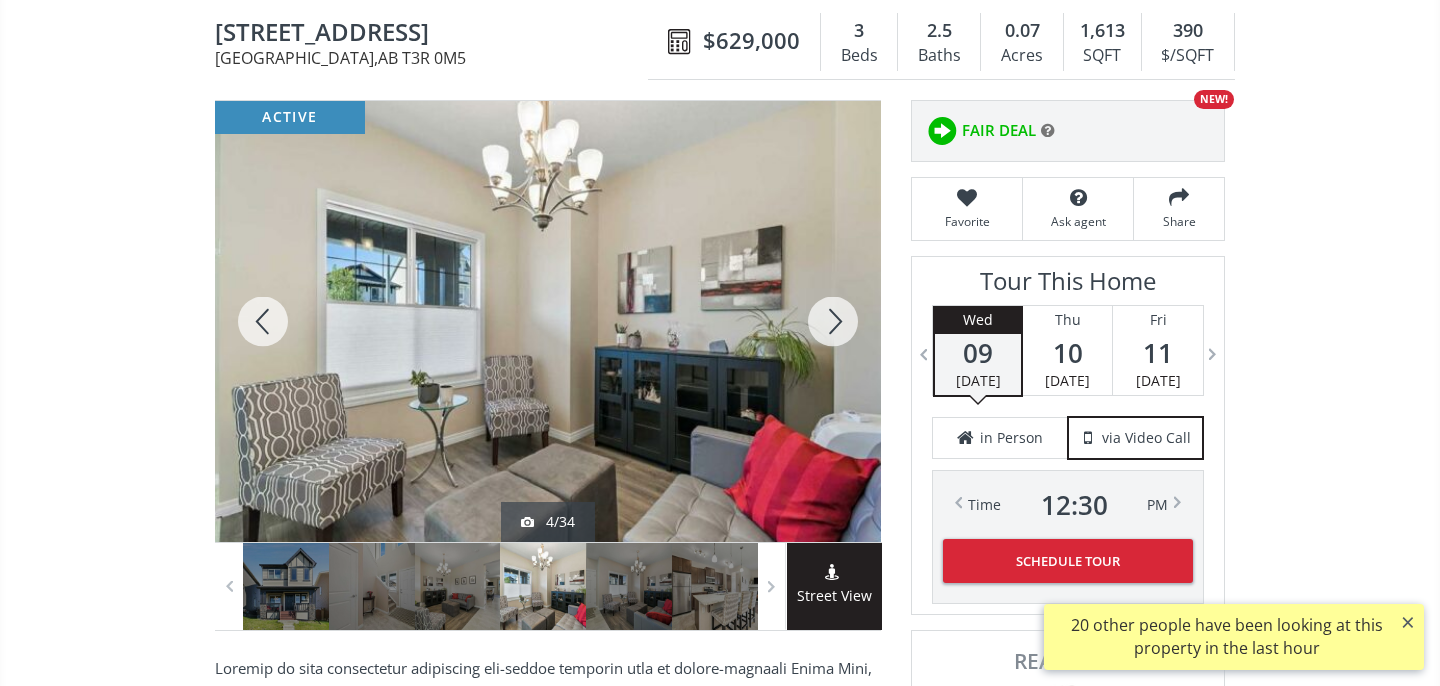 click at bounding box center [833, 321] 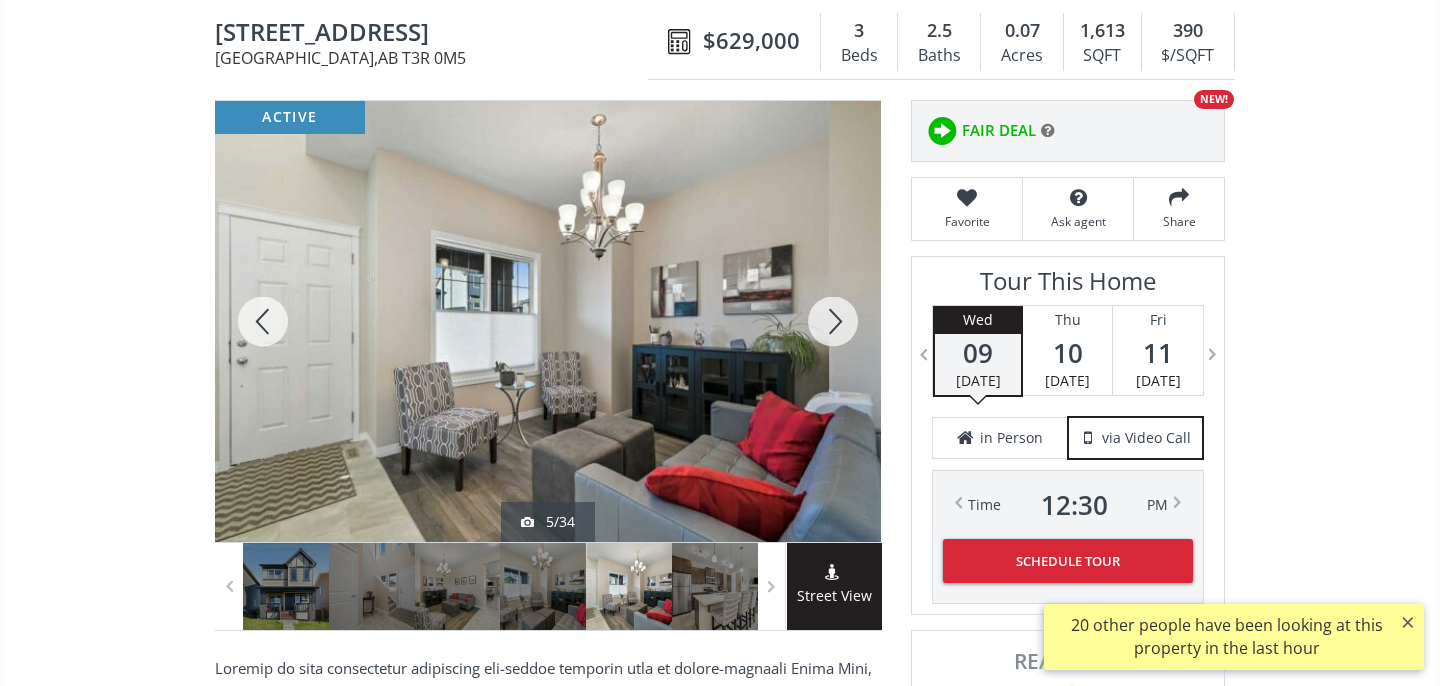 click at bounding box center (833, 321) 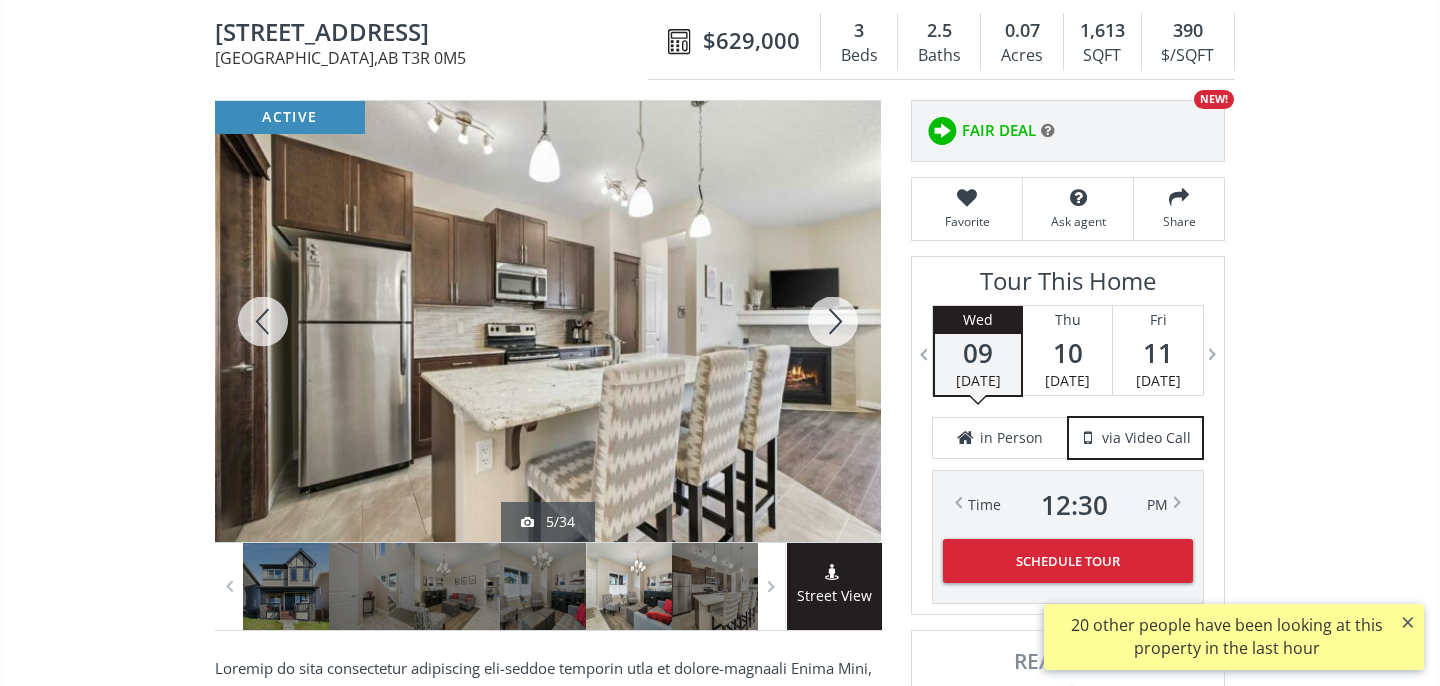 click at bounding box center (833, 321) 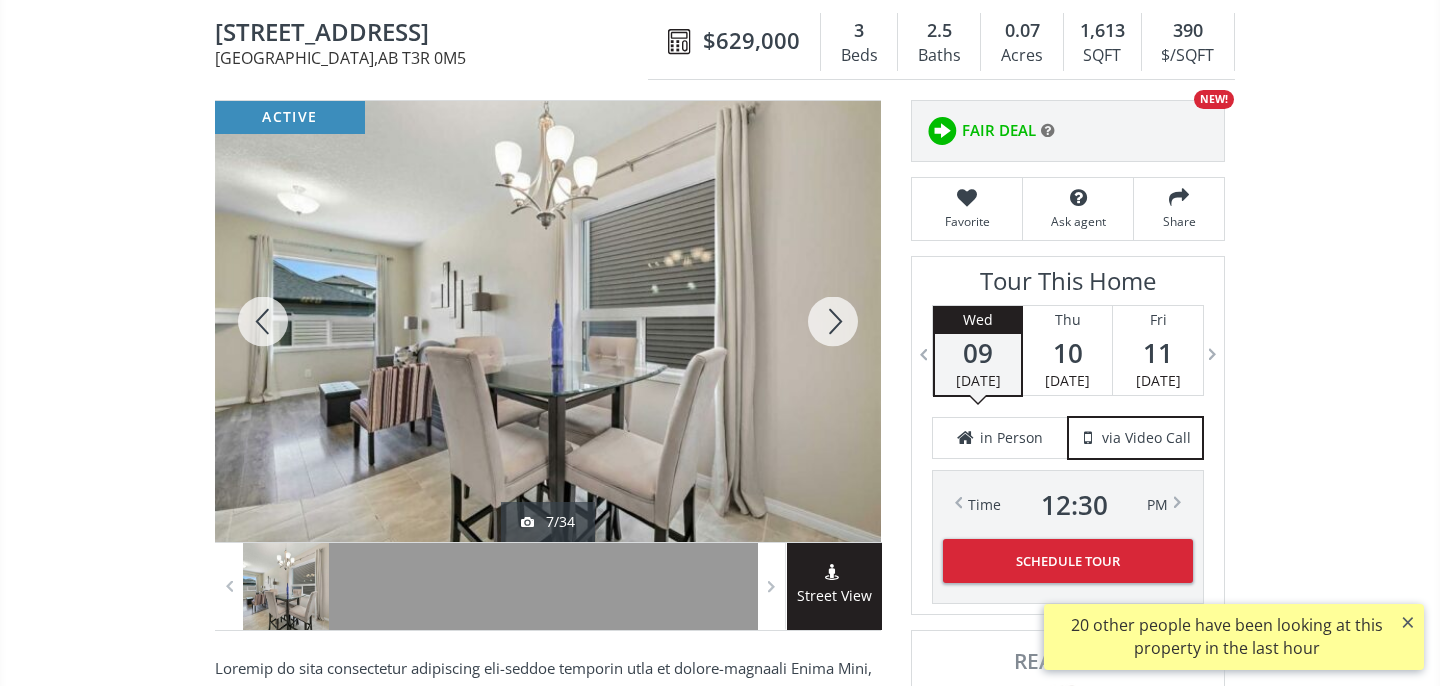 click at bounding box center [833, 321] 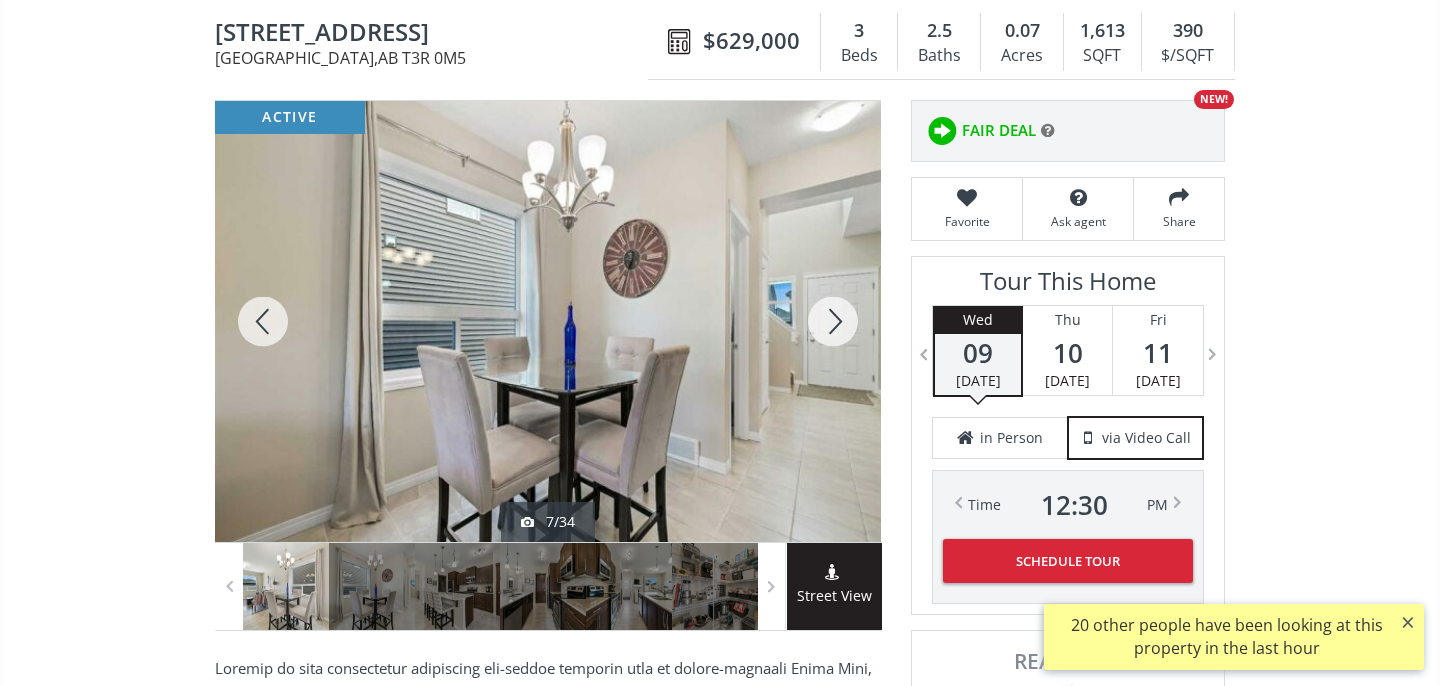 click at bounding box center [833, 321] 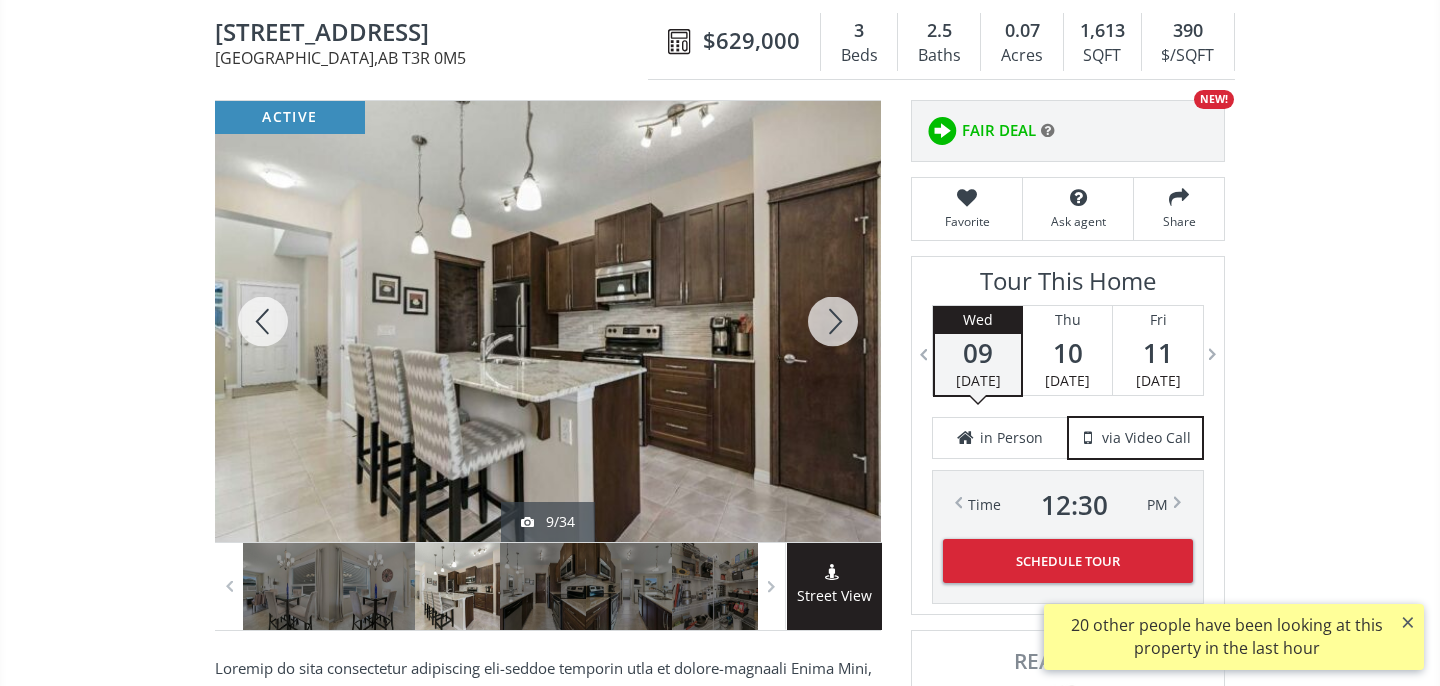 click at bounding box center (833, 321) 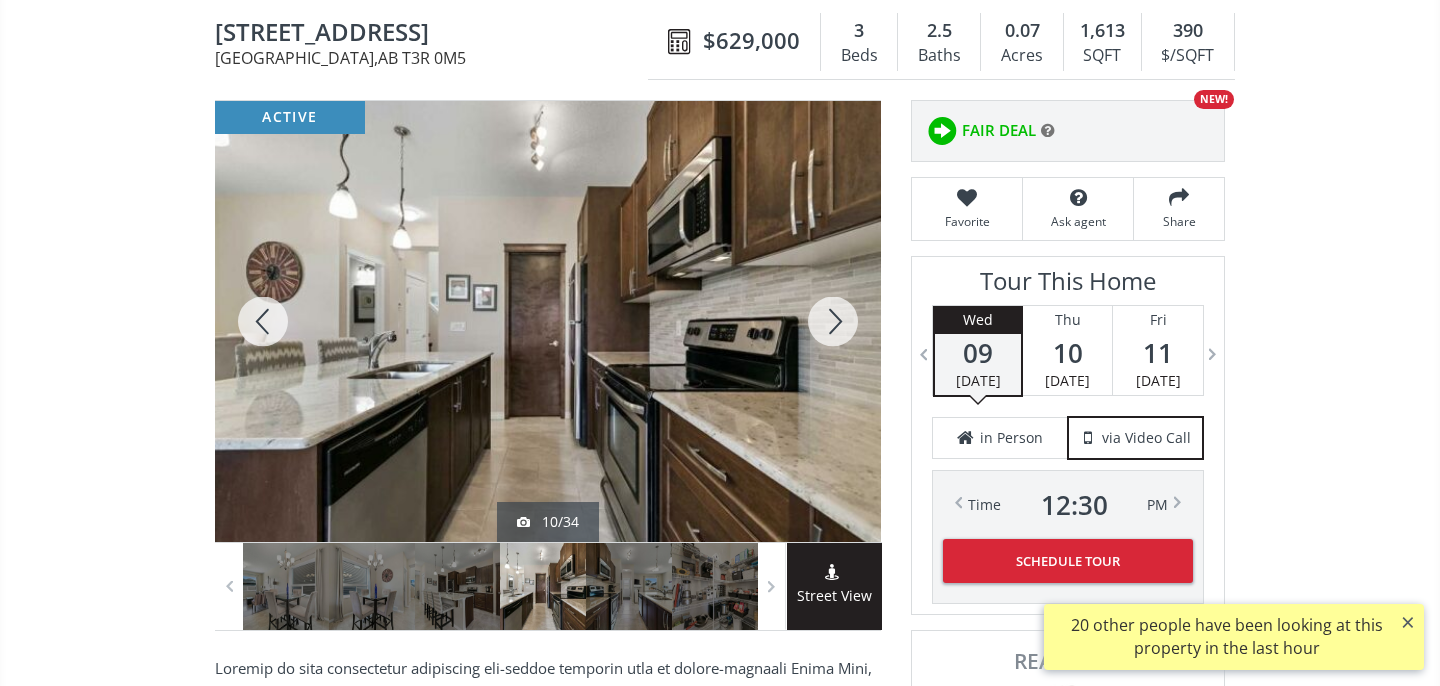 click at bounding box center [833, 321] 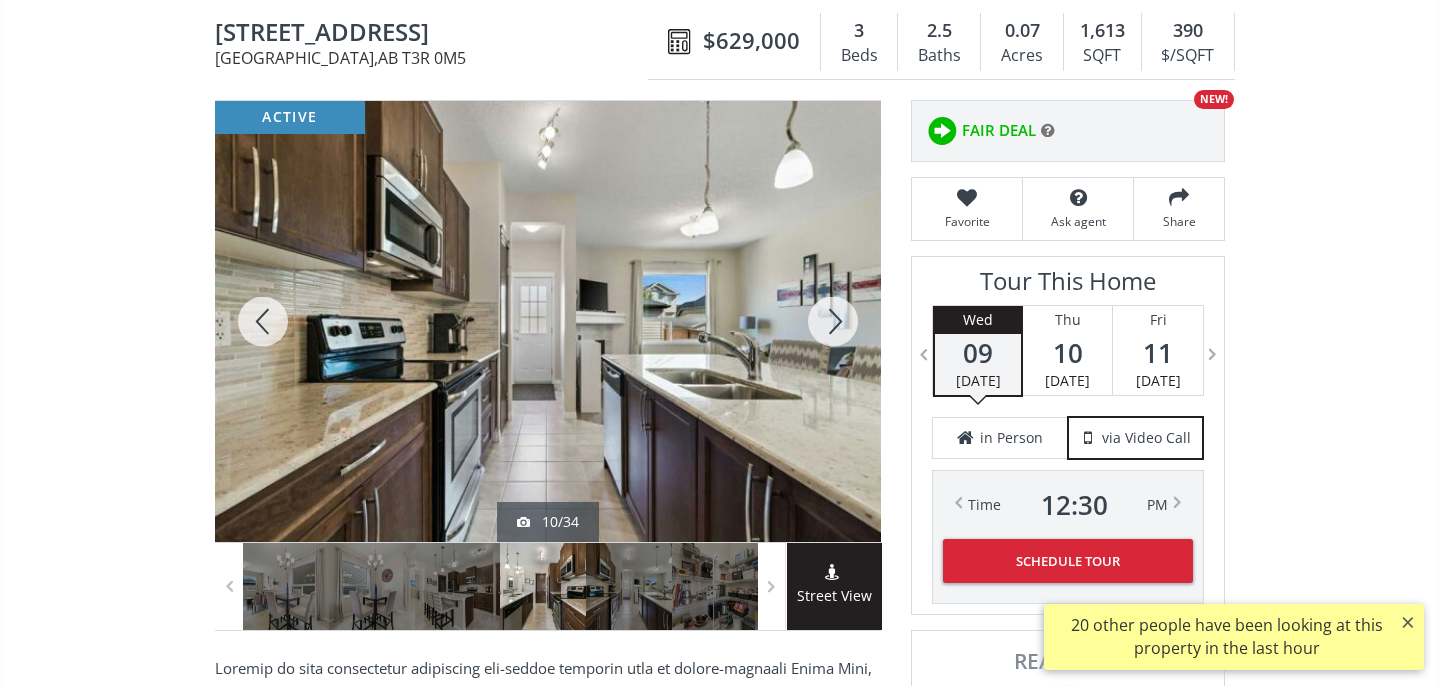 click at bounding box center [833, 321] 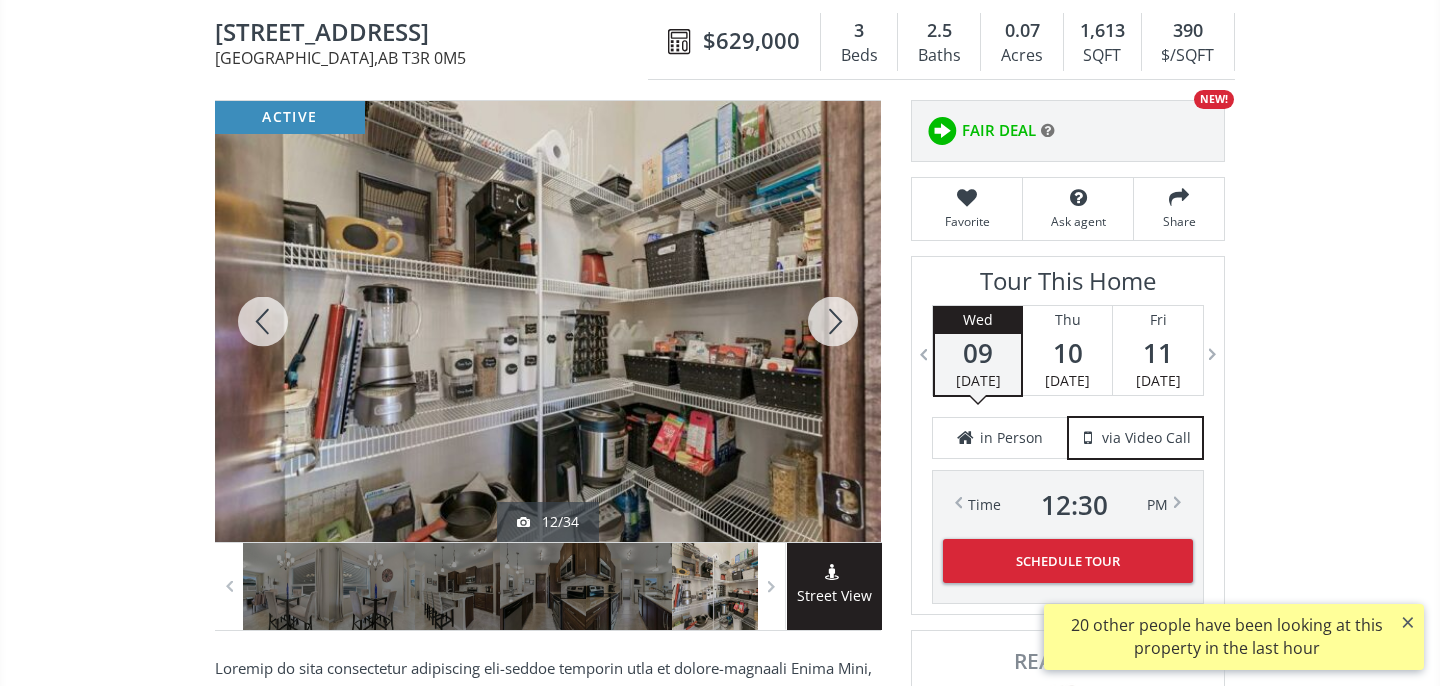 click at bounding box center [833, 321] 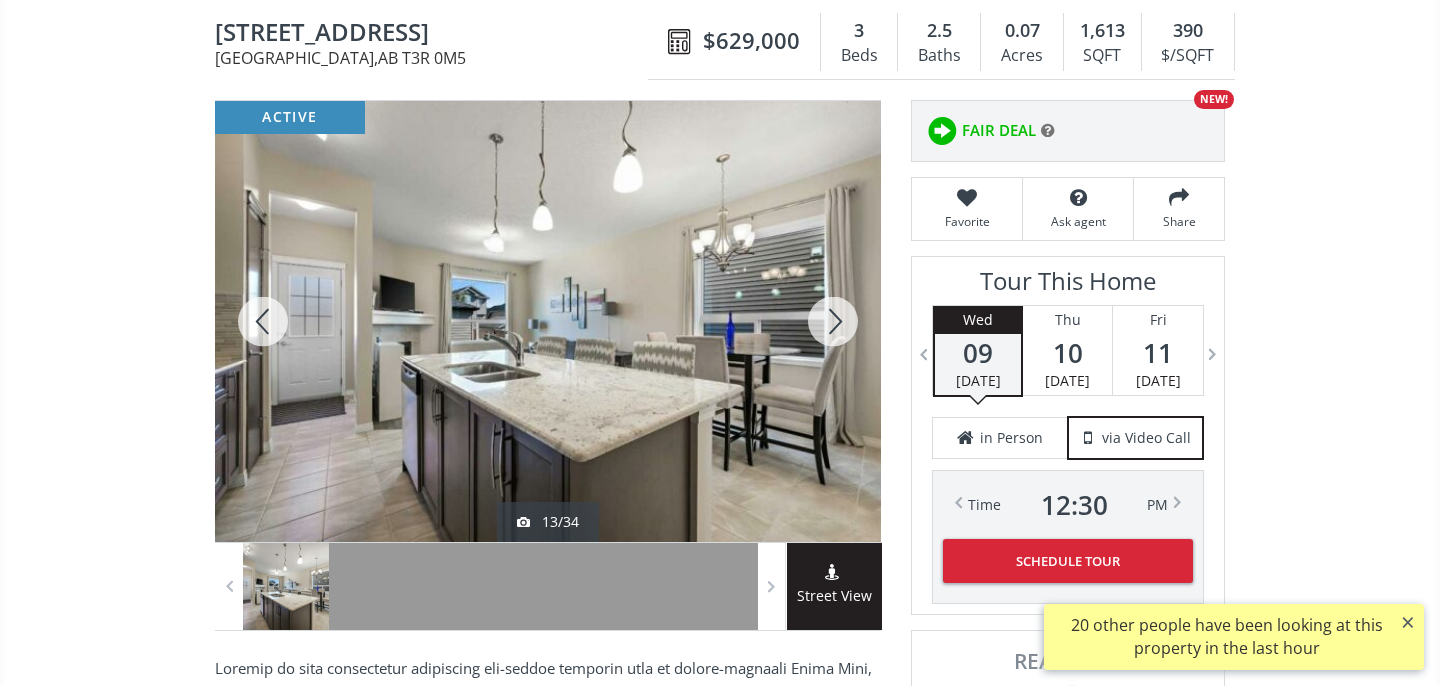 click at bounding box center [833, 321] 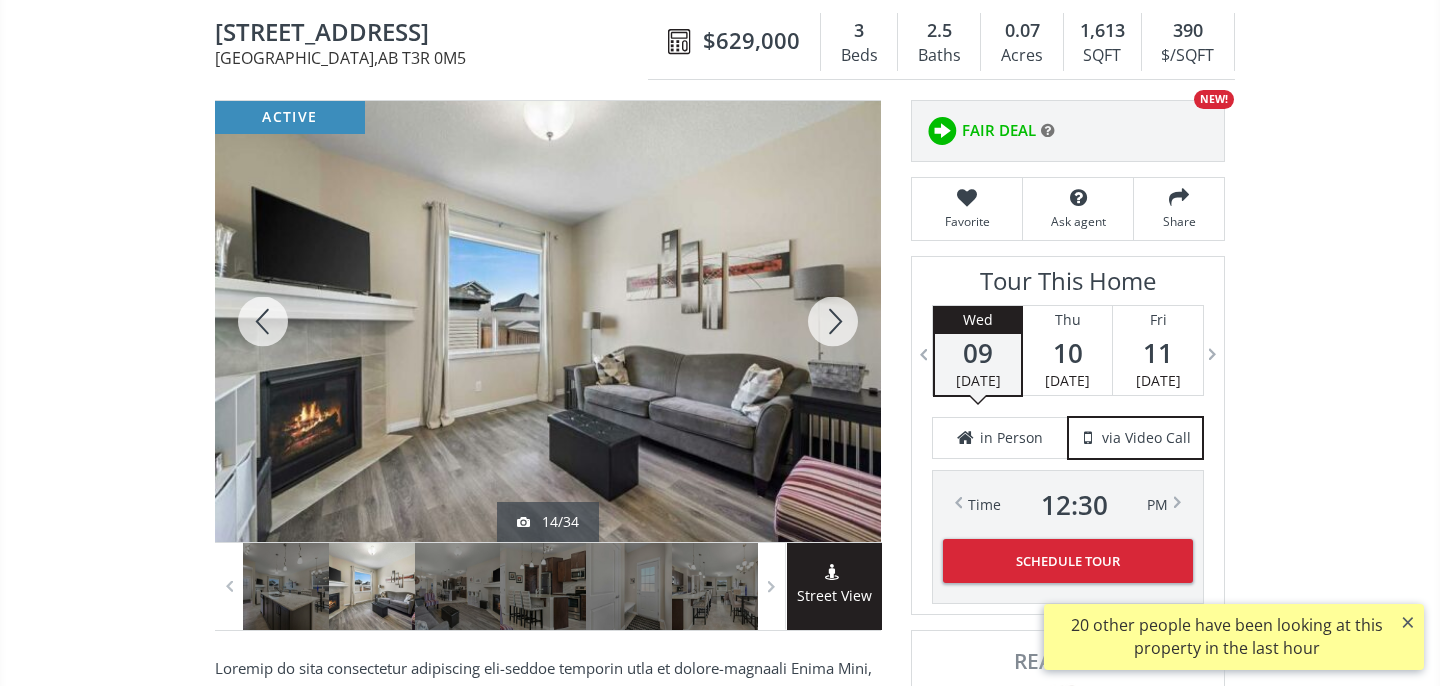 click at bounding box center [833, 321] 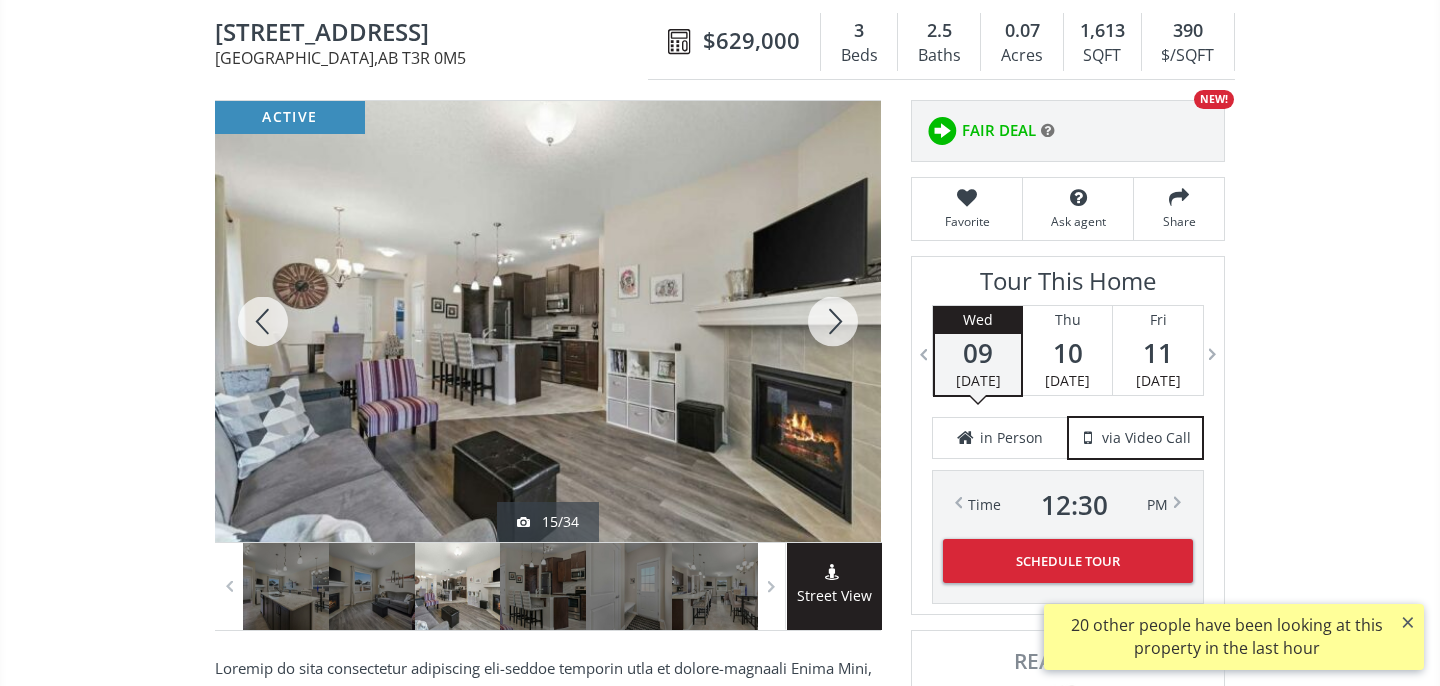 click at bounding box center [833, 321] 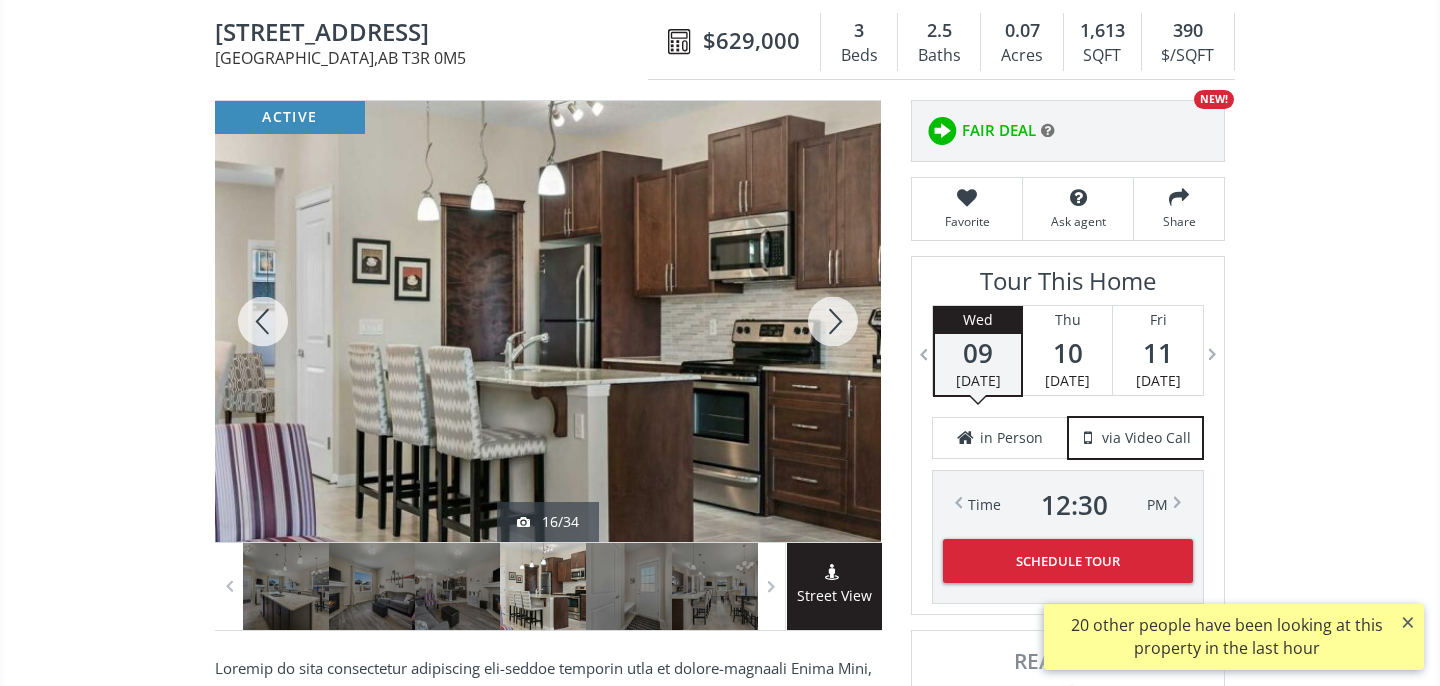 click at bounding box center (833, 321) 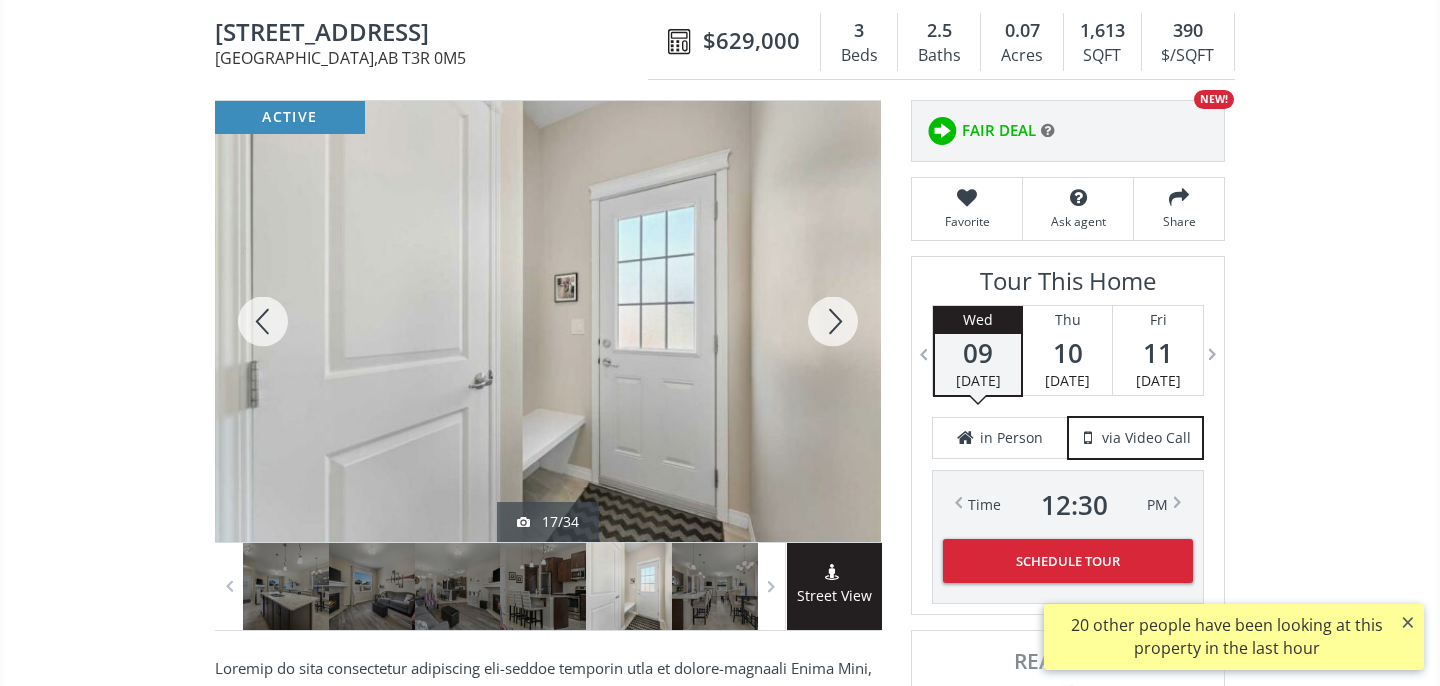 click at bounding box center [833, 321] 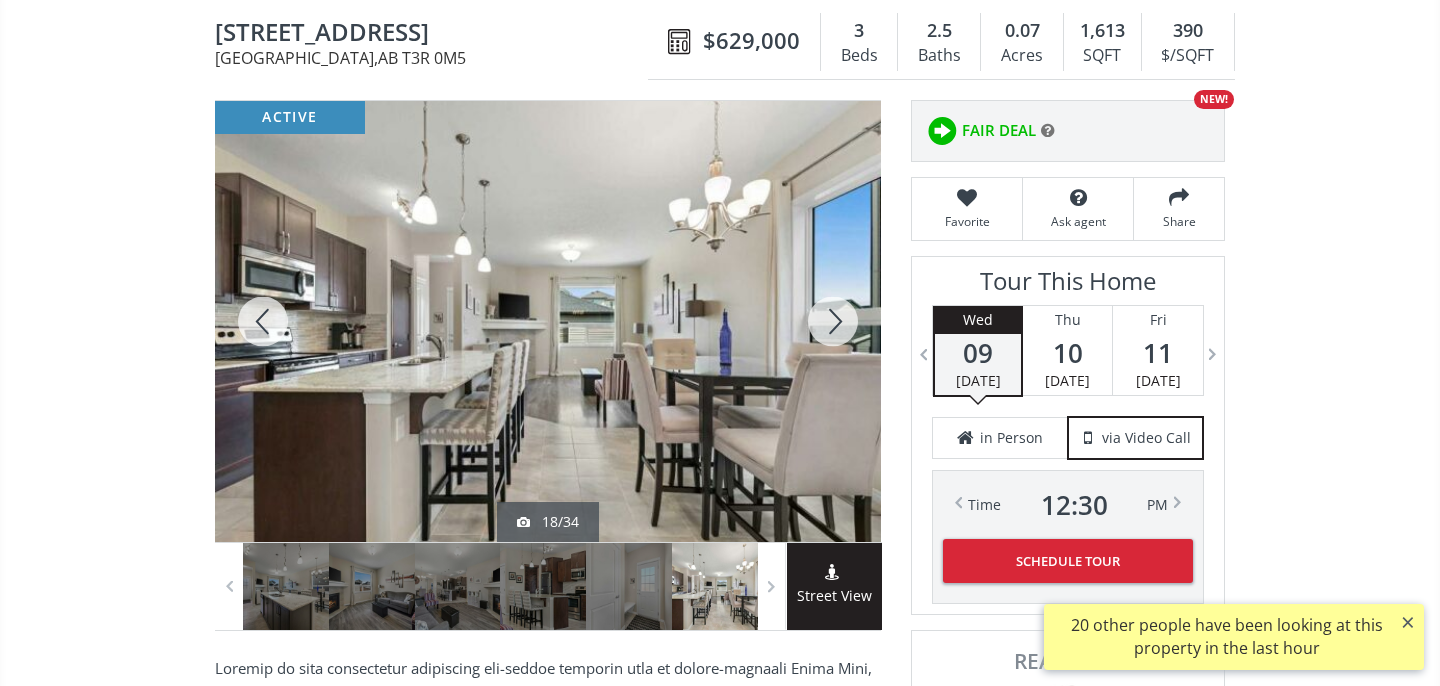 click at bounding box center (833, 321) 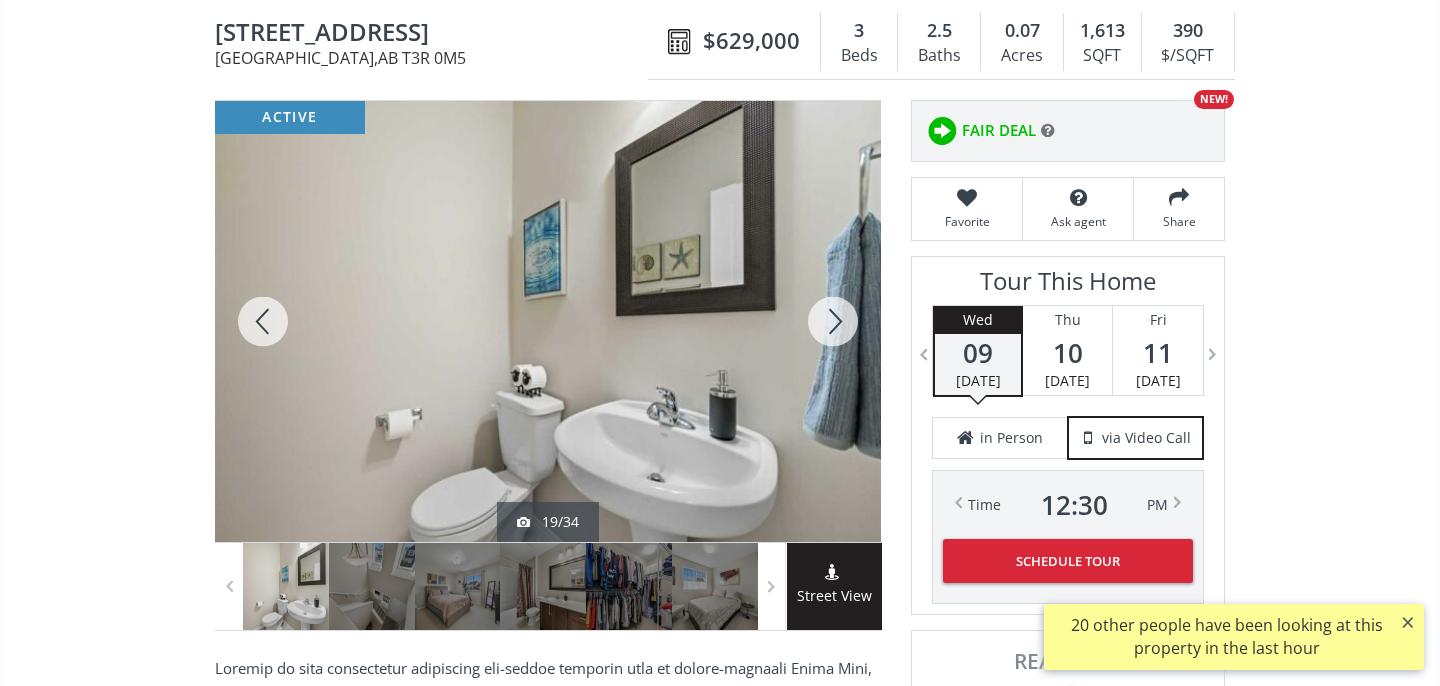 click at bounding box center (833, 321) 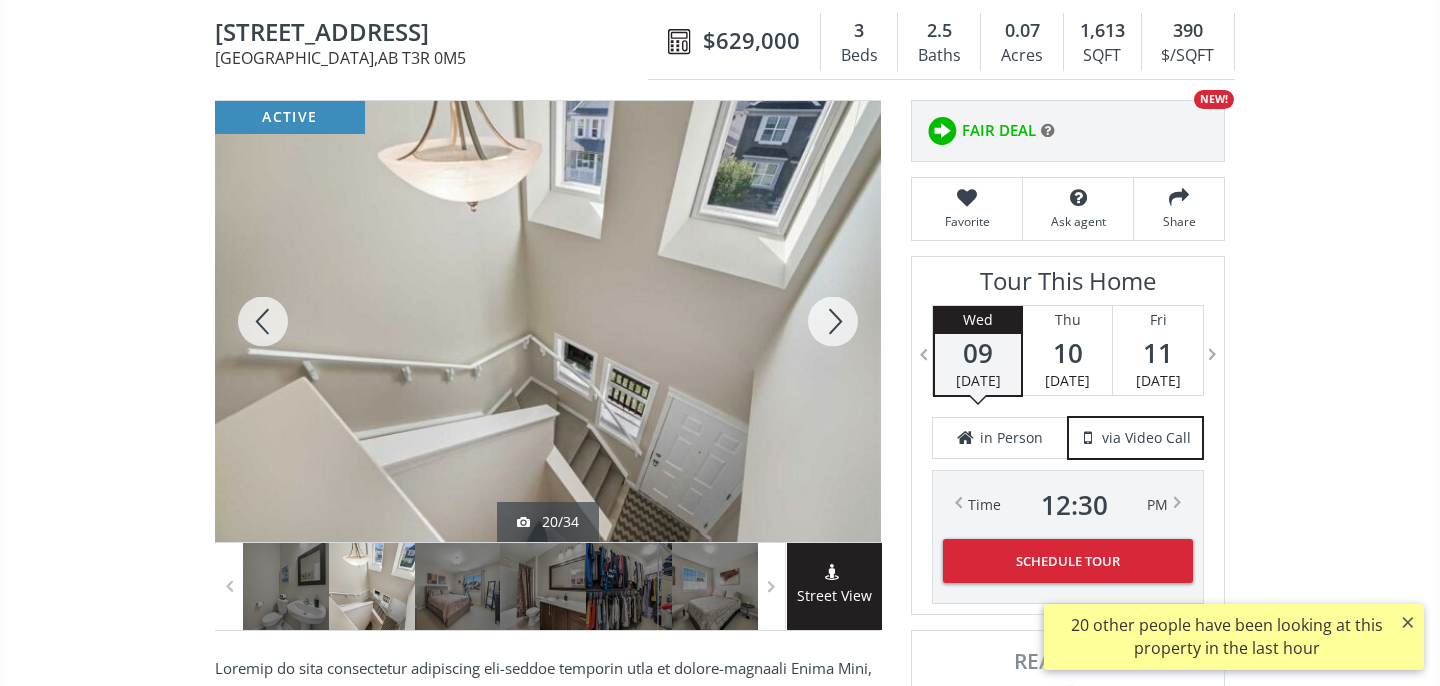 click at bounding box center [833, 321] 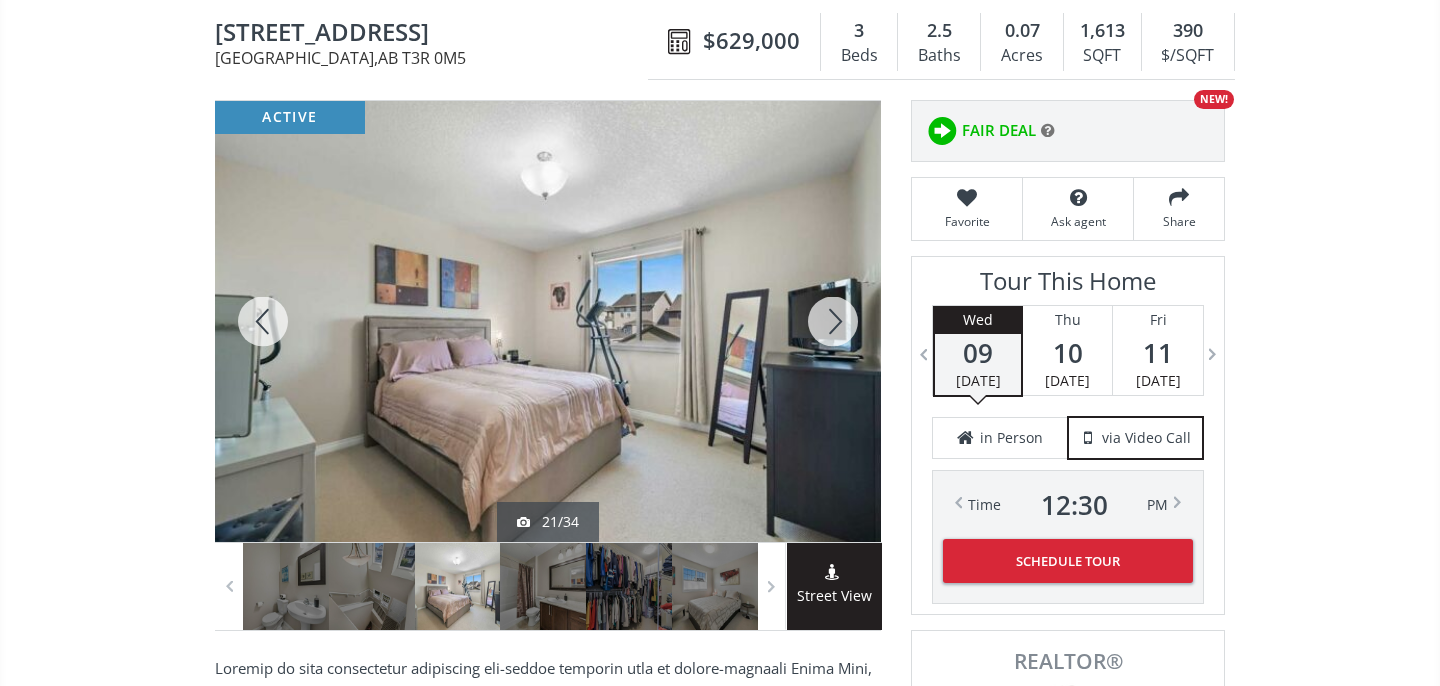 click at bounding box center [833, 321] 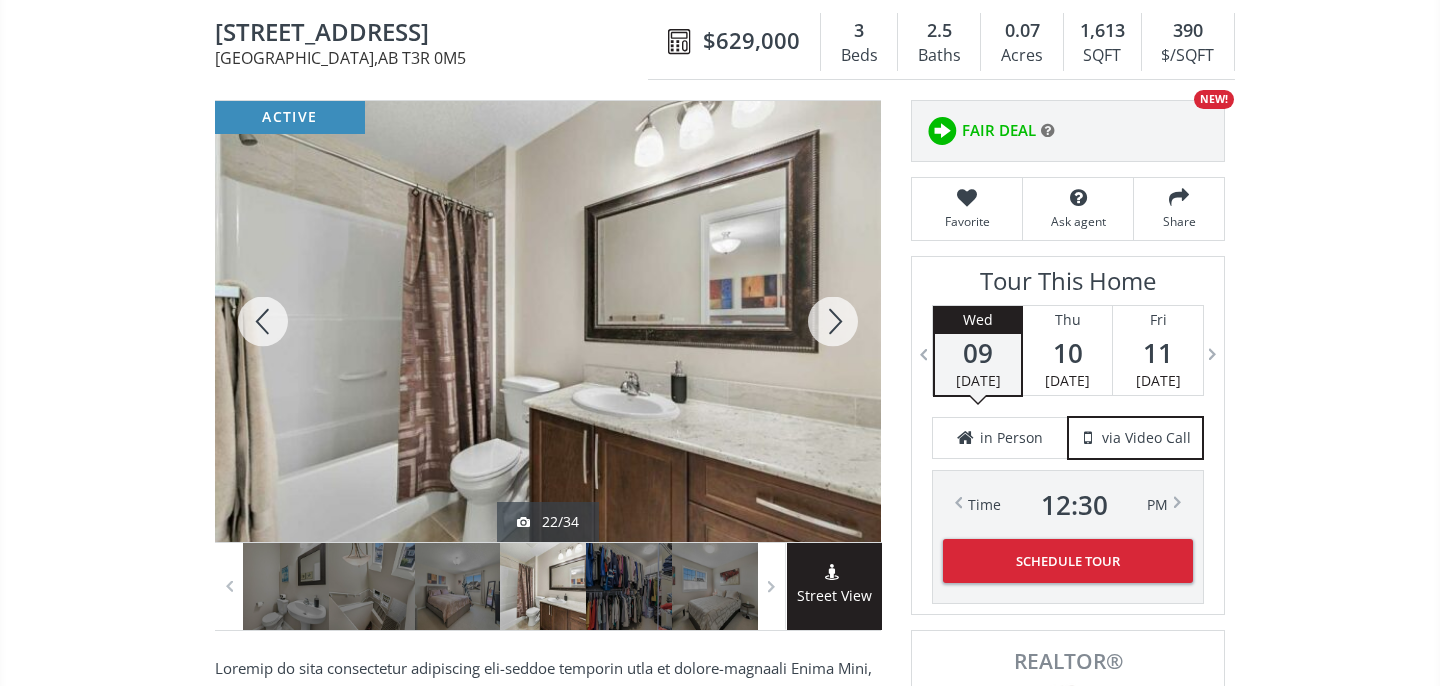 click at bounding box center [833, 321] 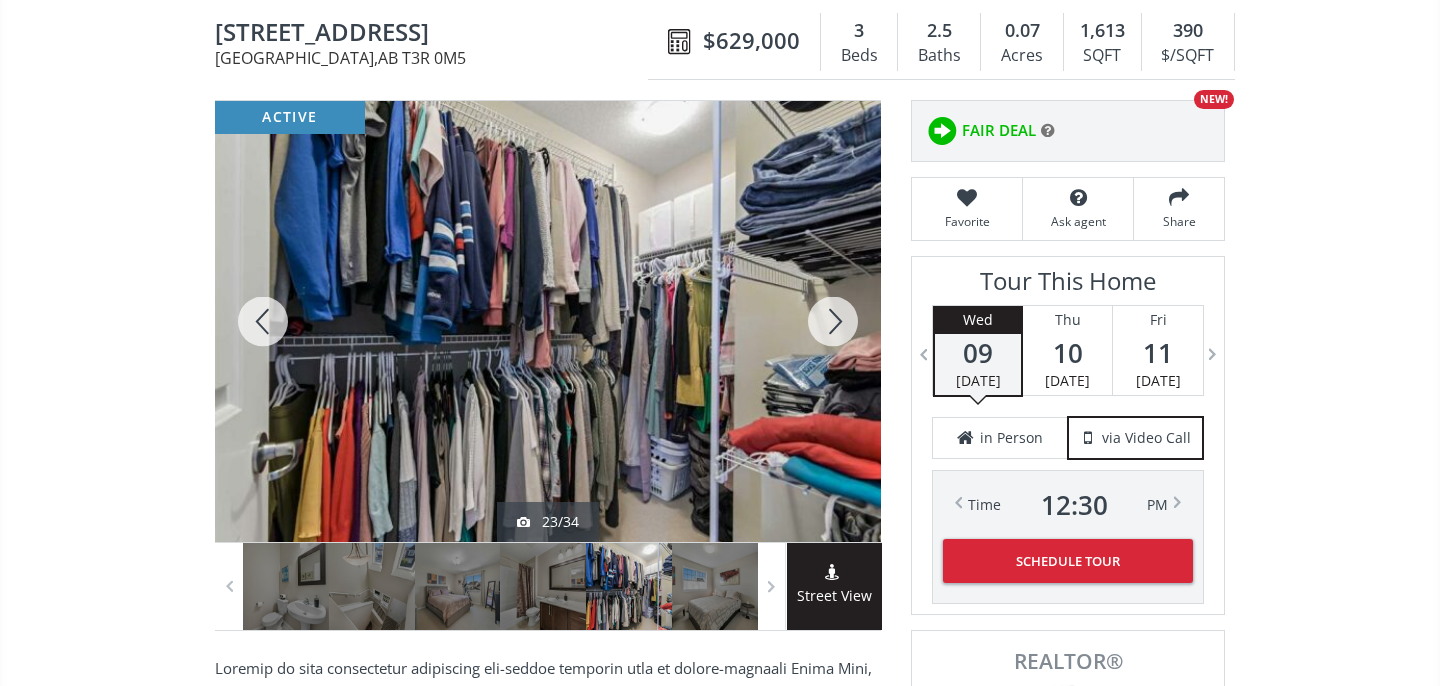click at bounding box center [833, 321] 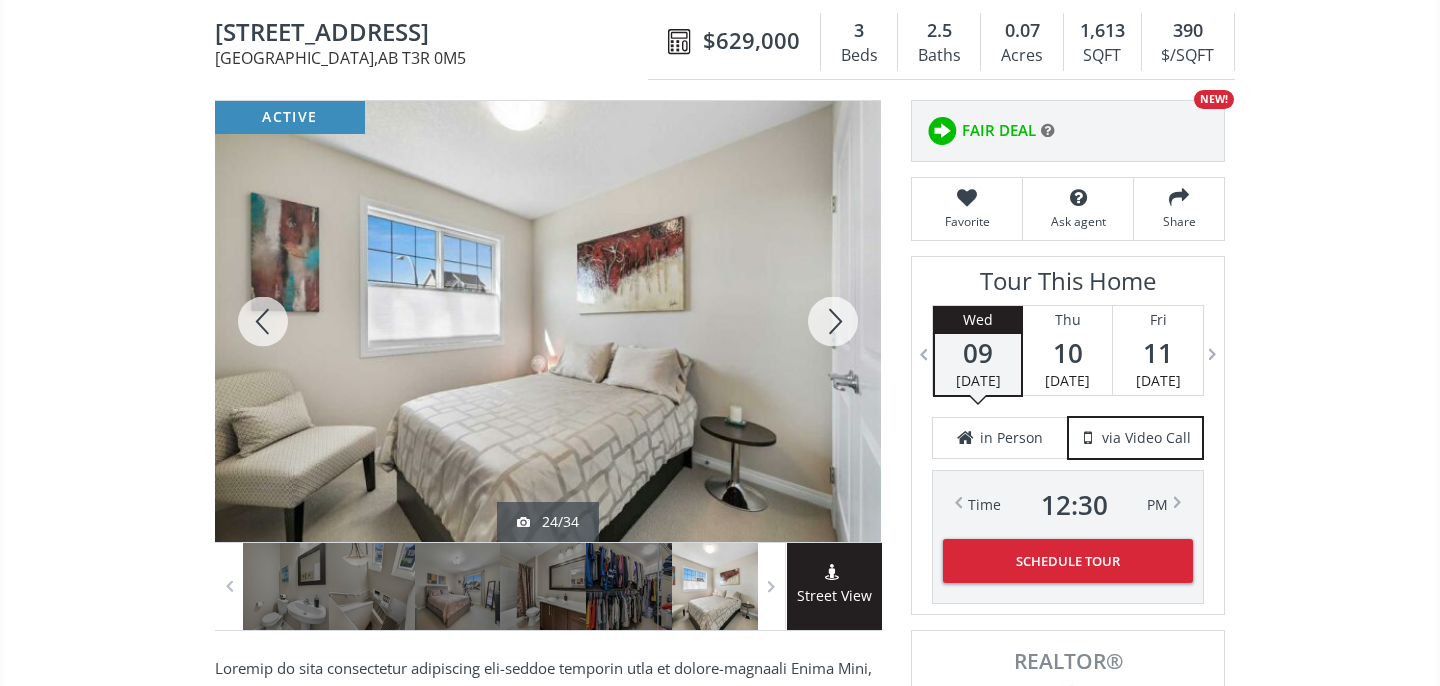 click at bounding box center [833, 321] 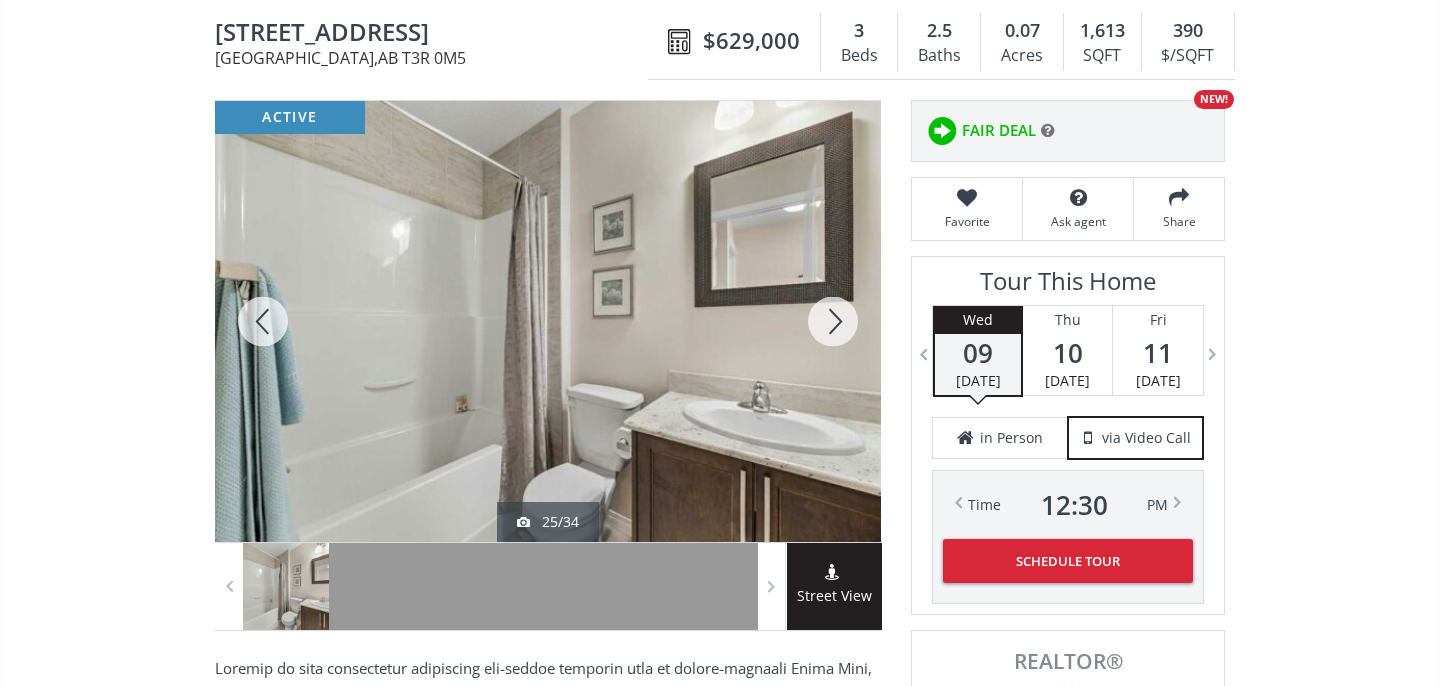 click at bounding box center (833, 321) 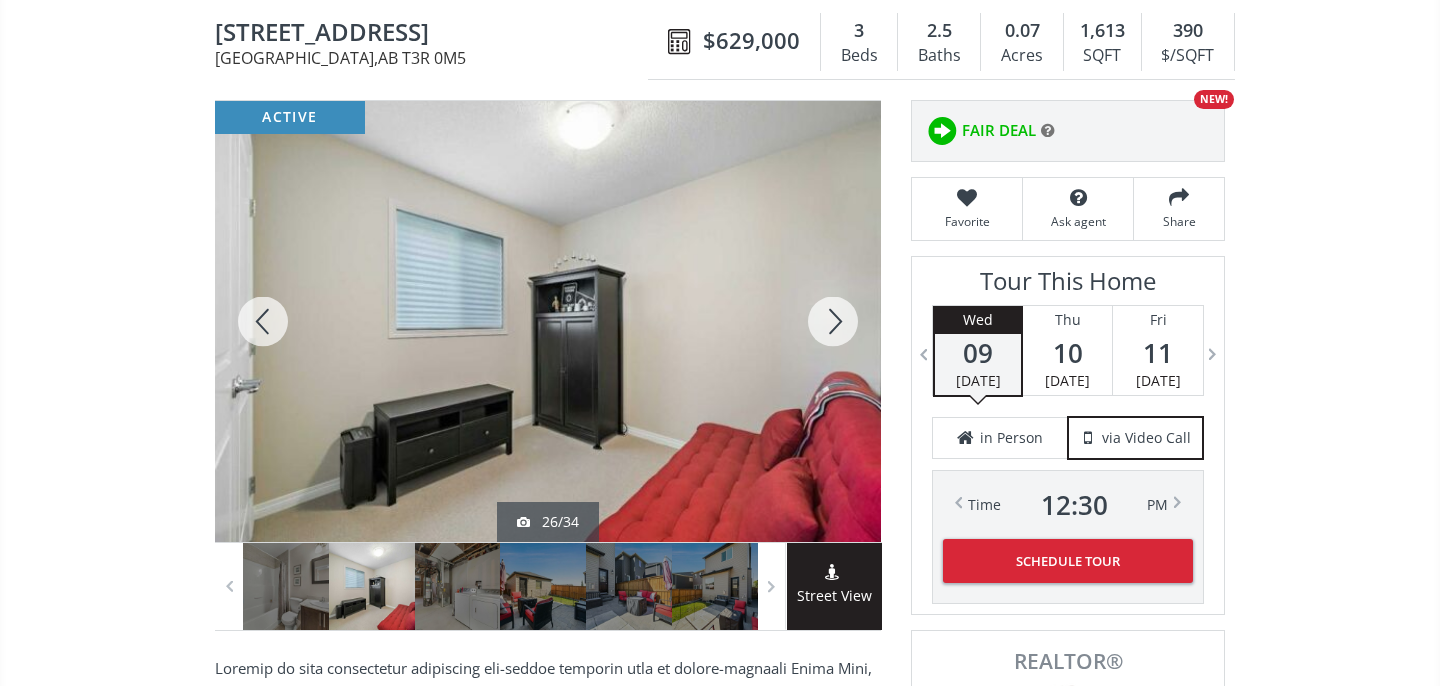 click at bounding box center (833, 321) 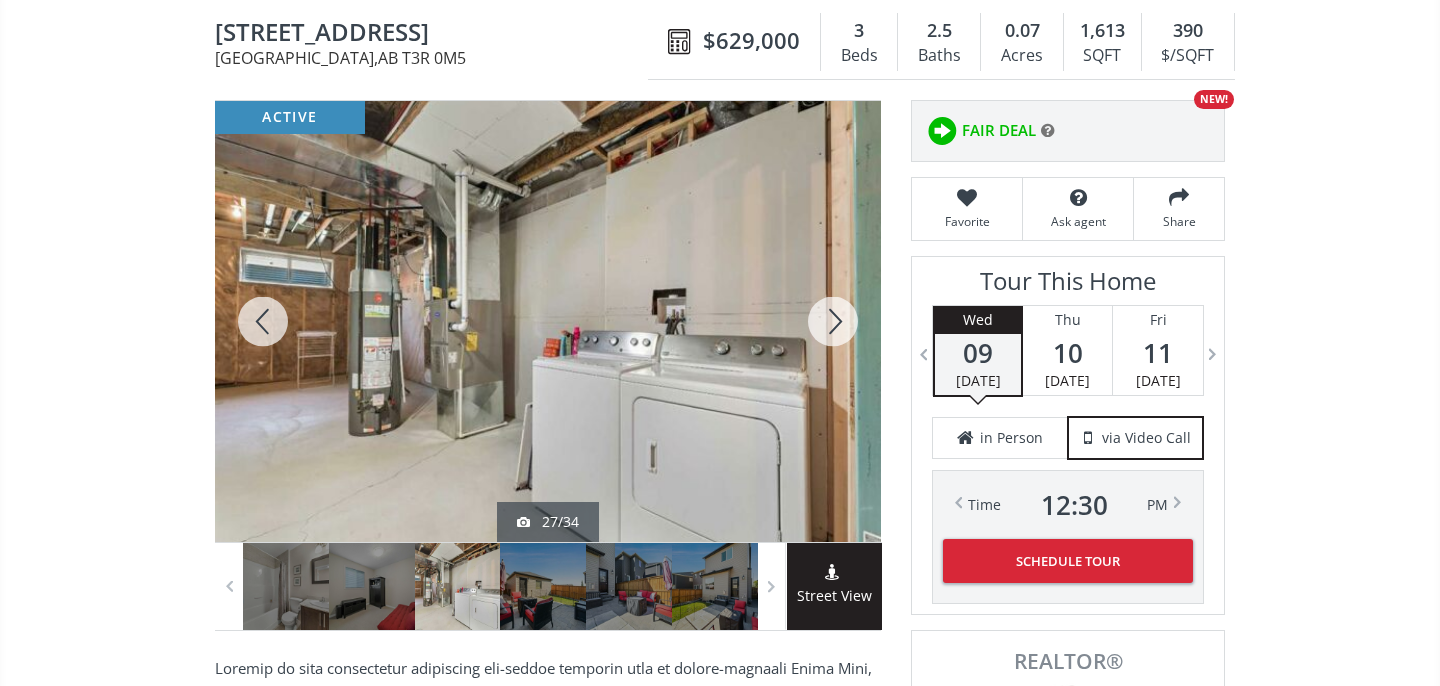click at bounding box center [833, 321] 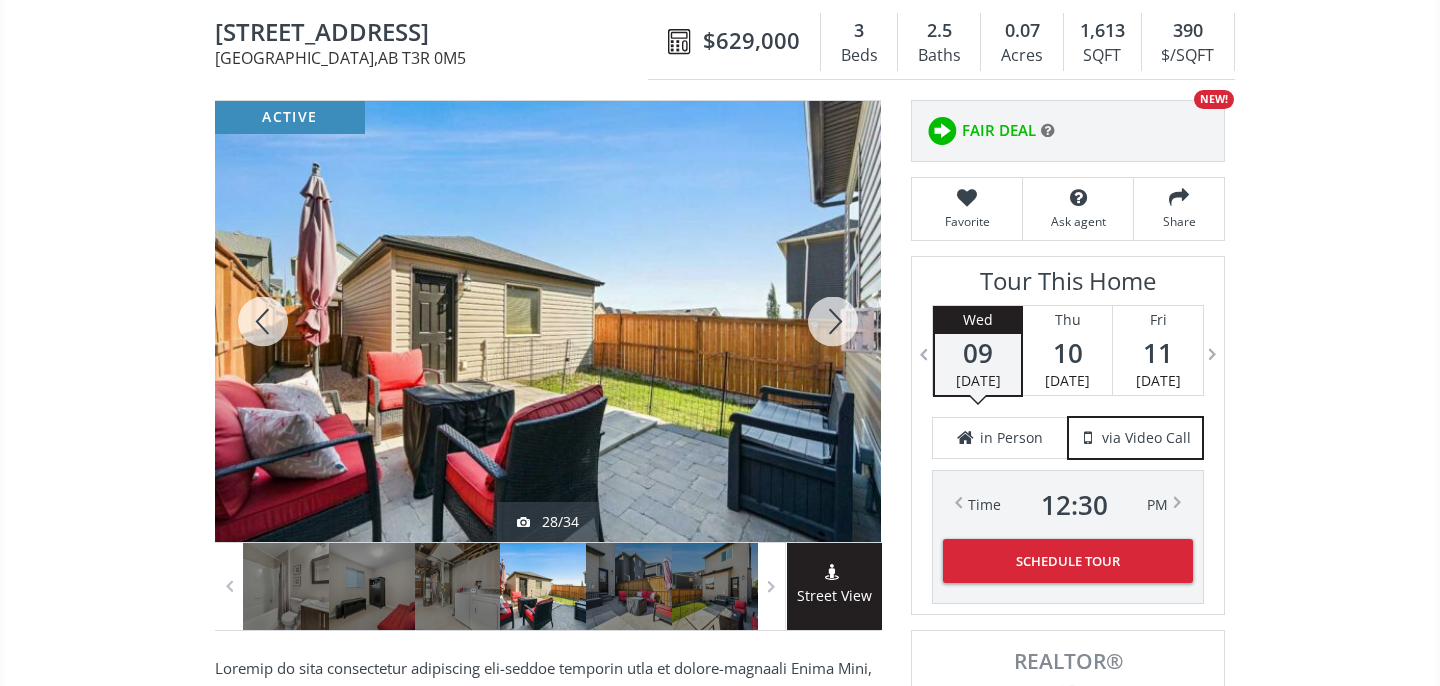 click at bounding box center [833, 321] 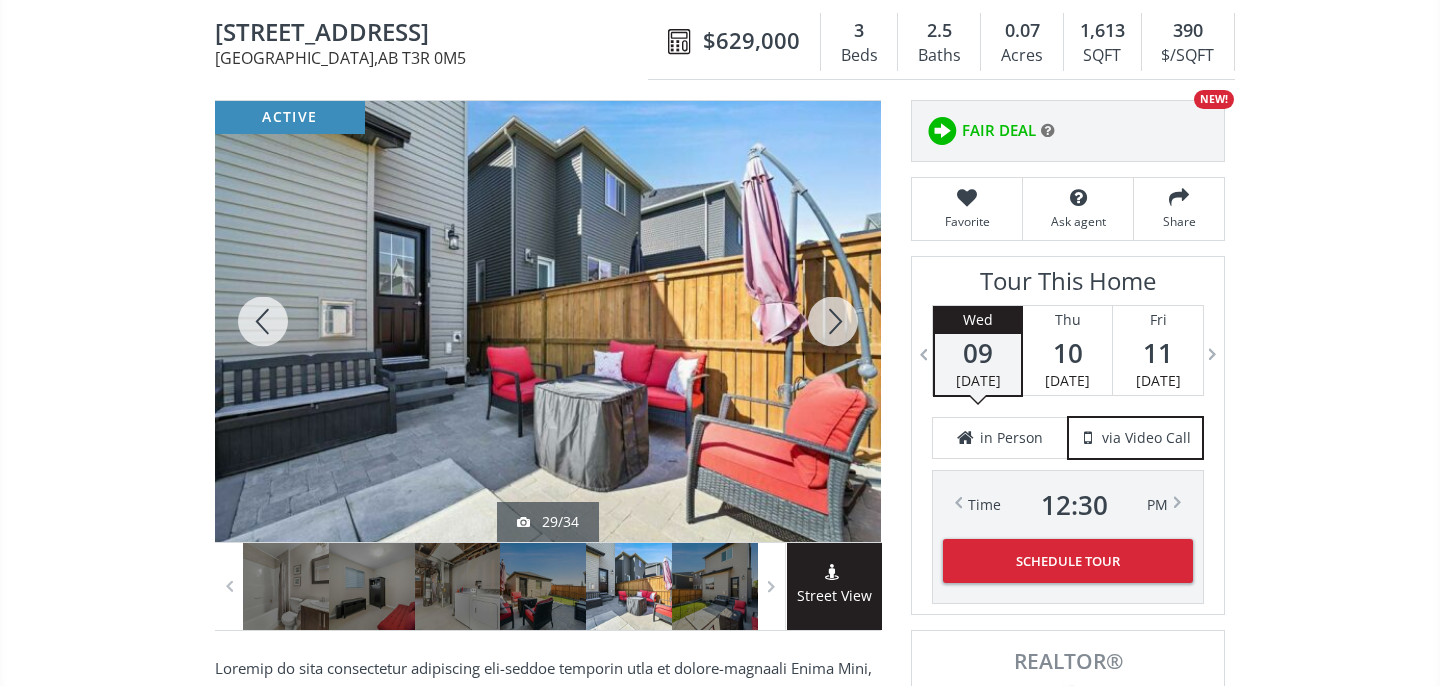 click at bounding box center [833, 321] 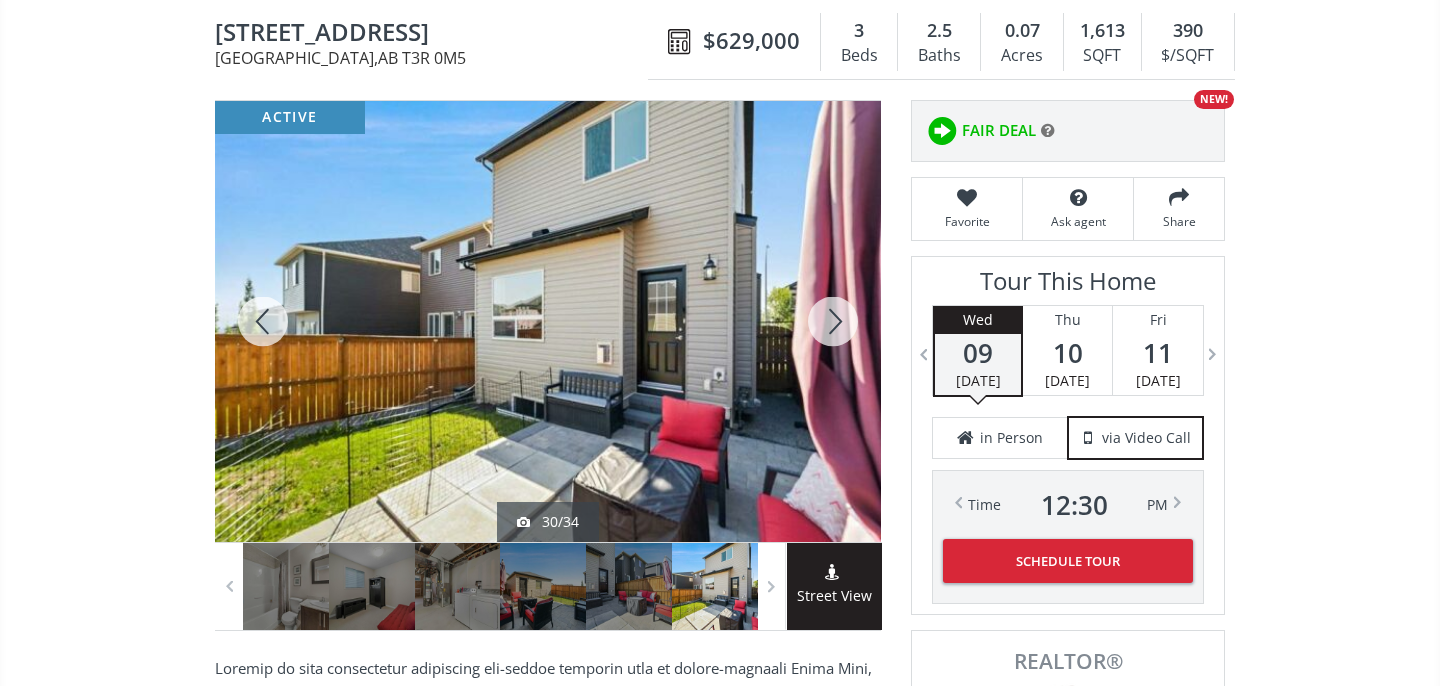 click at bounding box center [833, 321] 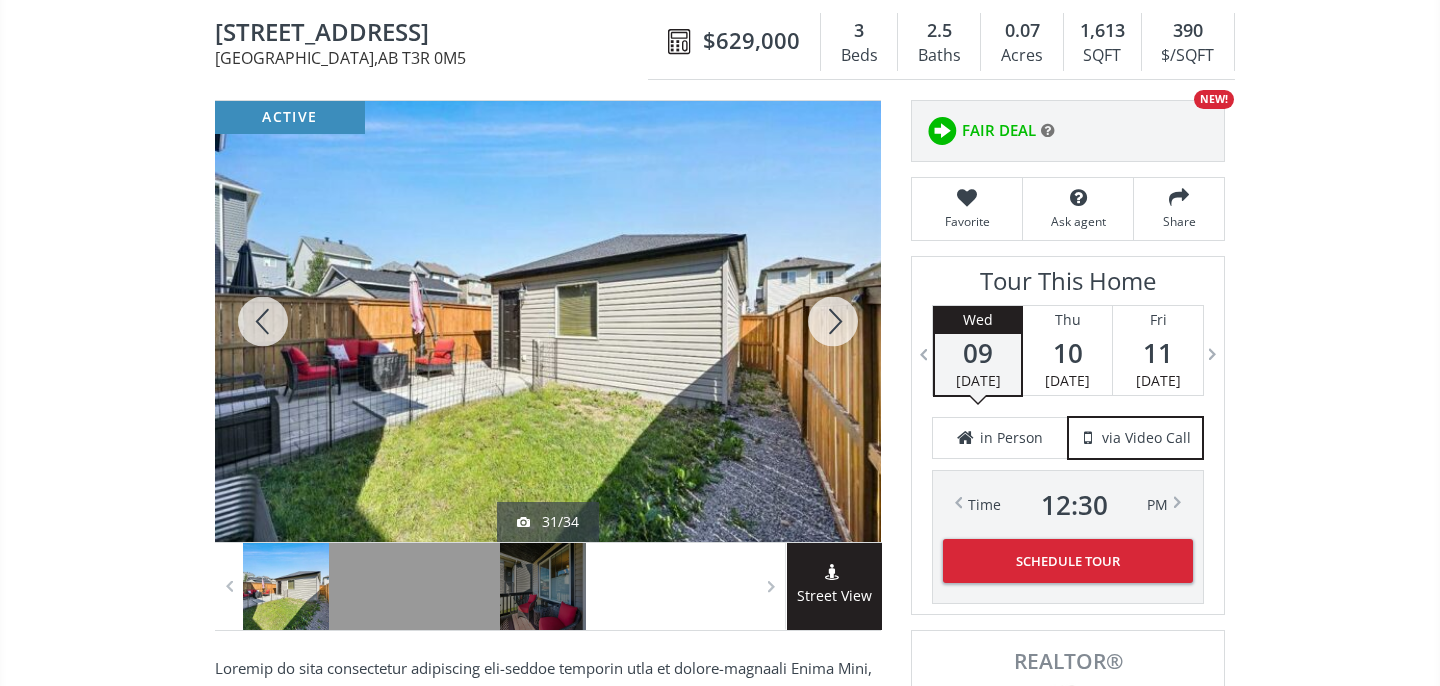 click at bounding box center (833, 321) 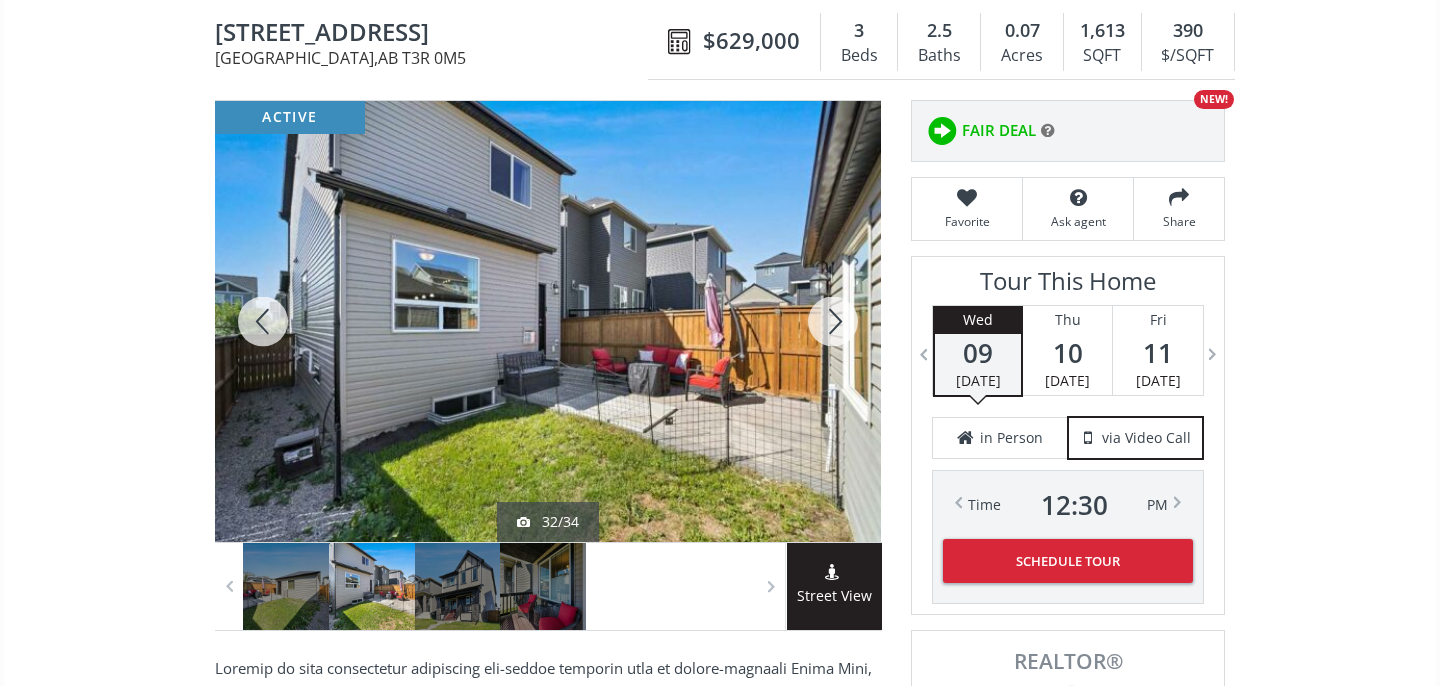 click at bounding box center [833, 321] 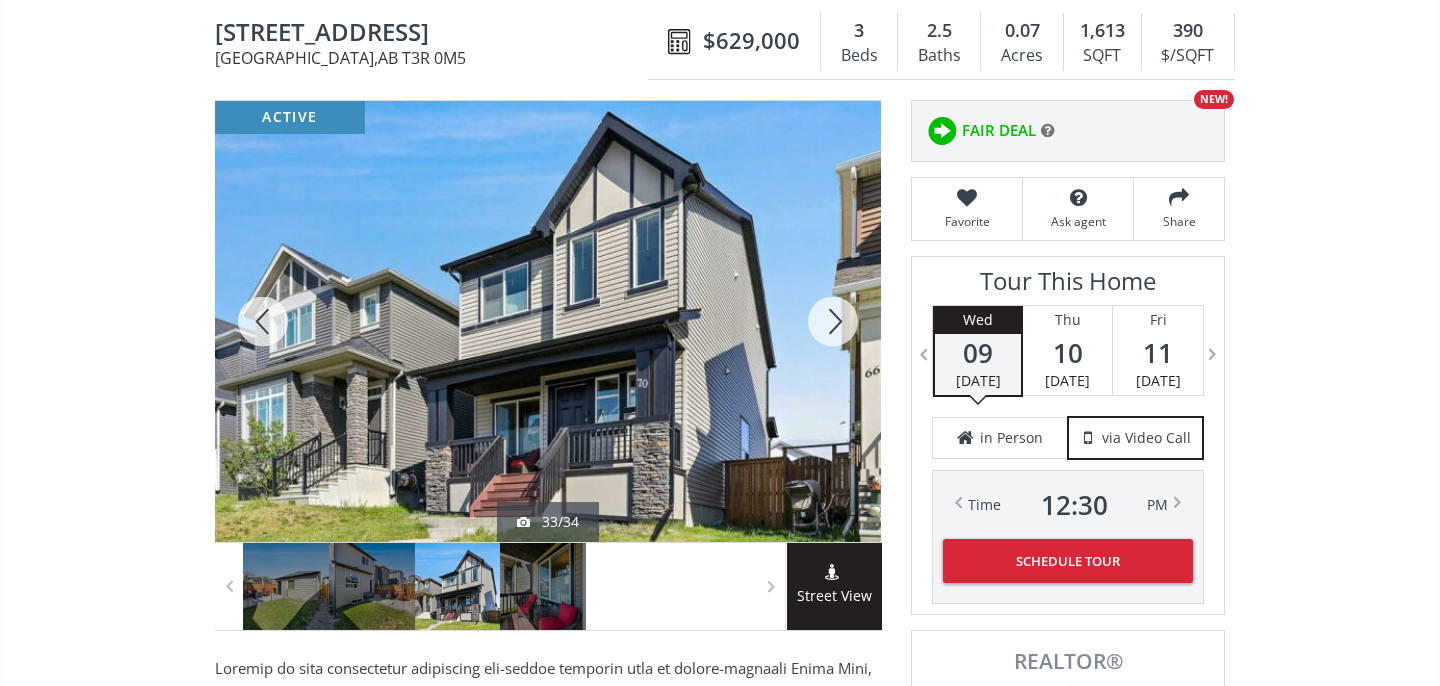 click at bounding box center (833, 321) 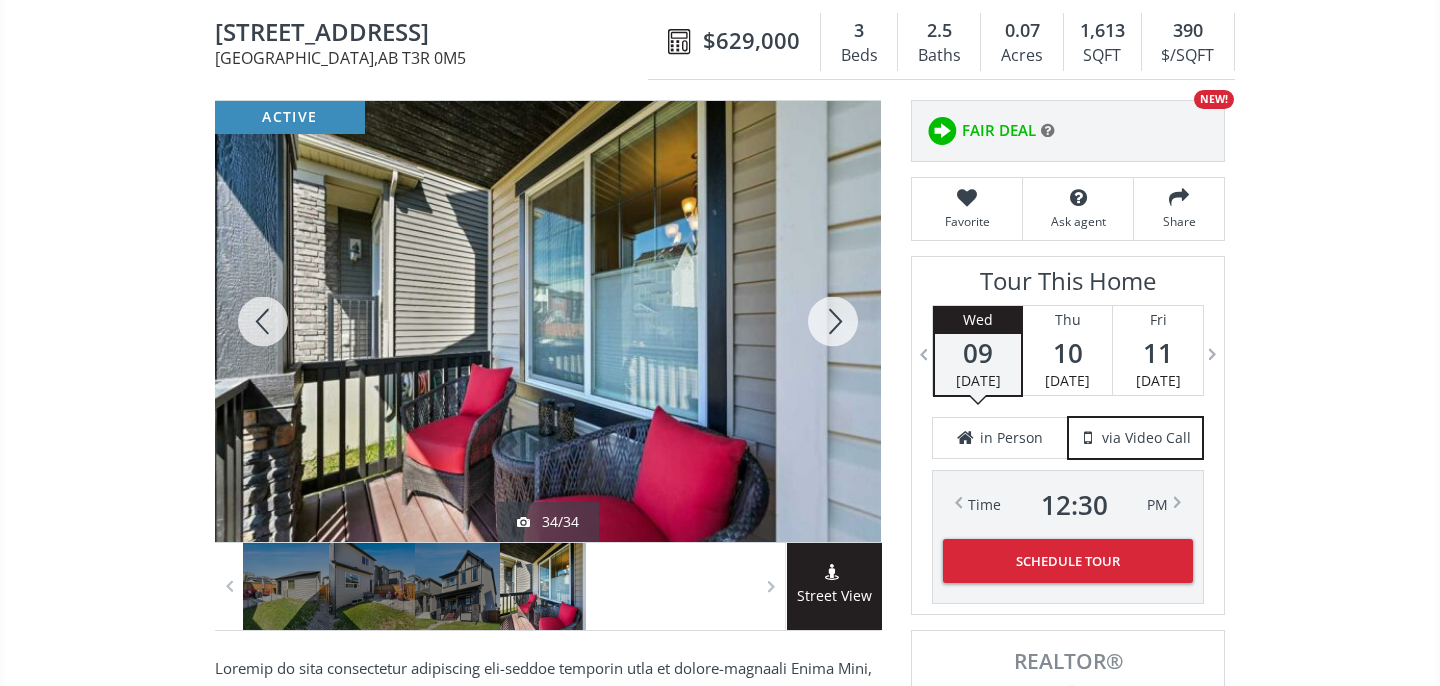 click at bounding box center (833, 321) 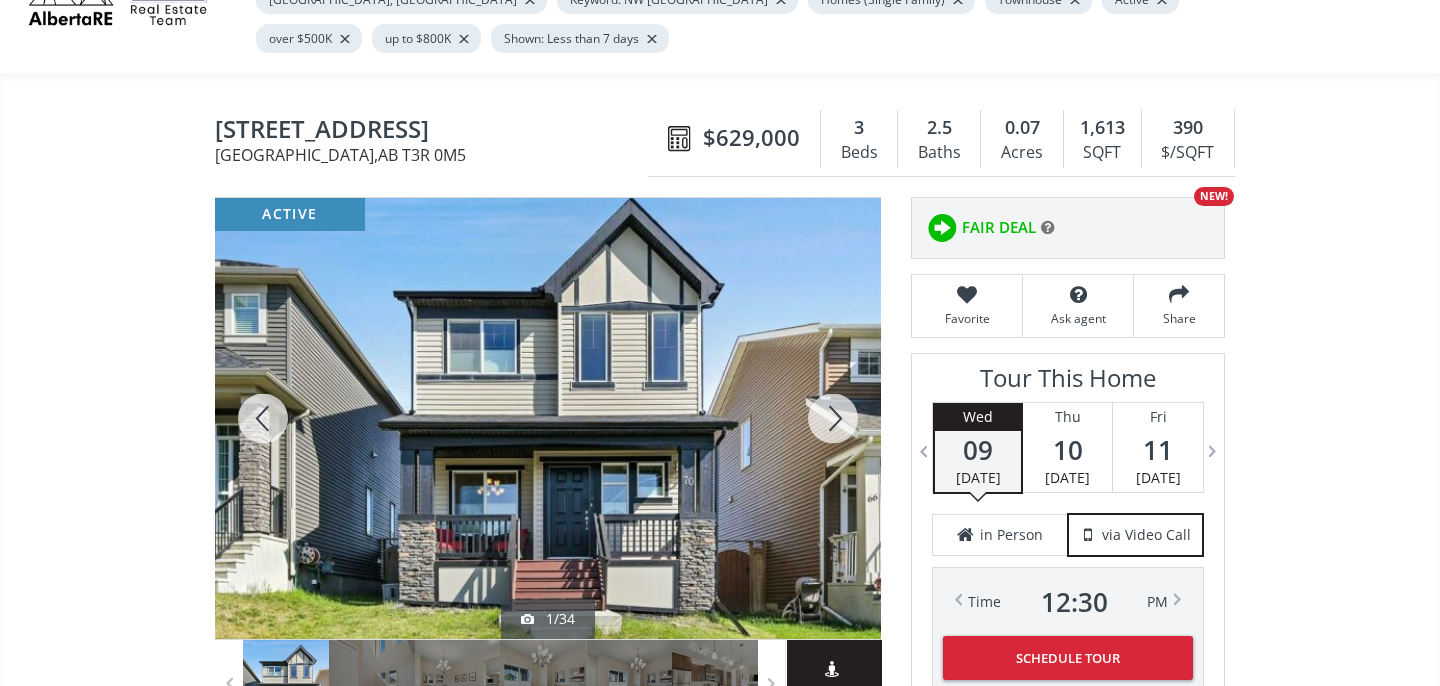 scroll, scrollTop: 136, scrollLeft: 0, axis: vertical 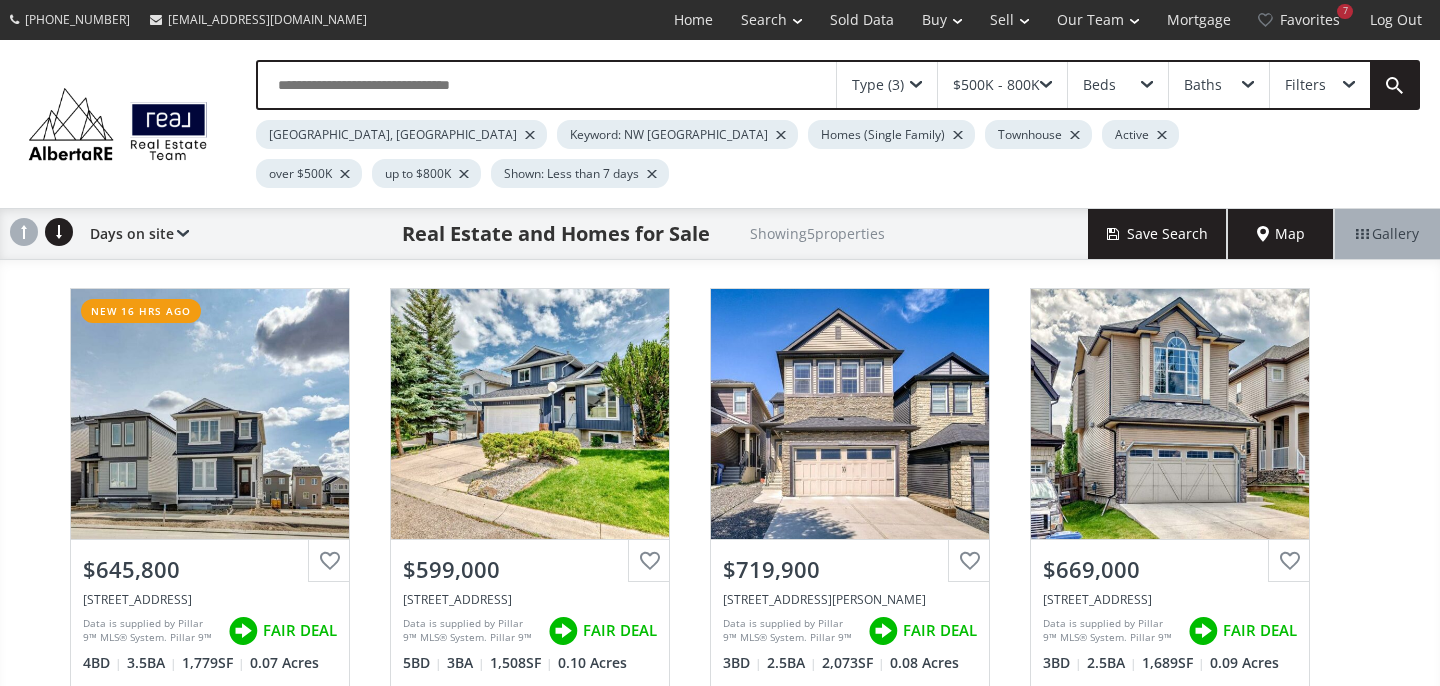 click on "$500K - 800K" at bounding box center [996, 85] 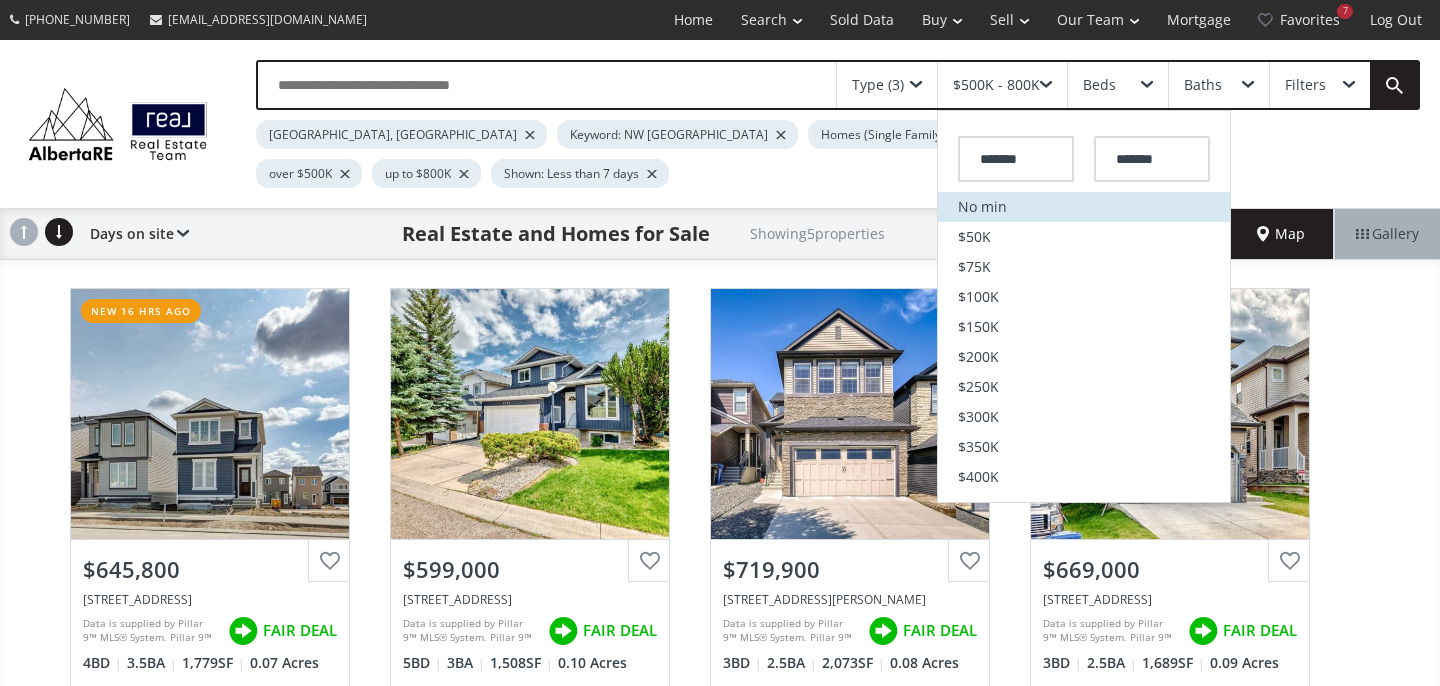 click on "No min" at bounding box center (1084, 207) 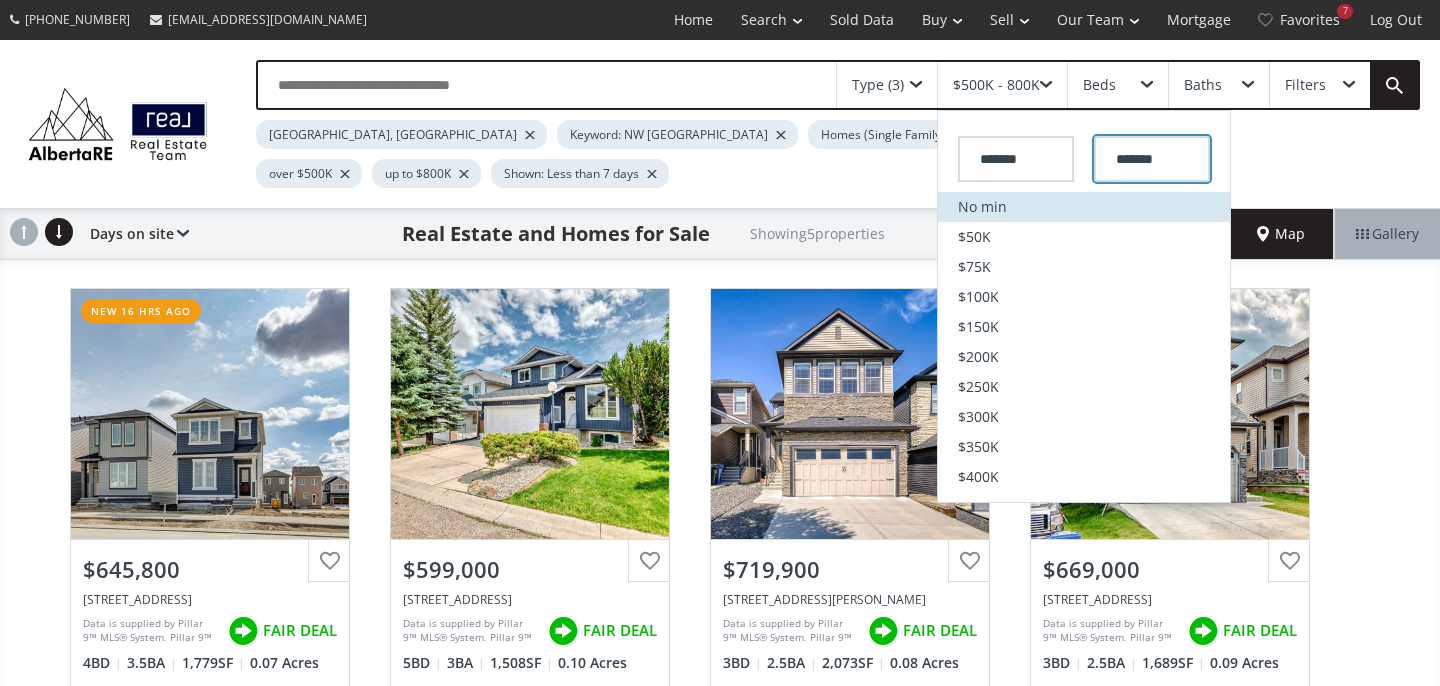 type 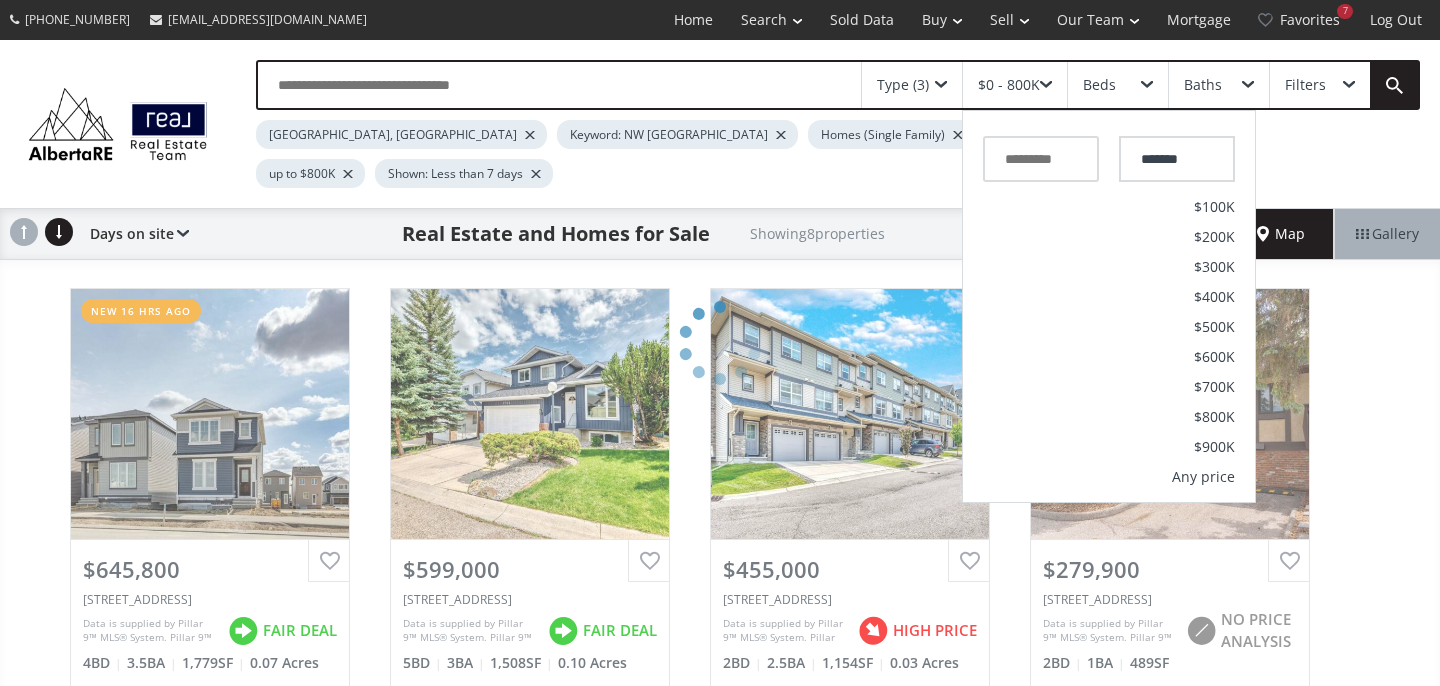click at bounding box center [559, 85] 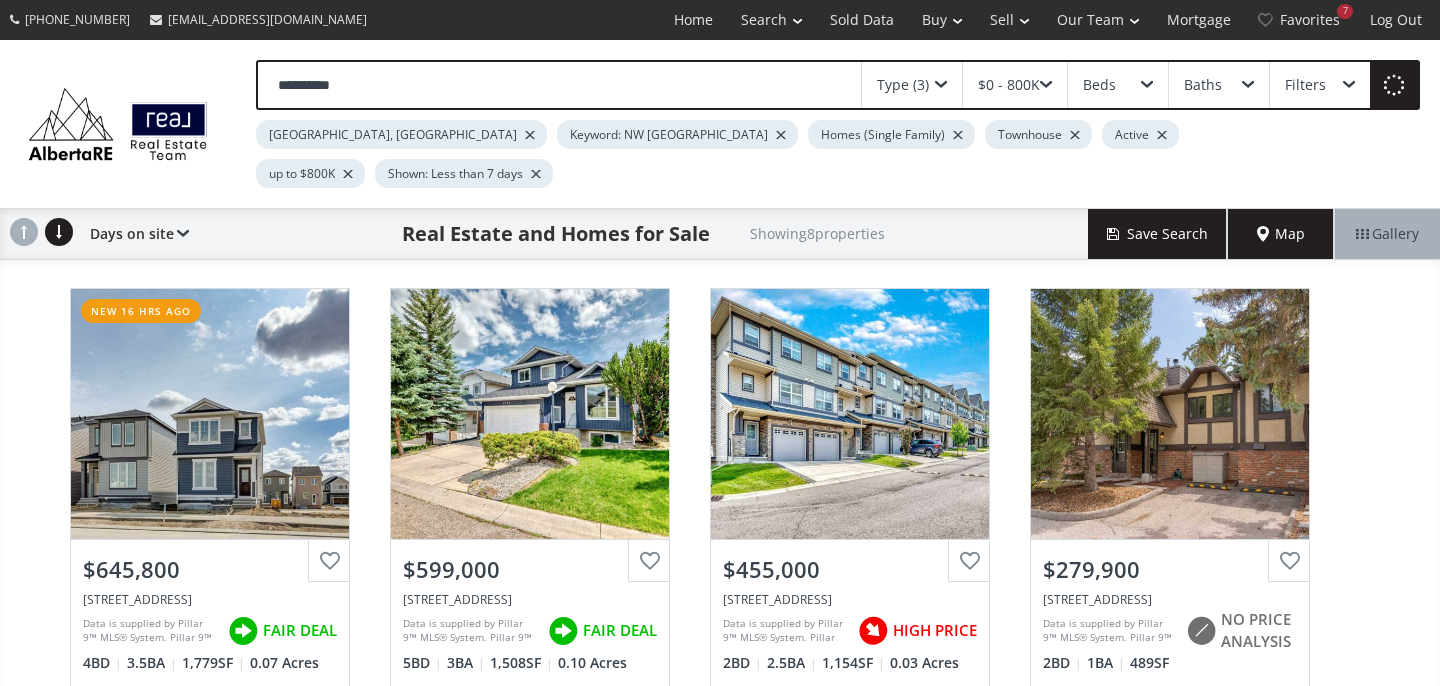type on "**********" 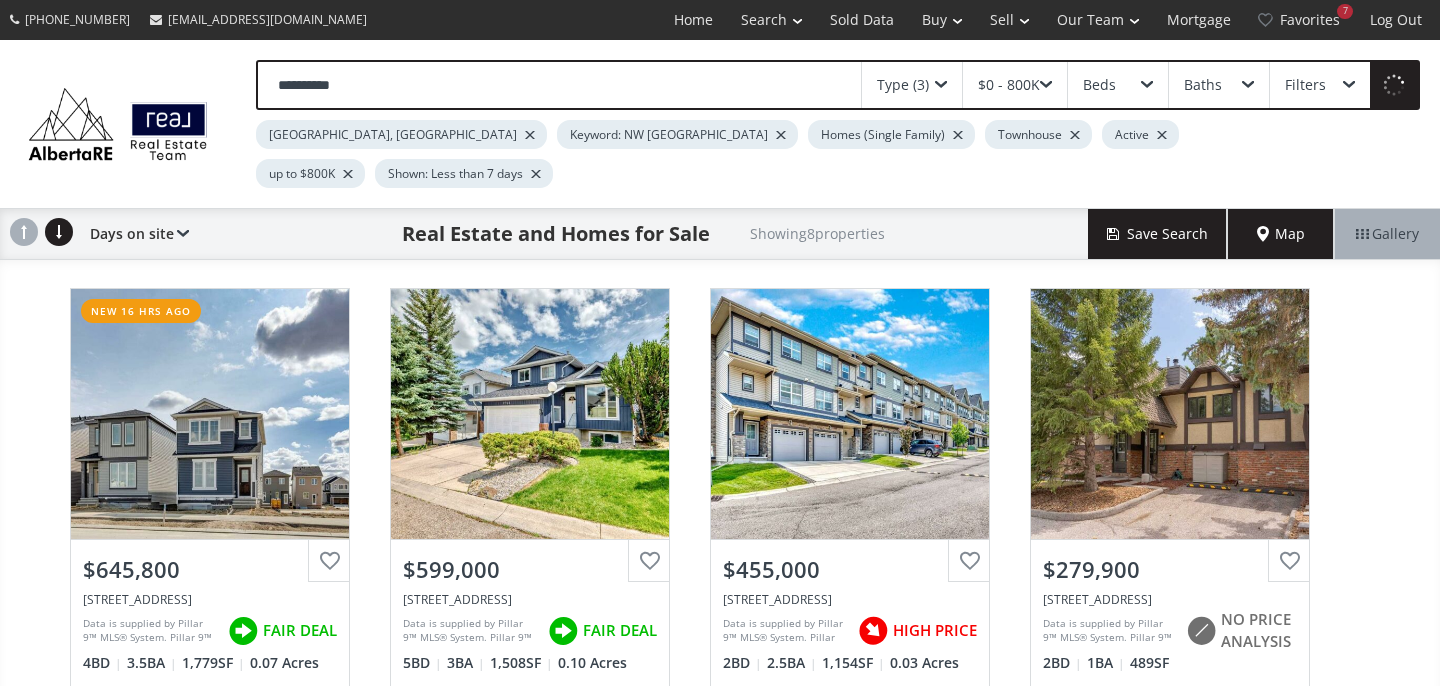 type 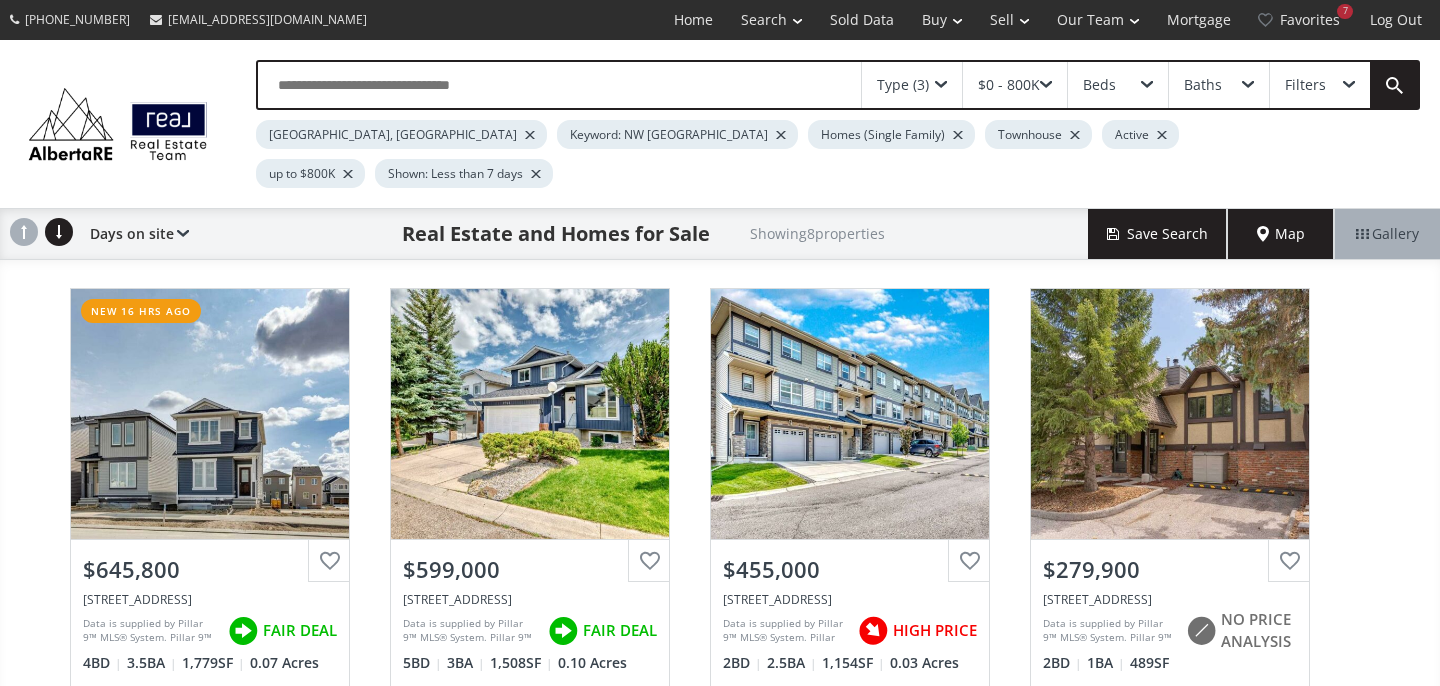 click at bounding box center [1075, 135] 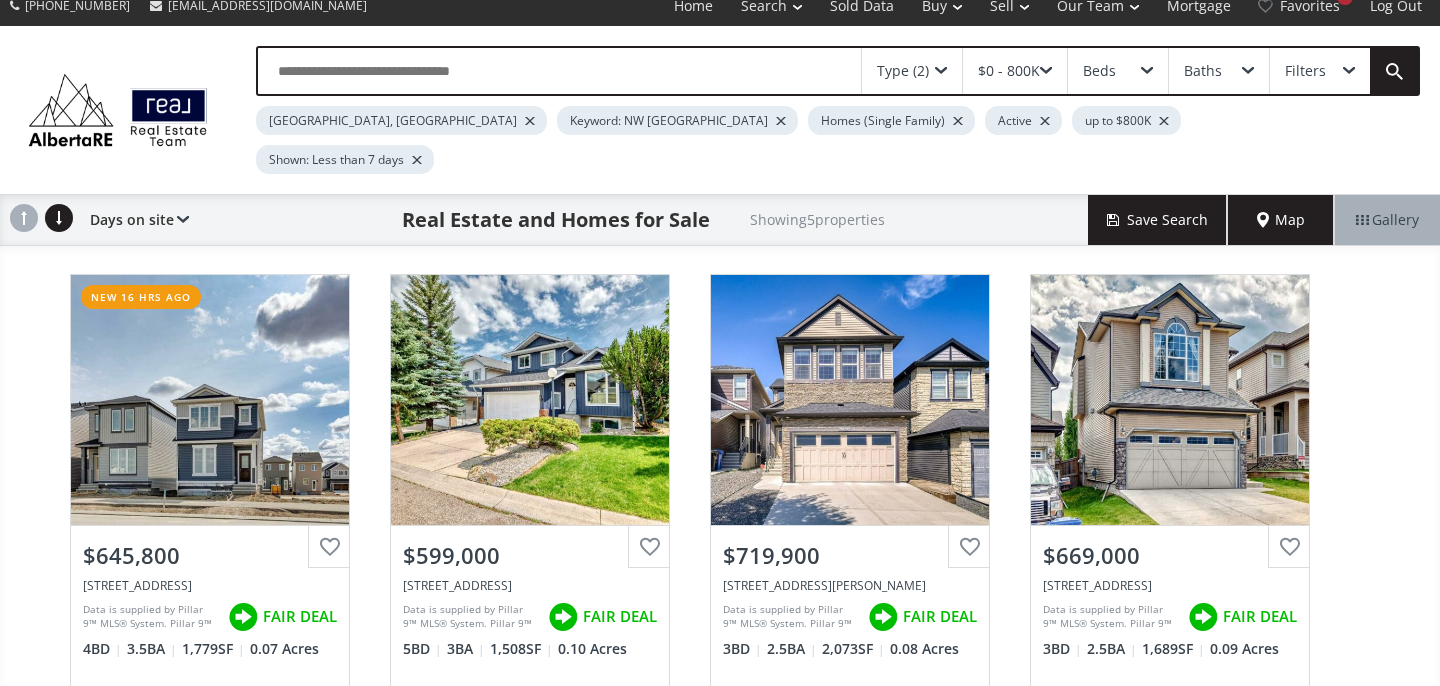 scroll, scrollTop: 25, scrollLeft: 0, axis: vertical 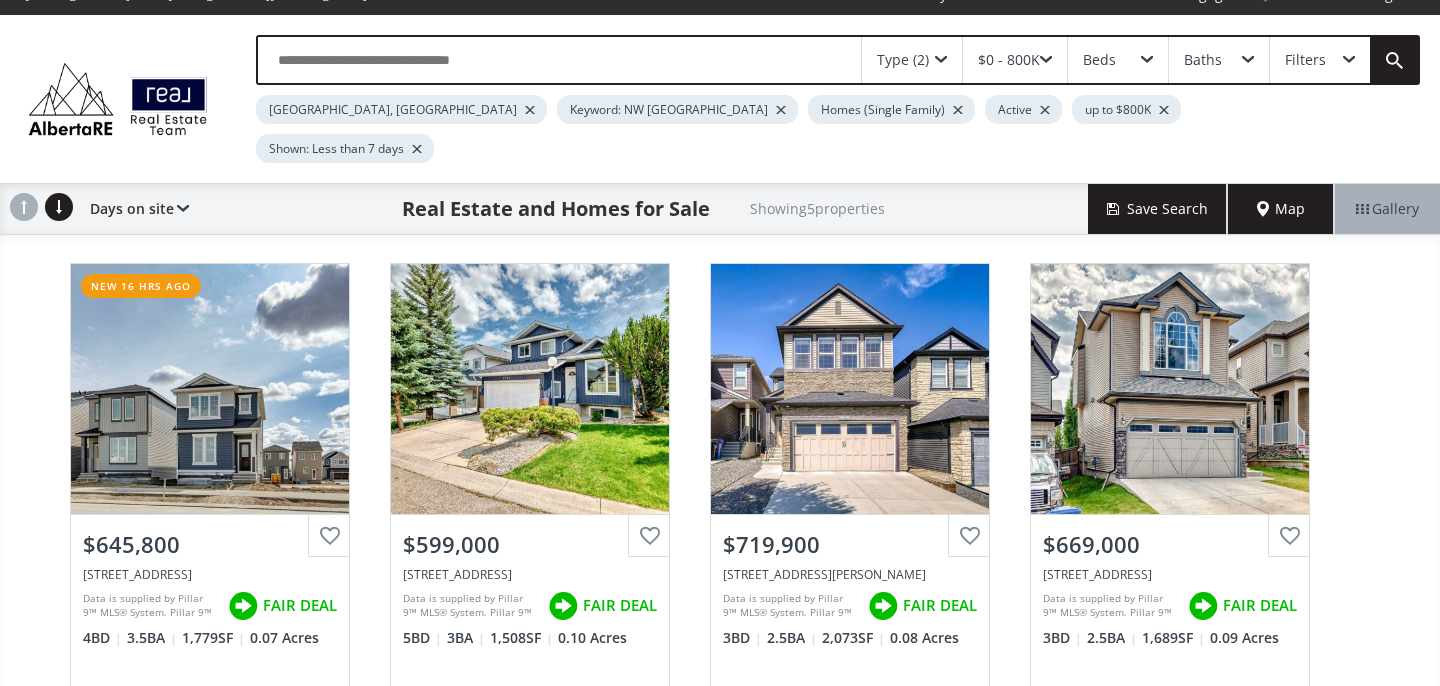 click at bounding box center (417, 149) 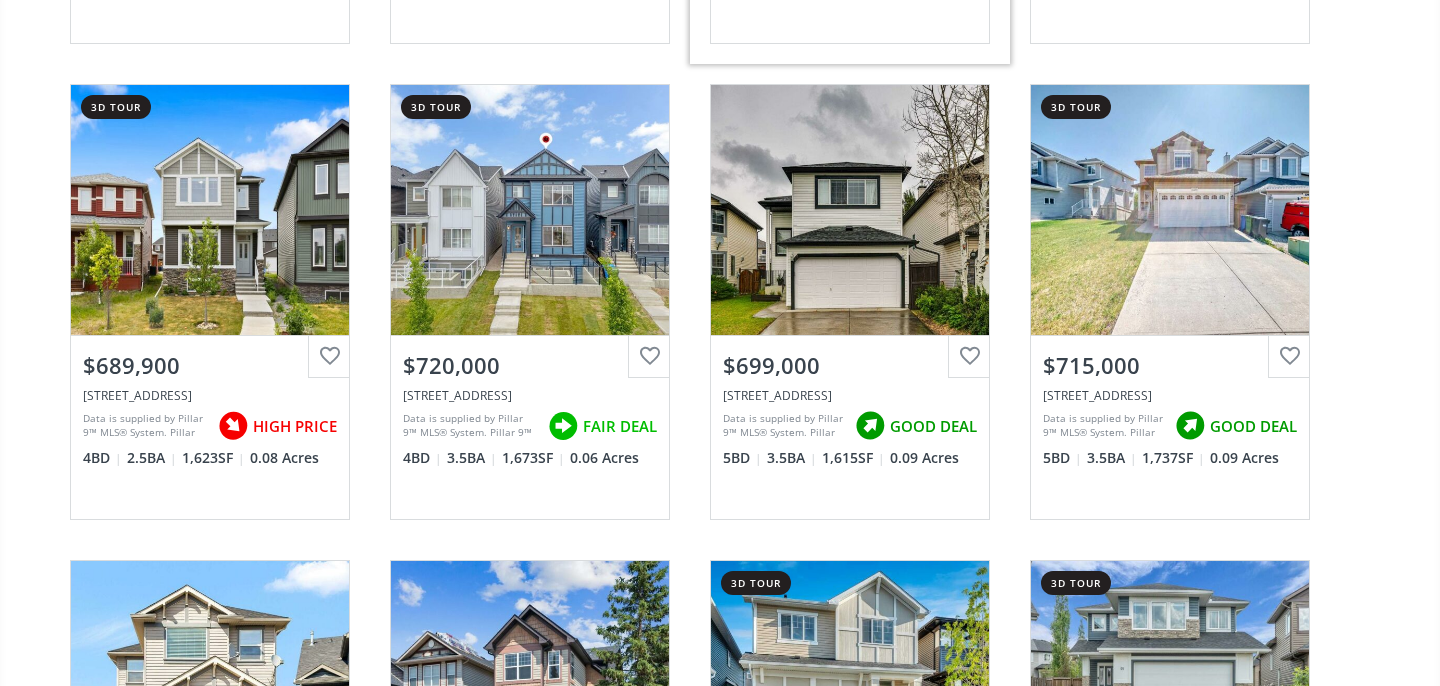 scroll, scrollTop: 0, scrollLeft: 0, axis: both 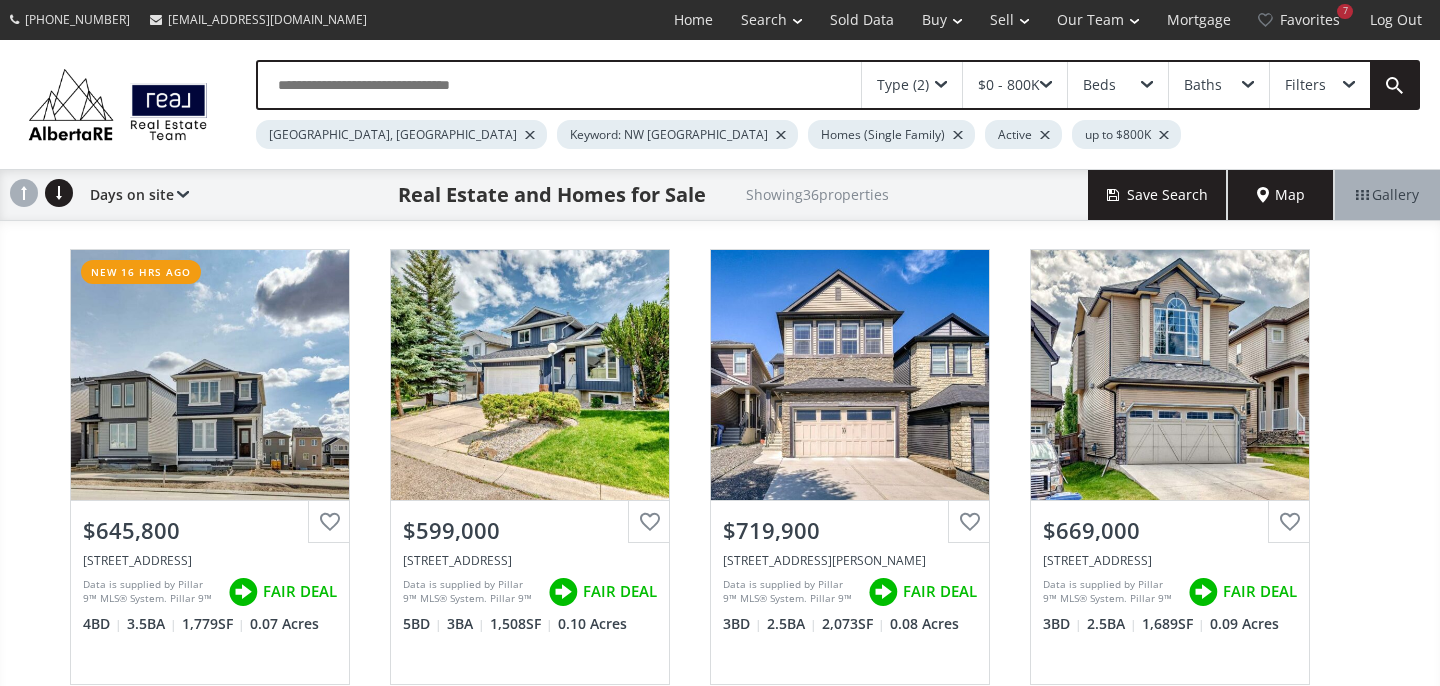 click at bounding box center (1046, 85) 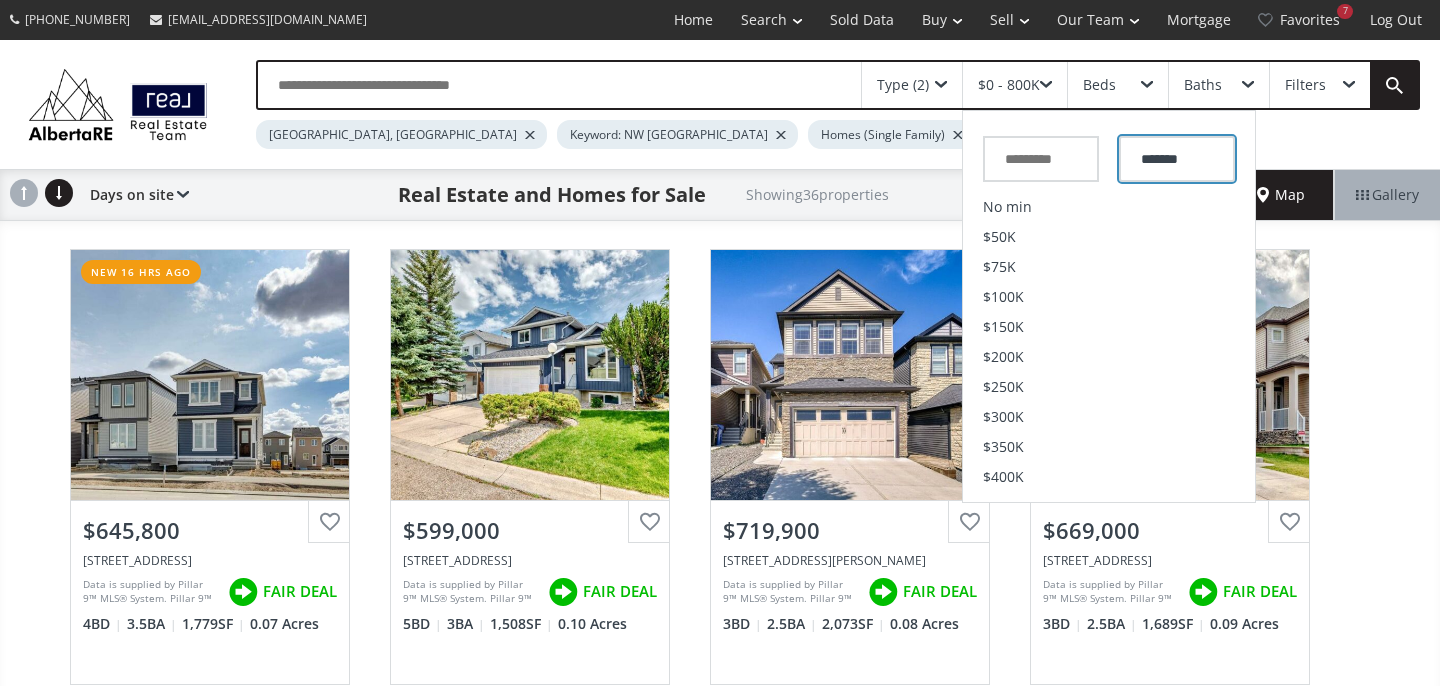 click on "*******" at bounding box center (1177, 159) 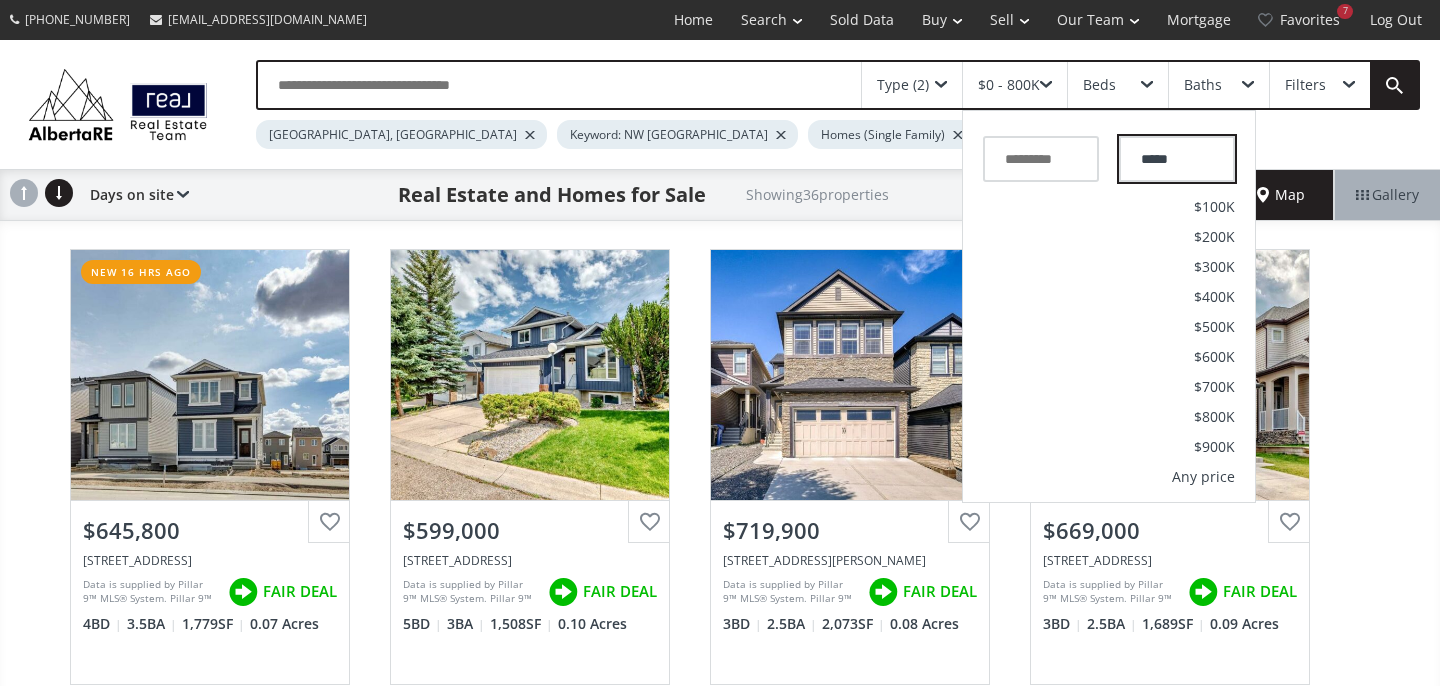 type on "*******" 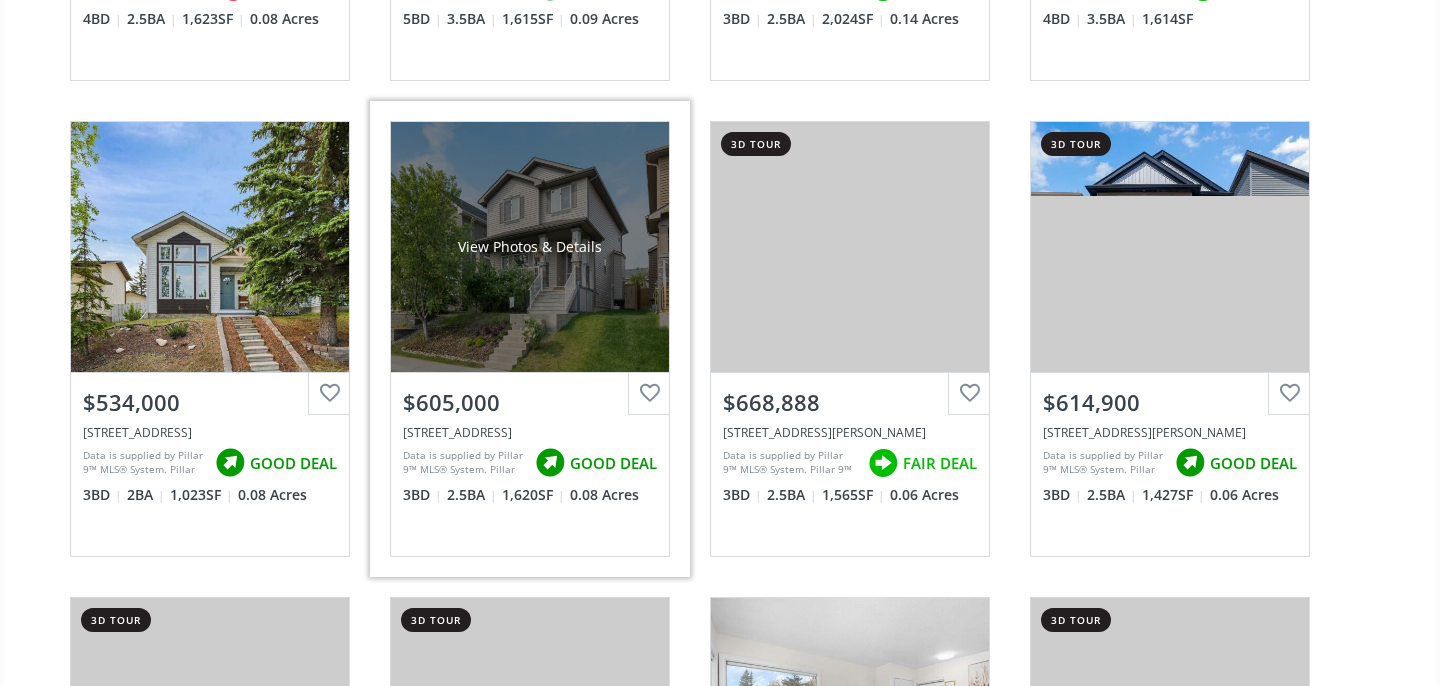 scroll, scrollTop: 1082, scrollLeft: 0, axis: vertical 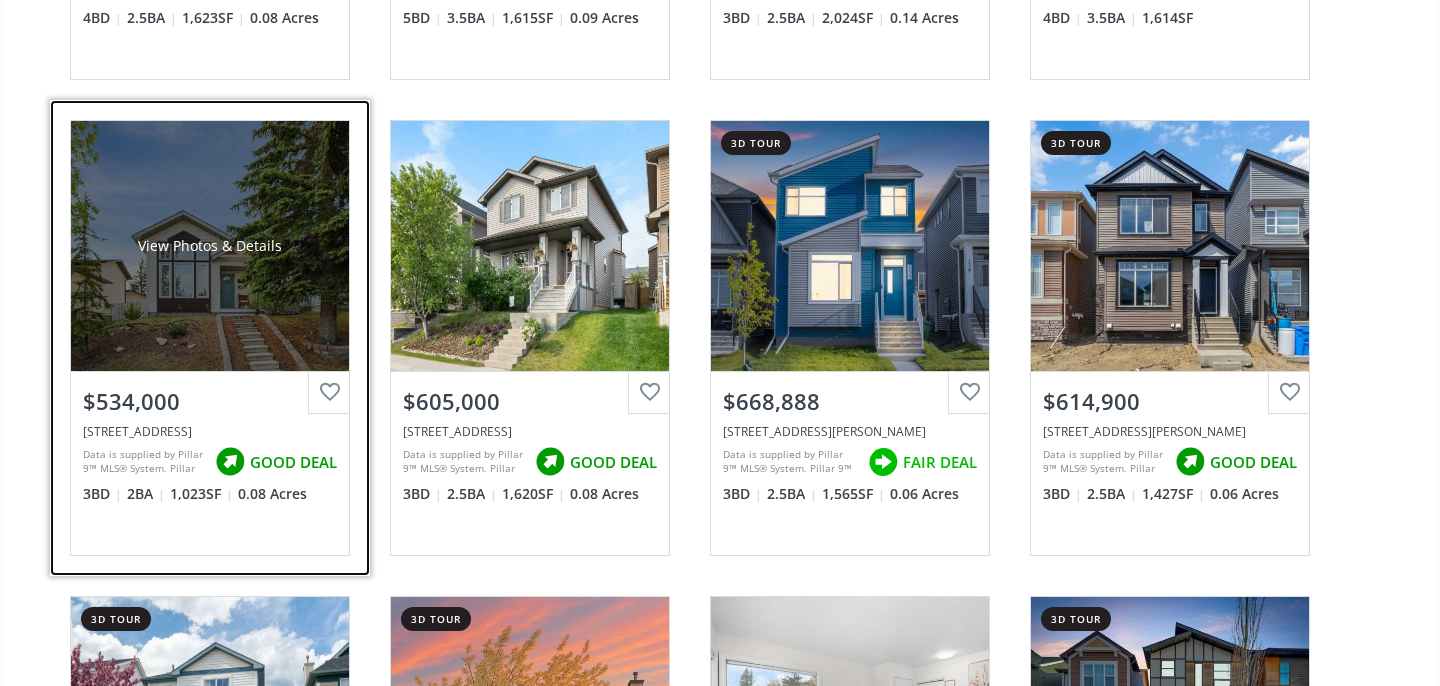 click on "View Photos & Details" at bounding box center (210, 246) 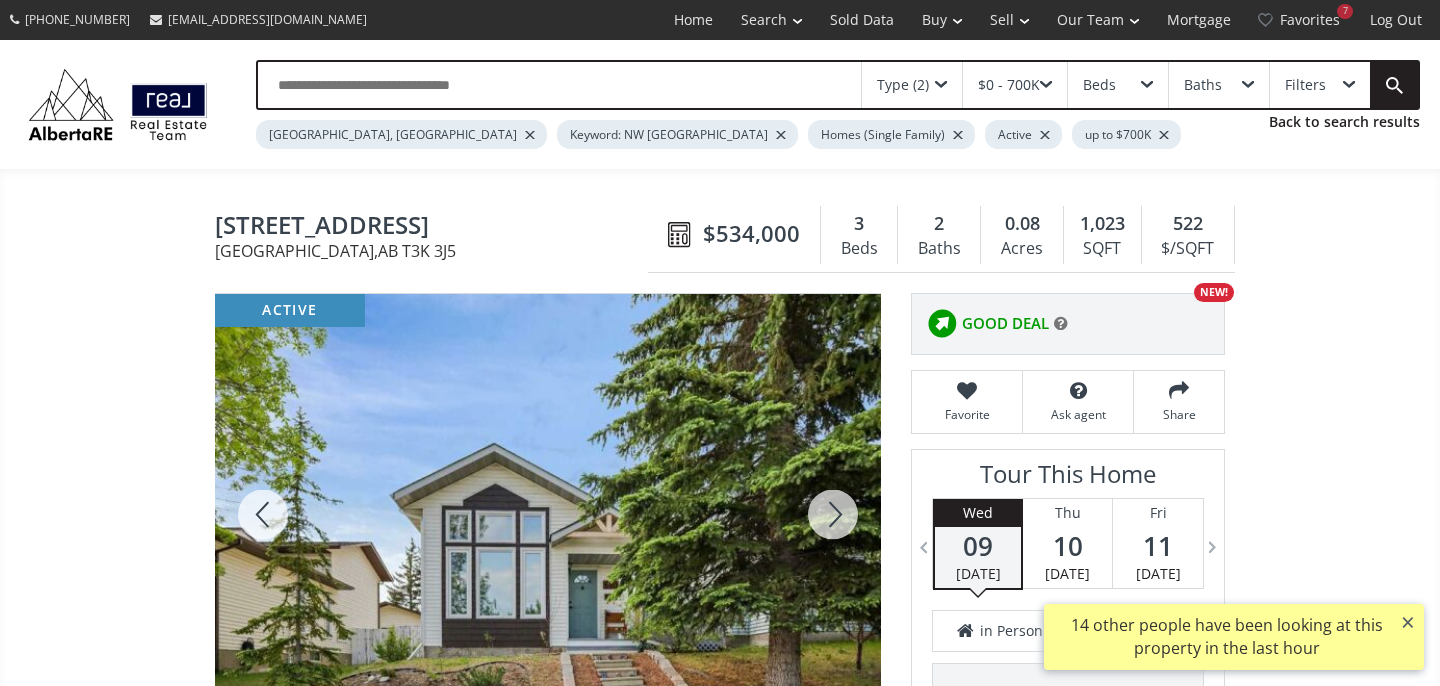scroll, scrollTop: 315, scrollLeft: 0, axis: vertical 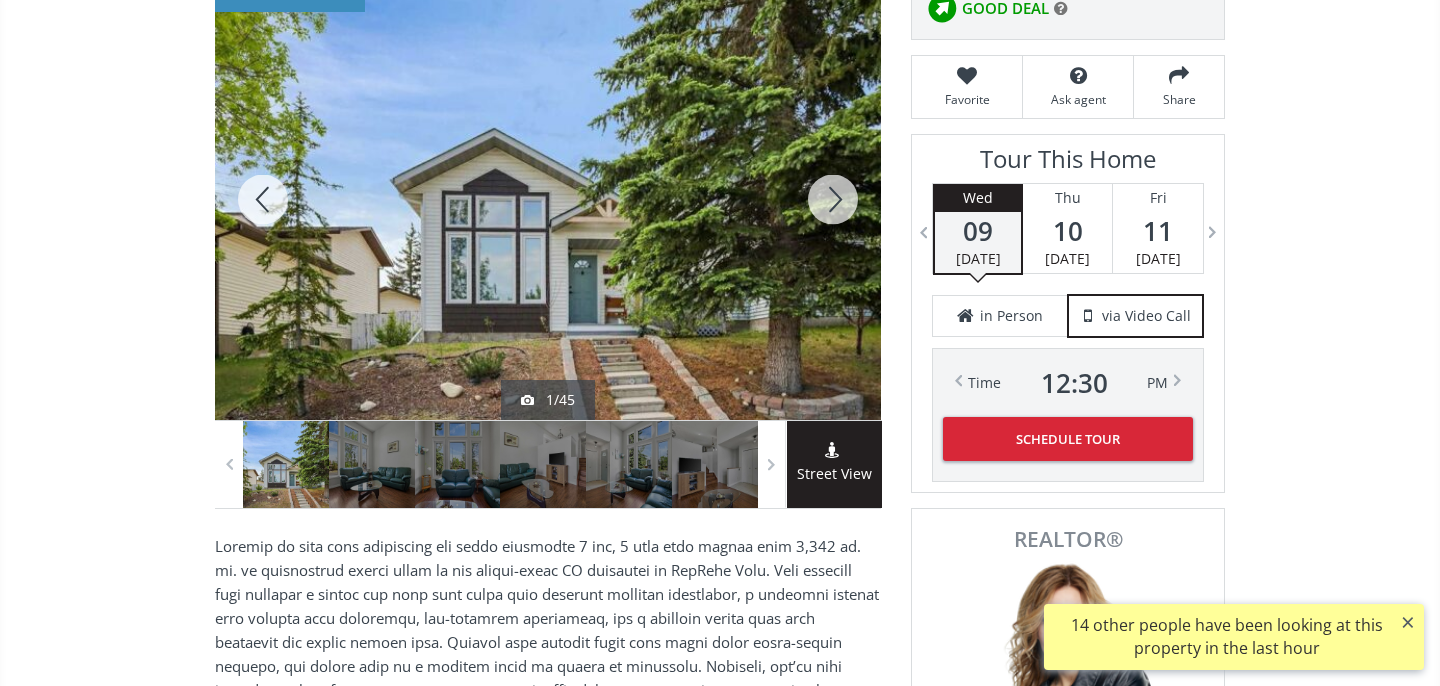 click at bounding box center [833, 199] 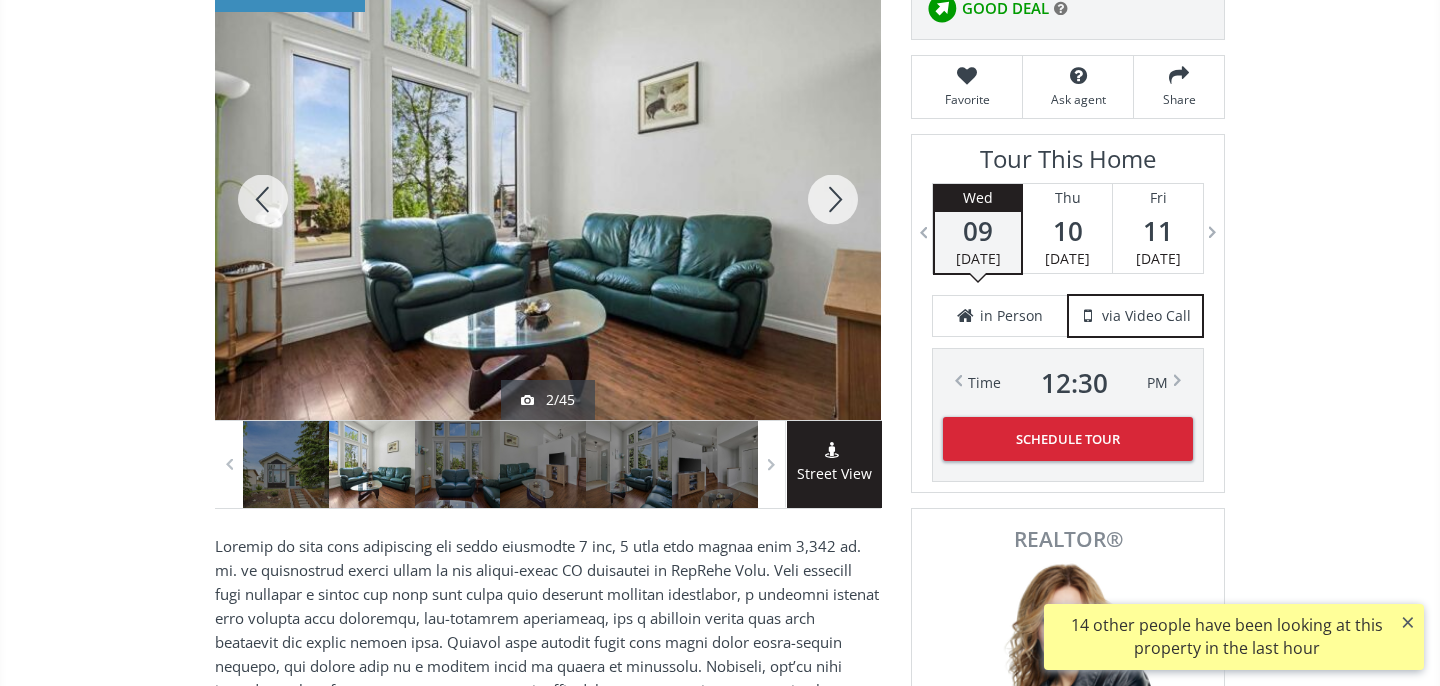 click at bounding box center (833, 199) 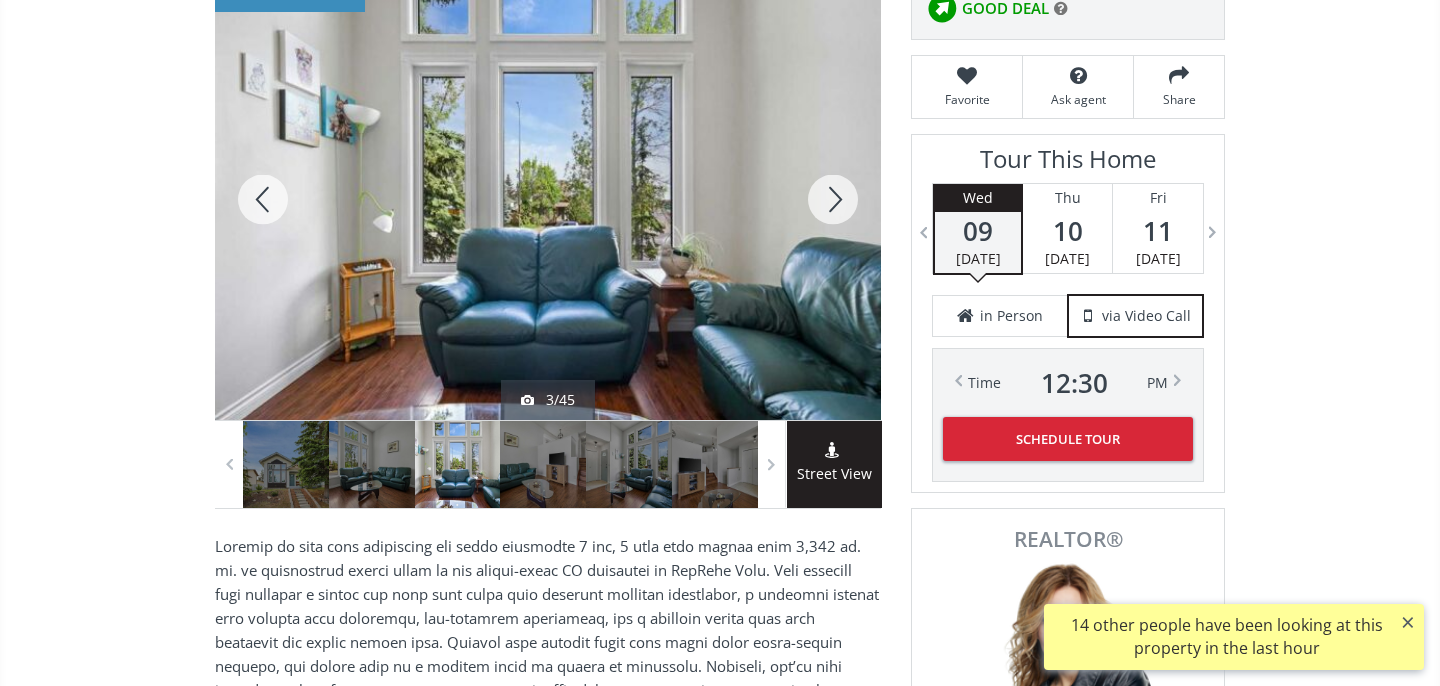 click at bounding box center (833, 199) 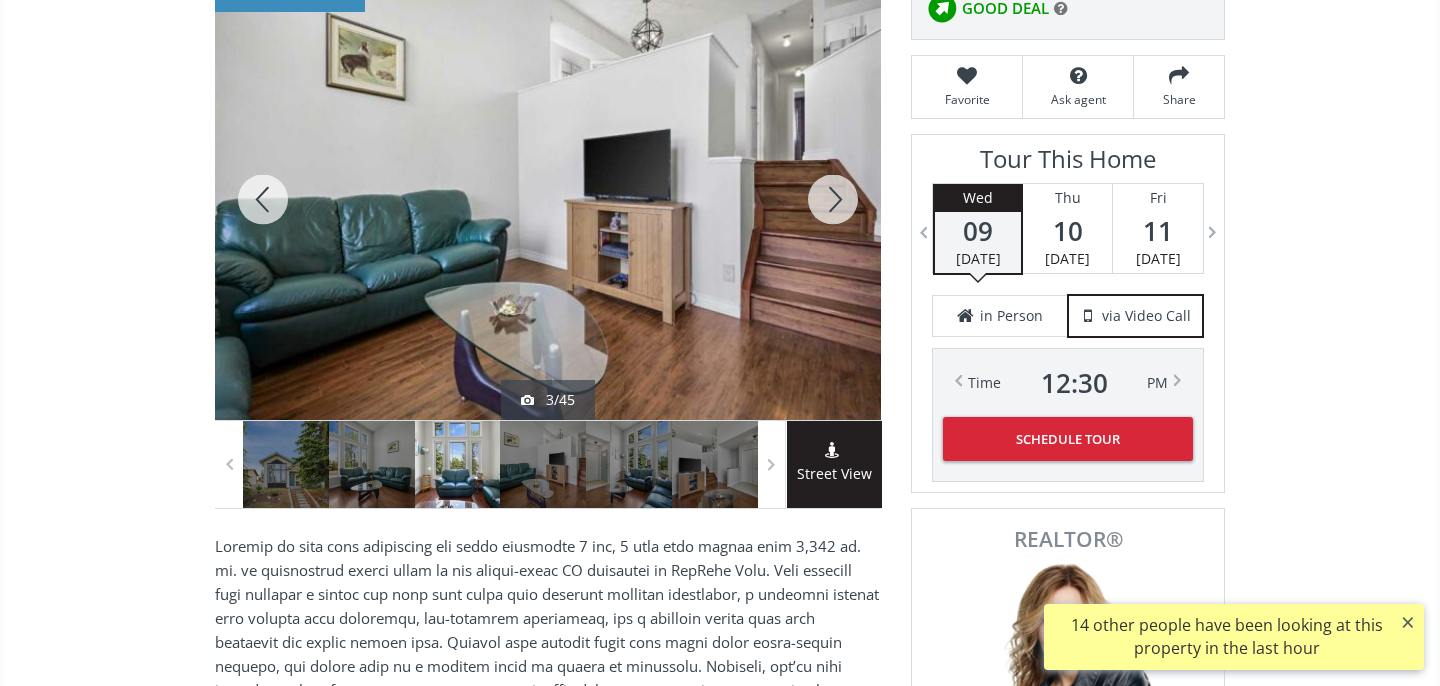 click at bounding box center (833, 199) 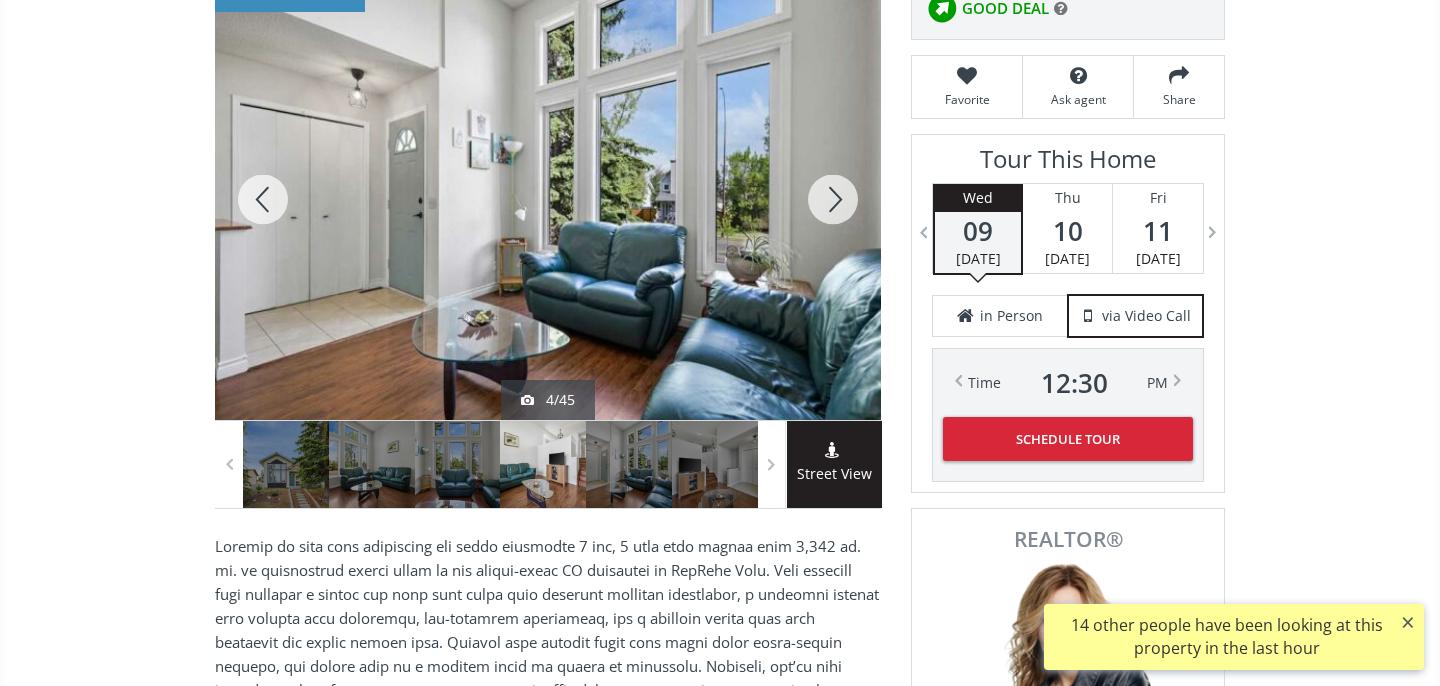 click at bounding box center (833, 199) 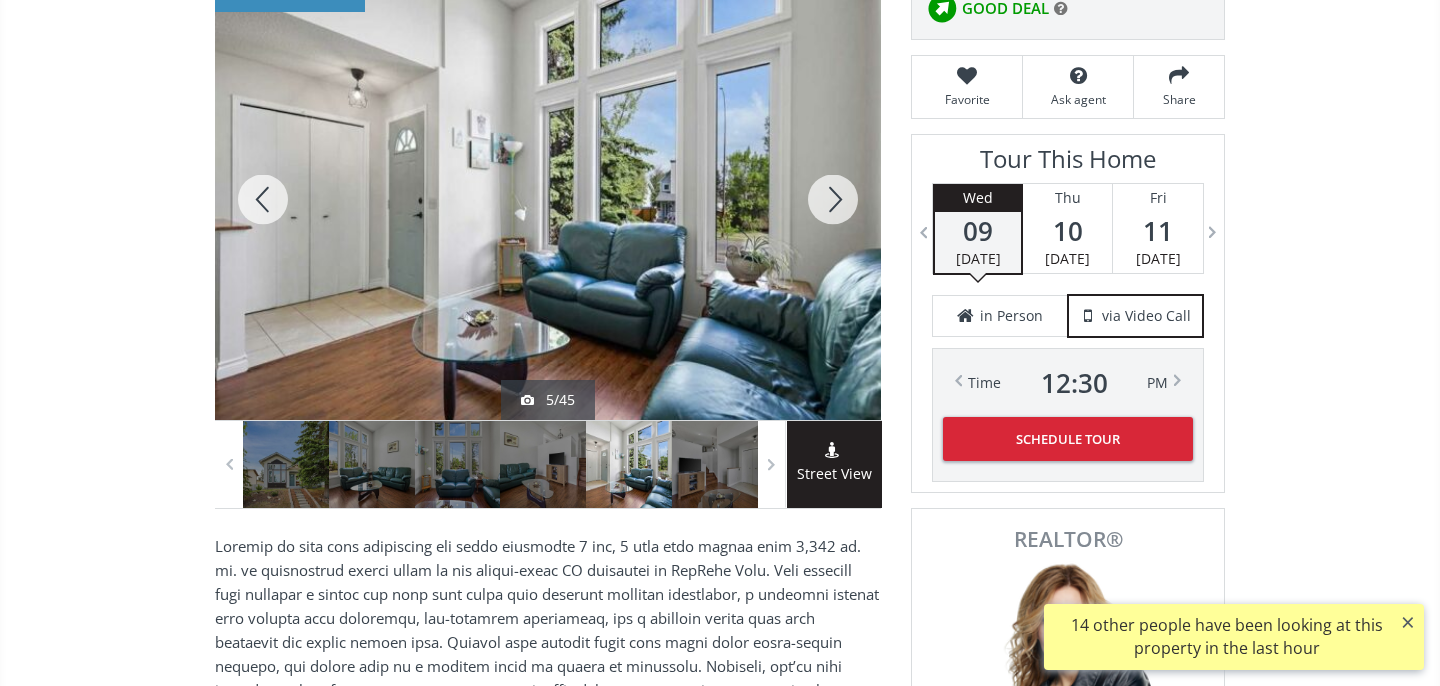 click at bounding box center [833, 199] 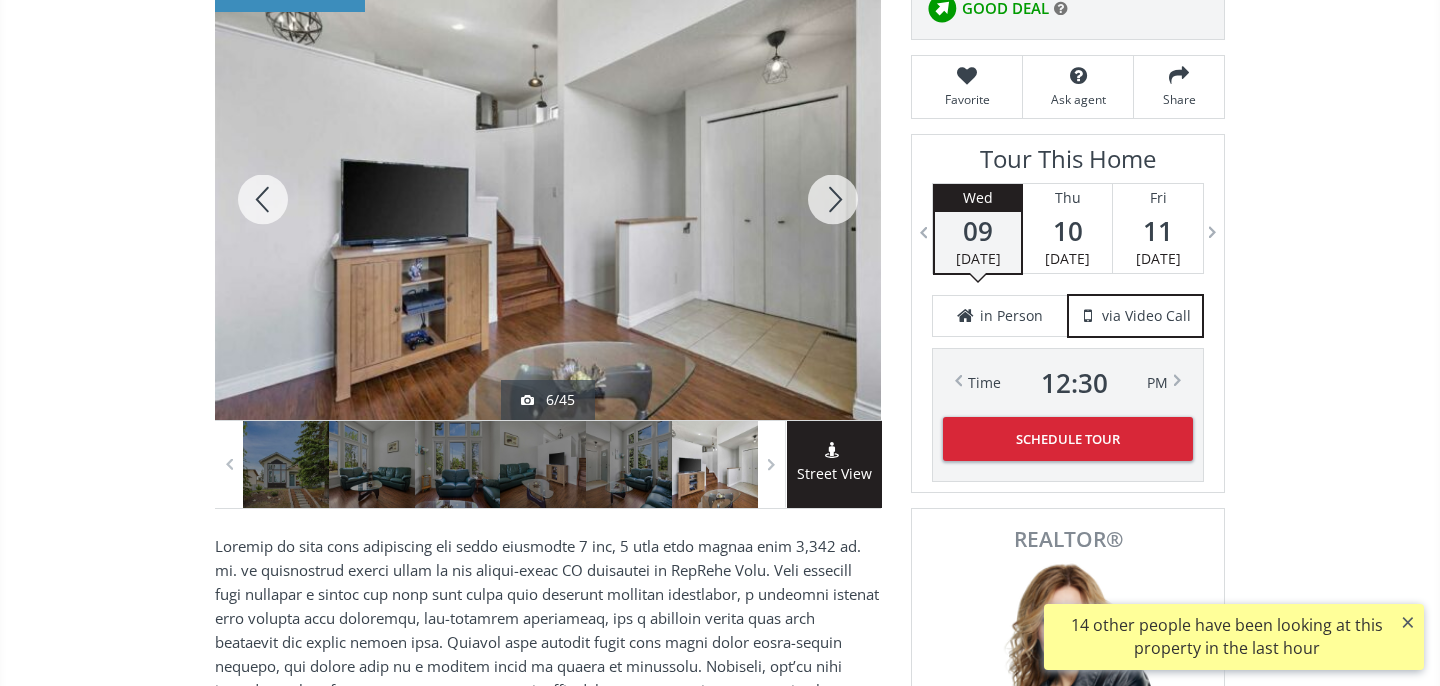 click at bounding box center [833, 199] 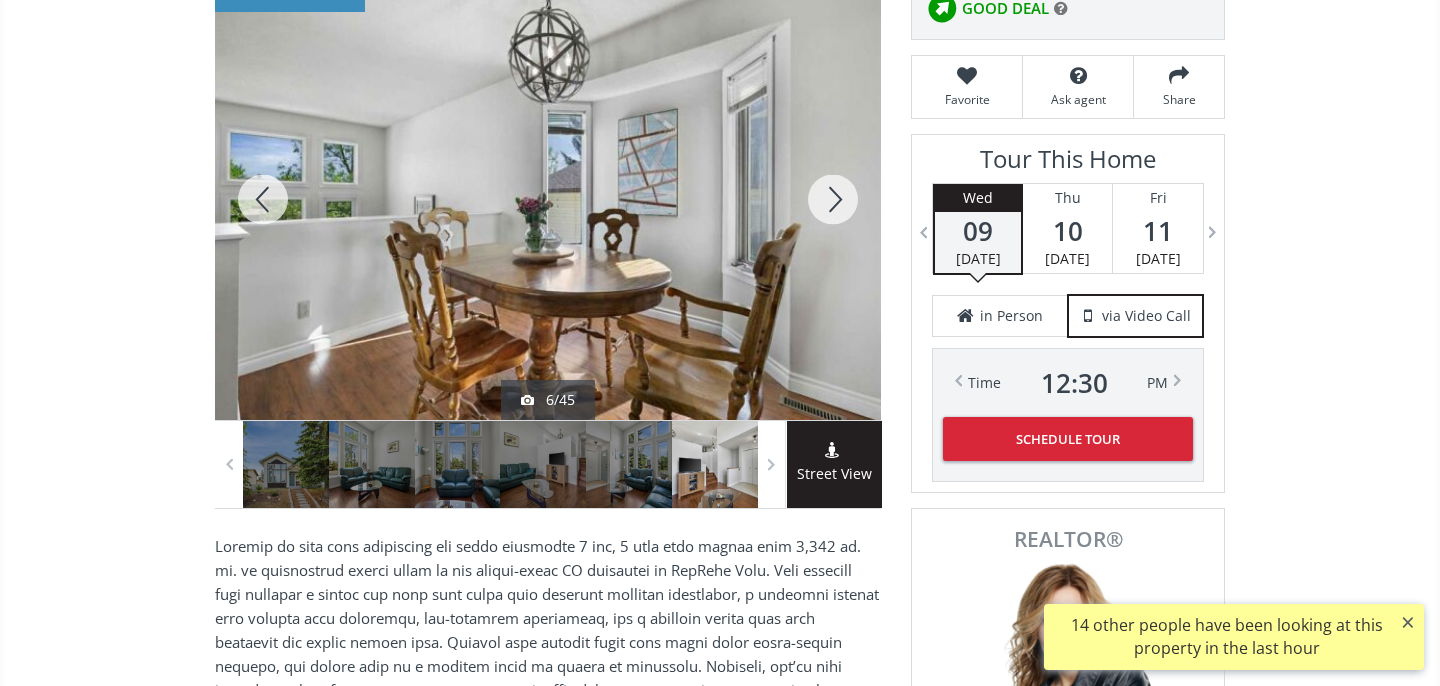 click at bounding box center (833, 199) 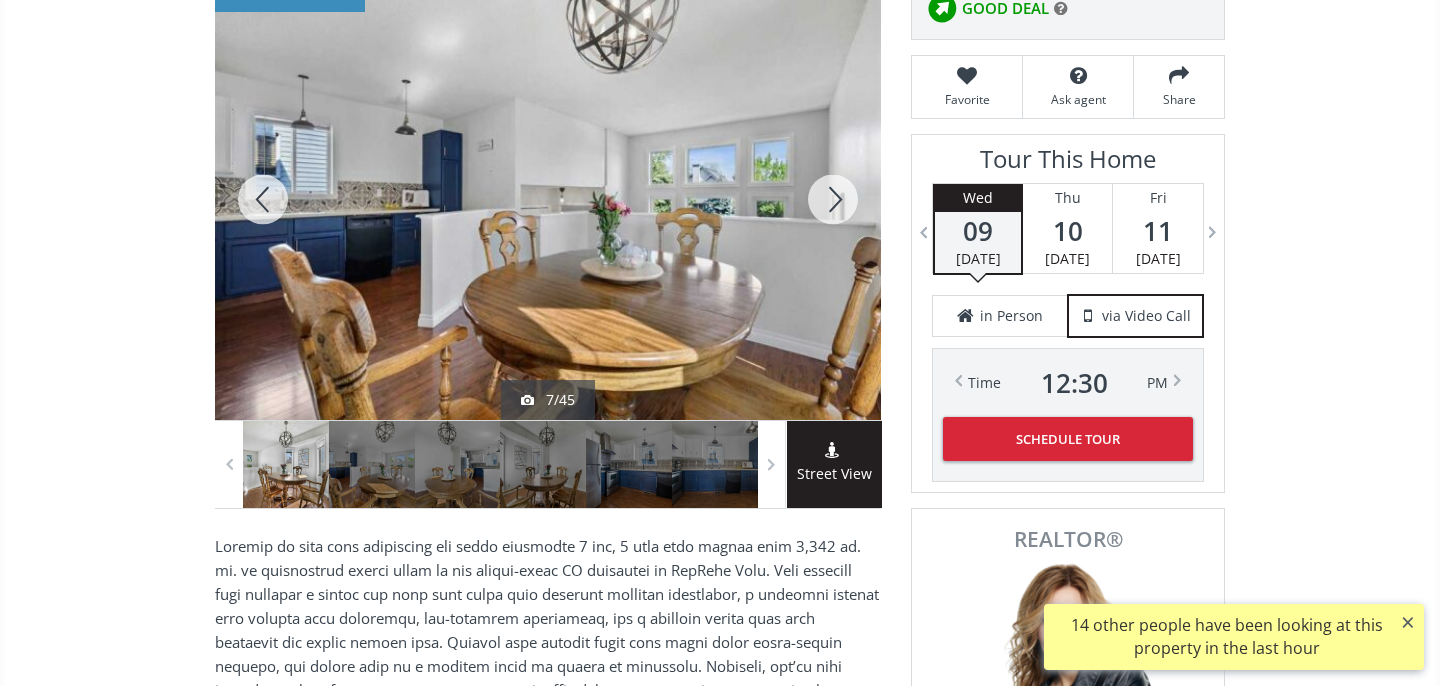 click at bounding box center [833, 199] 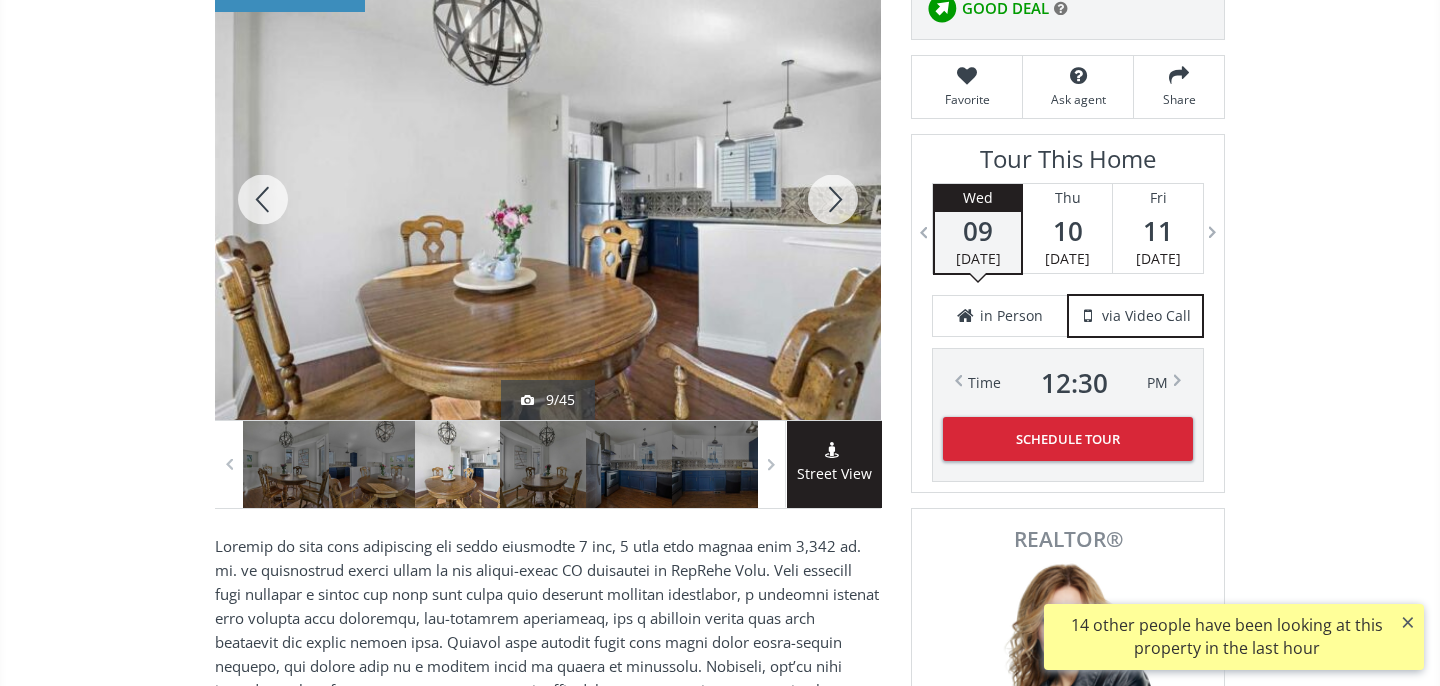 click at bounding box center [833, 199] 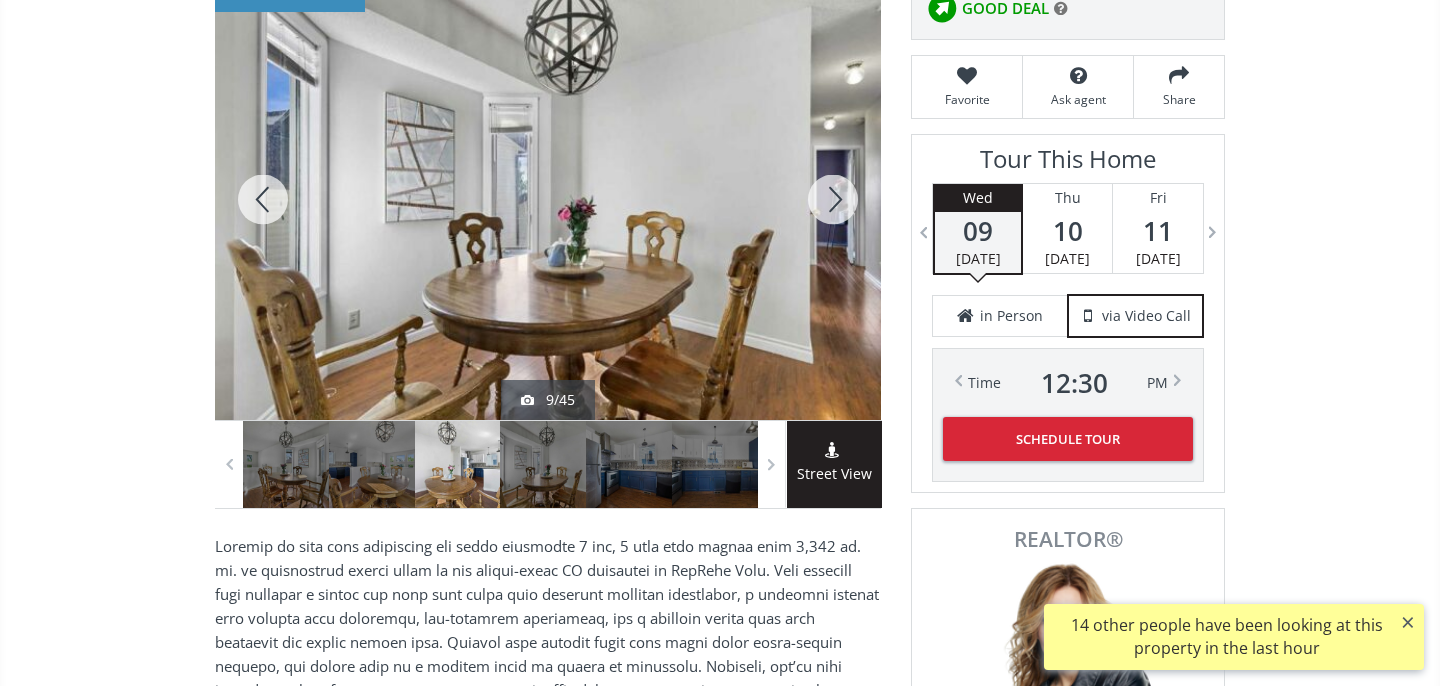 click at bounding box center (833, 199) 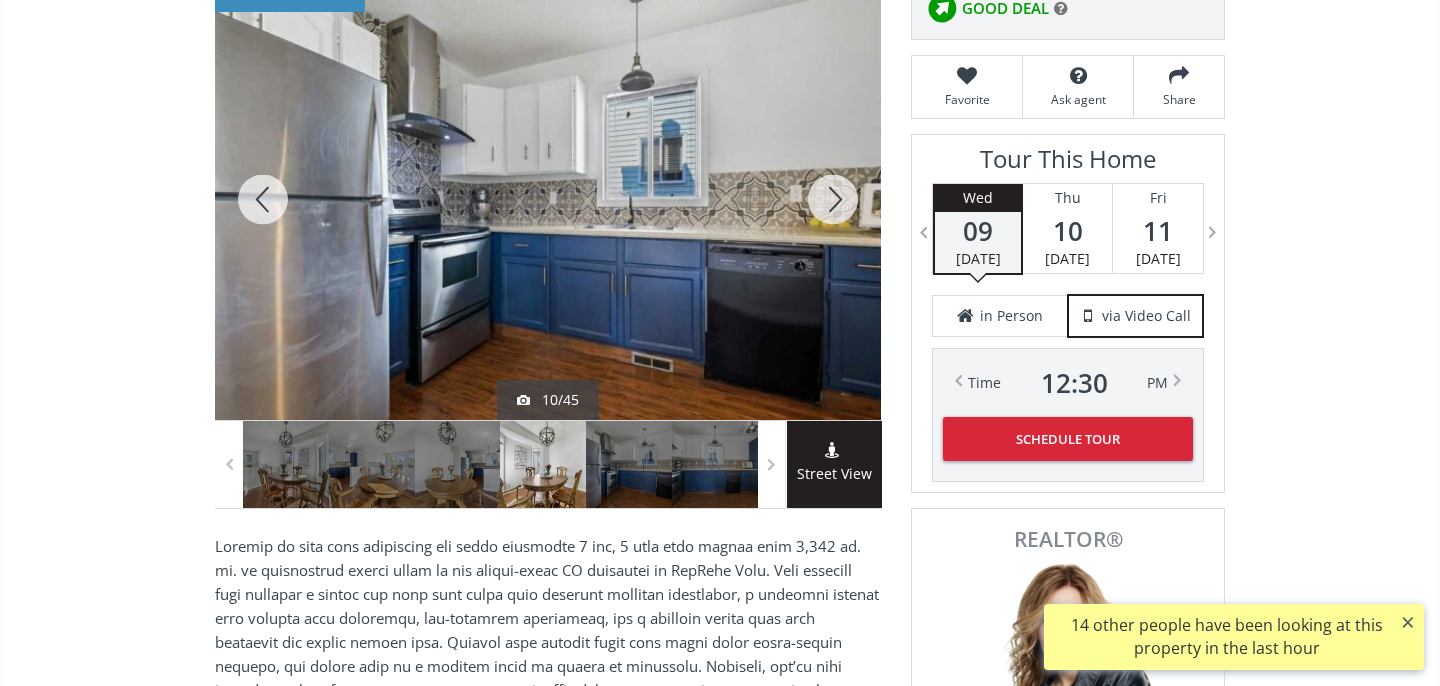 click at bounding box center [833, 199] 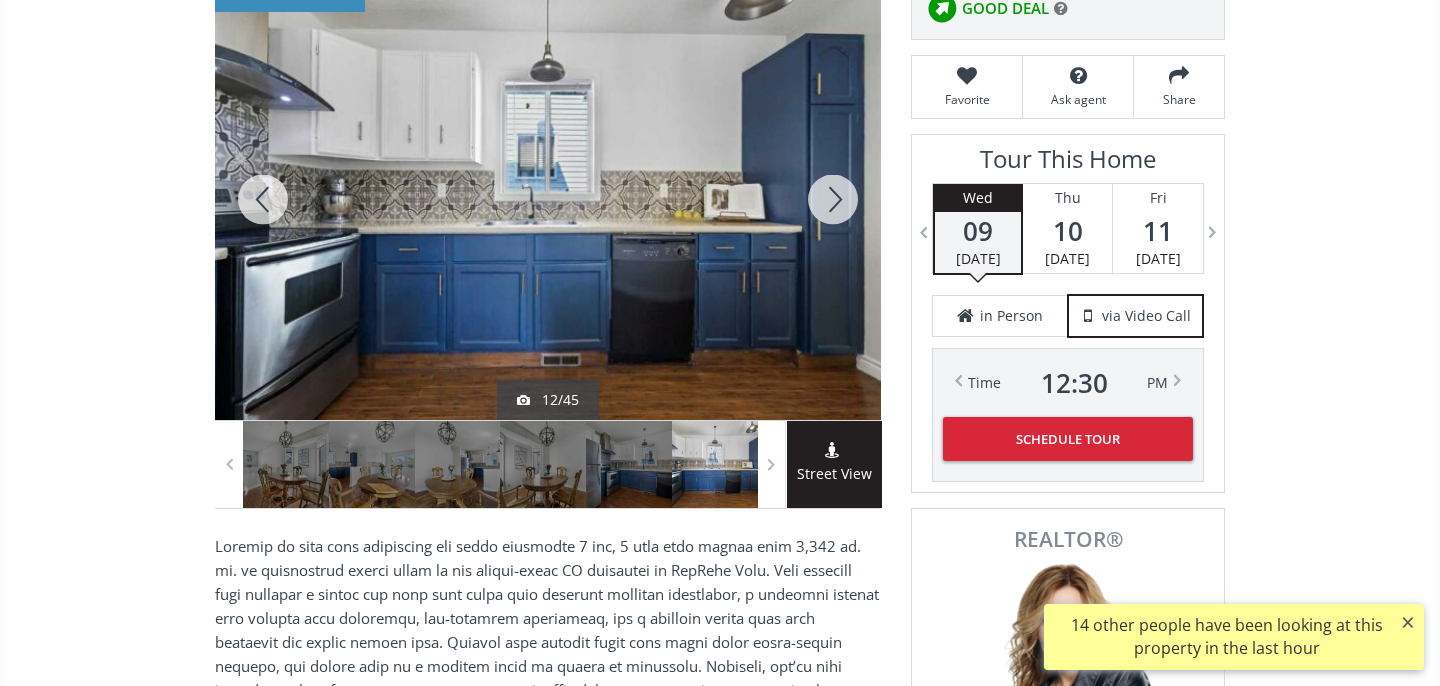 click at bounding box center [833, 199] 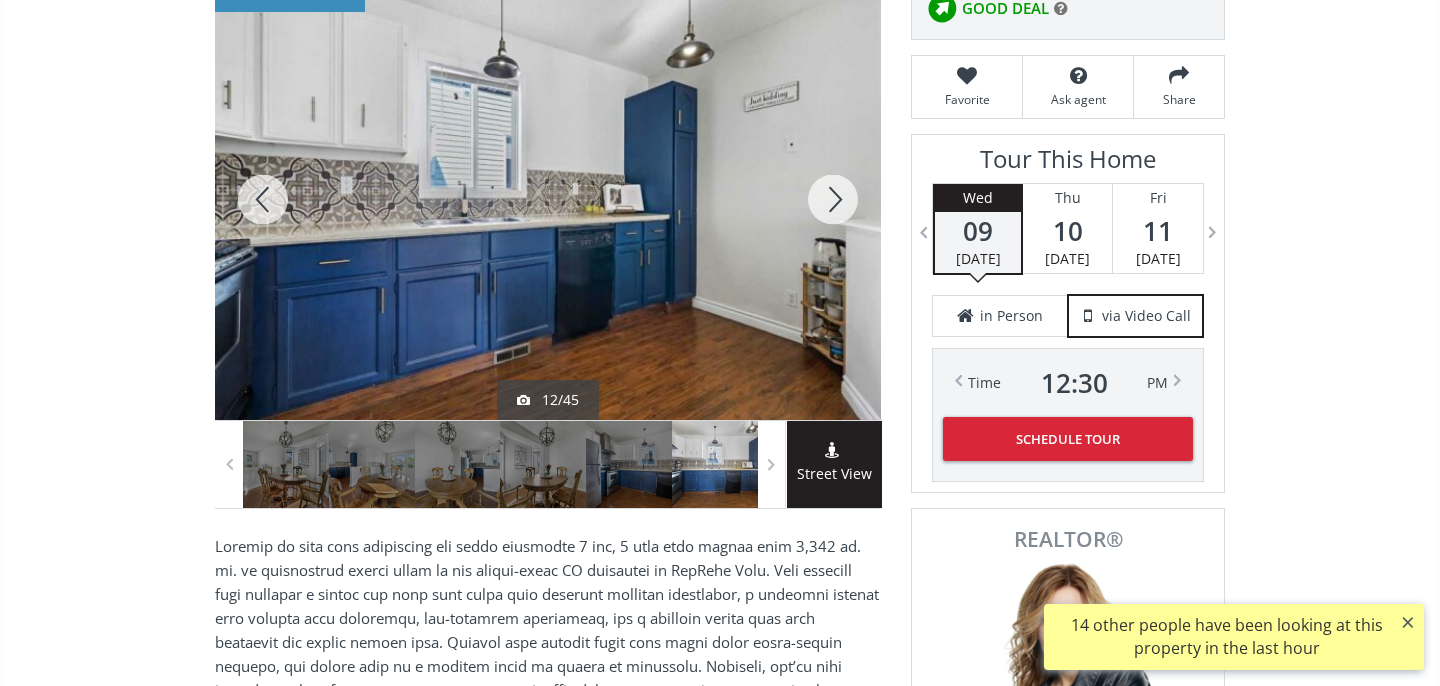 click at bounding box center (833, 199) 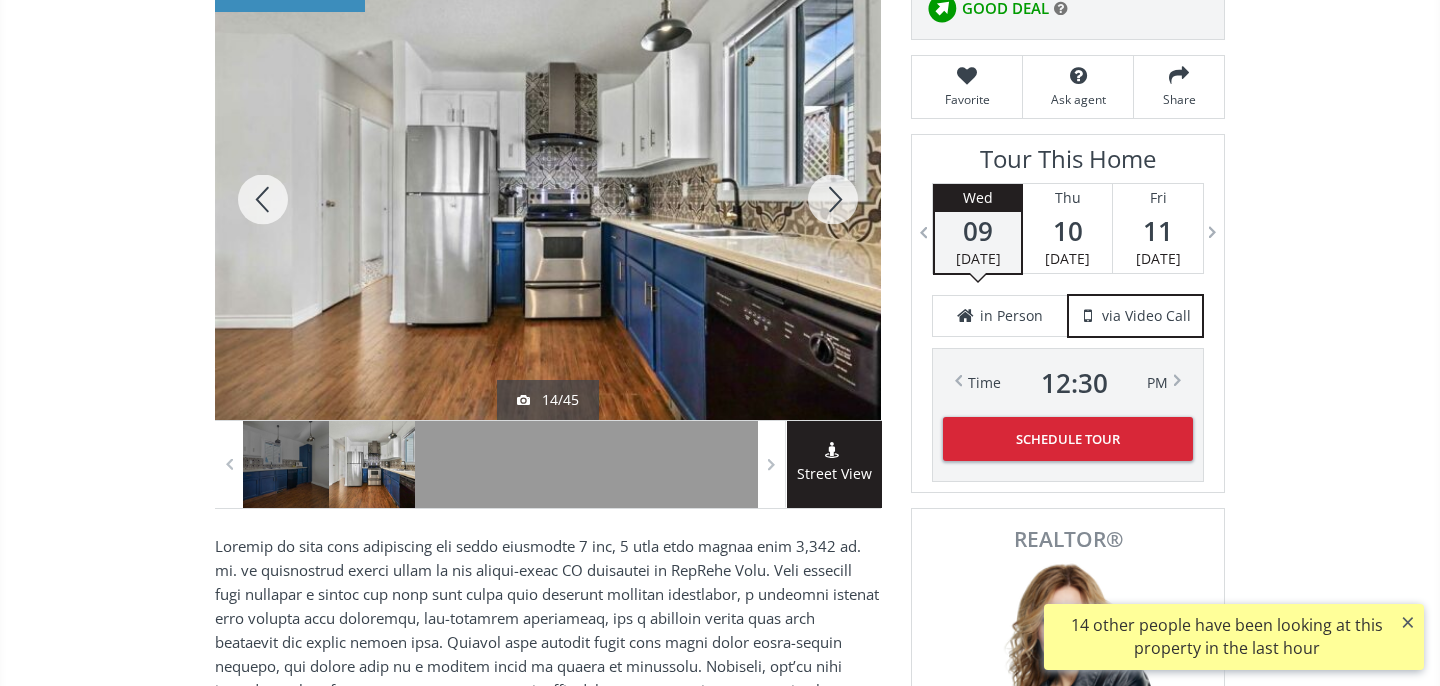click at bounding box center [833, 199] 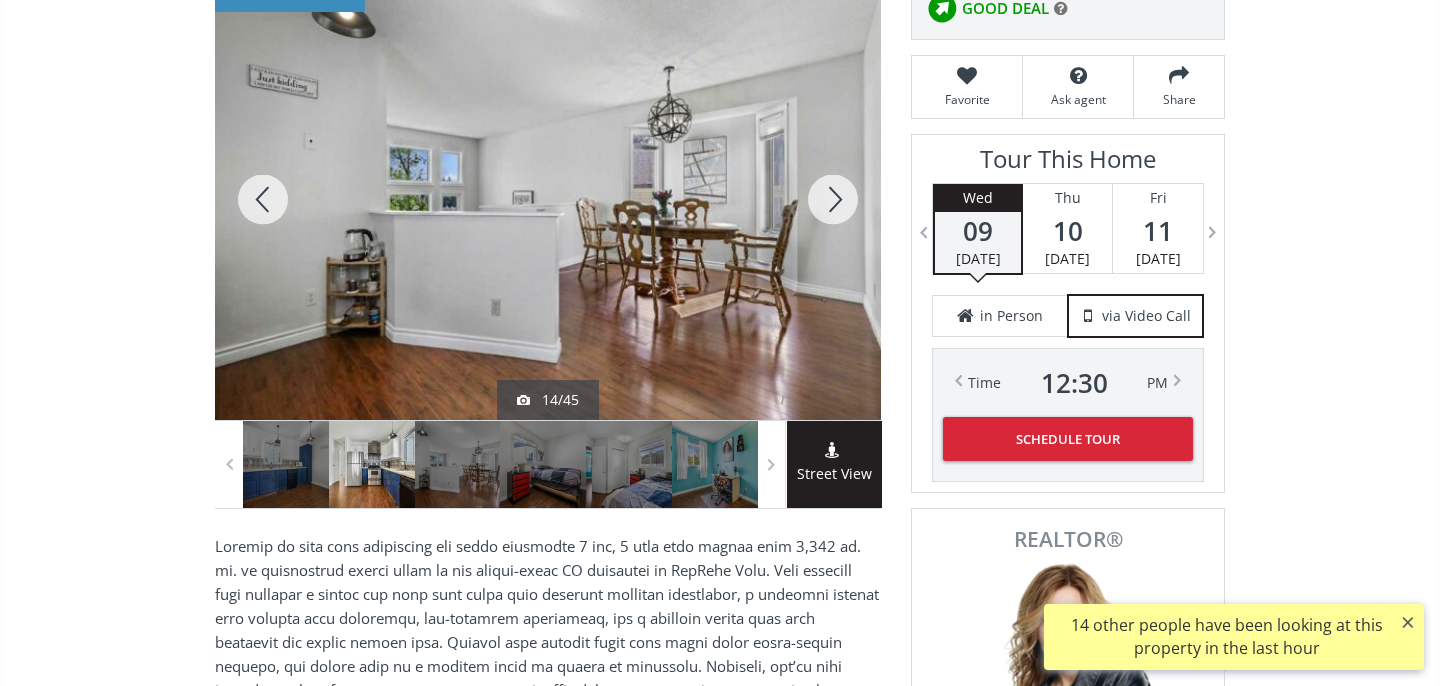 click at bounding box center (833, 199) 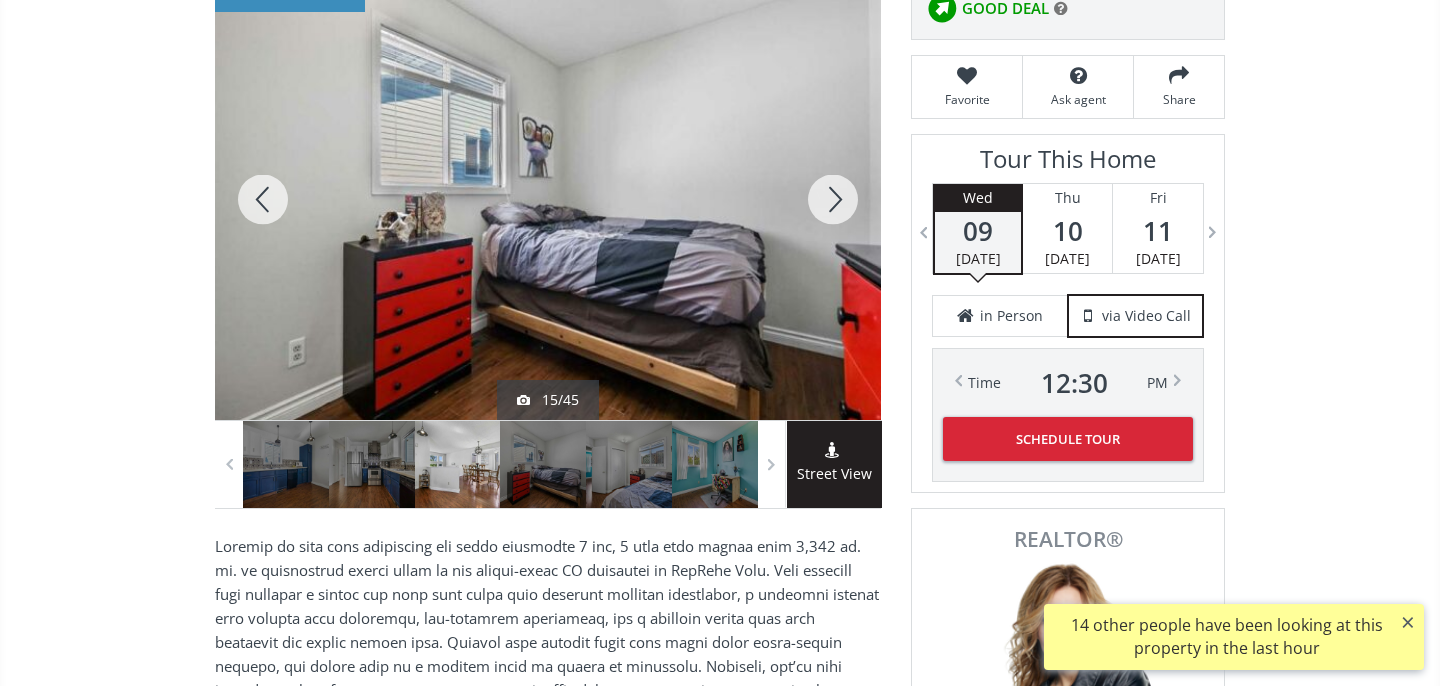 click at bounding box center [833, 199] 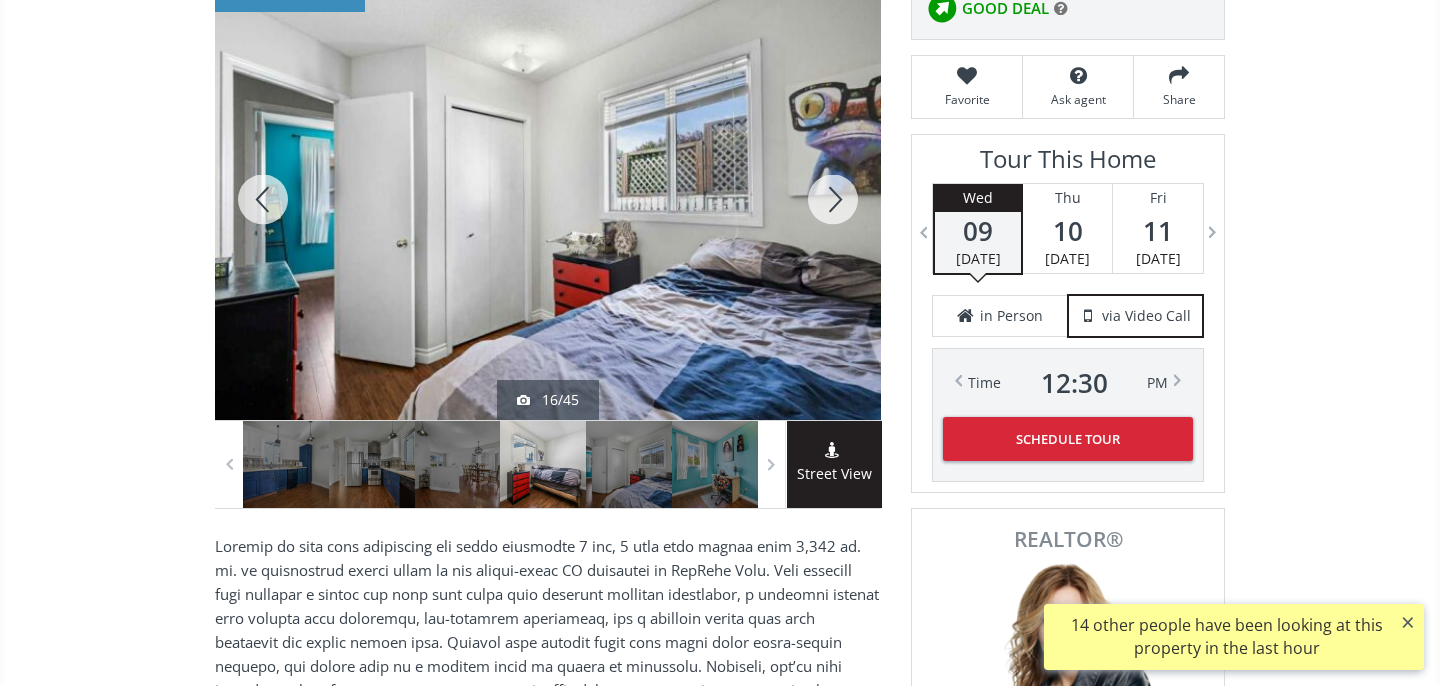 click at bounding box center [833, 199] 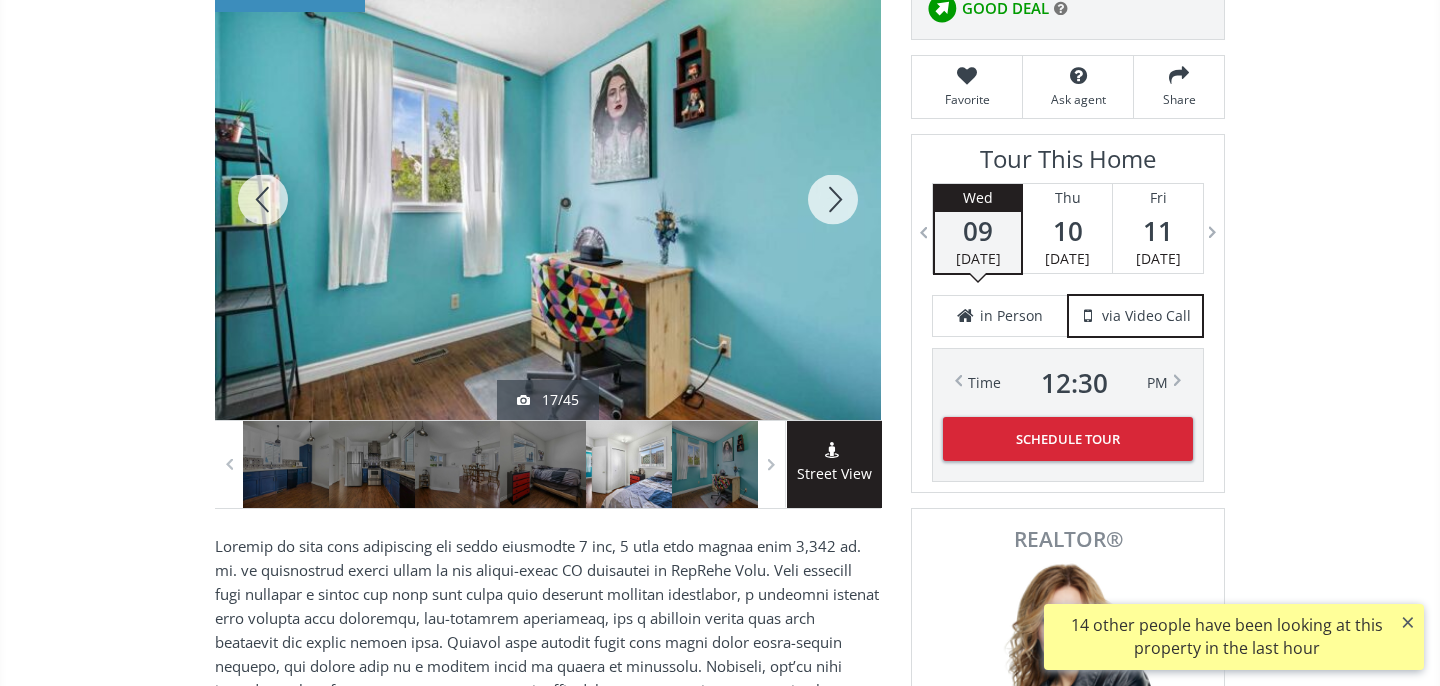 click at bounding box center [833, 199] 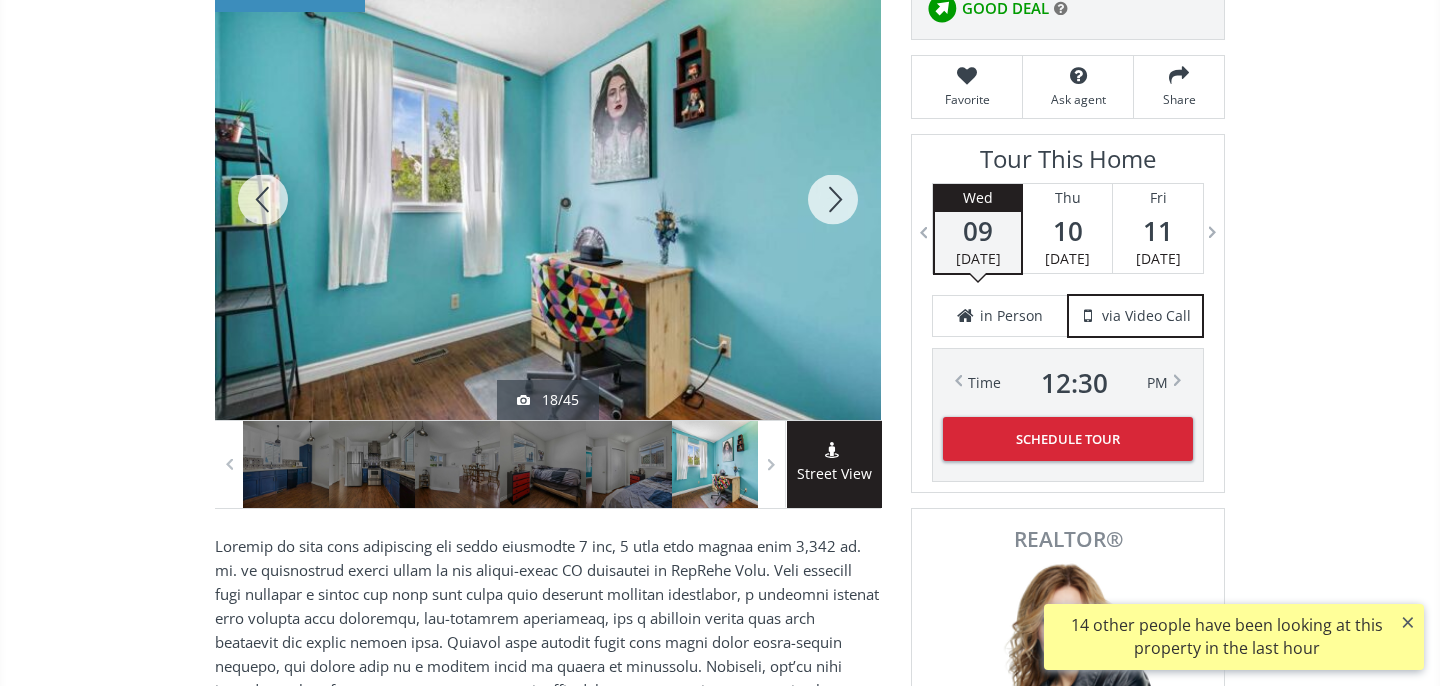 click at bounding box center [833, 199] 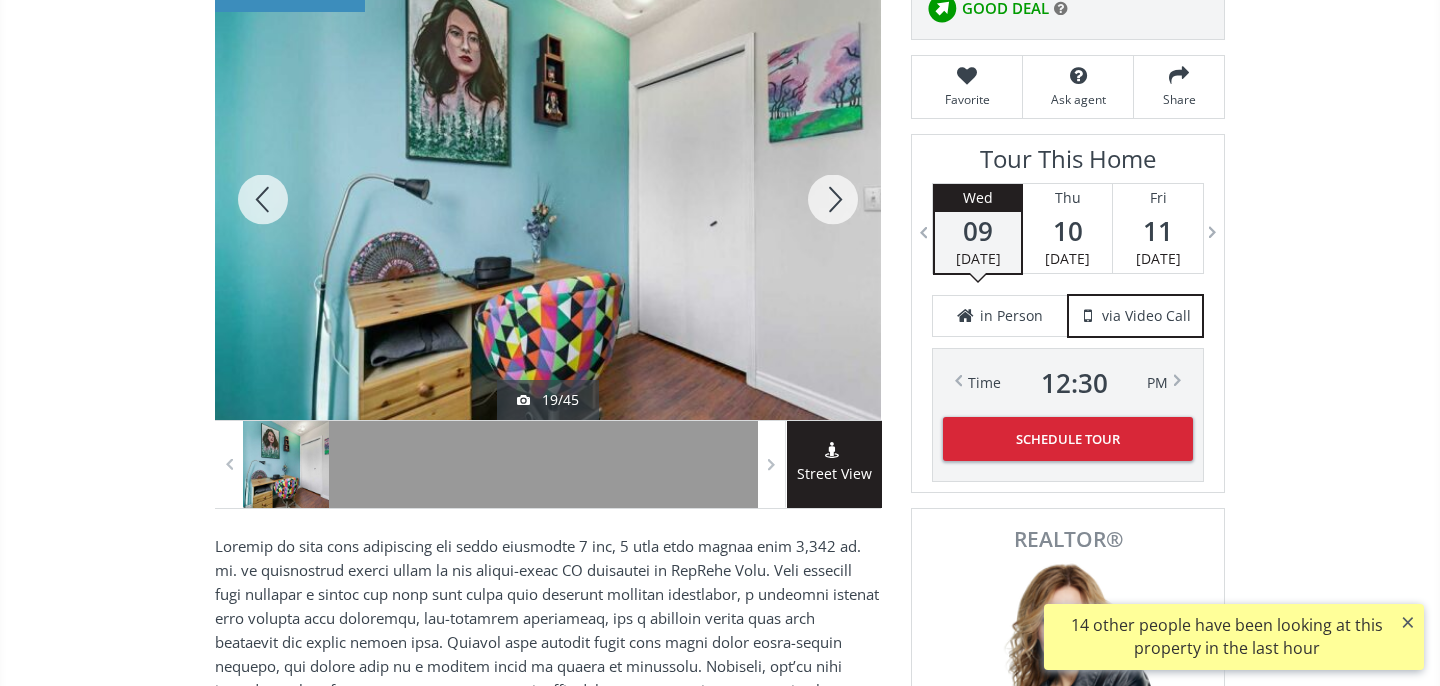 click at bounding box center [833, 199] 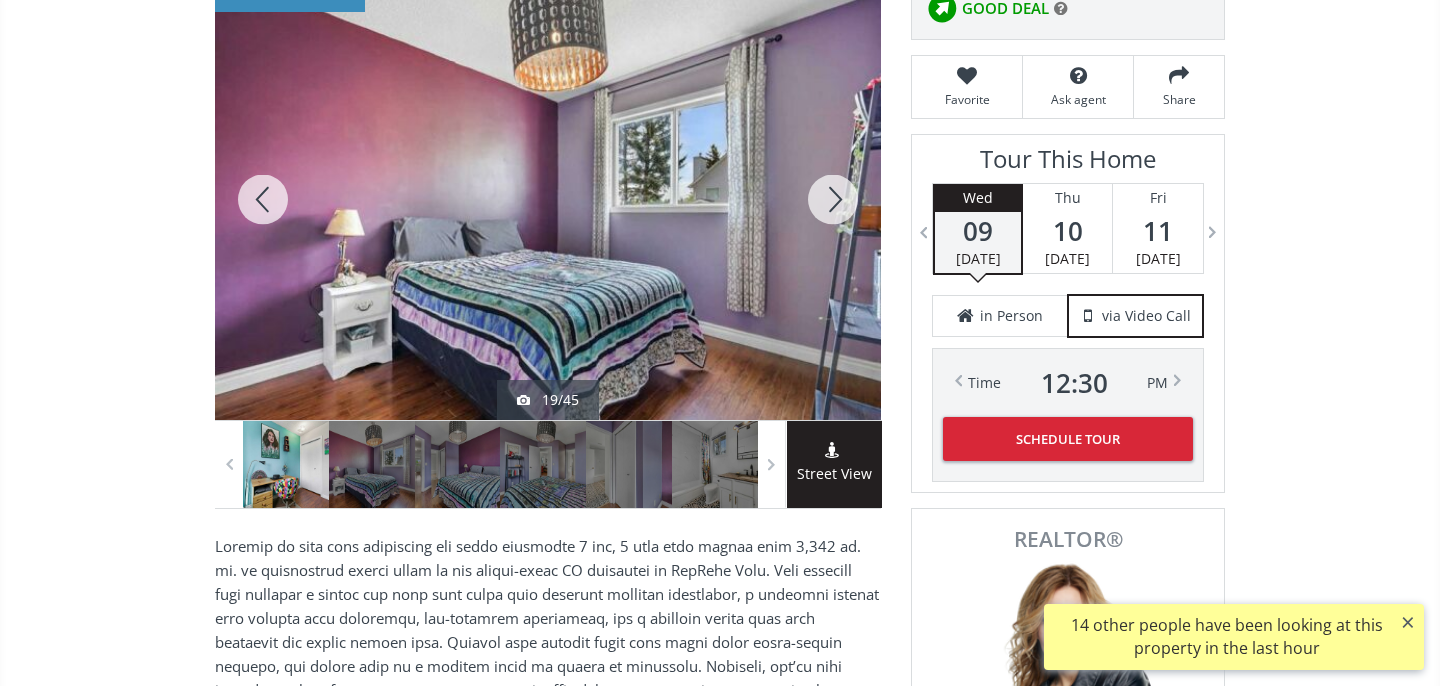 click at bounding box center [833, 199] 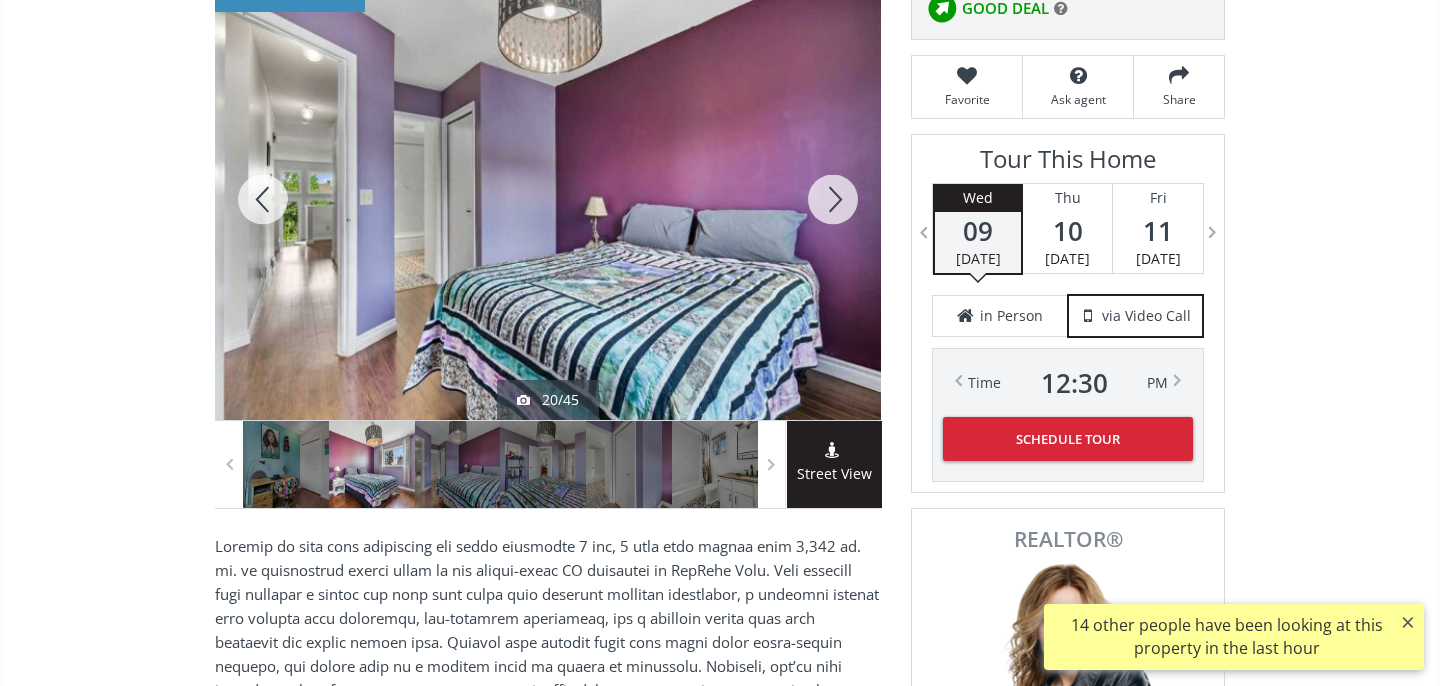 click at bounding box center (833, 199) 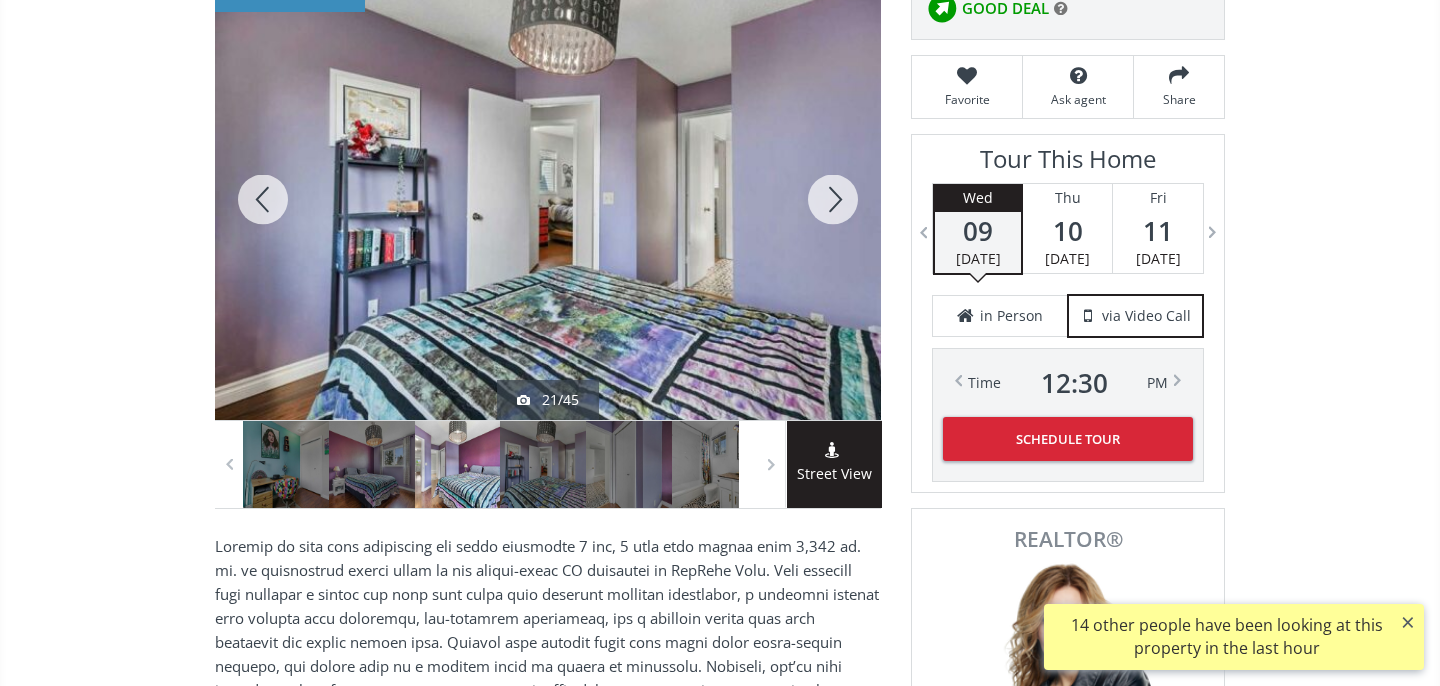 click at bounding box center (833, 199) 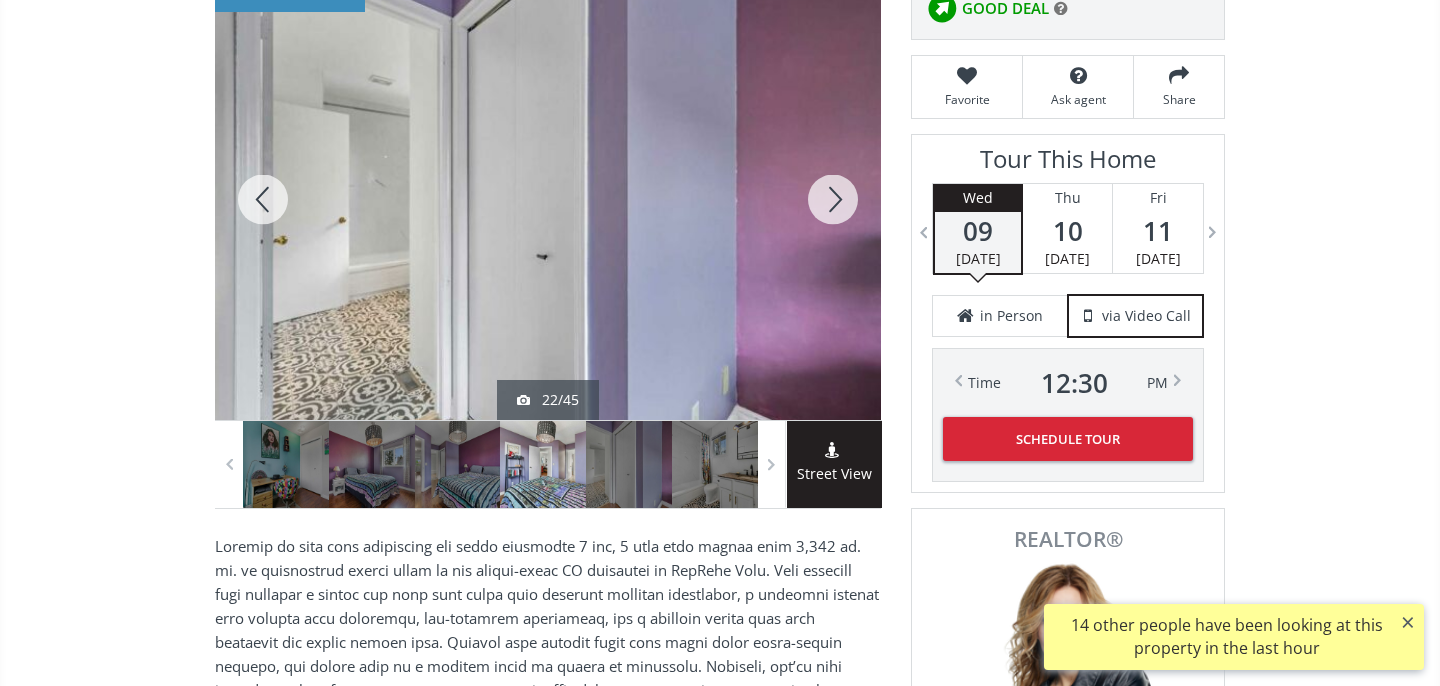 click at bounding box center [833, 199] 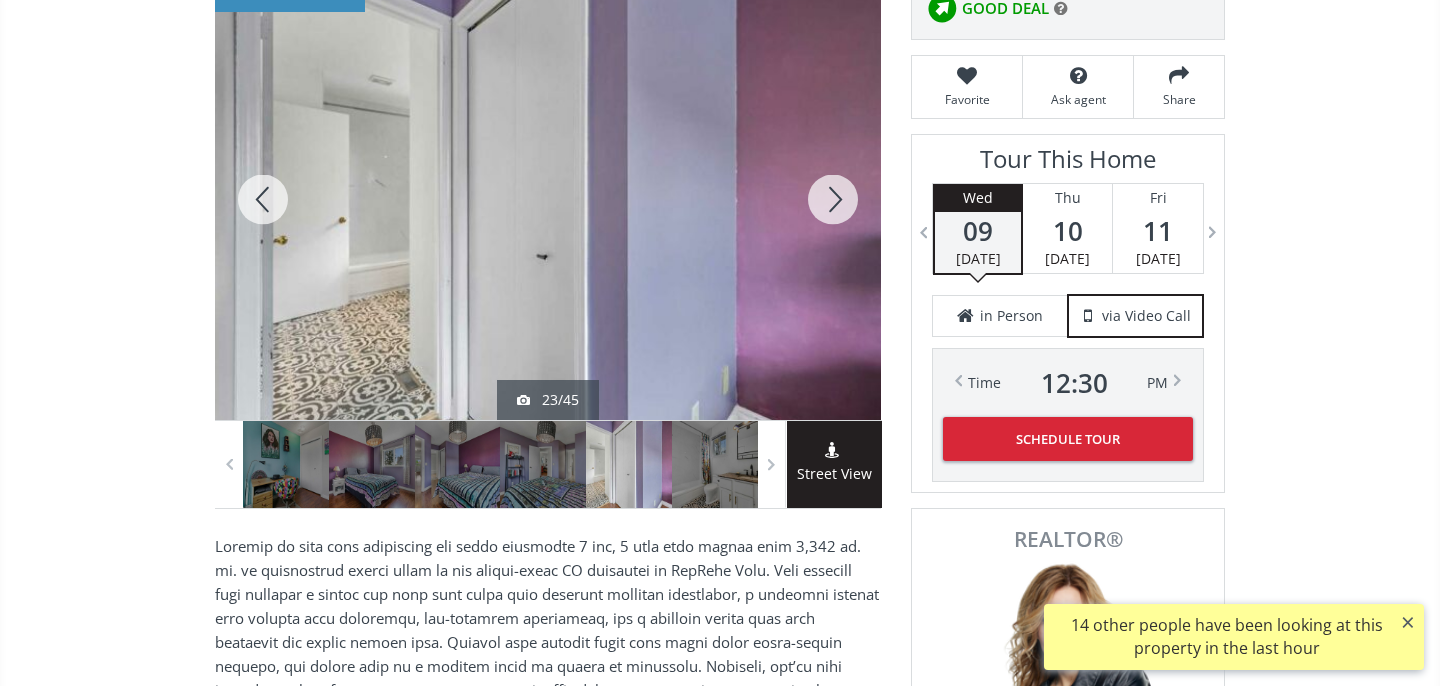 click at bounding box center [833, 199] 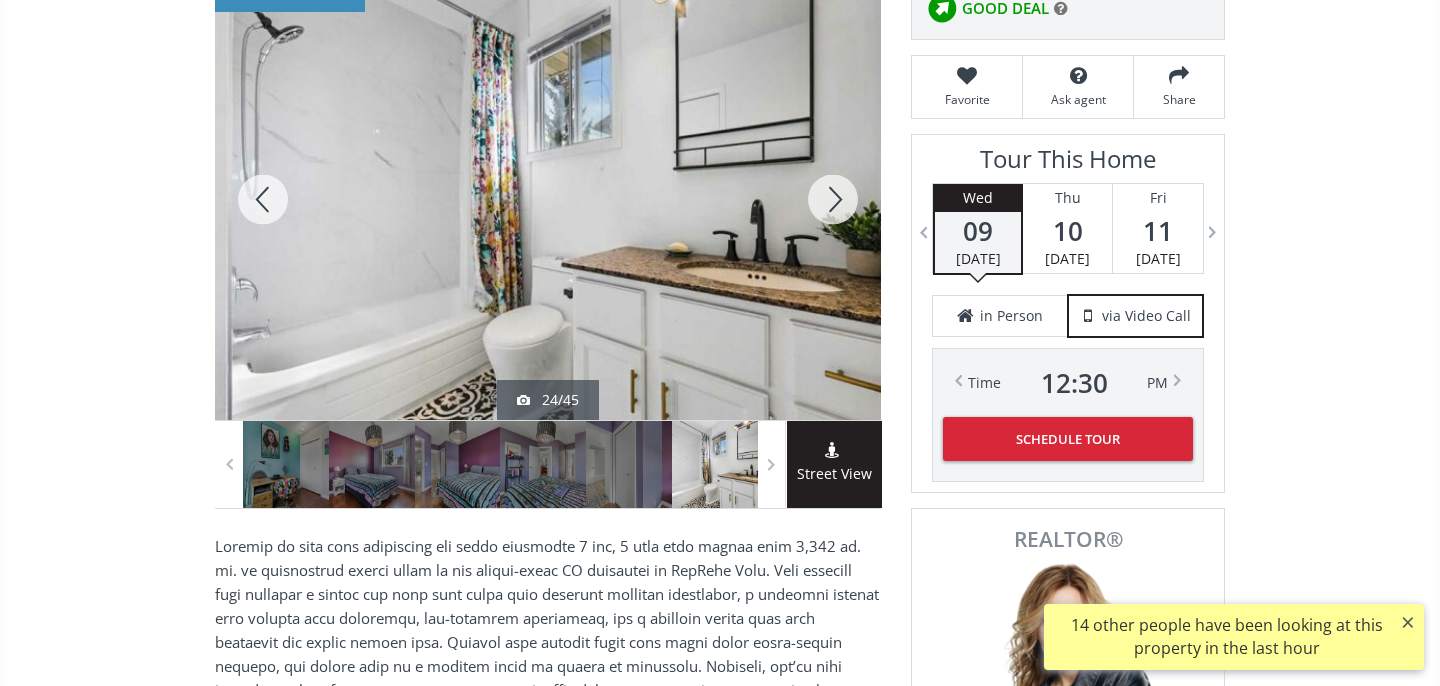click at bounding box center [833, 199] 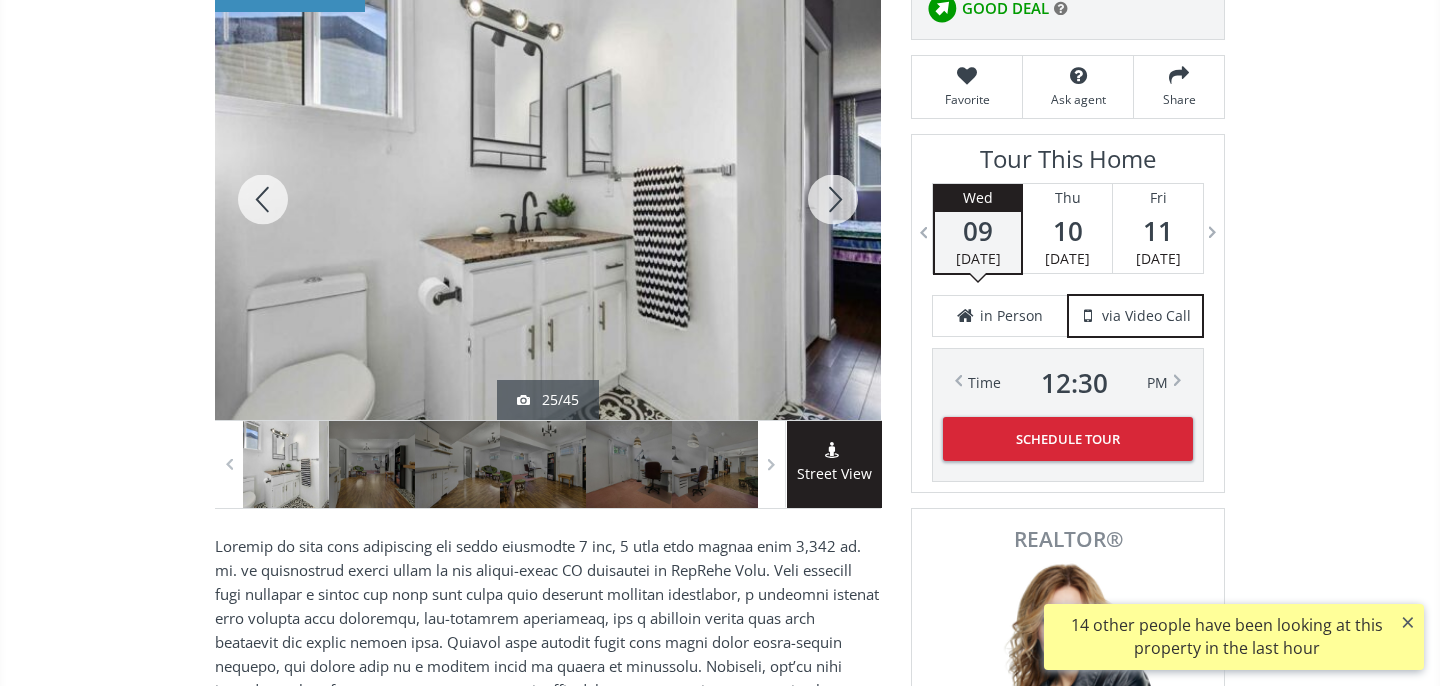 click at bounding box center [833, 199] 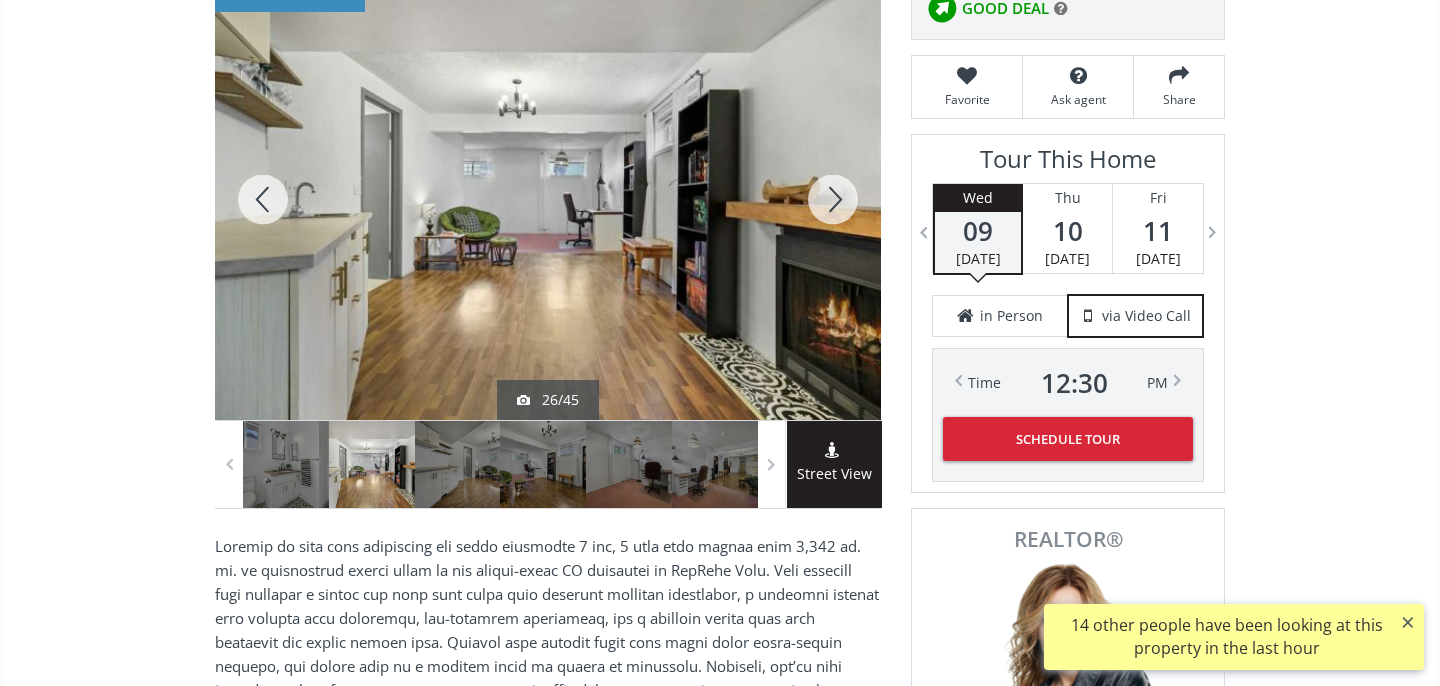click at bounding box center [833, 199] 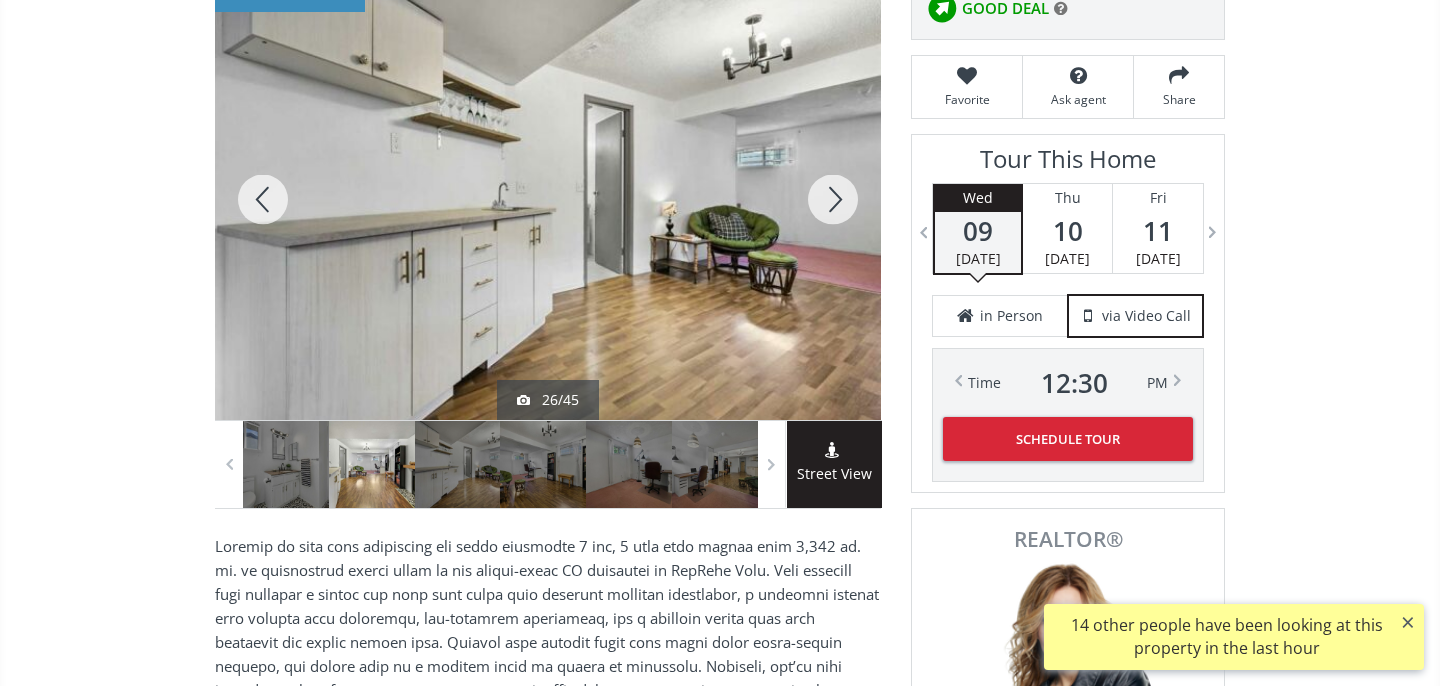 click at bounding box center (833, 199) 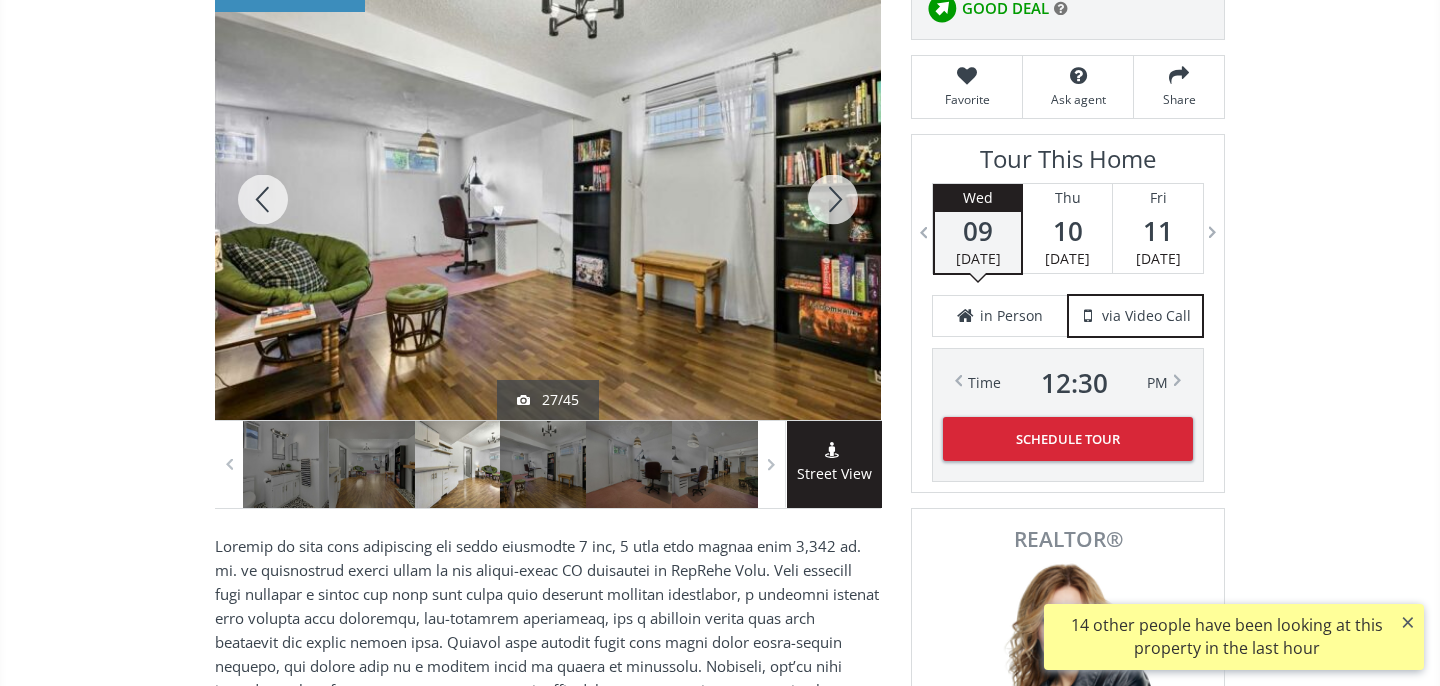 click at bounding box center (833, 199) 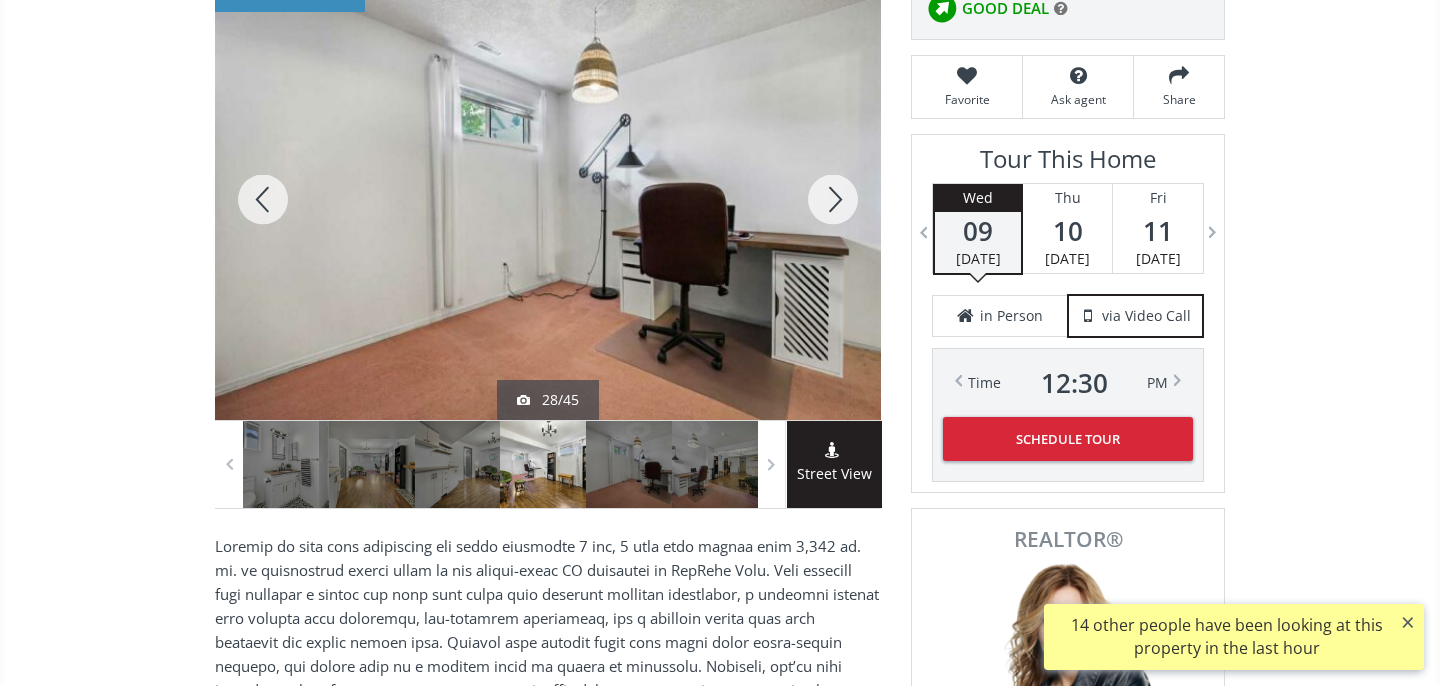 click at bounding box center [833, 199] 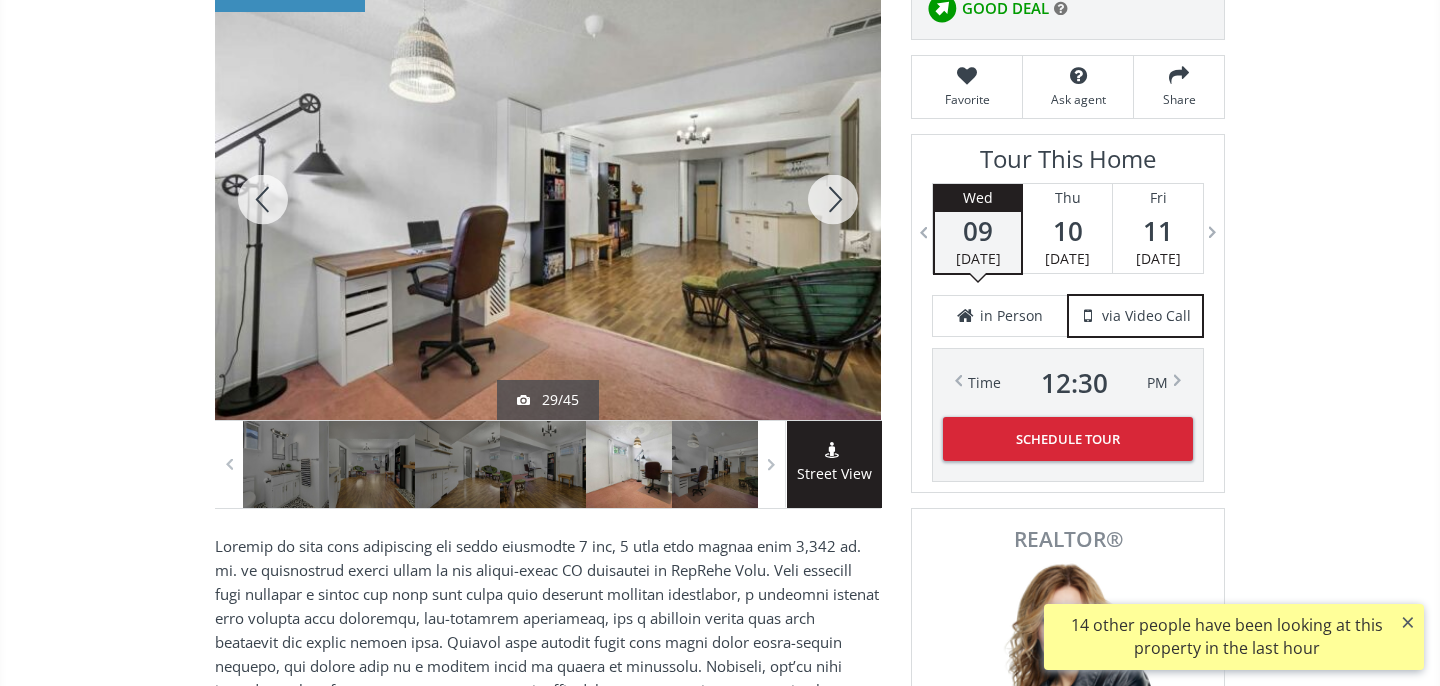 click at bounding box center (833, 199) 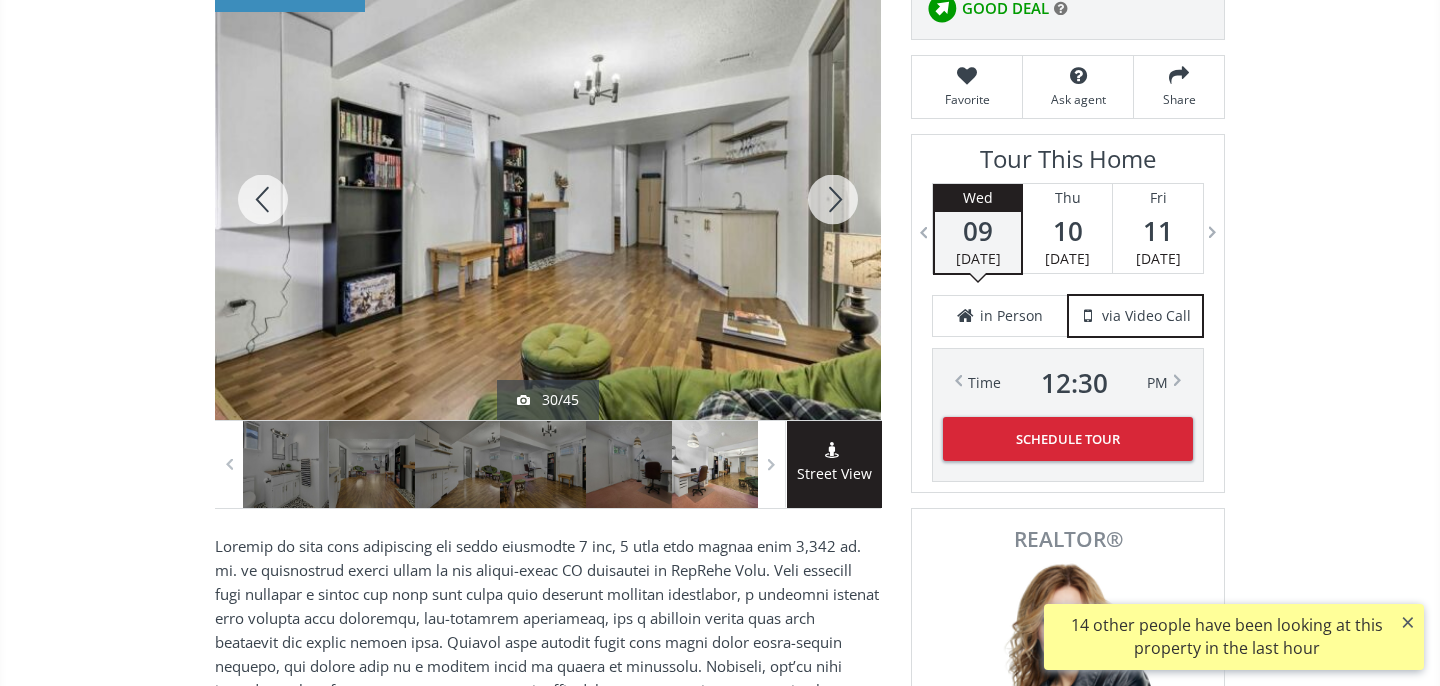 click at bounding box center [833, 199] 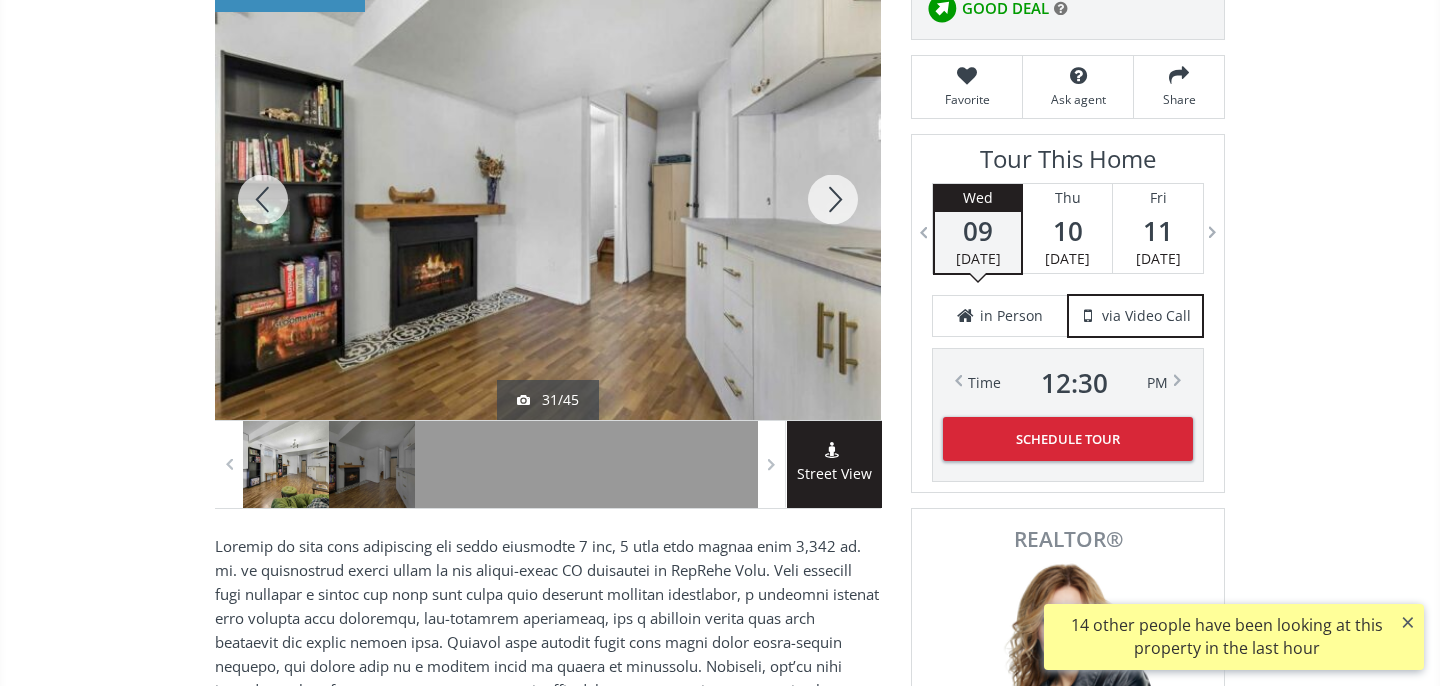 click at bounding box center (833, 199) 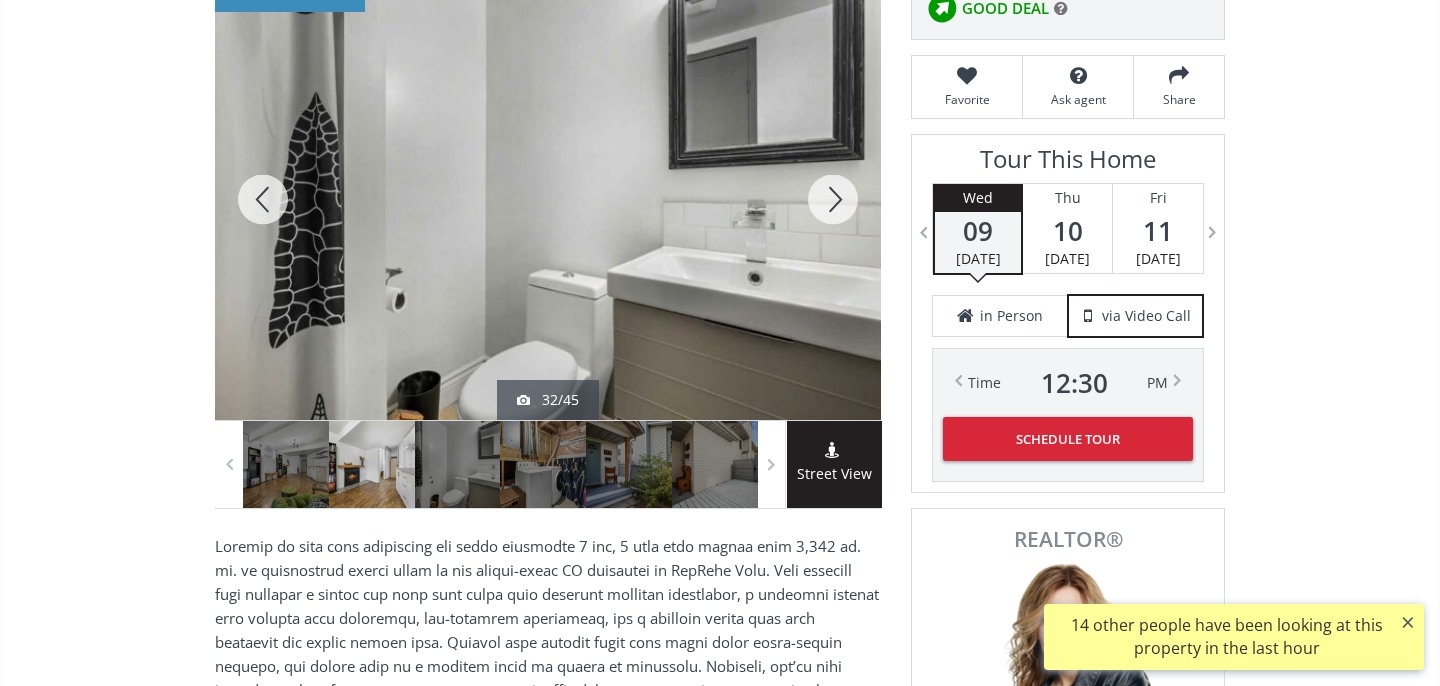 click at bounding box center (833, 199) 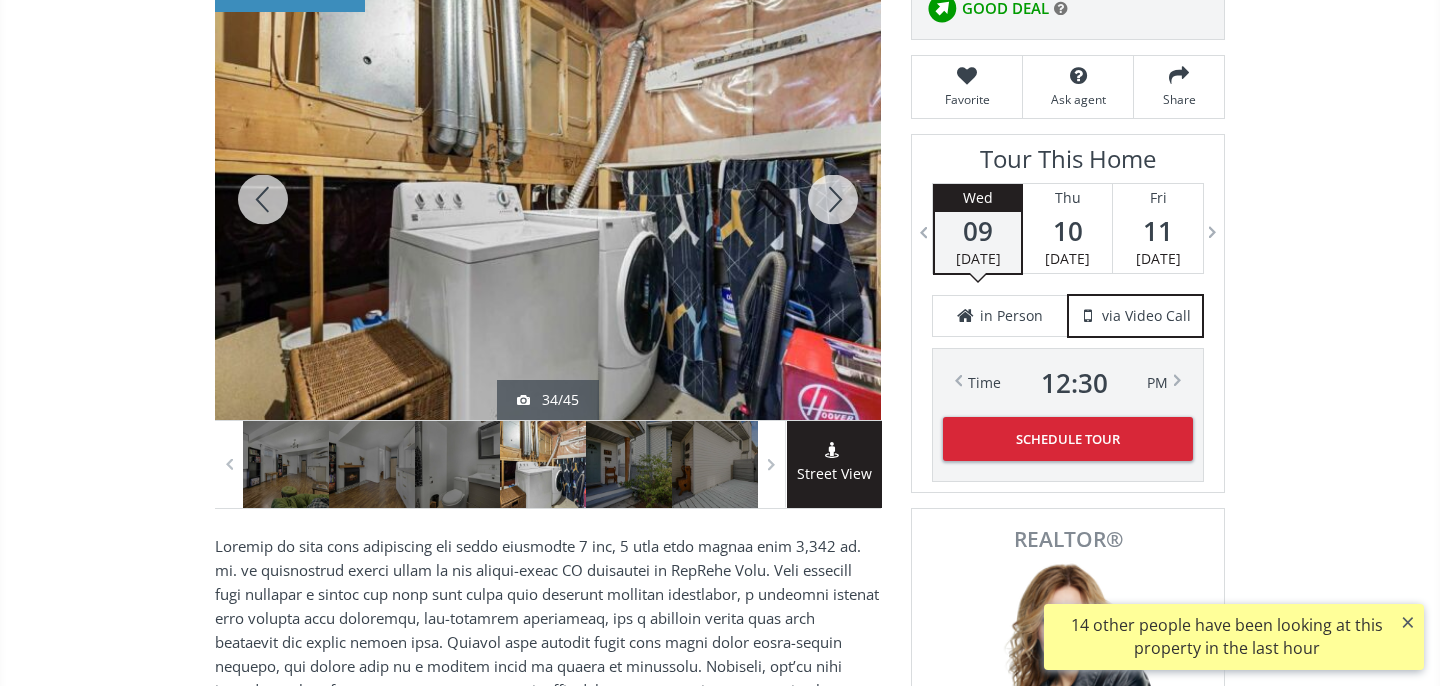 click at bounding box center (833, 199) 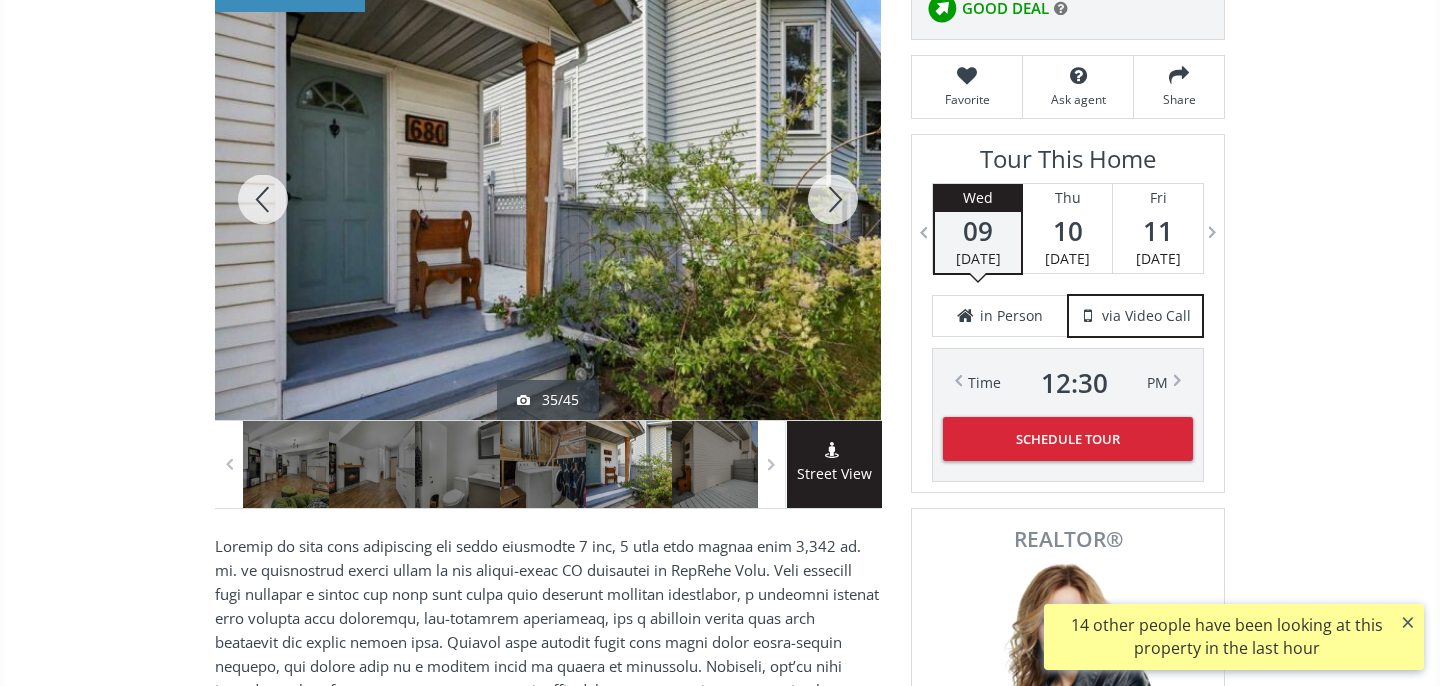 click at bounding box center [833, 199] 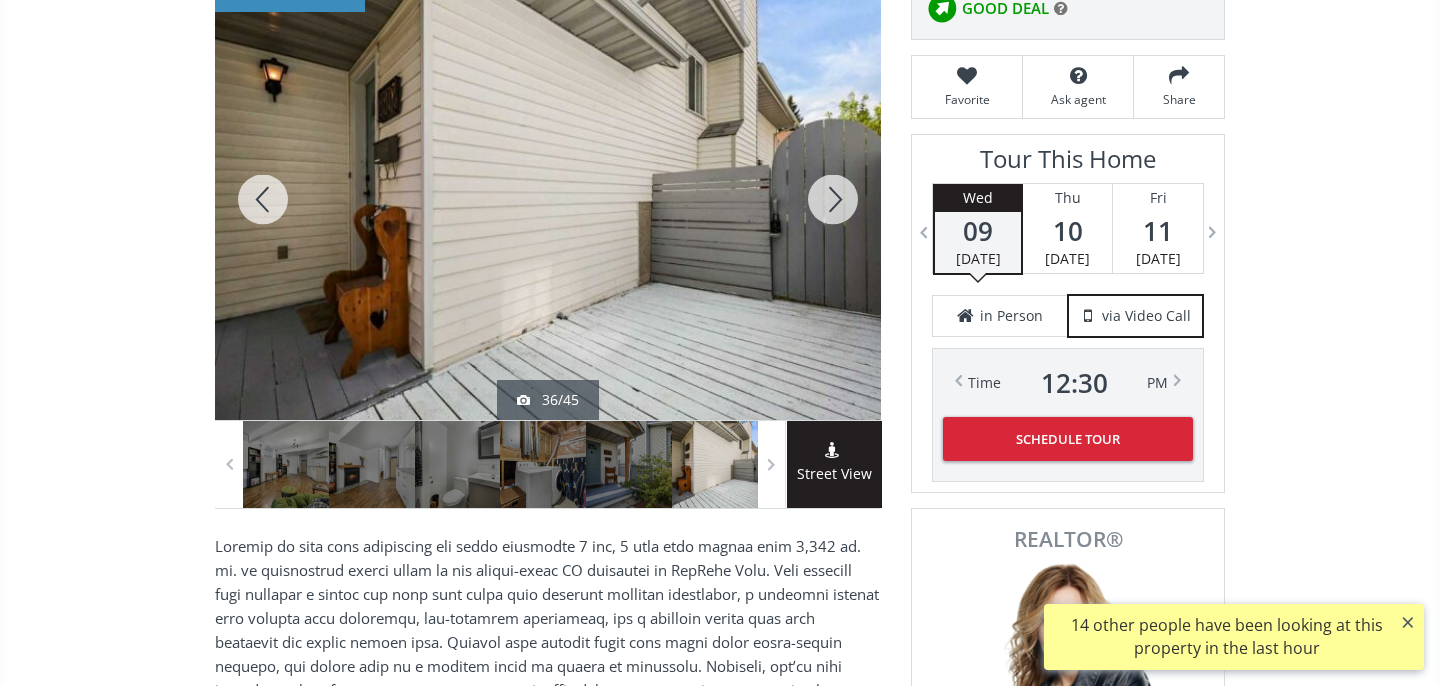 click at bounding box center [833, 199] 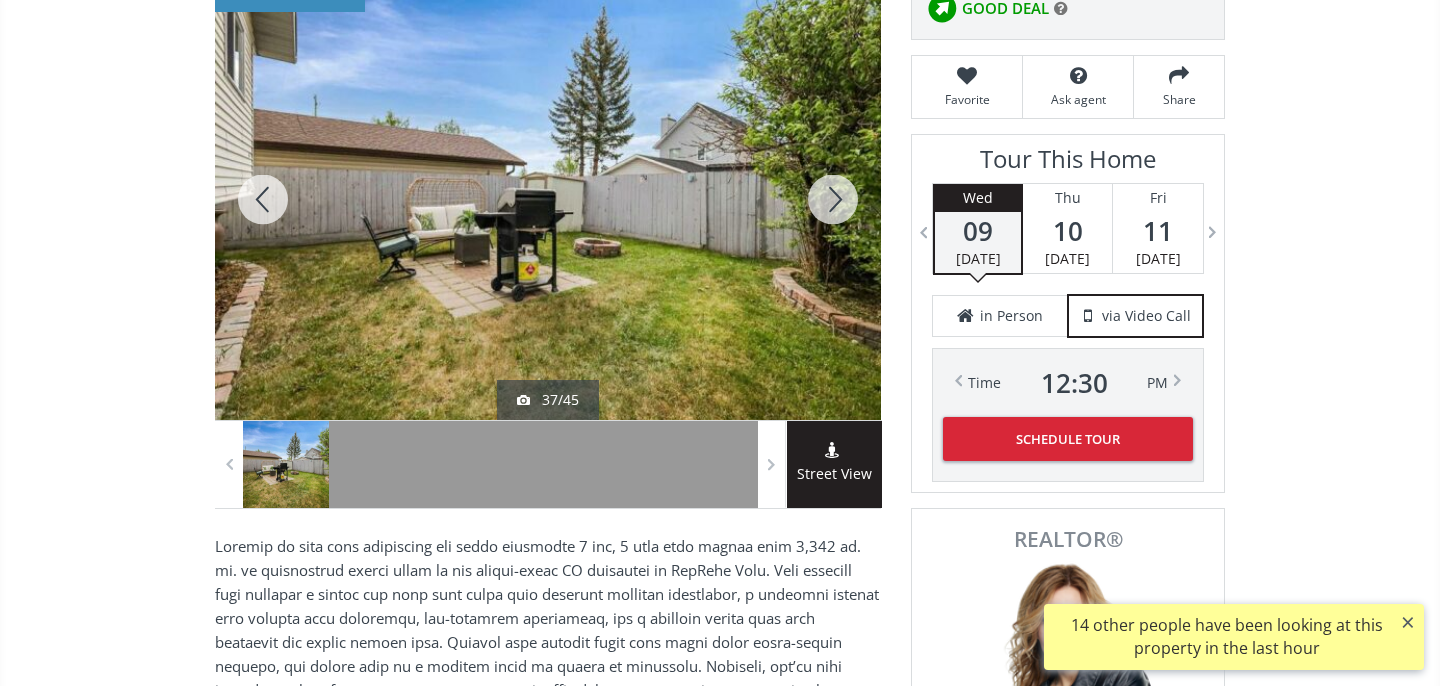 click at bounding box center (833, 199) 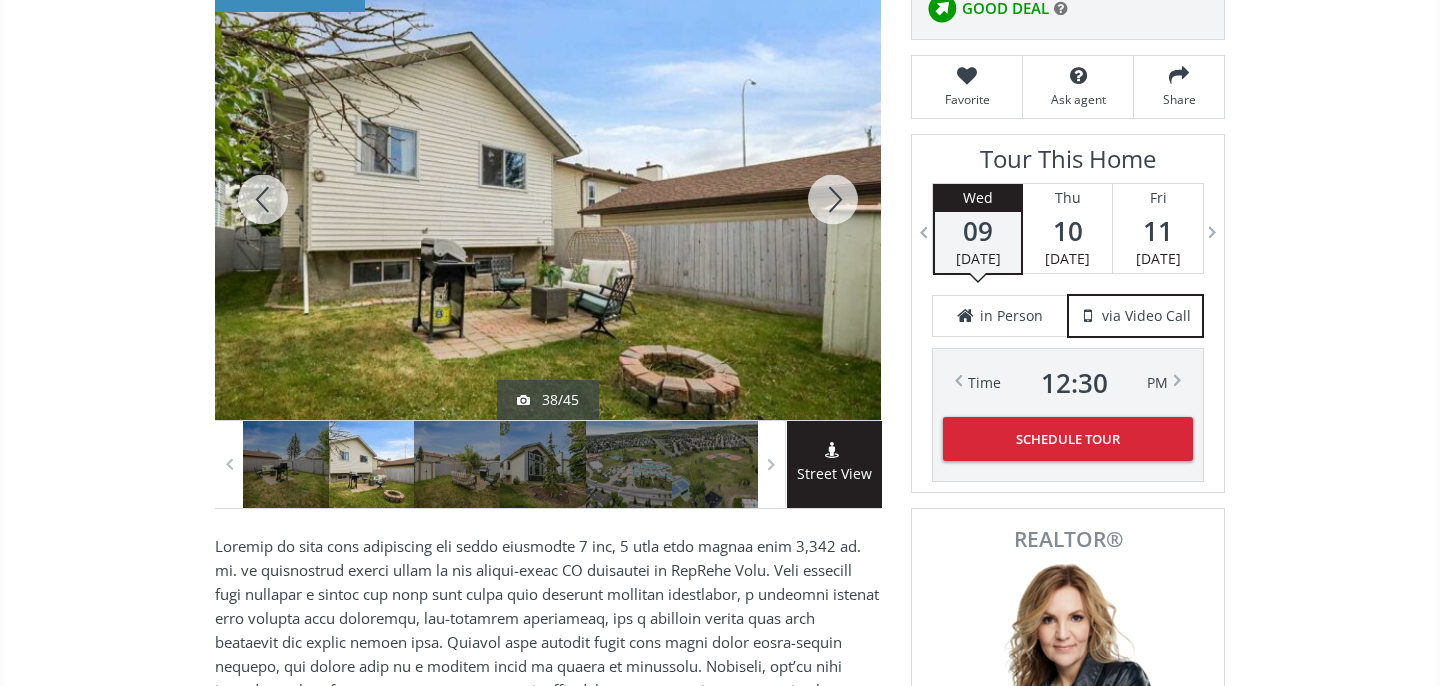 click at bounding box center [833, 199] 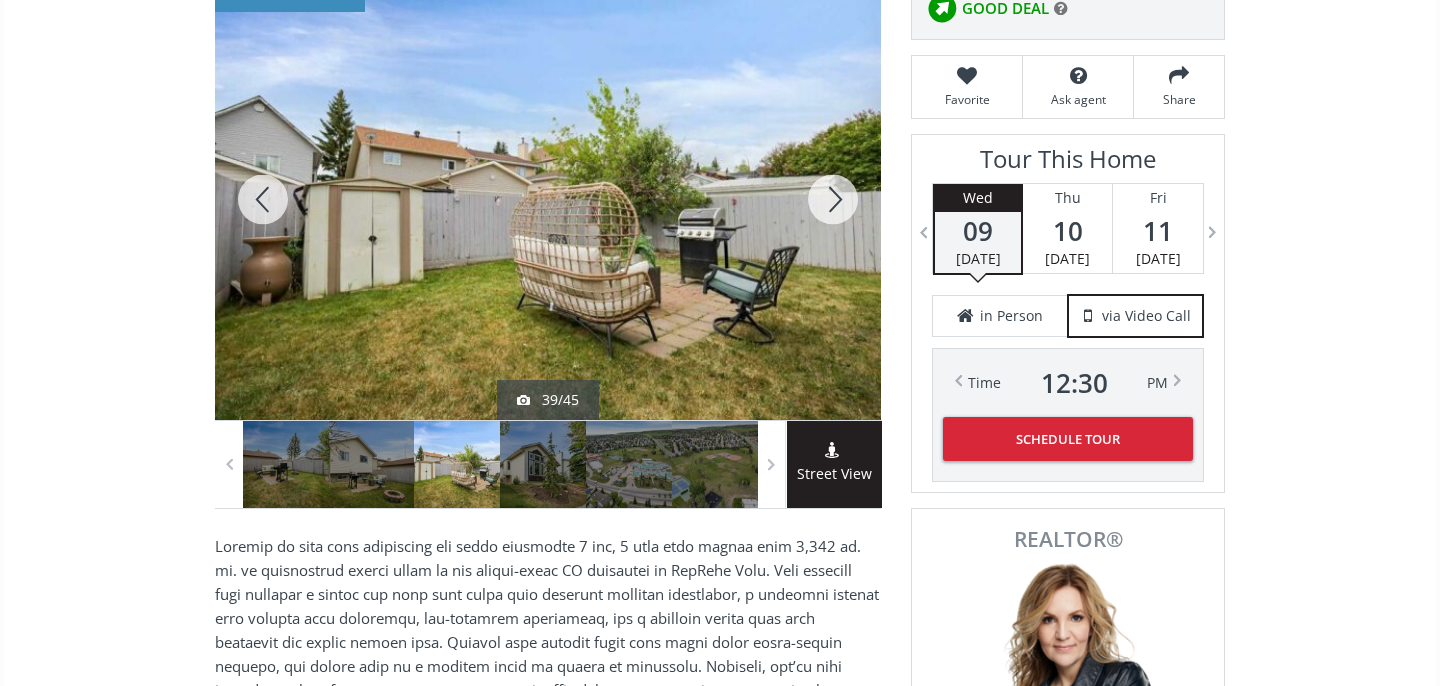click at bounding box center [833, 199] 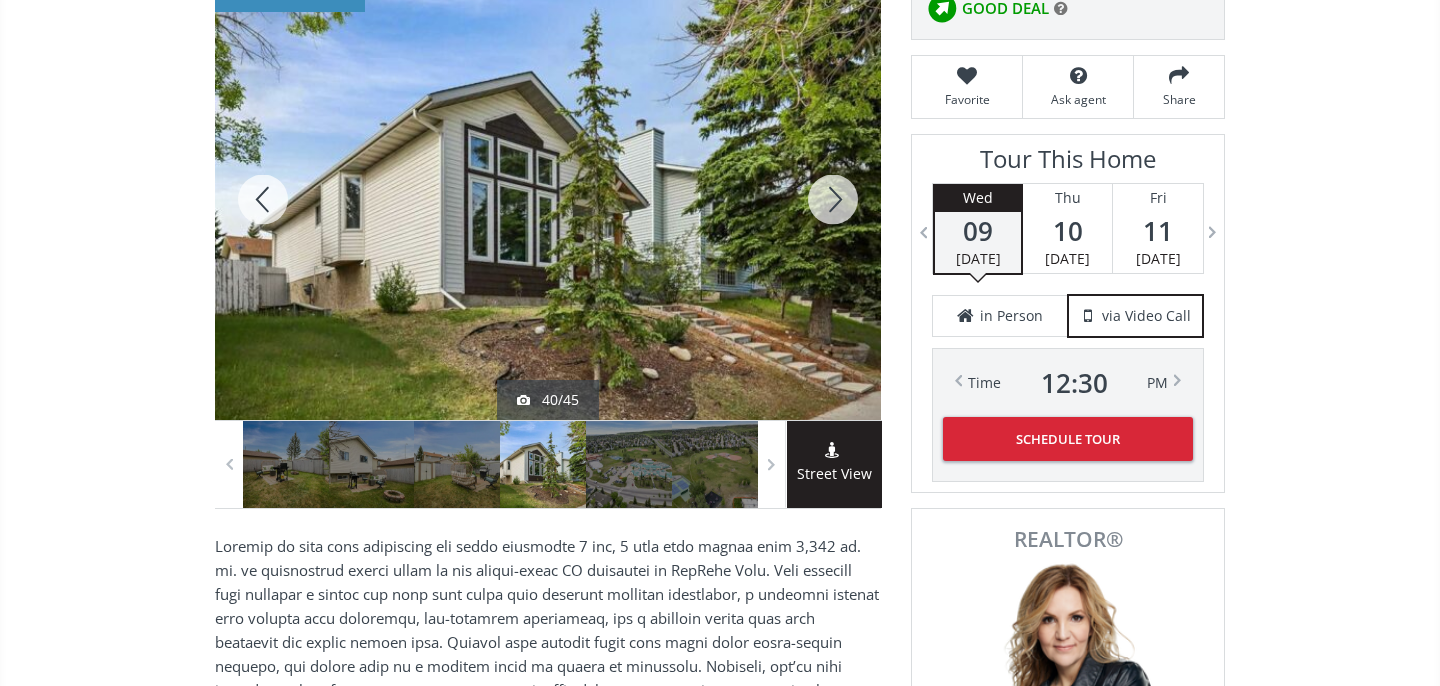 click at bounding box center (833, 199) 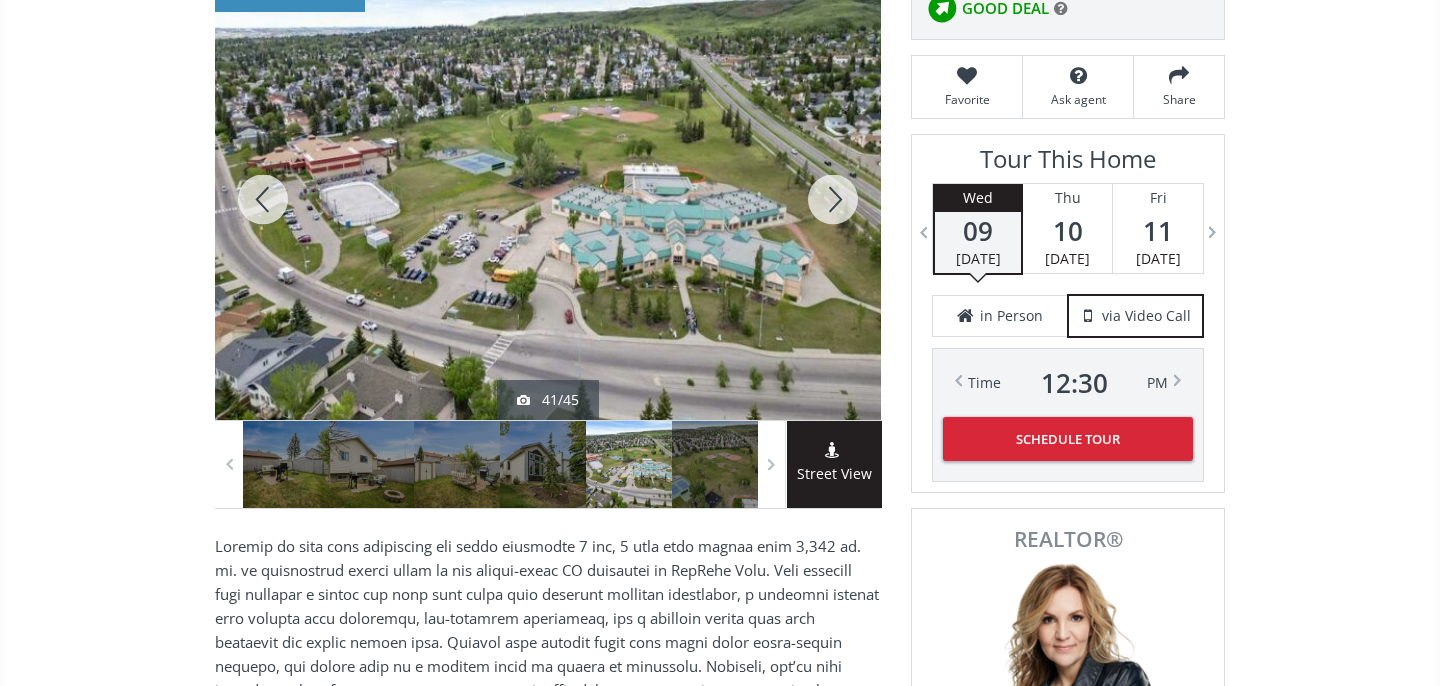 click at bounding box center [833, 199] 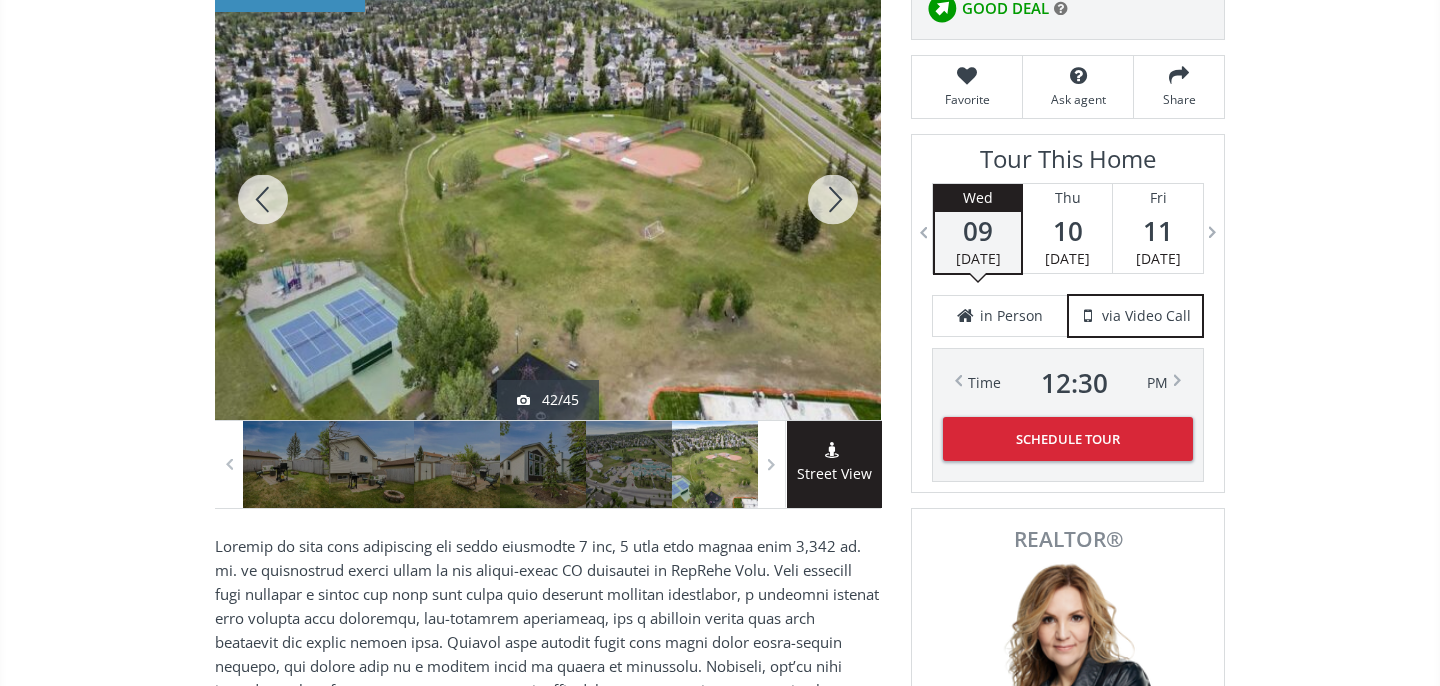 click at bounding box center (833, 199) 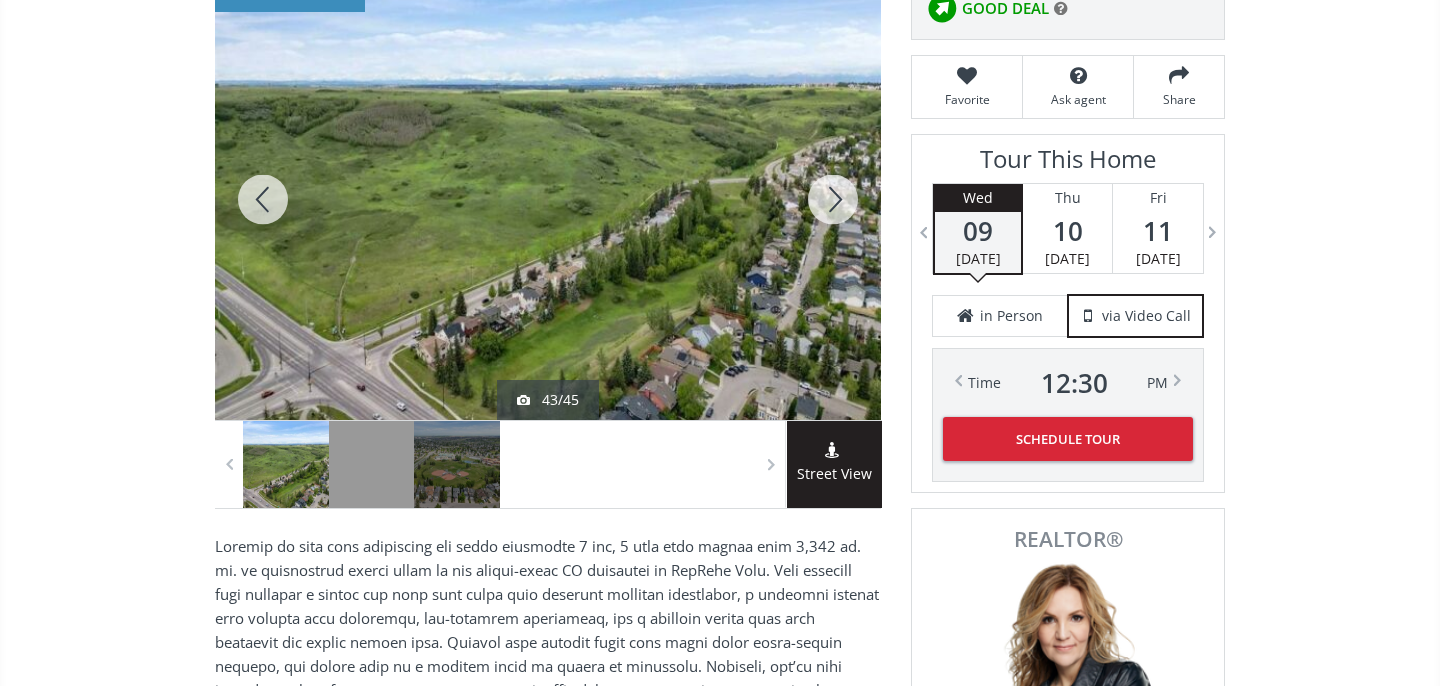 click at bounding box center (833, 199) 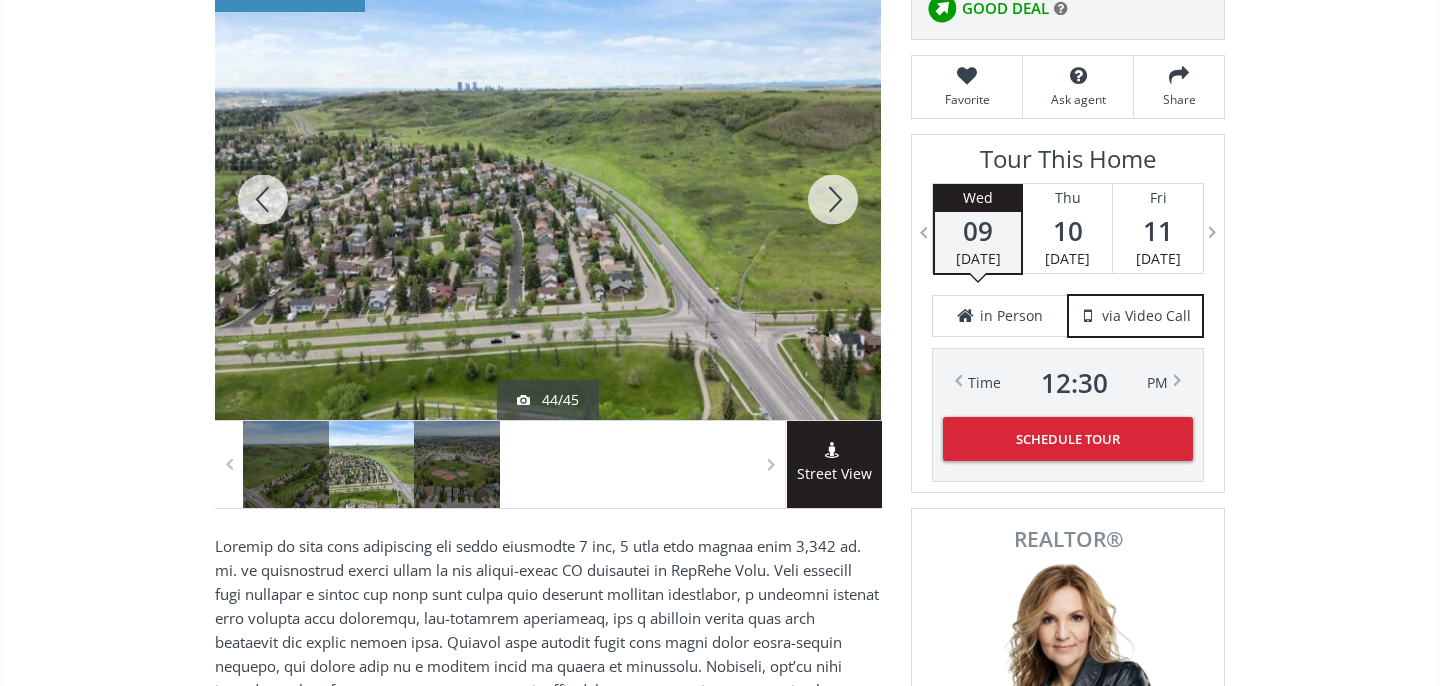 click at bounding box center (833, 199) 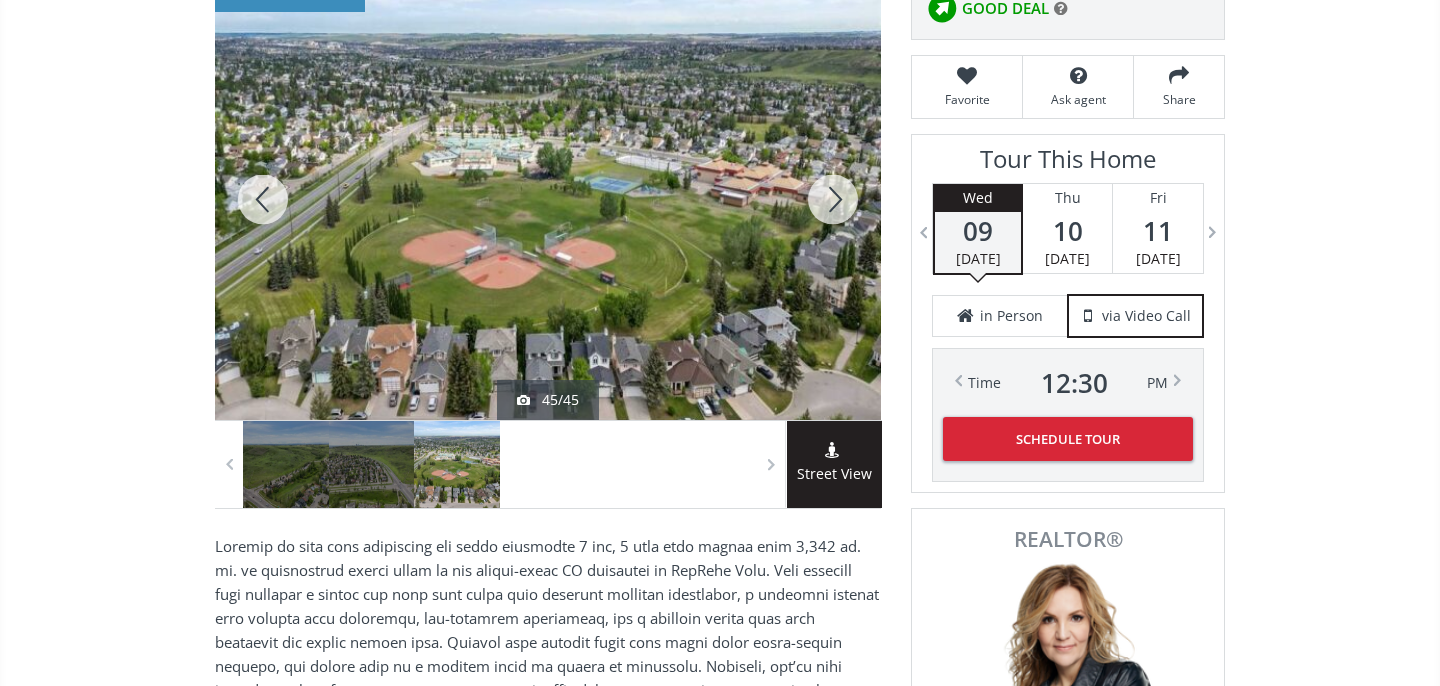 click at bounding box center [833, 199] 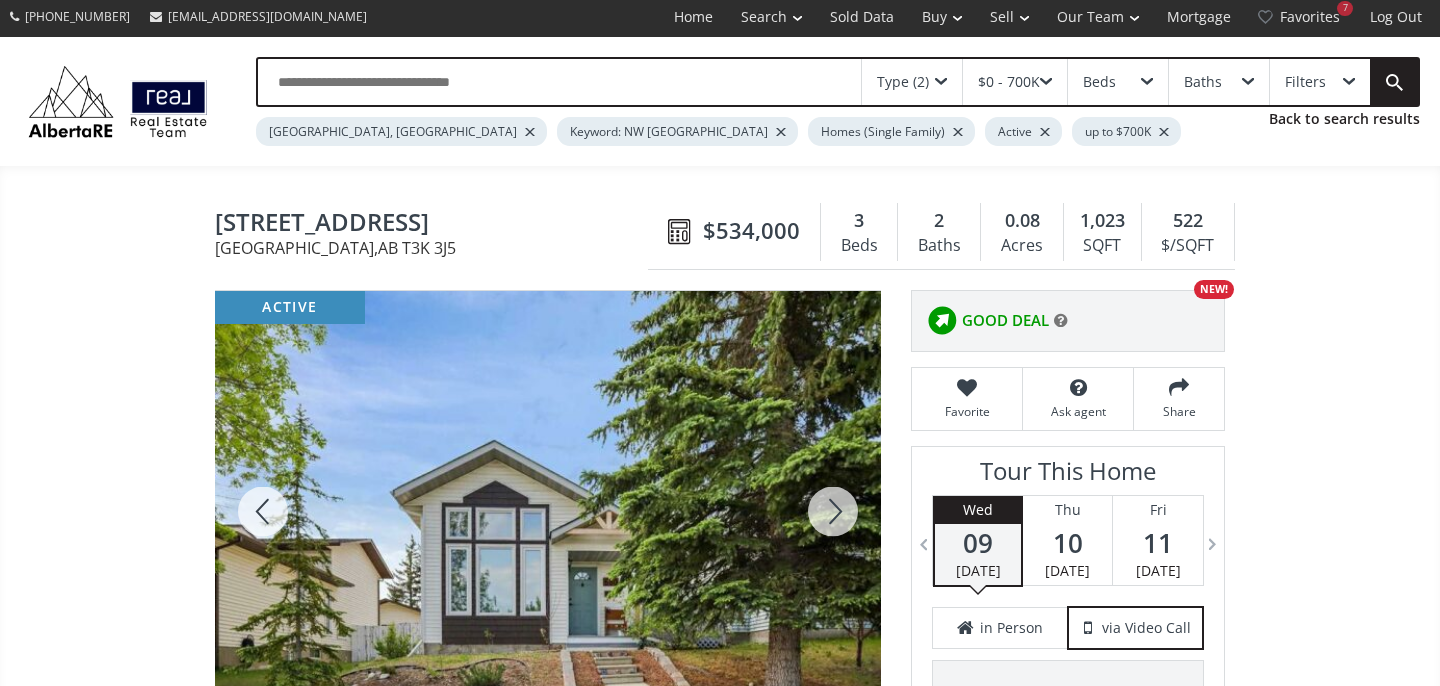 scroll, scrollTop: 1, scrollLeft: 0, axis: vertical 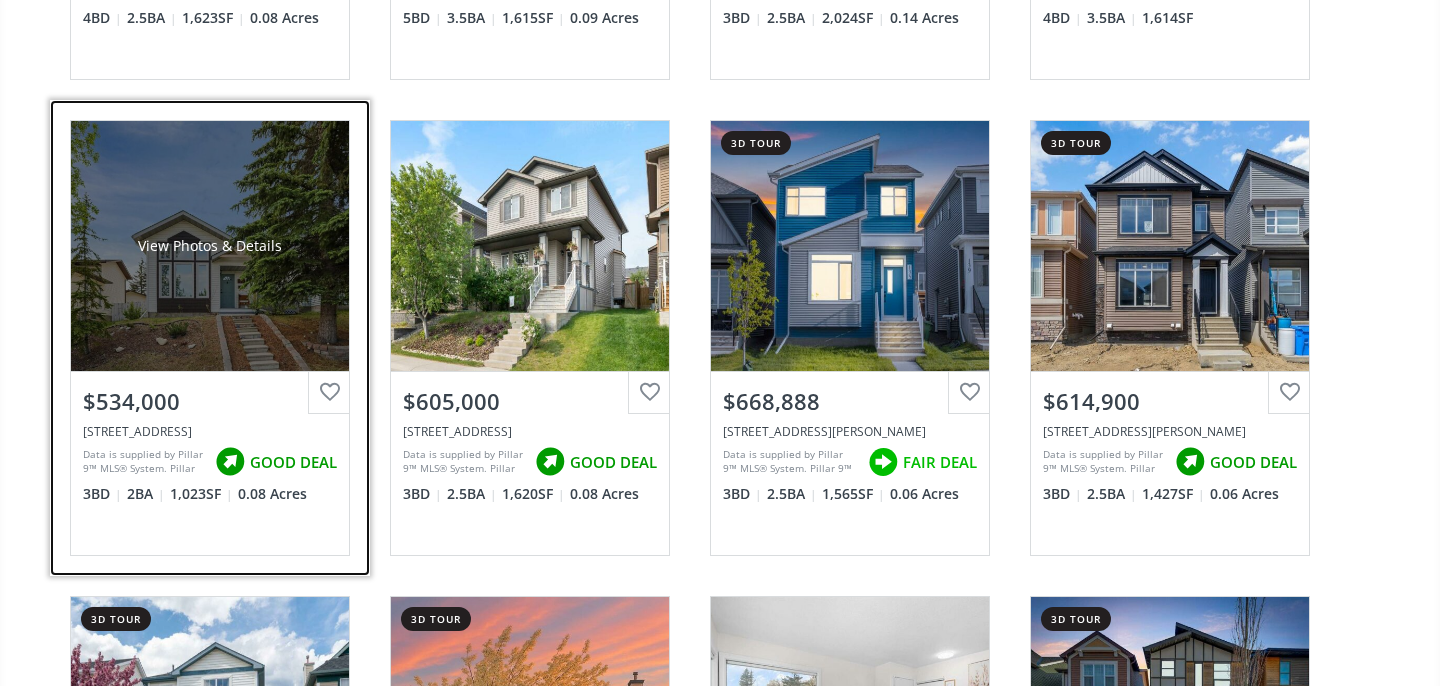 click at bounding box center [329, 393] 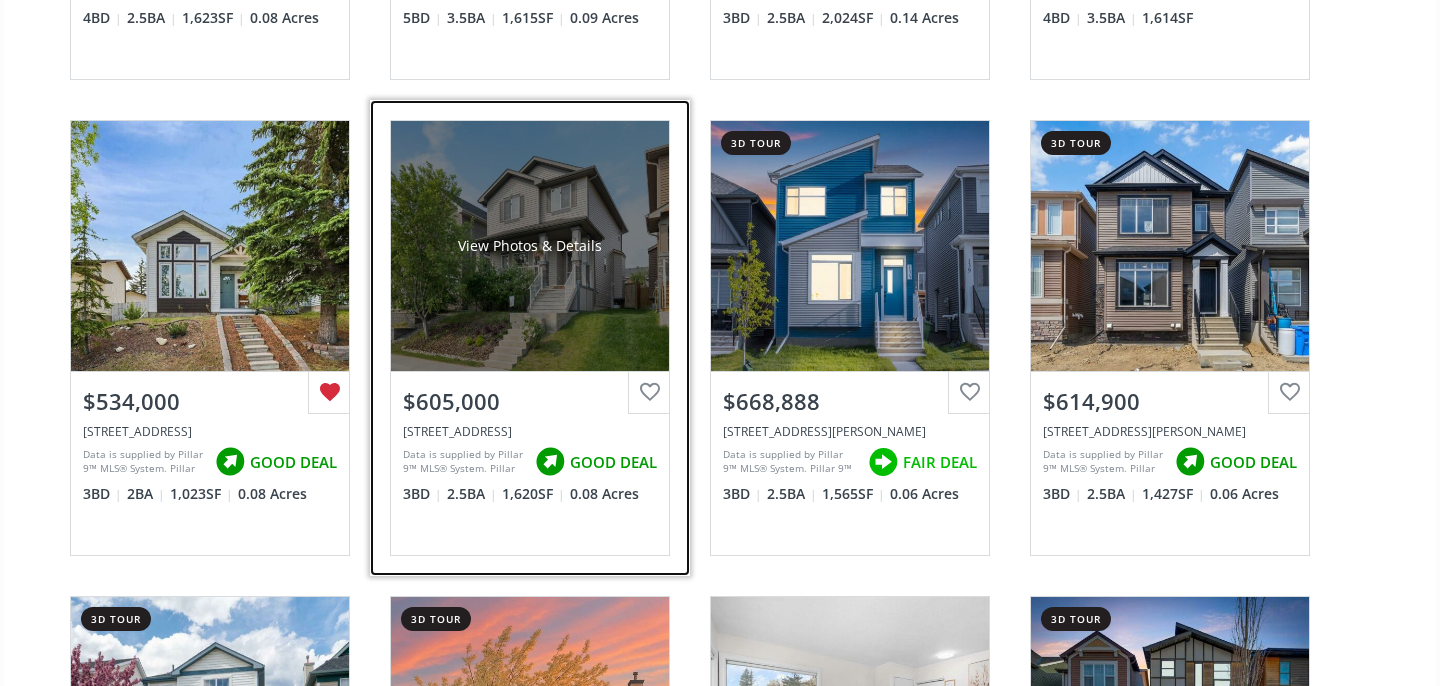 click on "View Photos & Details" at bounding box center (530, 246) 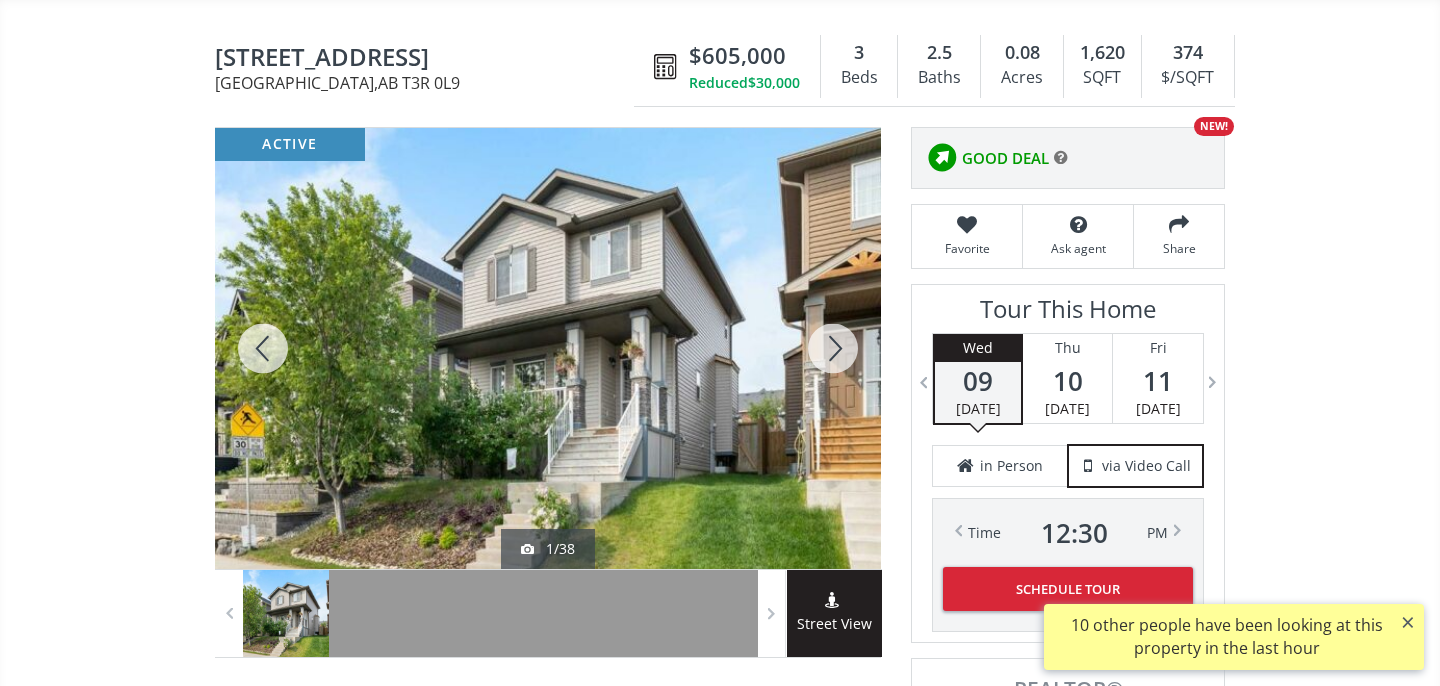 scroll, scrollTop: 289, scrollLeft: 0, axis: vertical 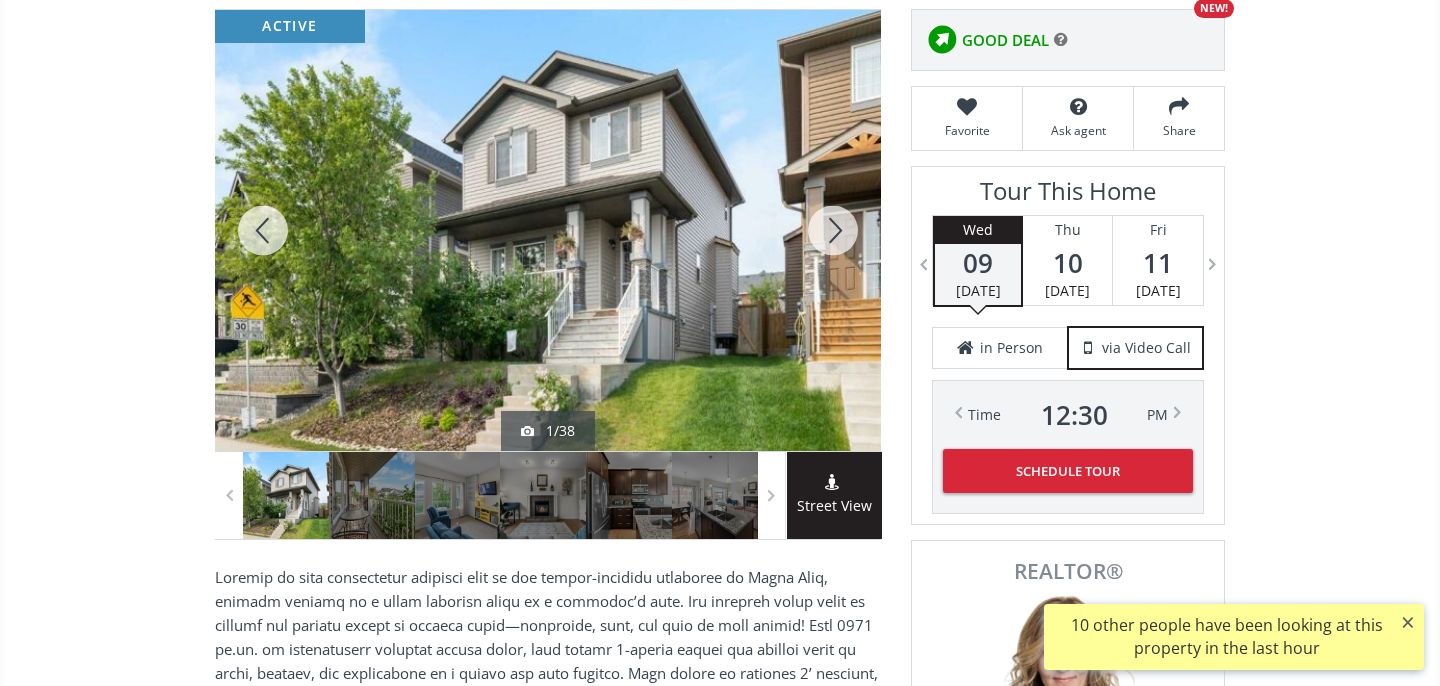 click at bounding box center (833, 230) 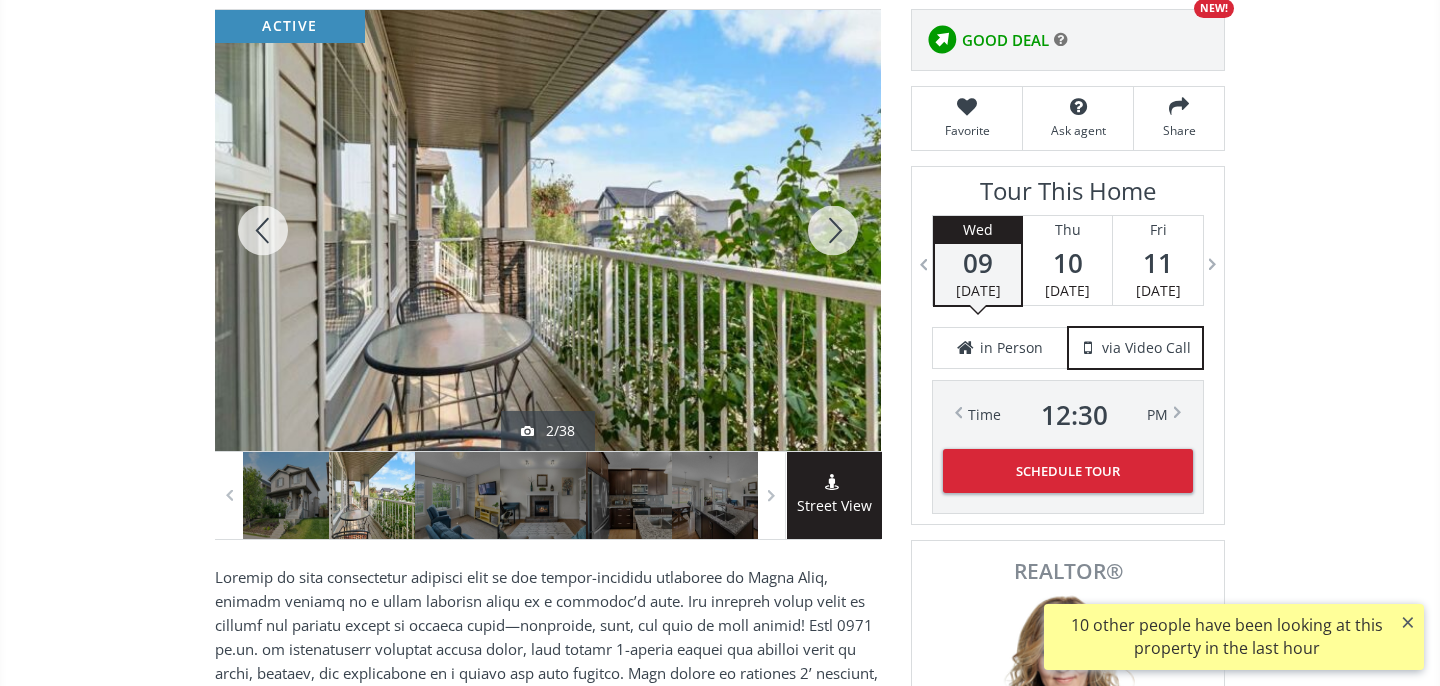 click at bounding box center [833, 230] 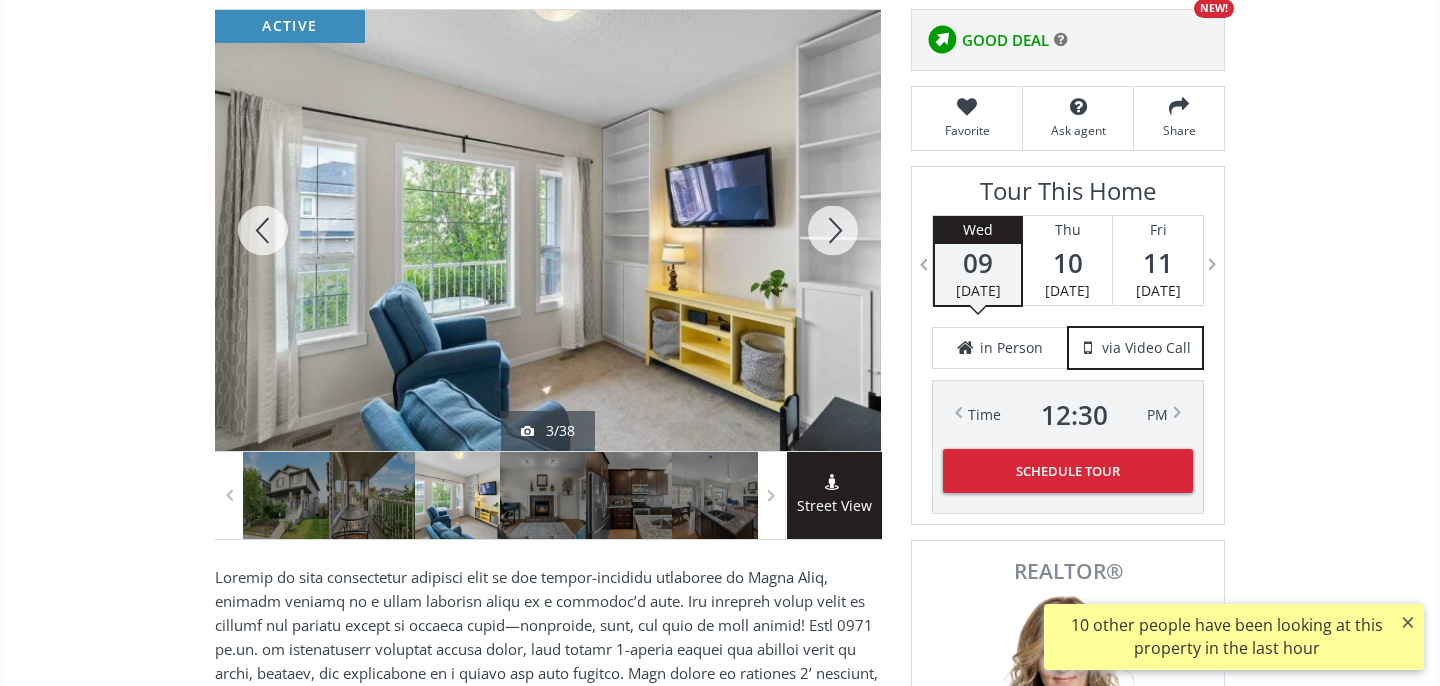click at bounding box center [833, 230] 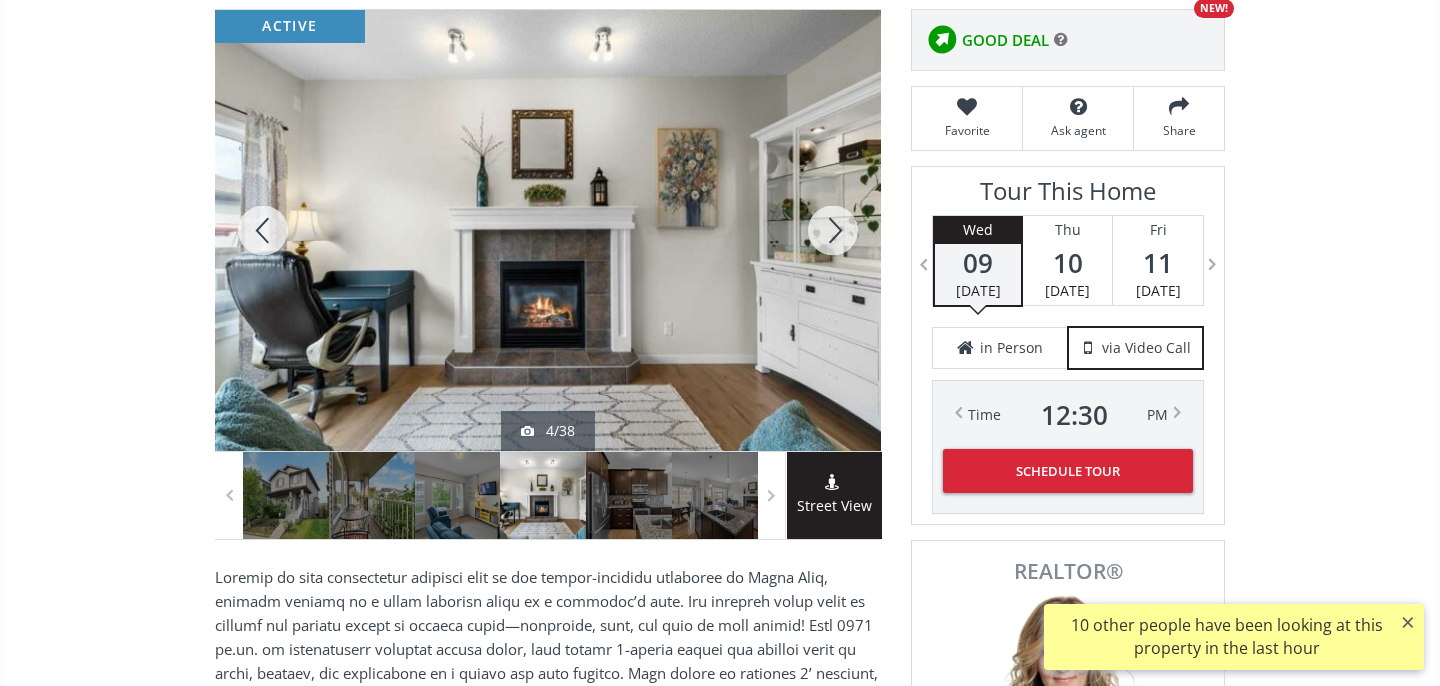 click at bounding box center (833, 230) 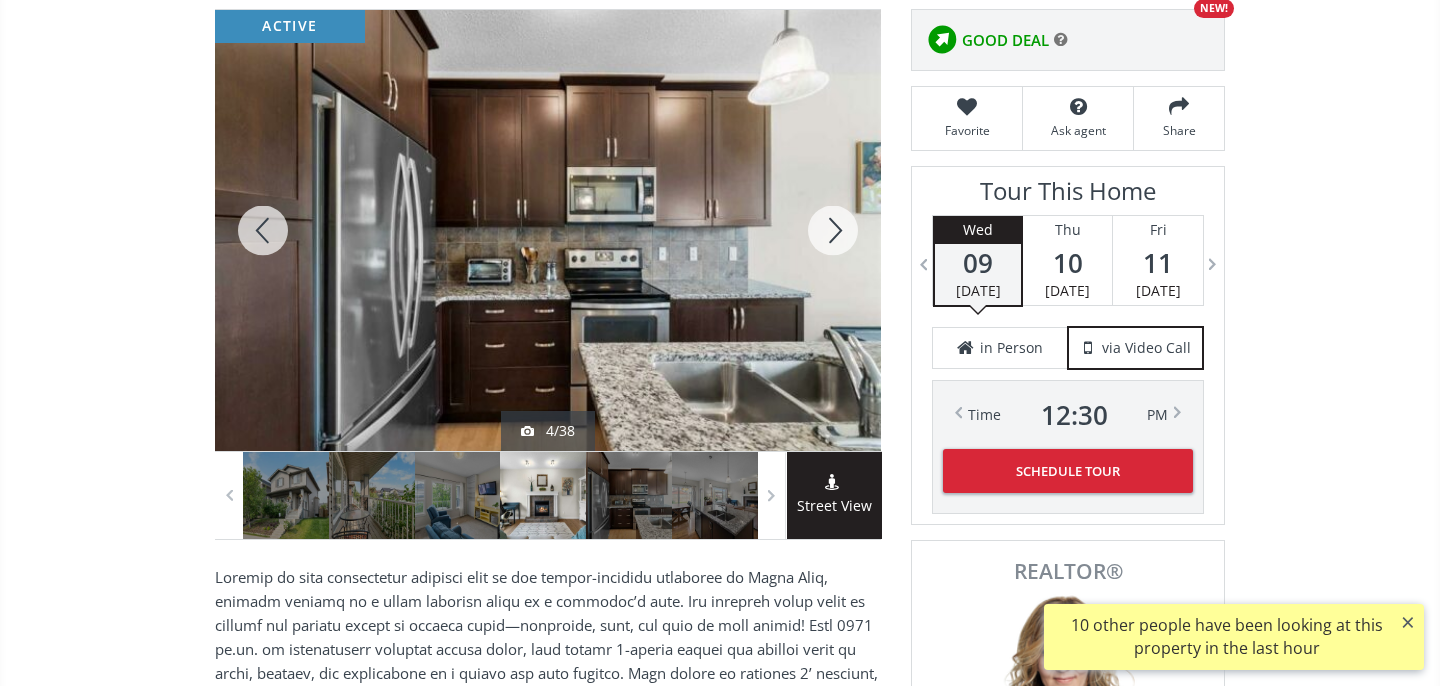 click at bounding box center (833, 230) 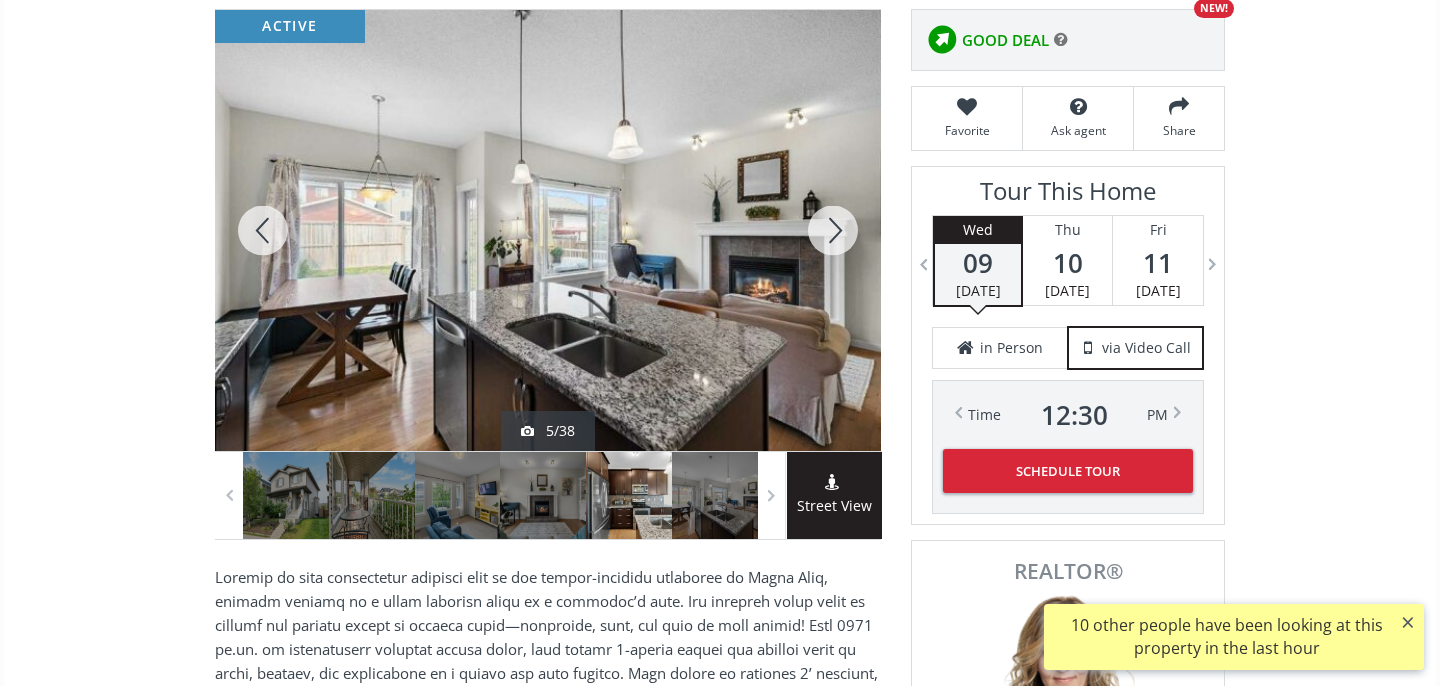 click at bounding box center [833, 230] 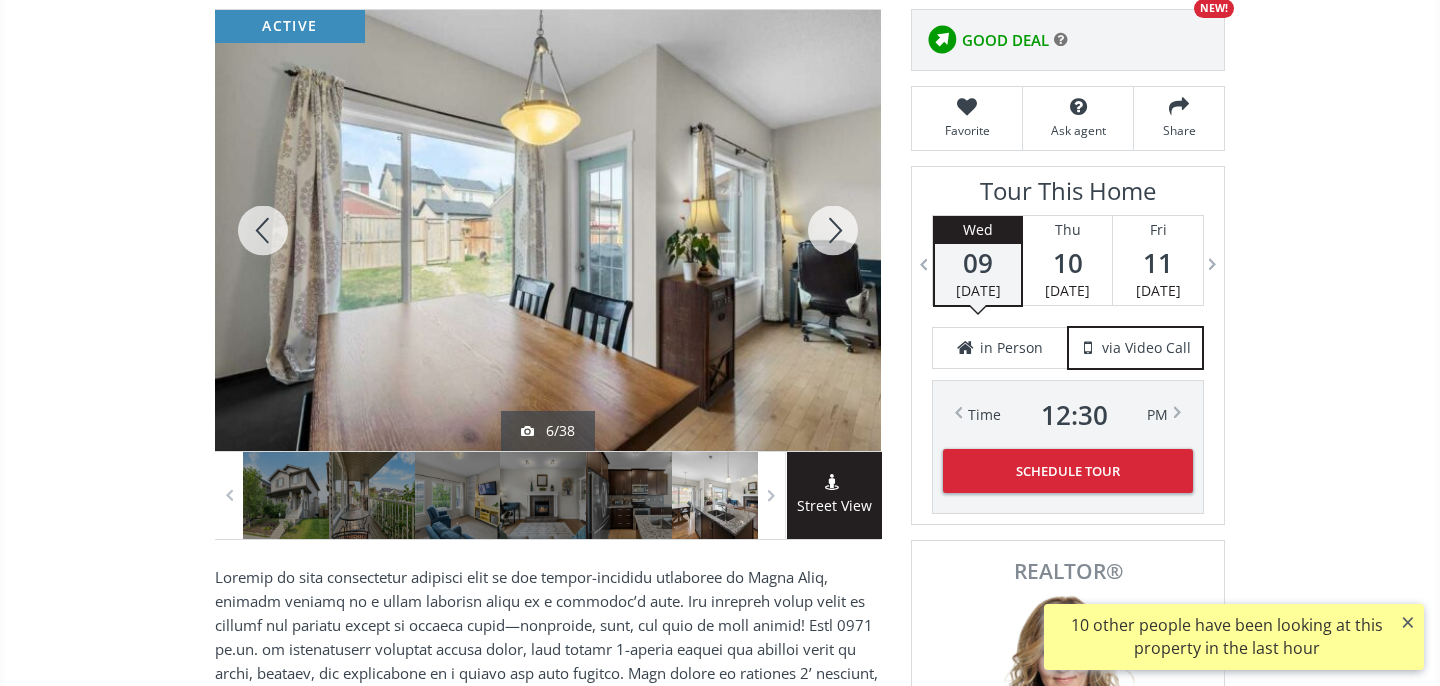 click at bounding box center [833, 230] 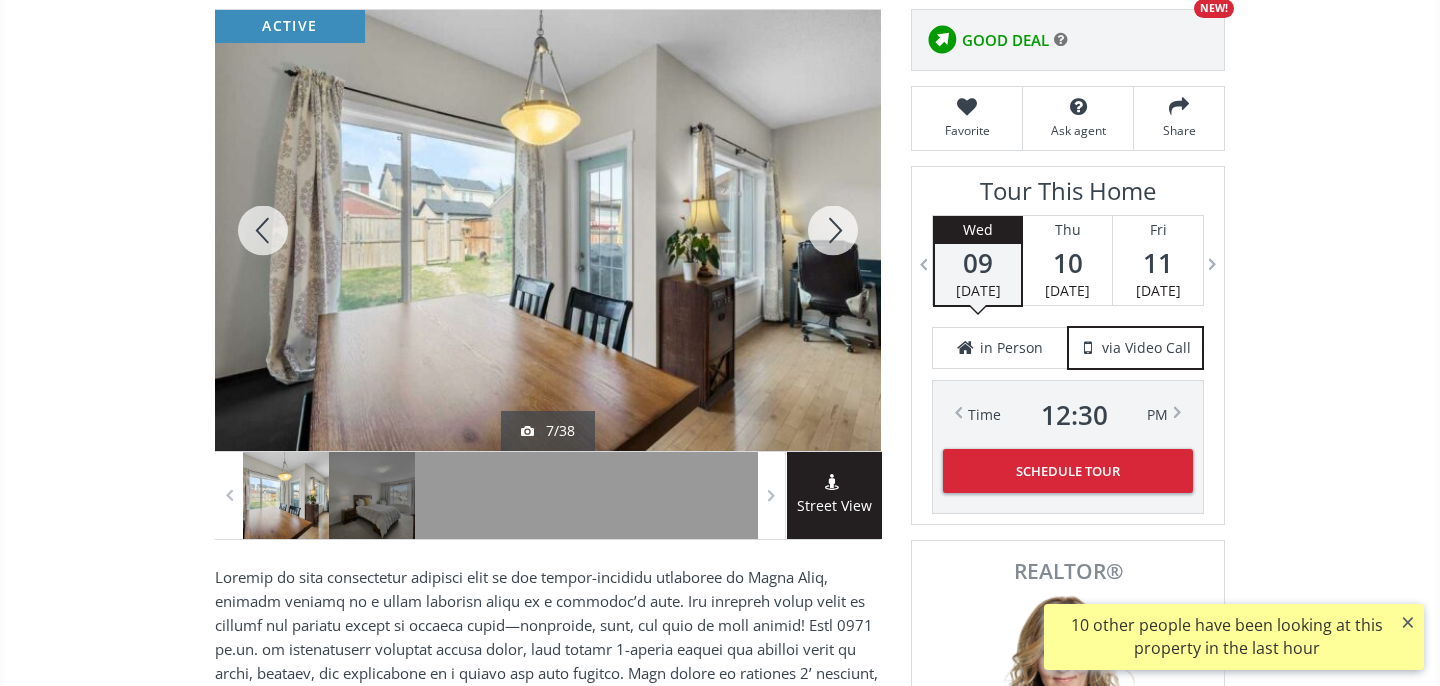 click at bounding box center (833, 230) 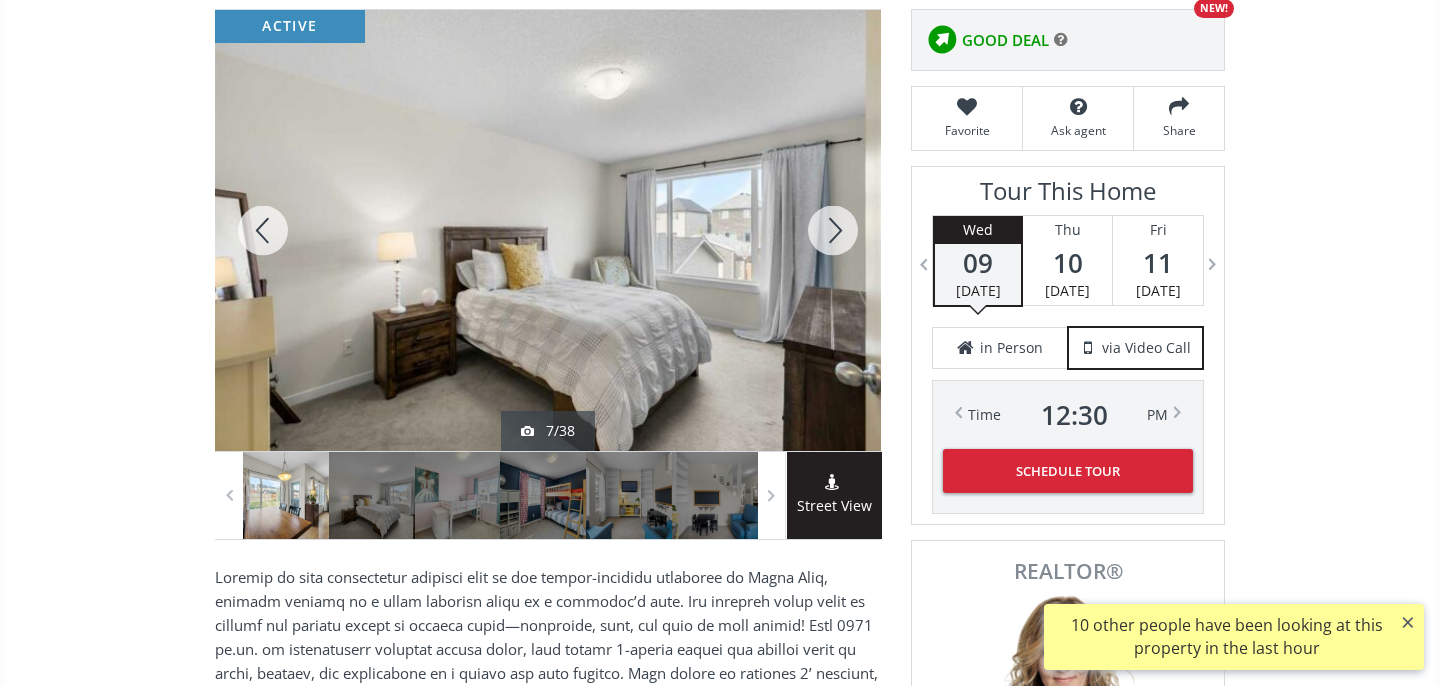 click at bounding box center (833, 230) 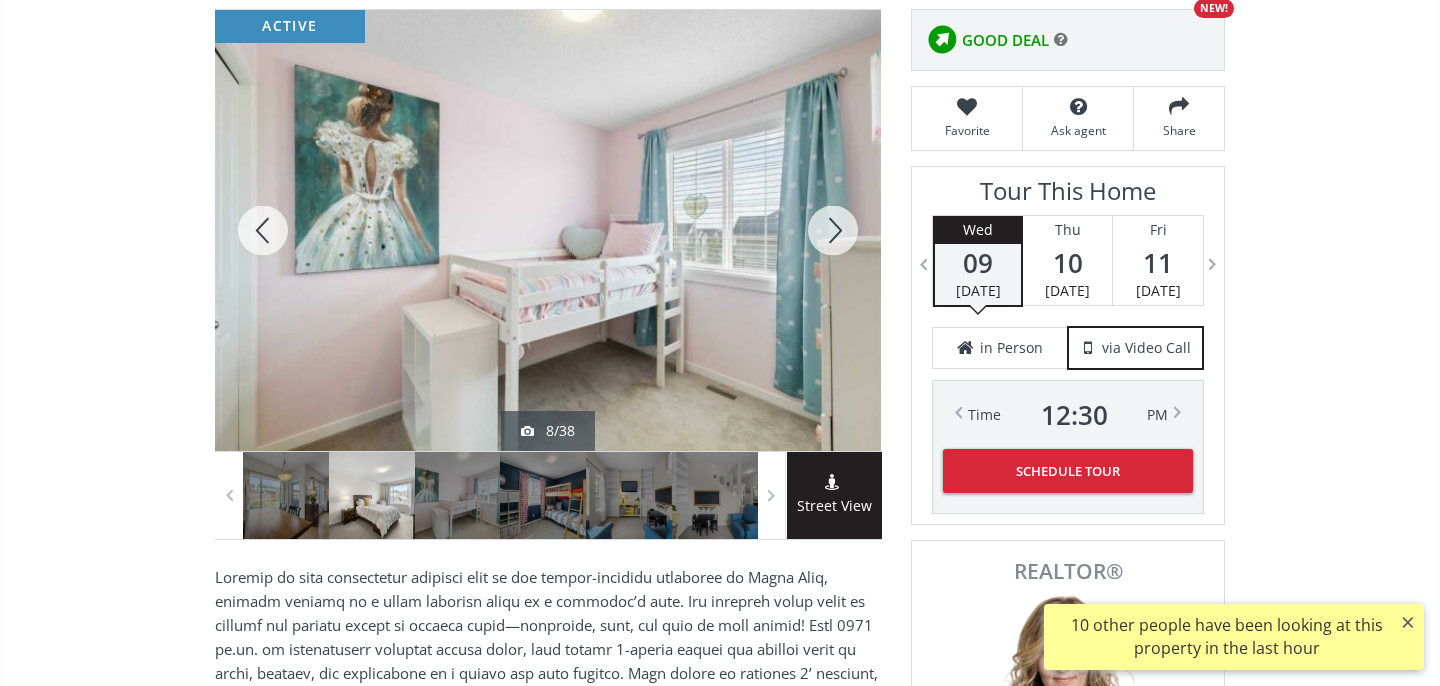click at bounding box center [833, 230] 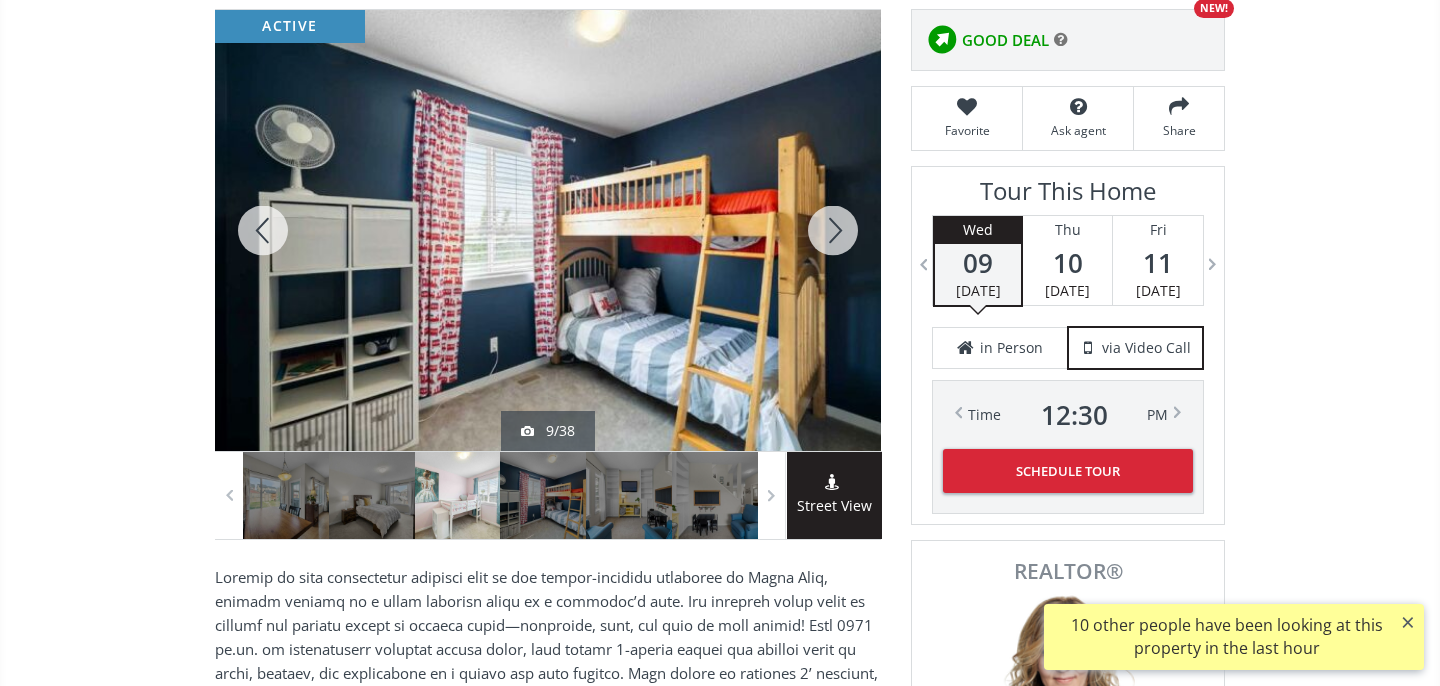click at bounding box center [833, 230] 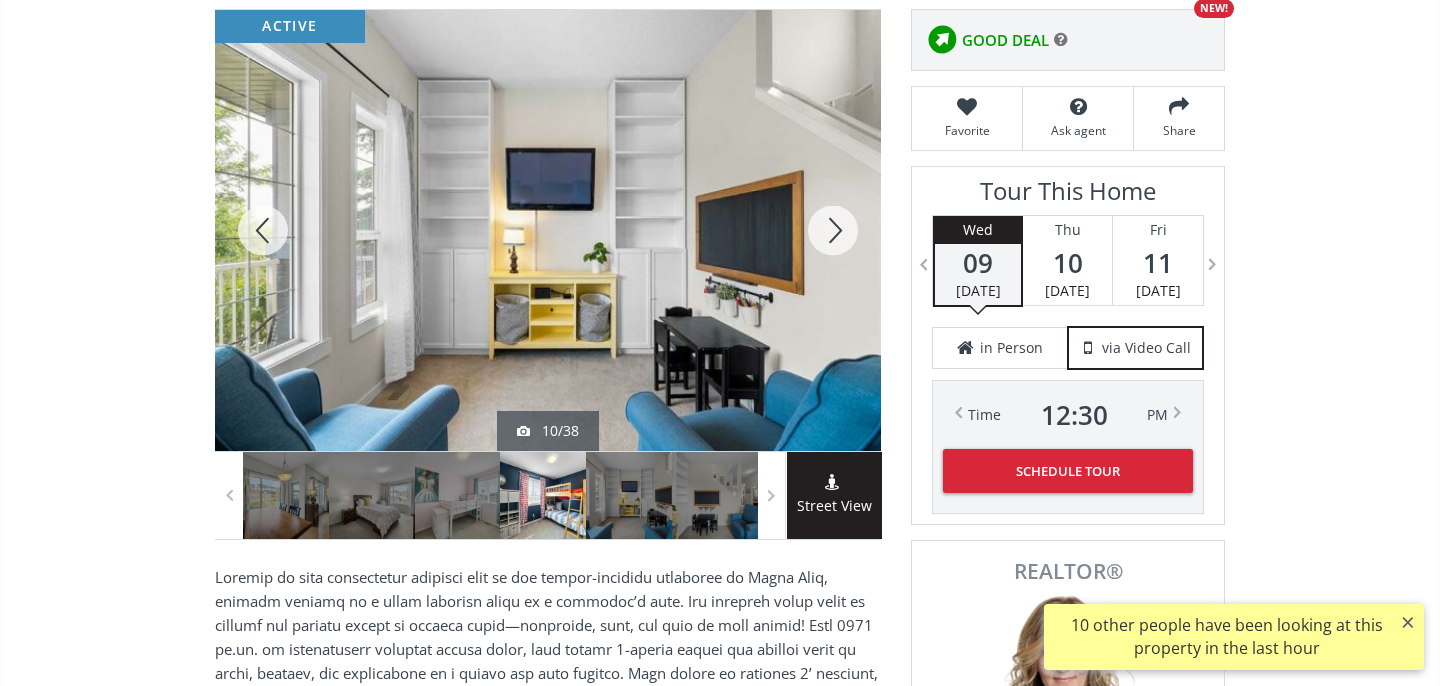 click at bounding box center [833, 230] 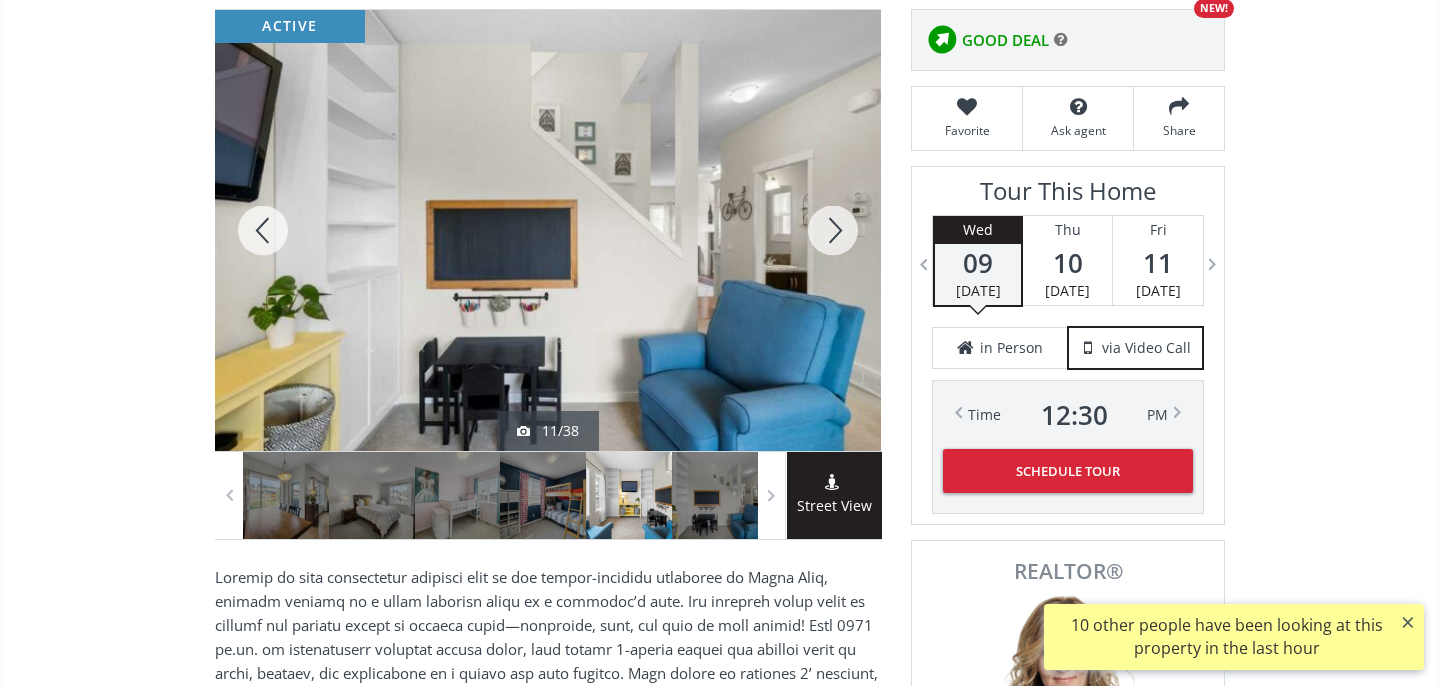 click at bounding box center (833, 230) 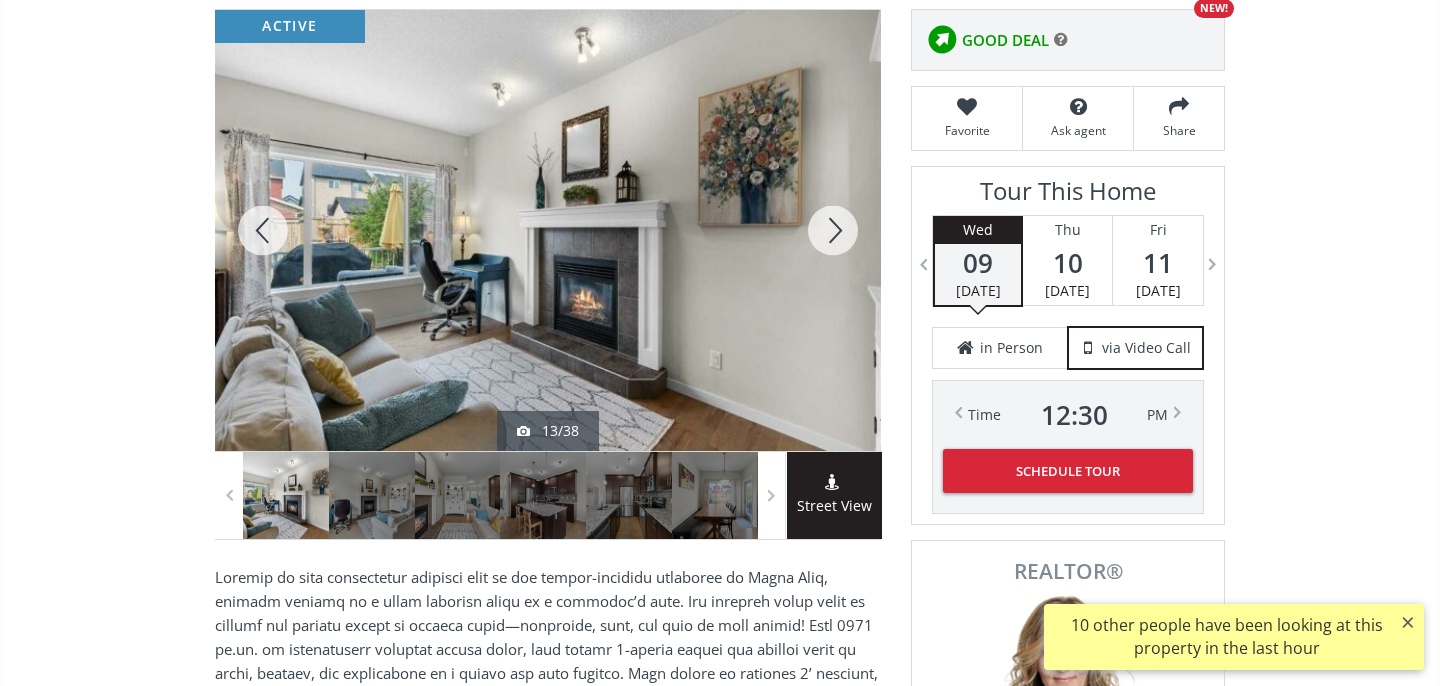 click at bounding box center [833, 230] 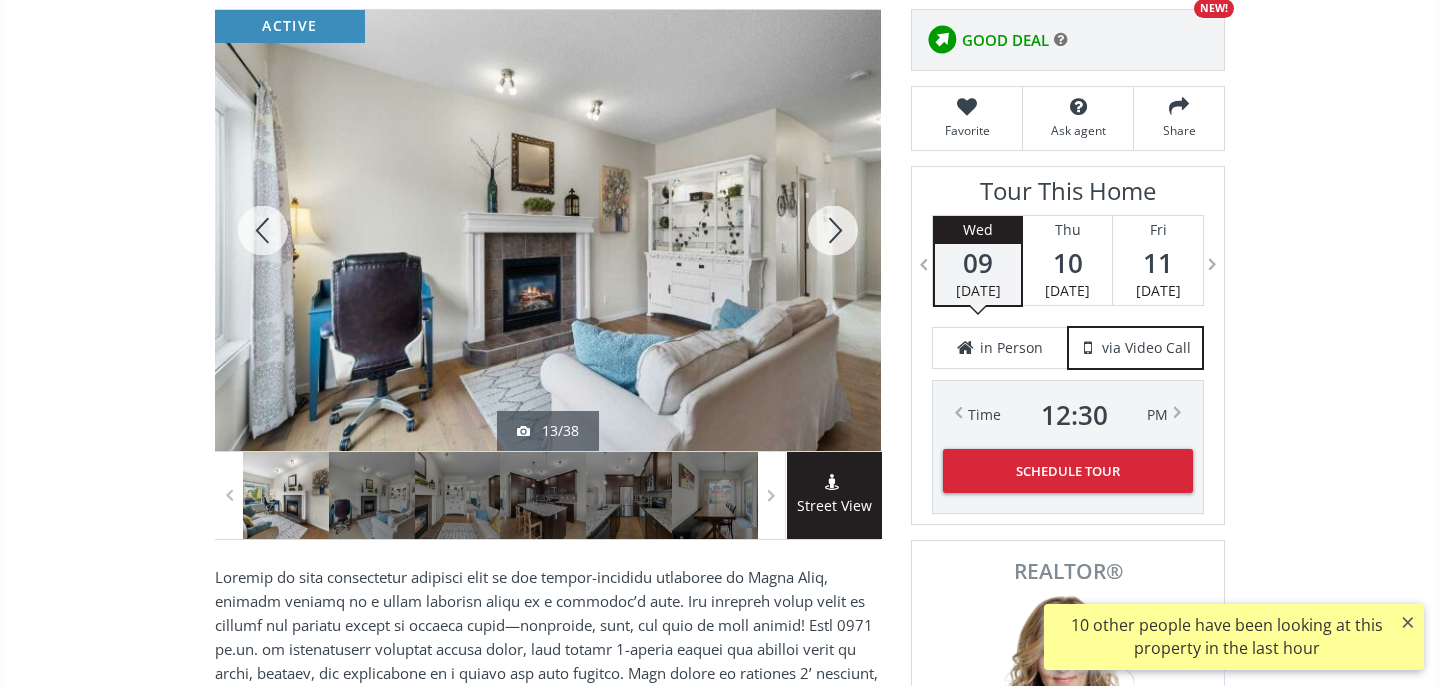 click at bounding box center [833, 230] 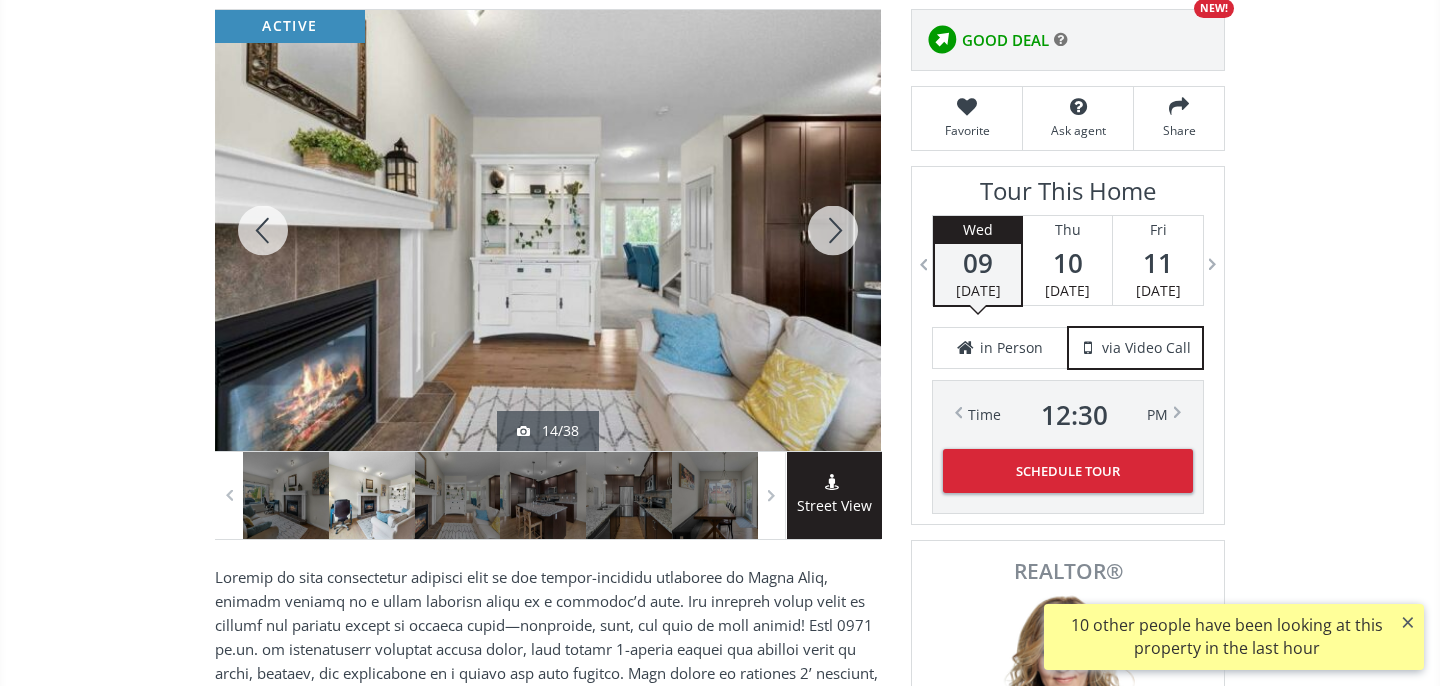 click at bounding box center [833, 230] 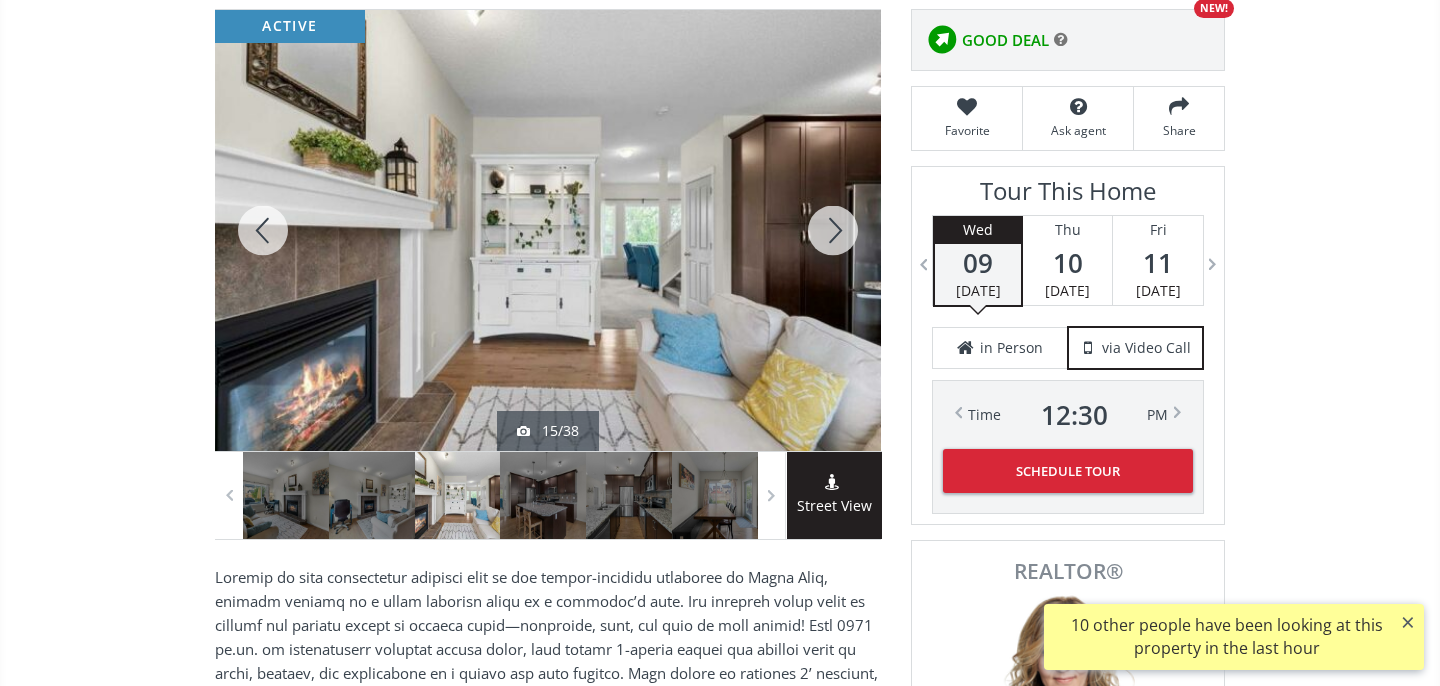 click at bounding box center [833, 230] 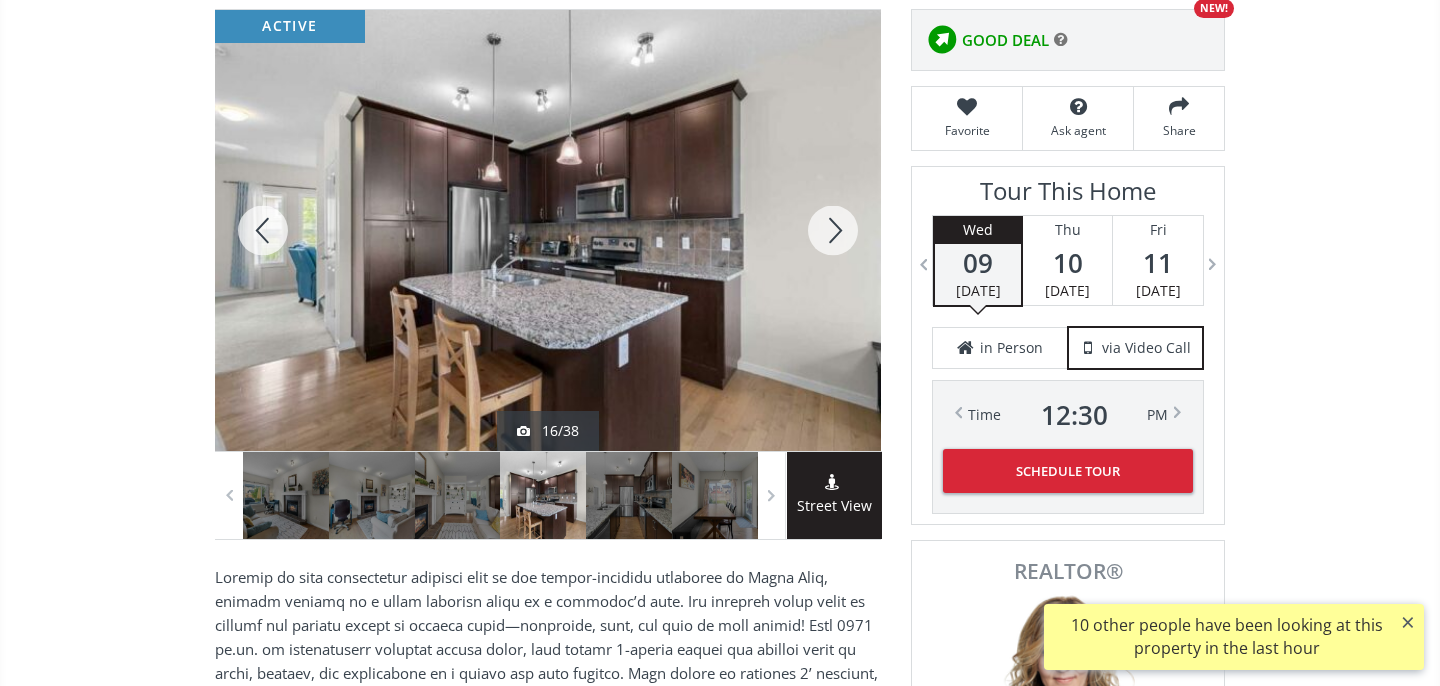click at bounding box center [833, 230] 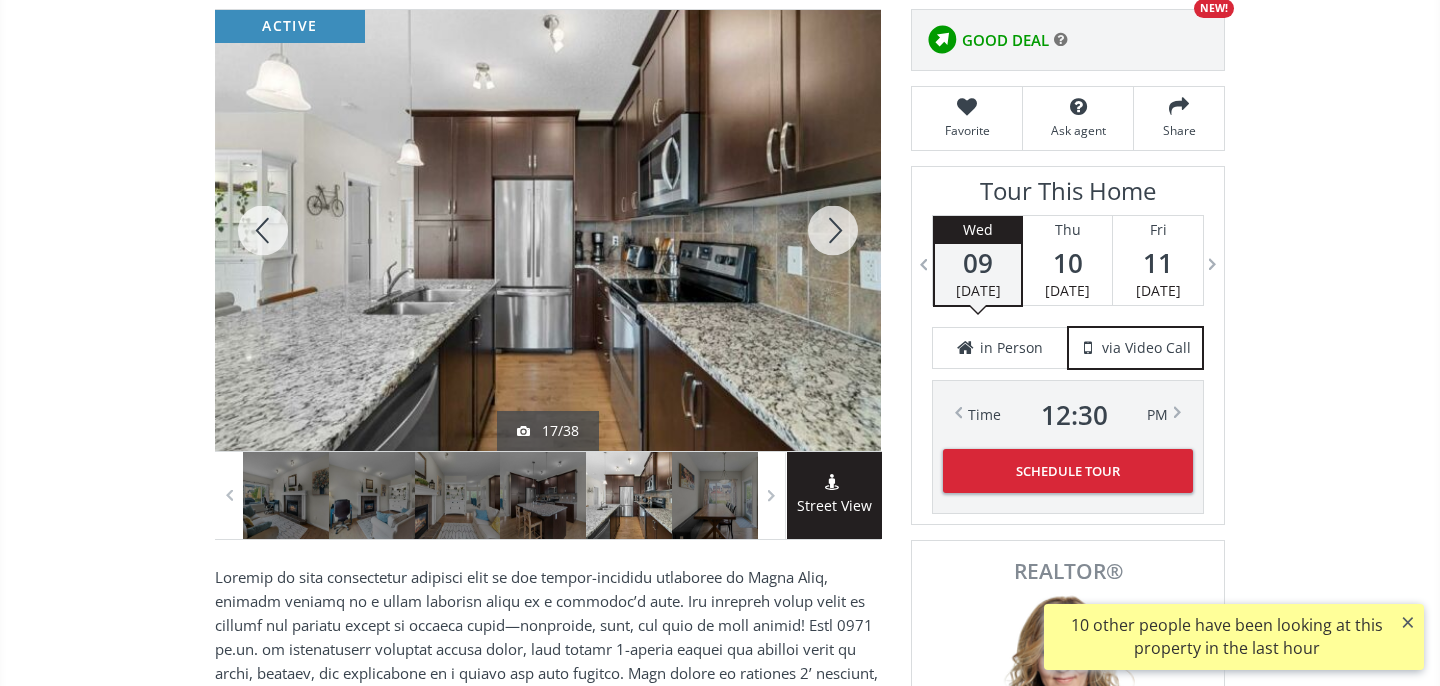 click at bounding box center [833, 230] 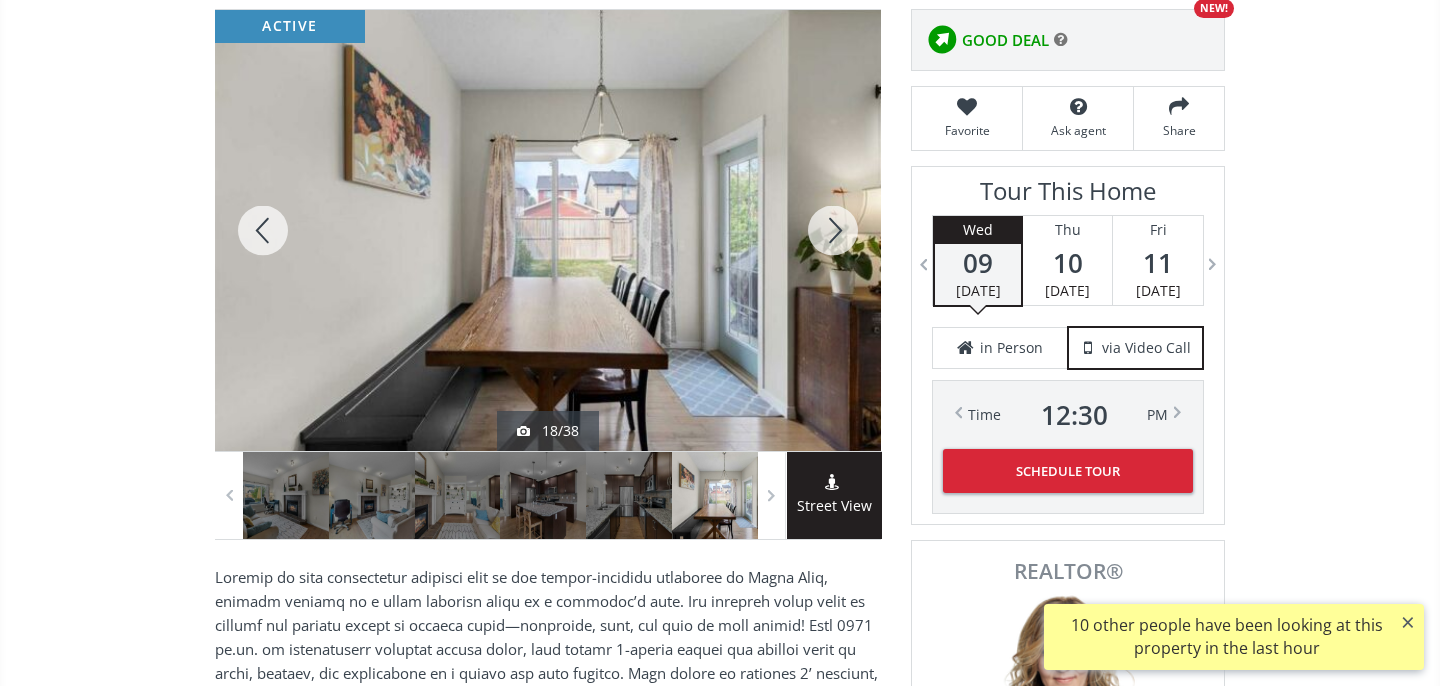 click at bounding box center (833, 230) 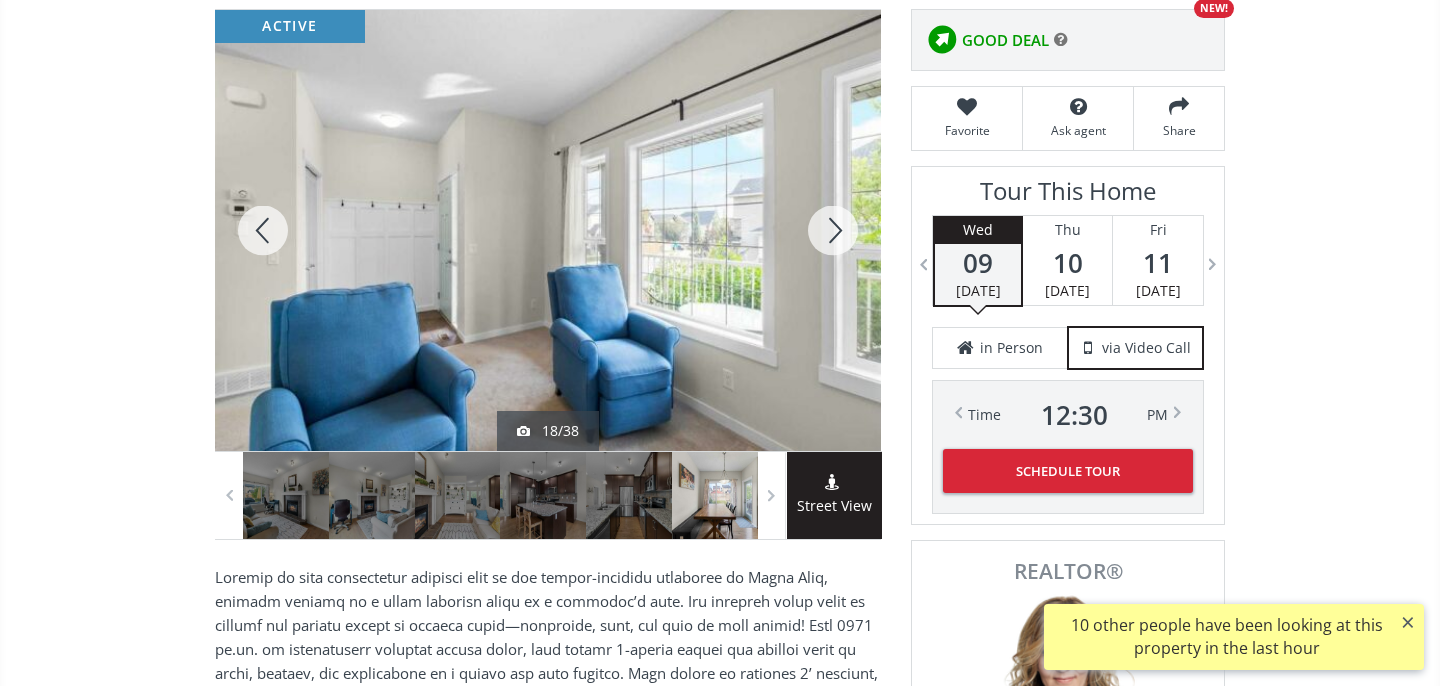 click at bounding box center (833, 230) 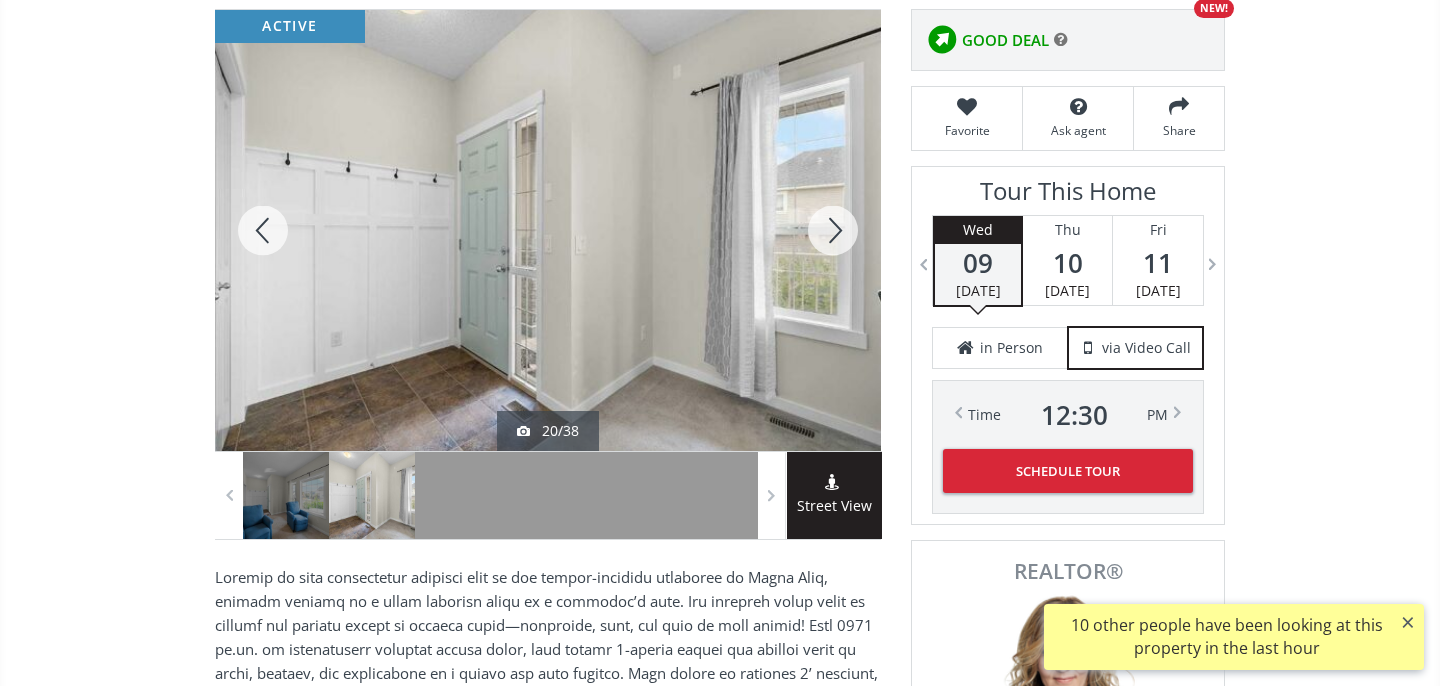 click at bounding box center [833, 230] 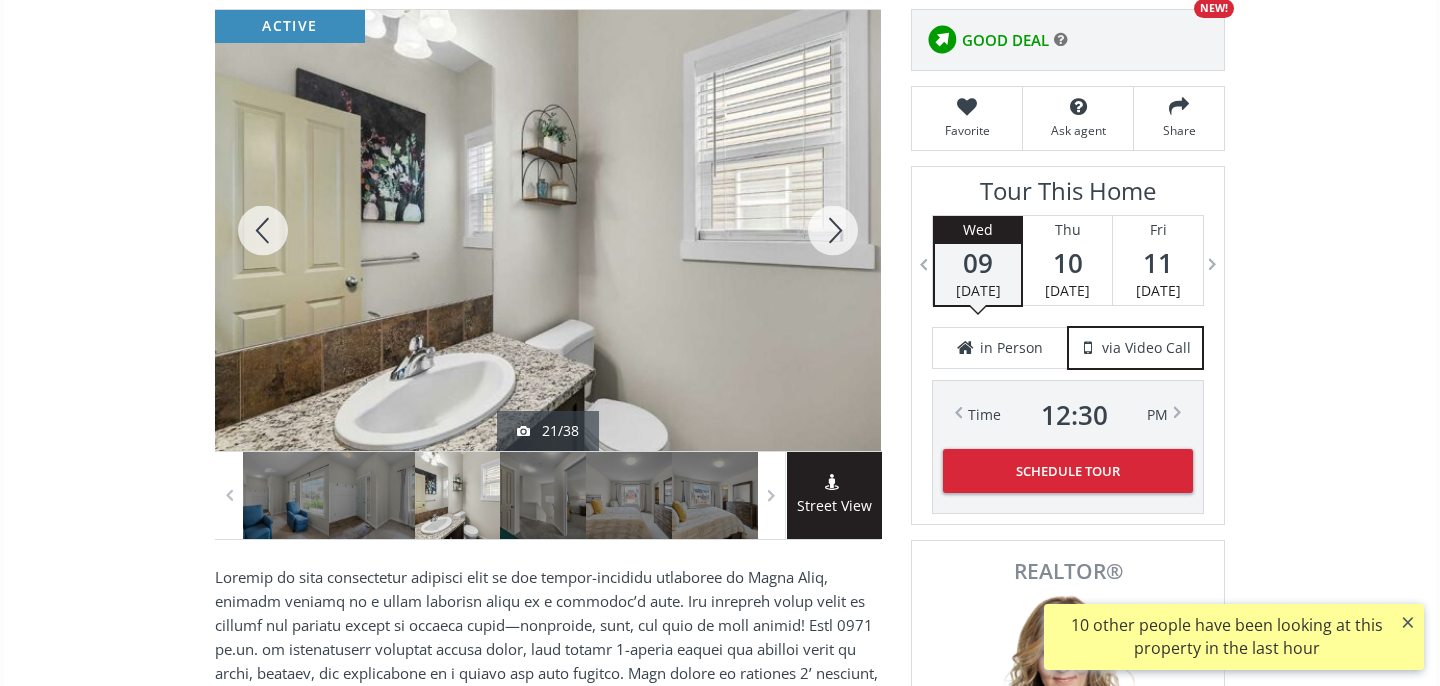click at bounding box center [263, 230] 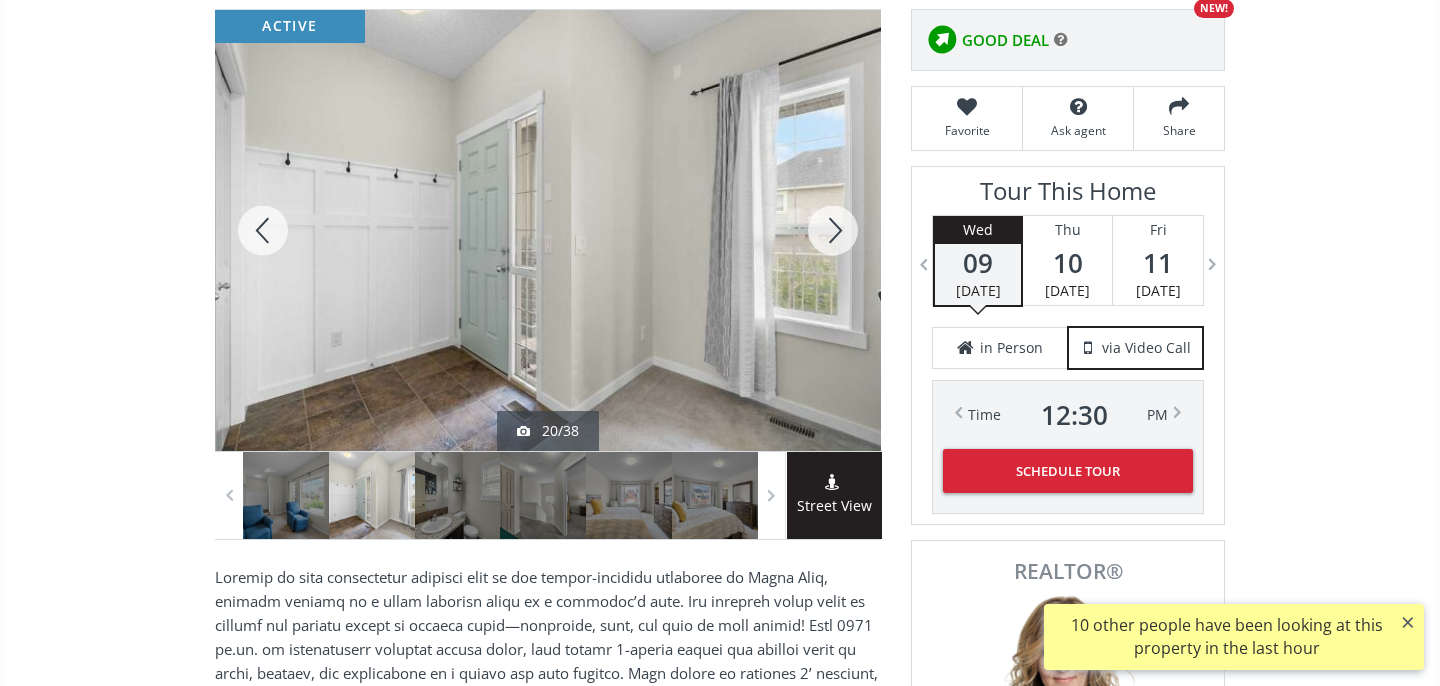 click at bounding box center [833, 230] 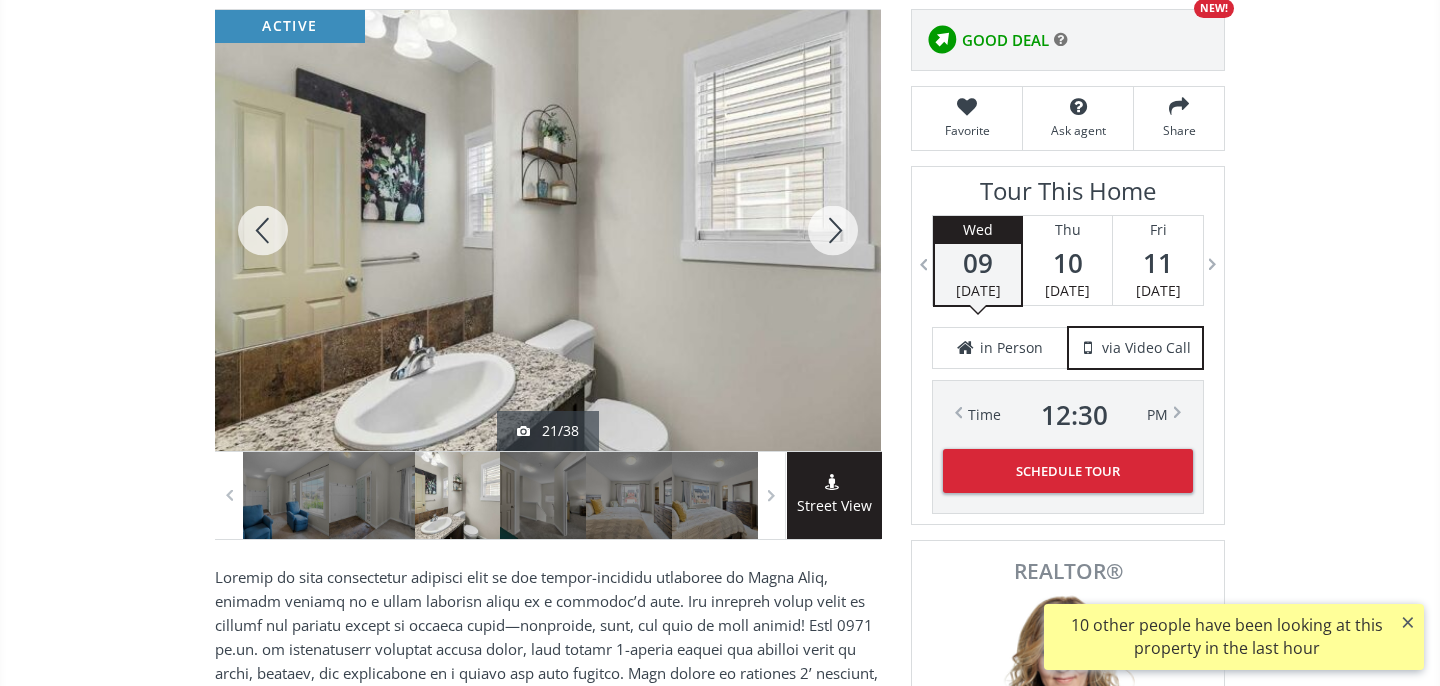 click at bounding box center (833, 230) 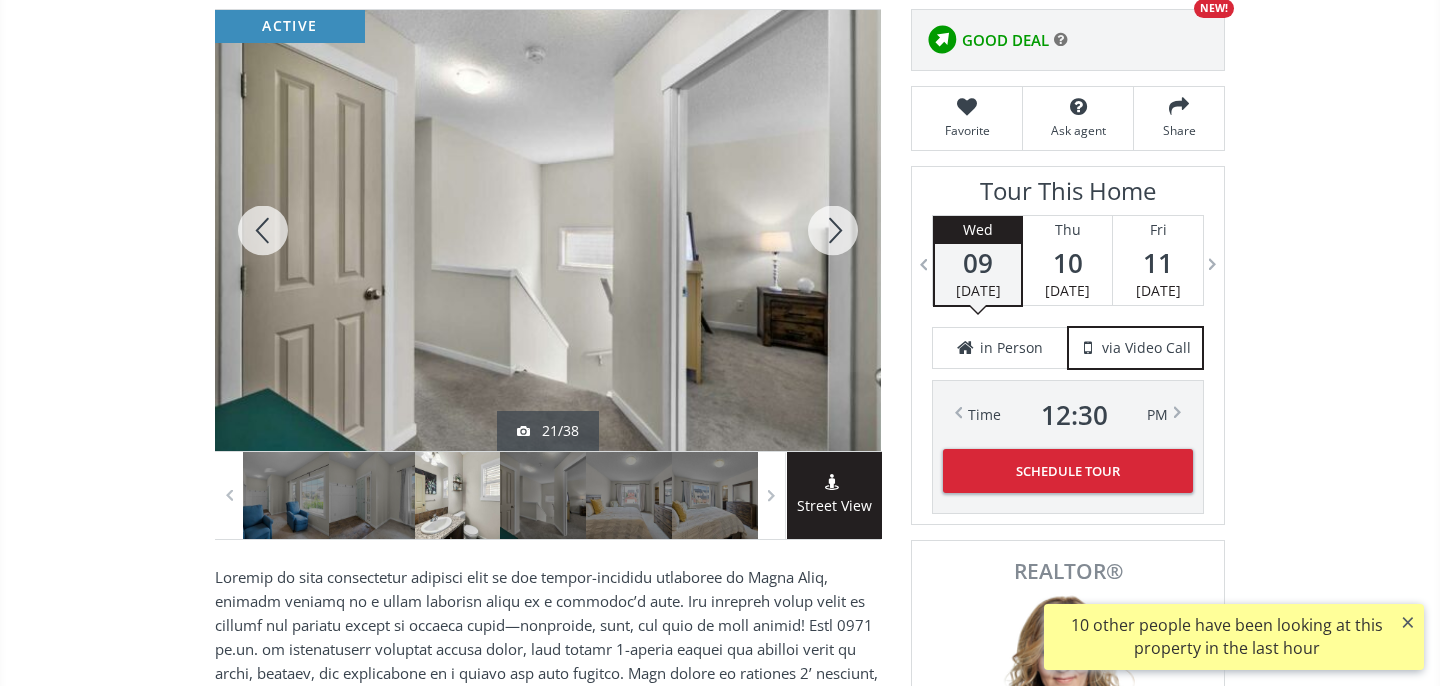 click at bounding box center (833, 230) 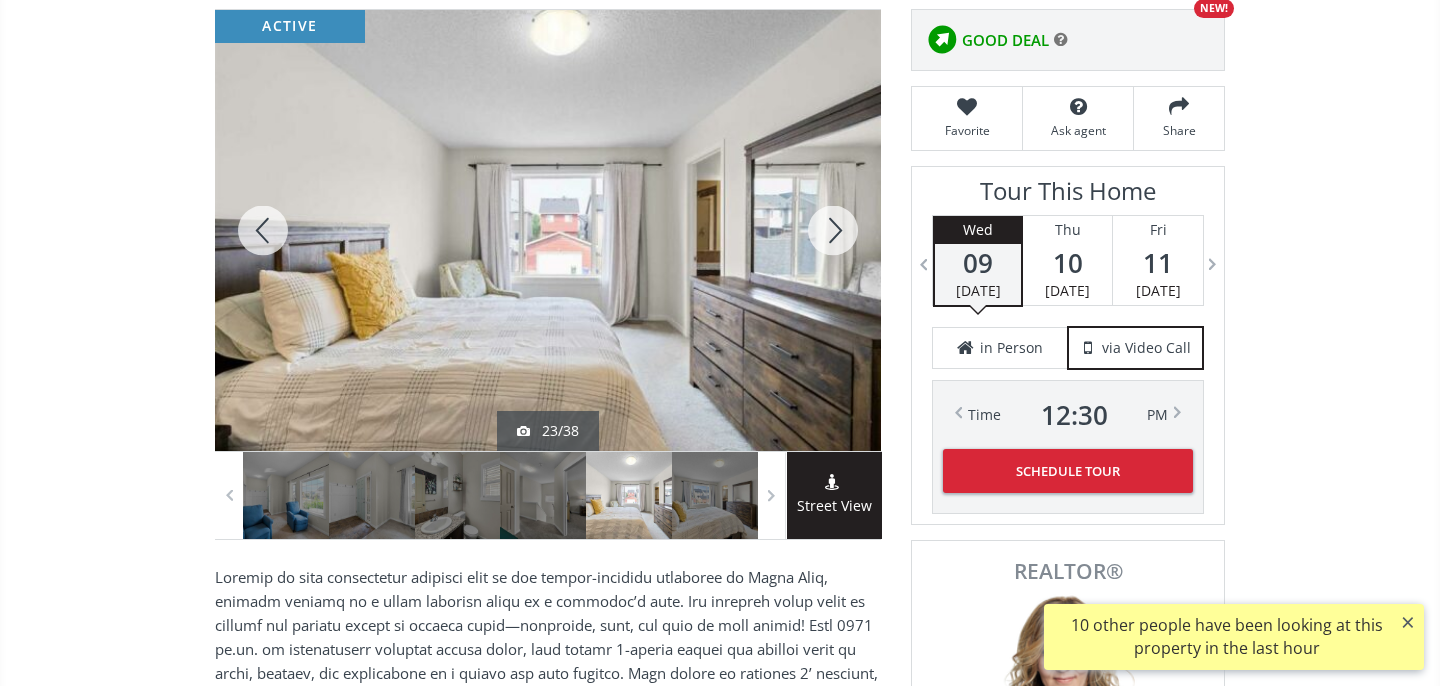 click at bounding box center (833, 230) 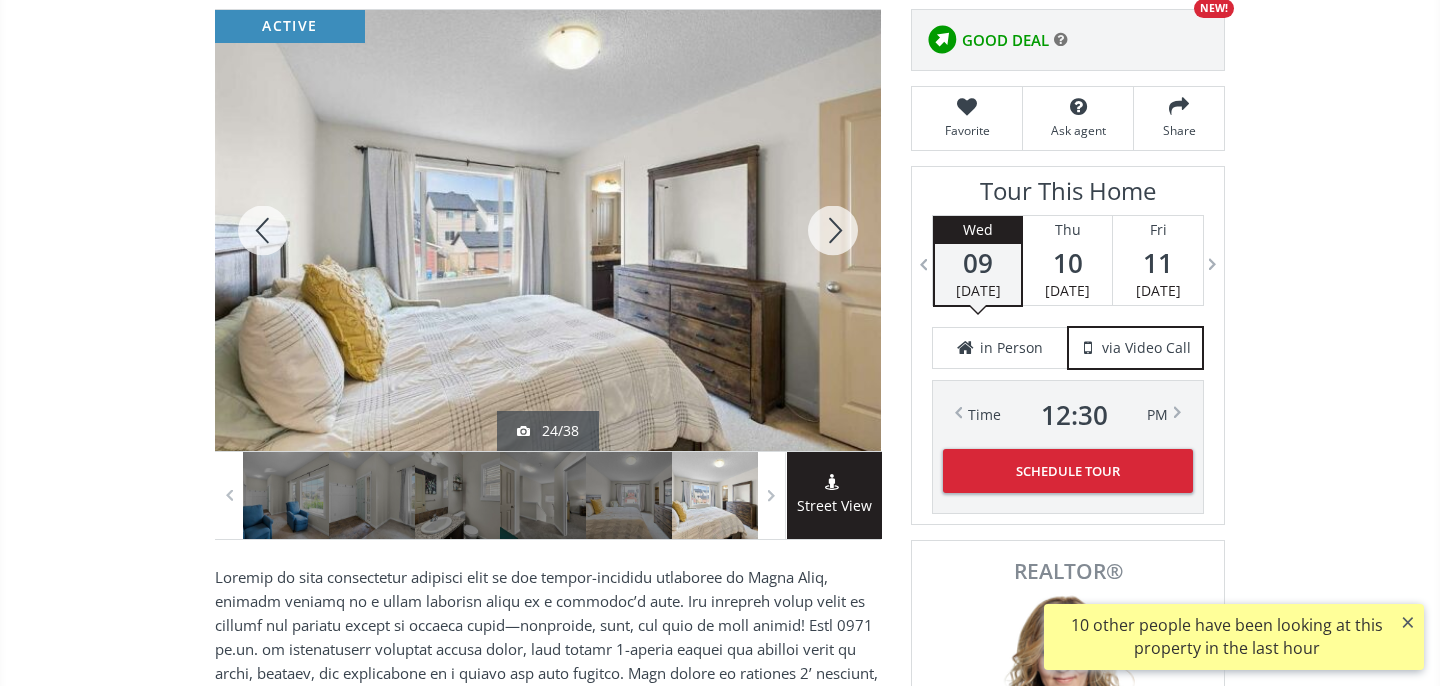 click at bounding box center [833, 230] 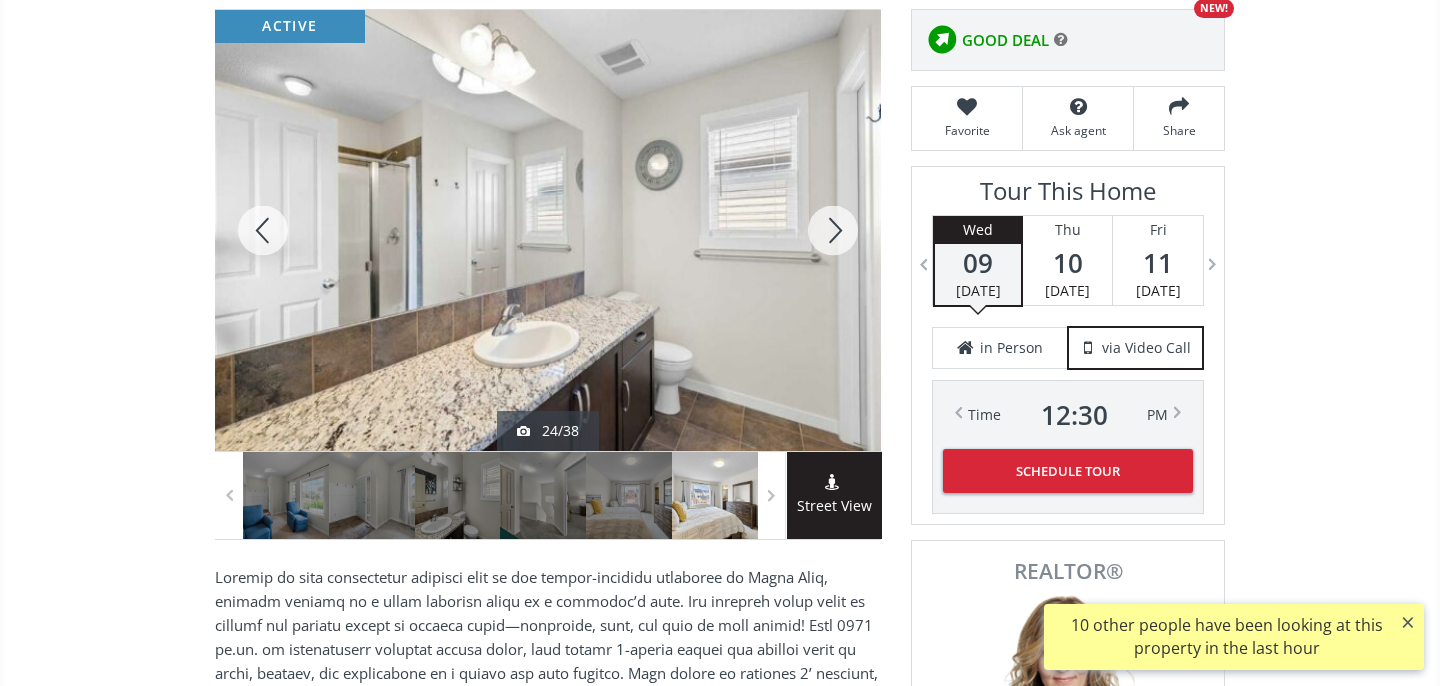 click at bounding box center (833, 230) 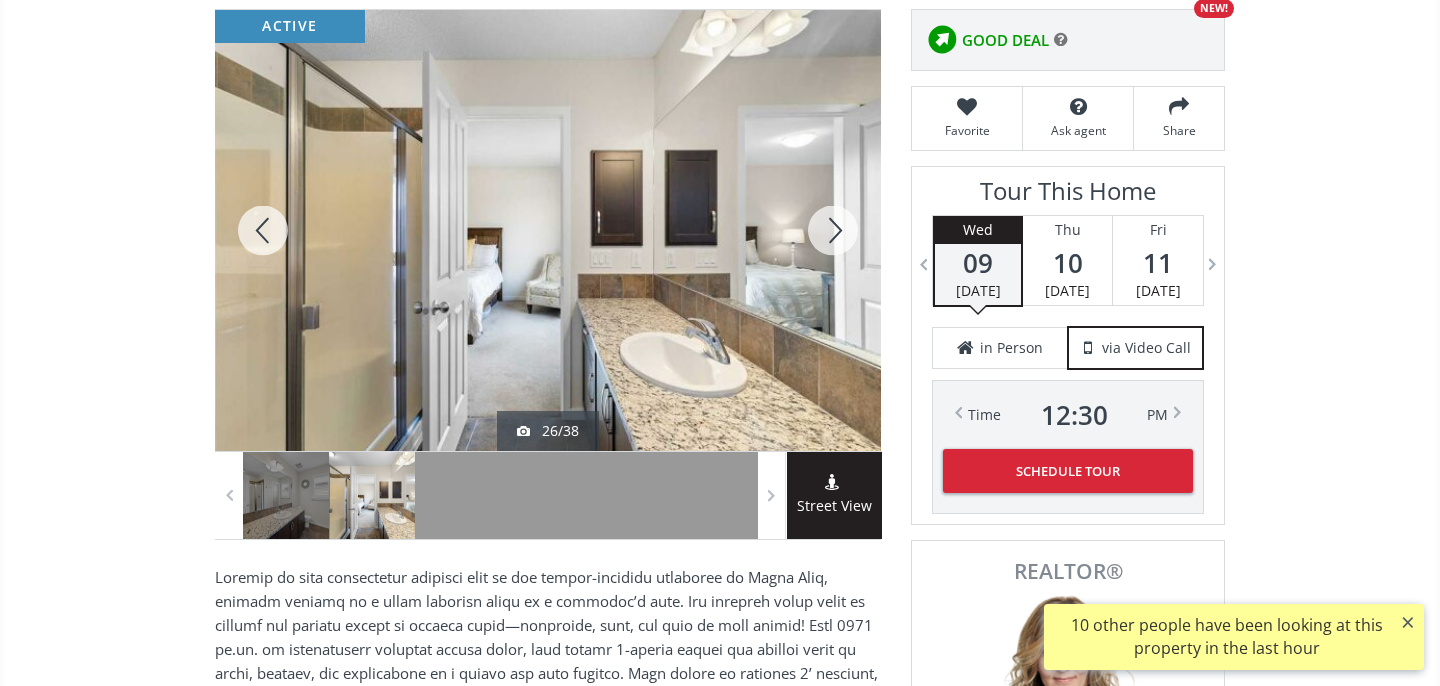 click at bounding box center (833, 230) 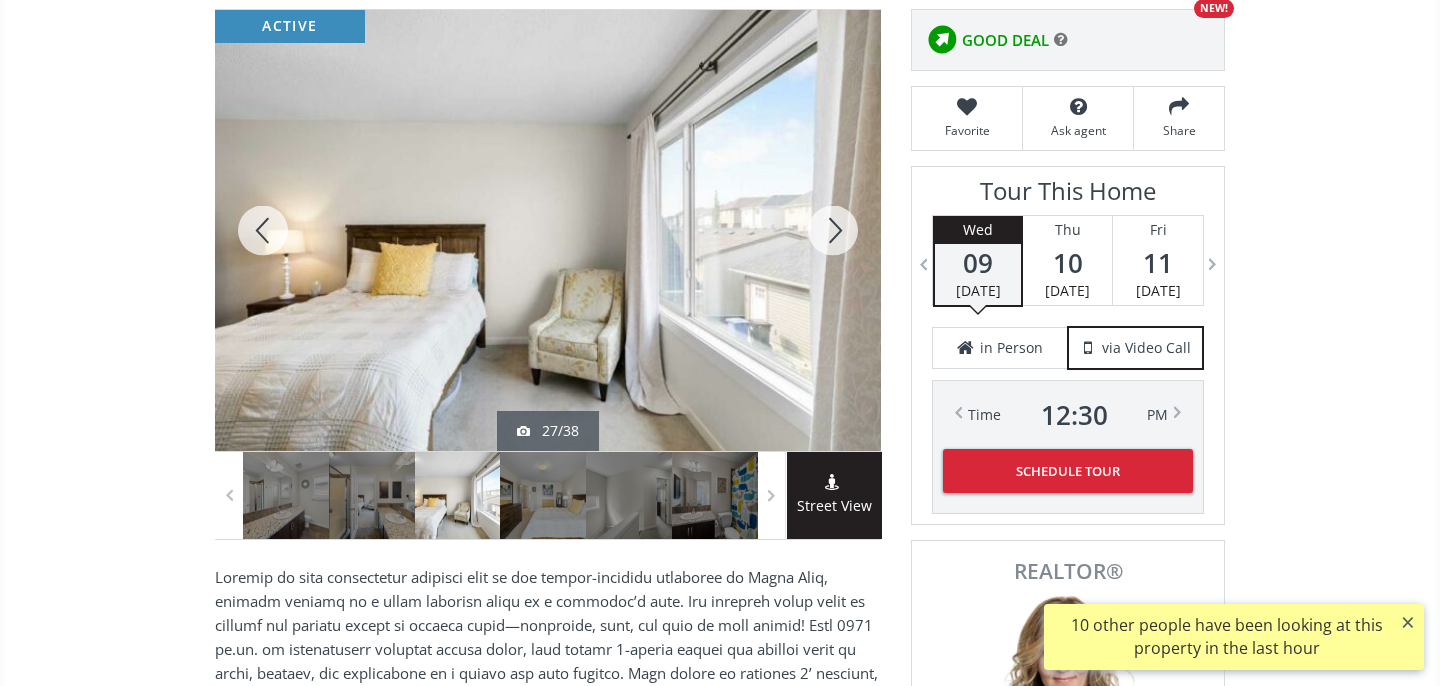 click at bounding box center [833, 230] 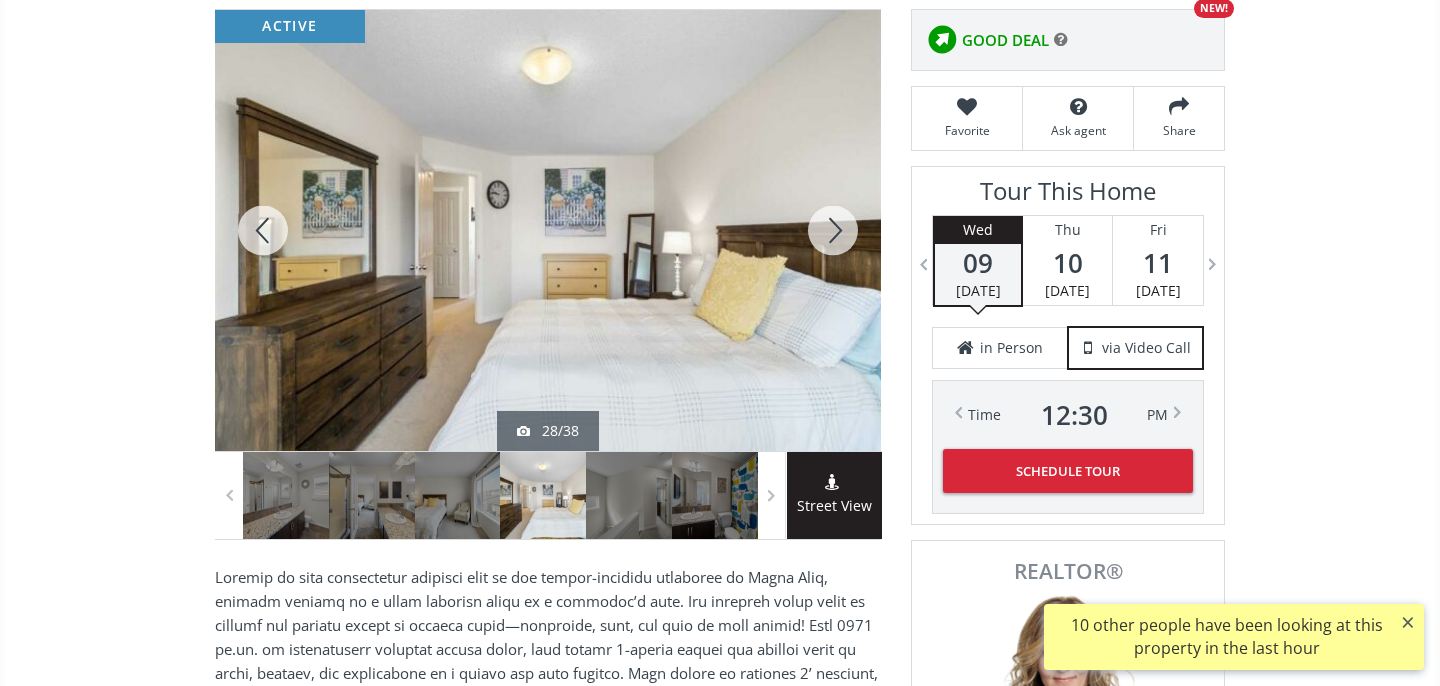 click at bounding box center [833, 230] 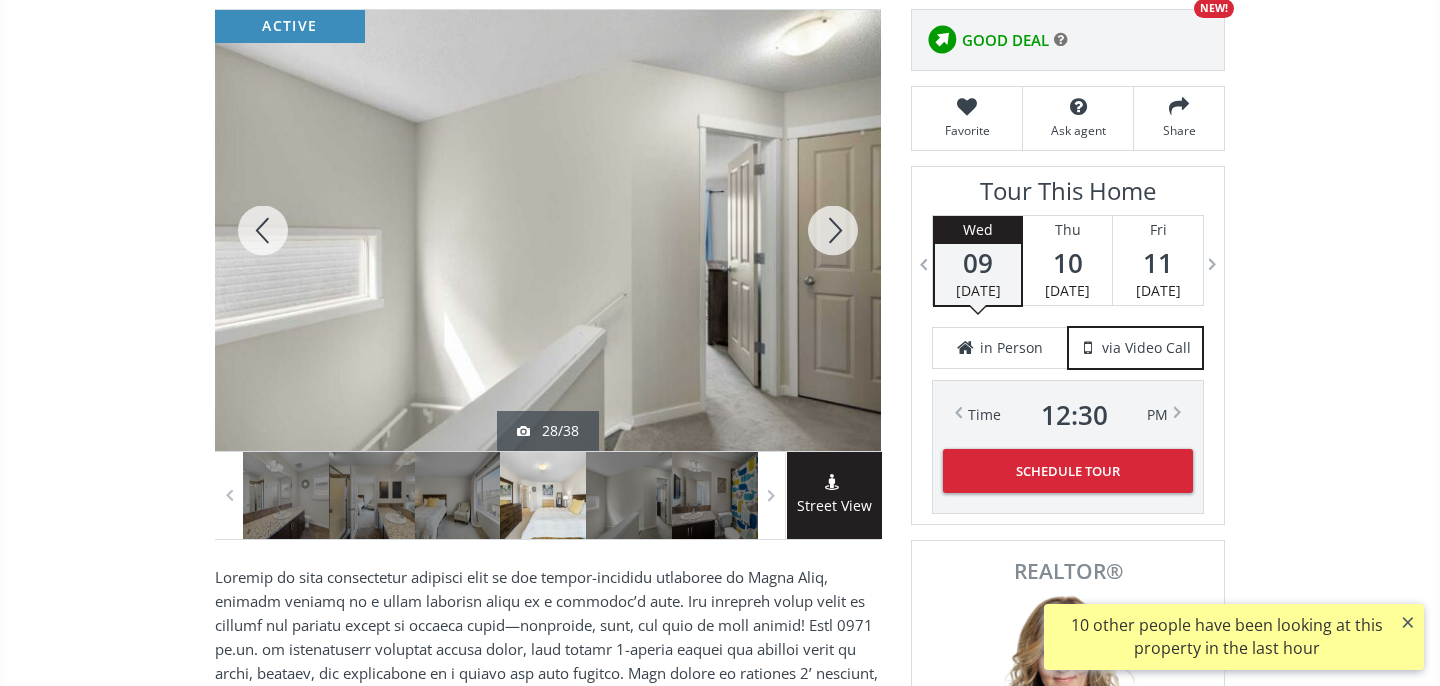 click at bounding box center (833, 230) 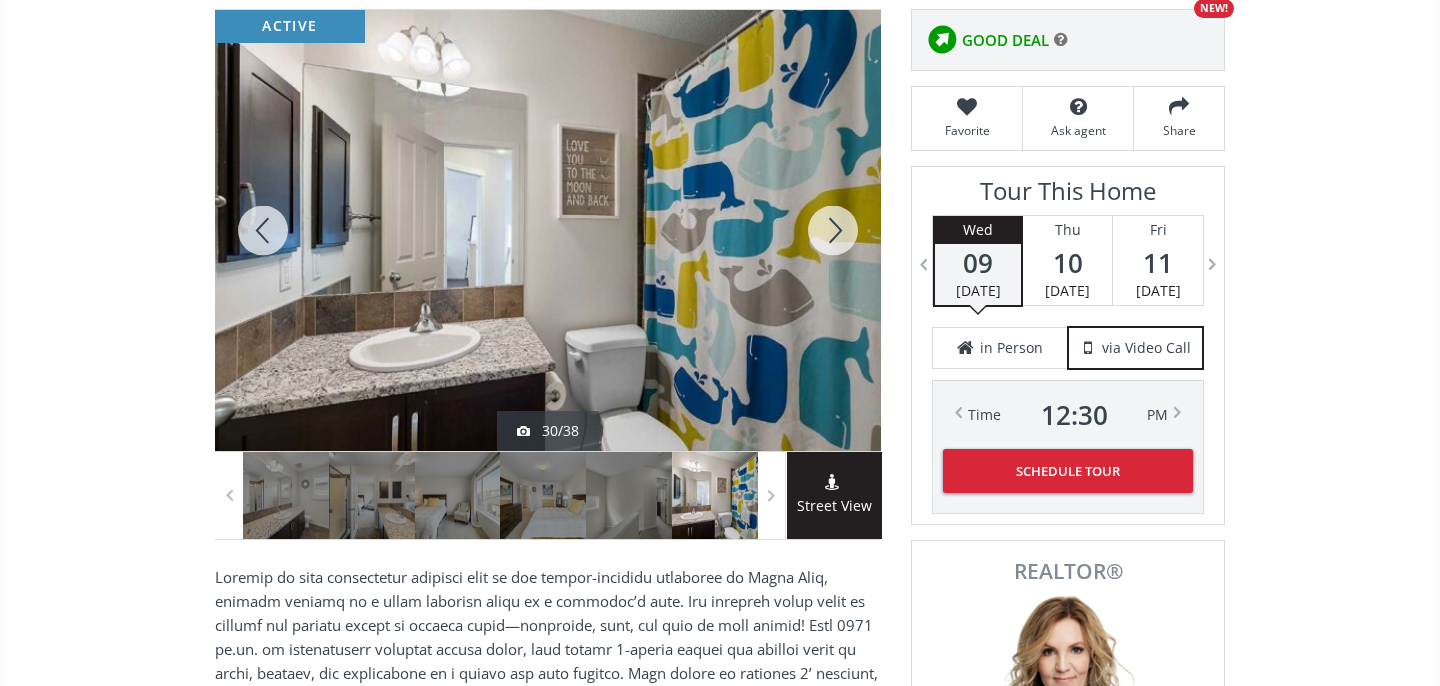 click at bounding box center (833, 230) 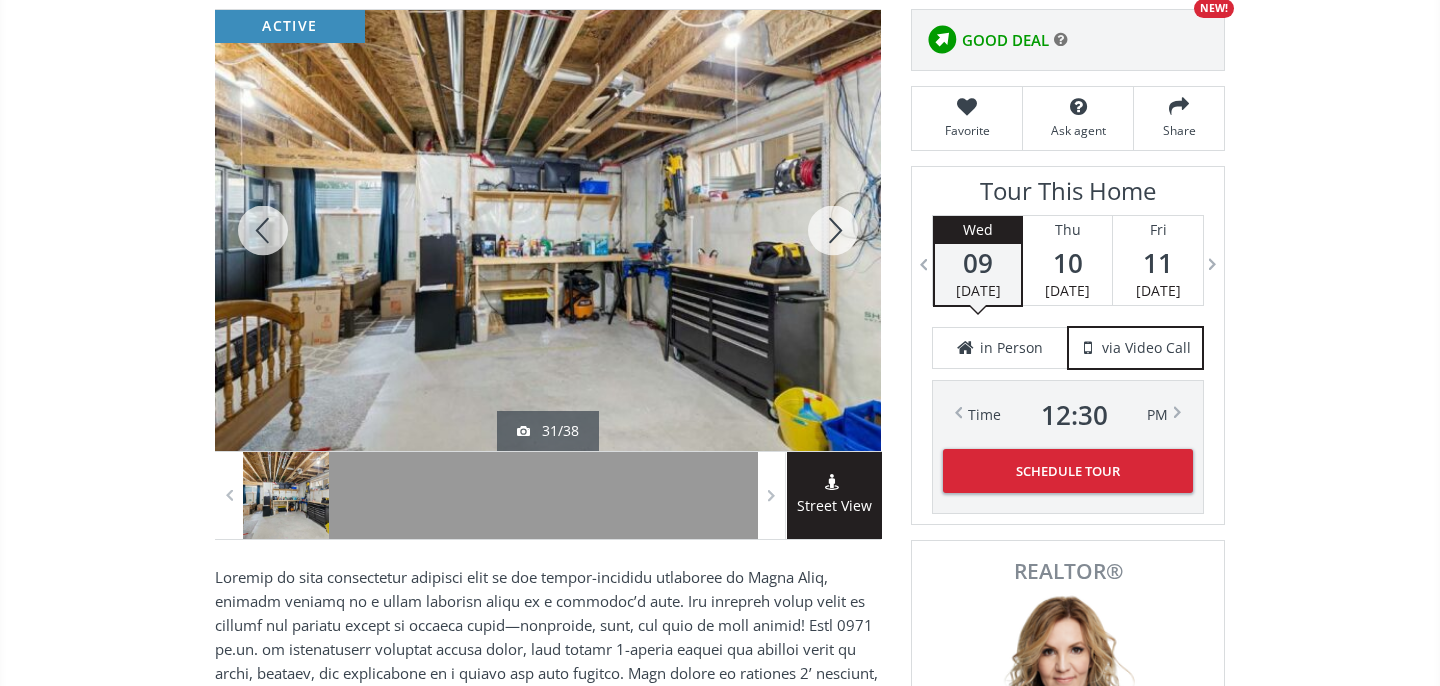 click at bounding box center [833, 230] 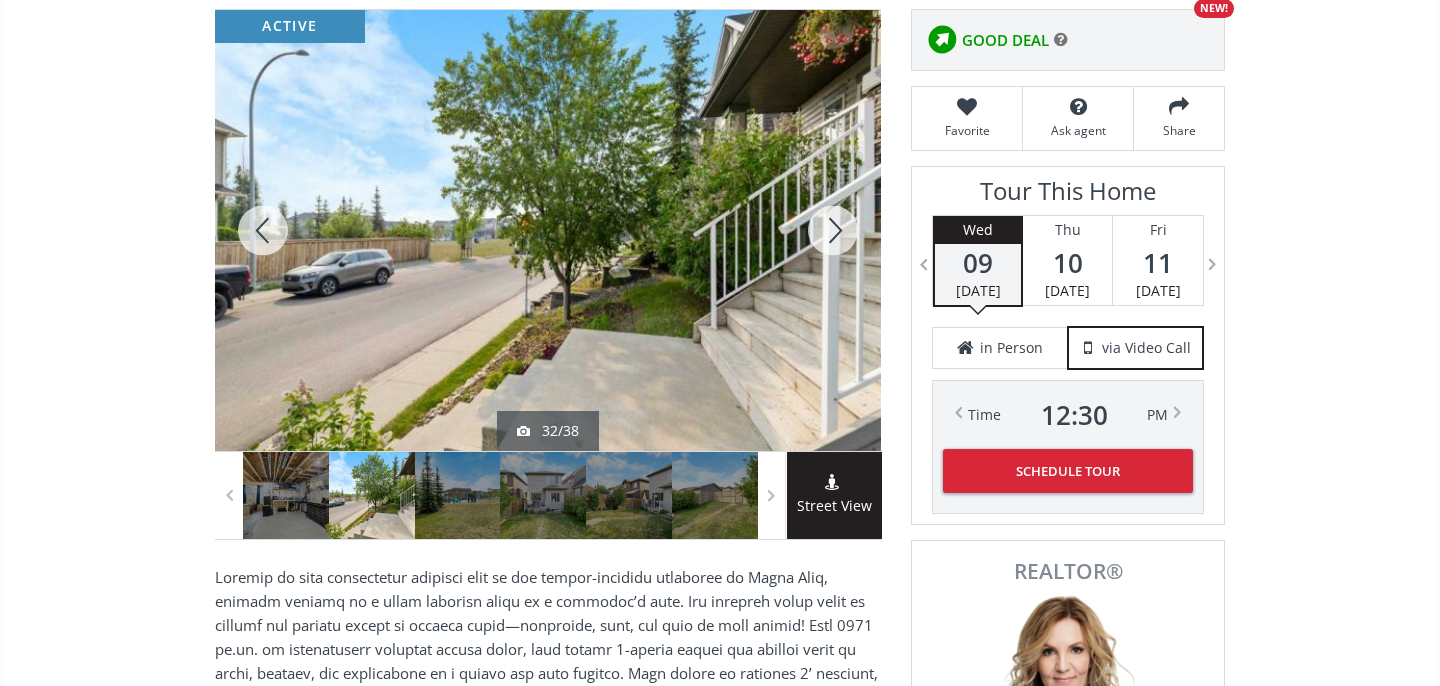 click at bounding box center (833, 230) 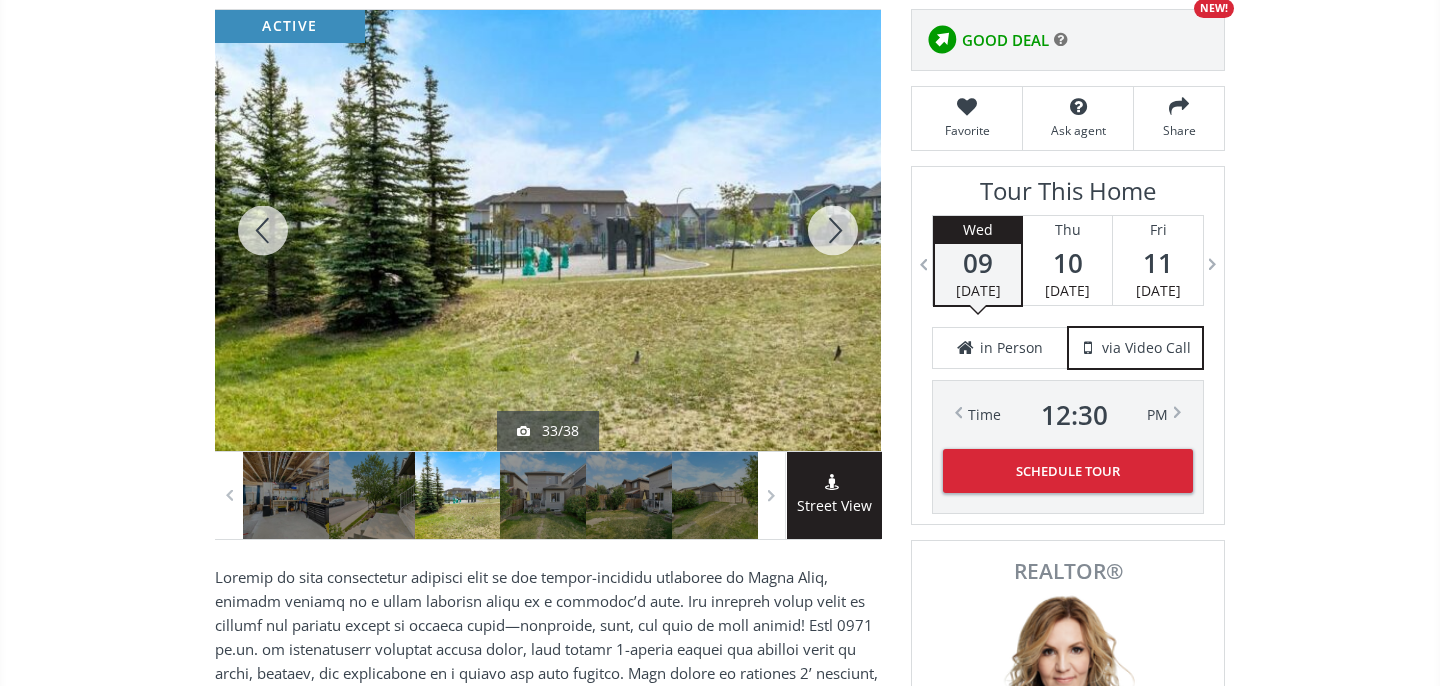 click at bounding box center [833, 230] 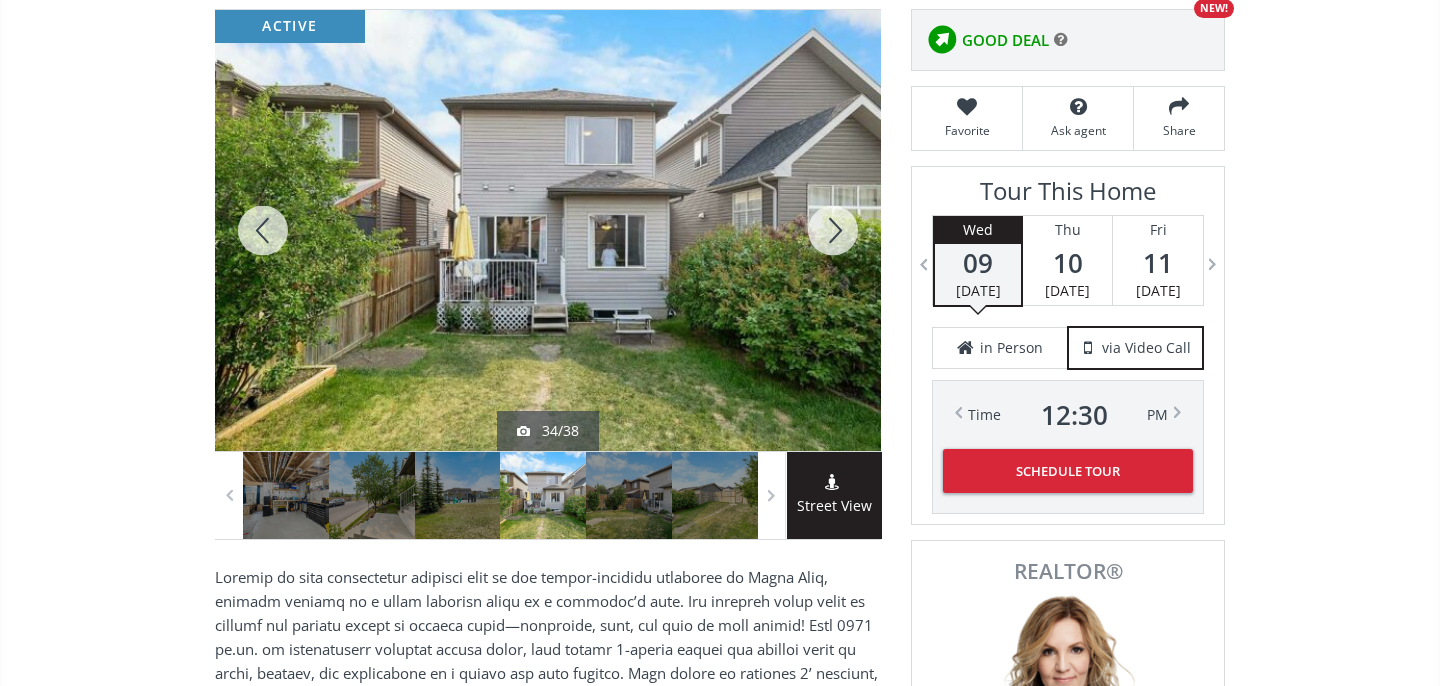 click at bounding box center (833, 230) 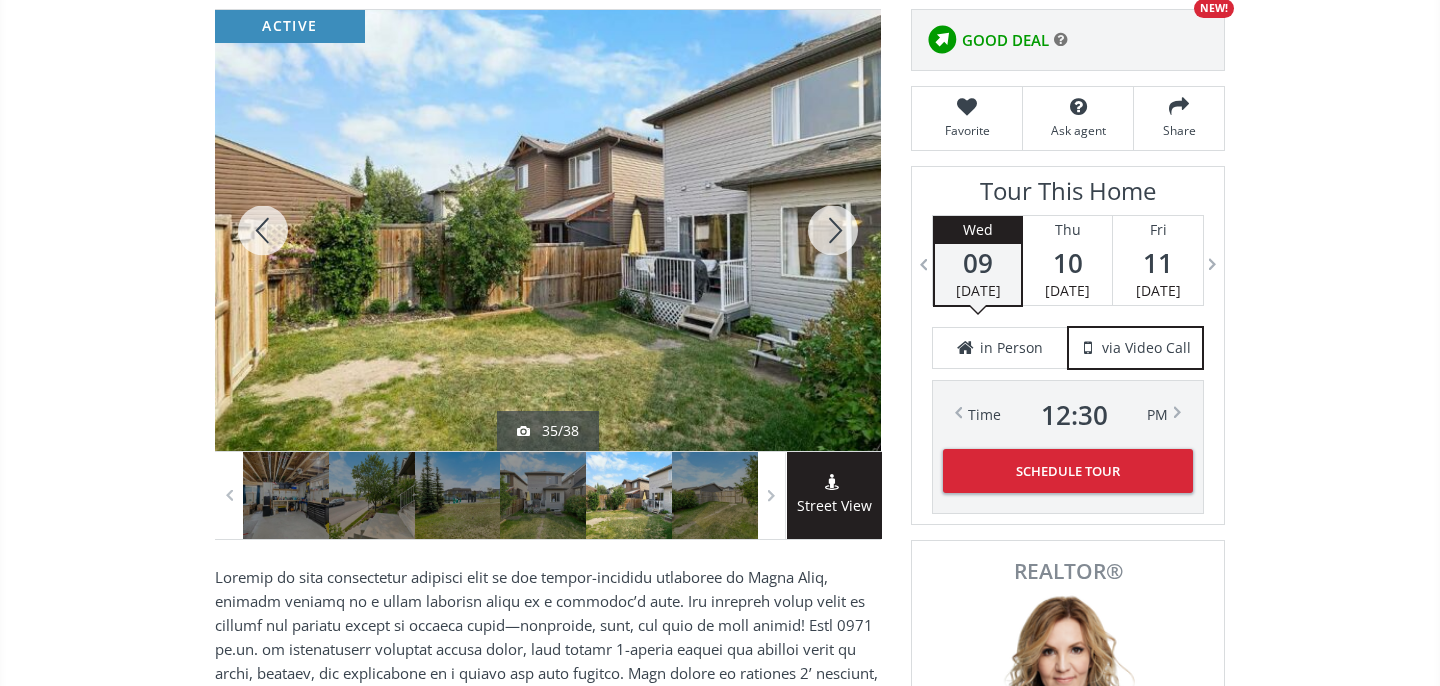 click at bounding box center [833, 230] 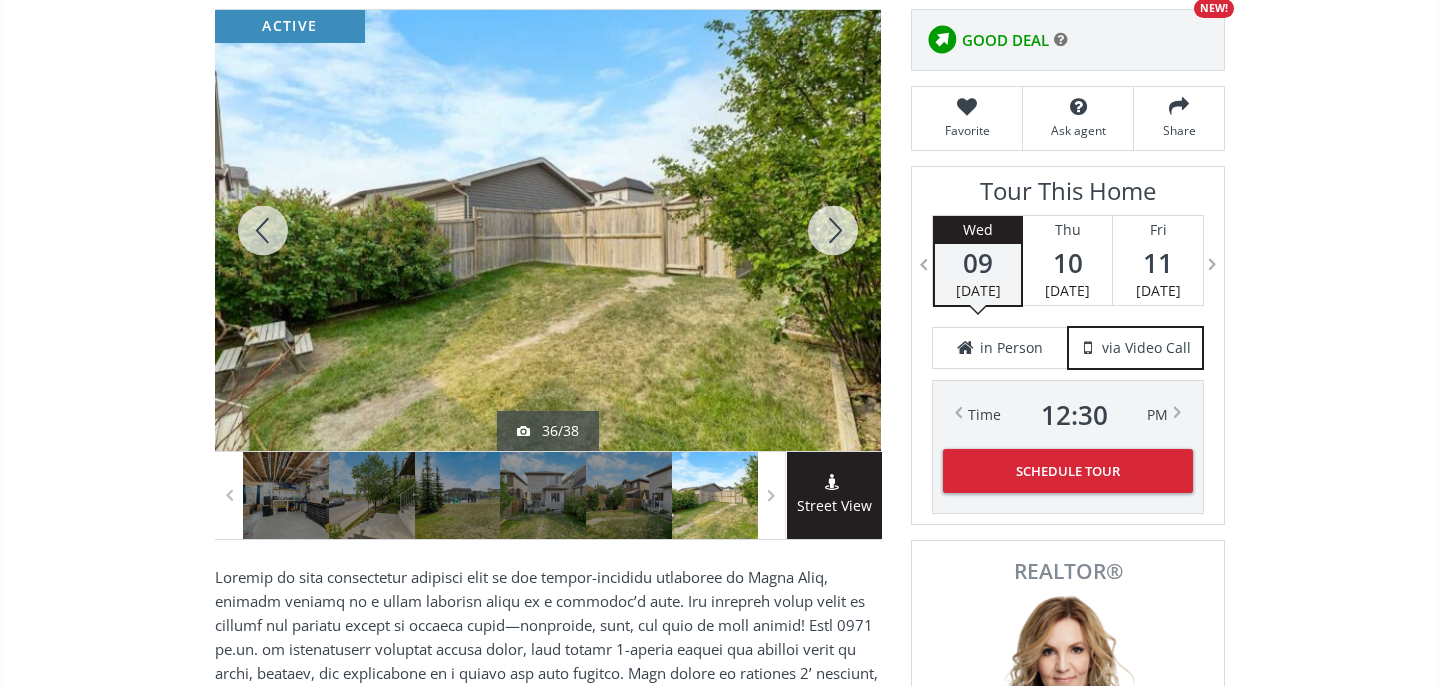 click at bounding box center [833, 230] 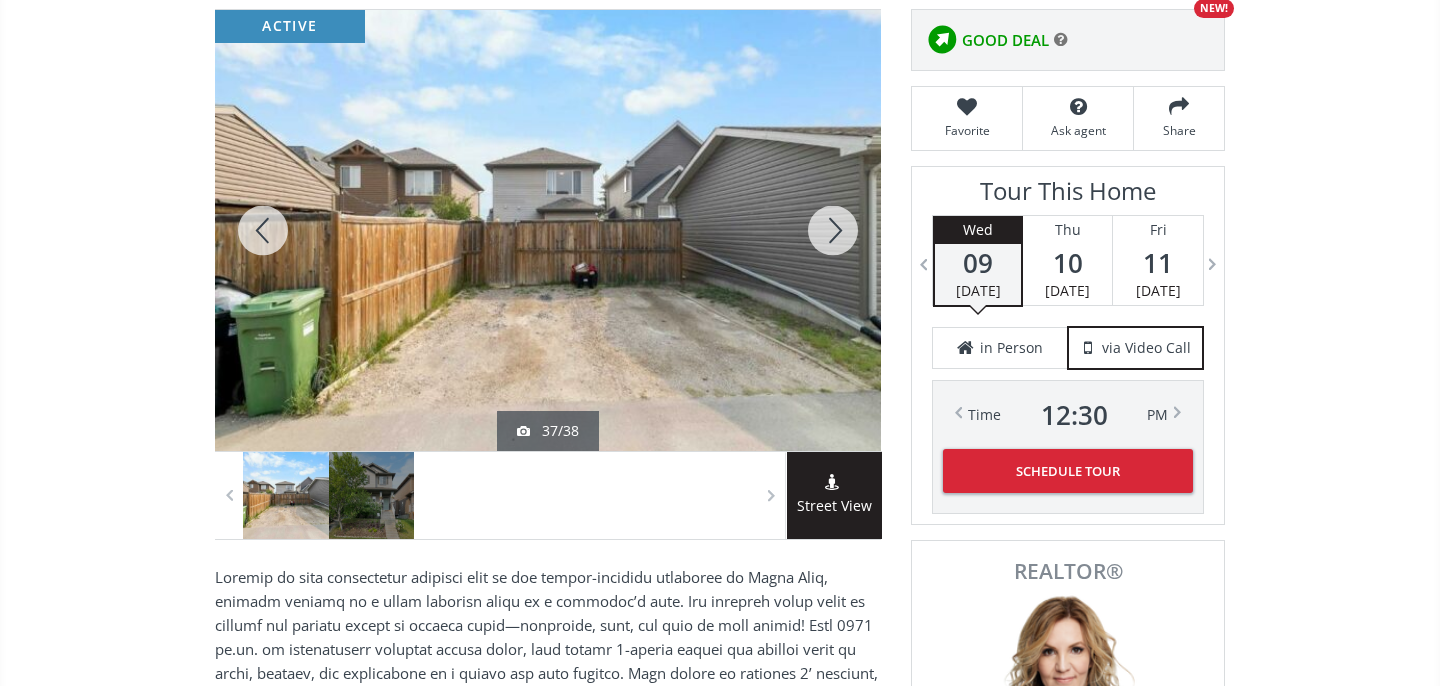 click at bounding box center [833, 230] 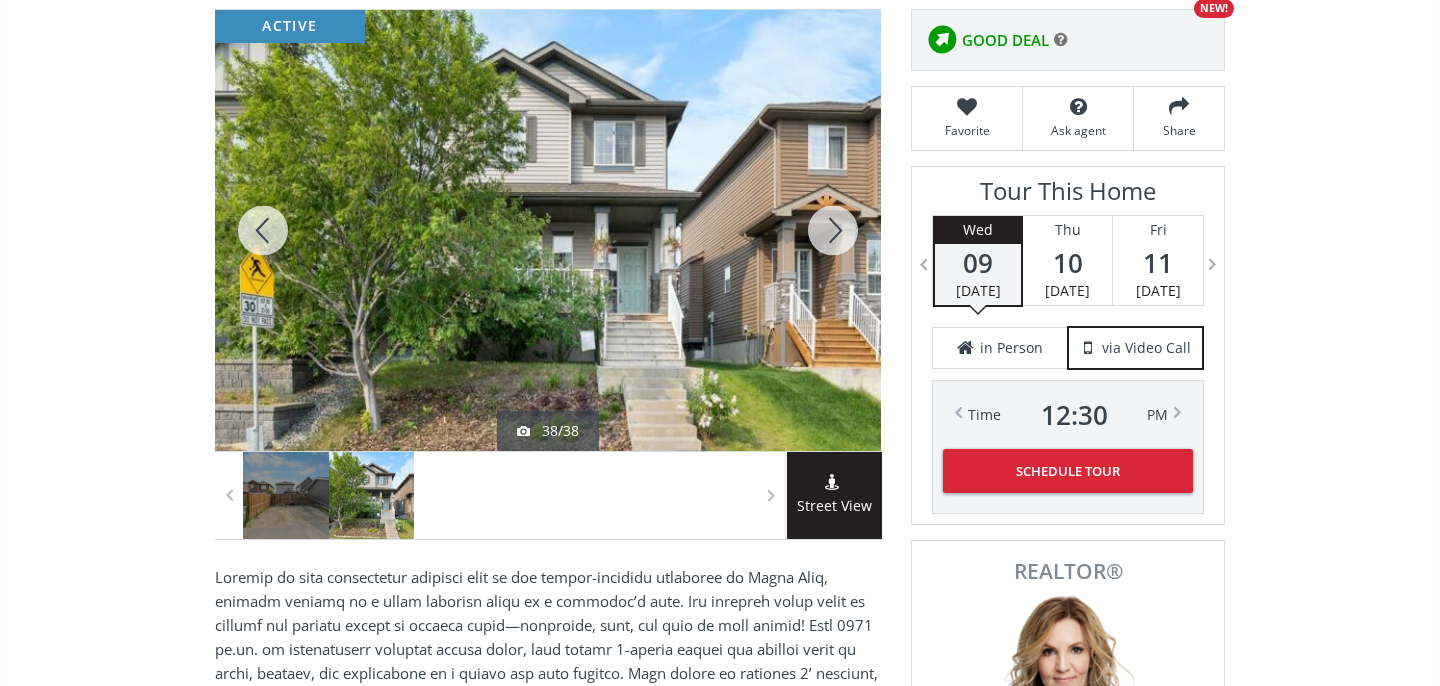 click at bounding box center (263, 230) 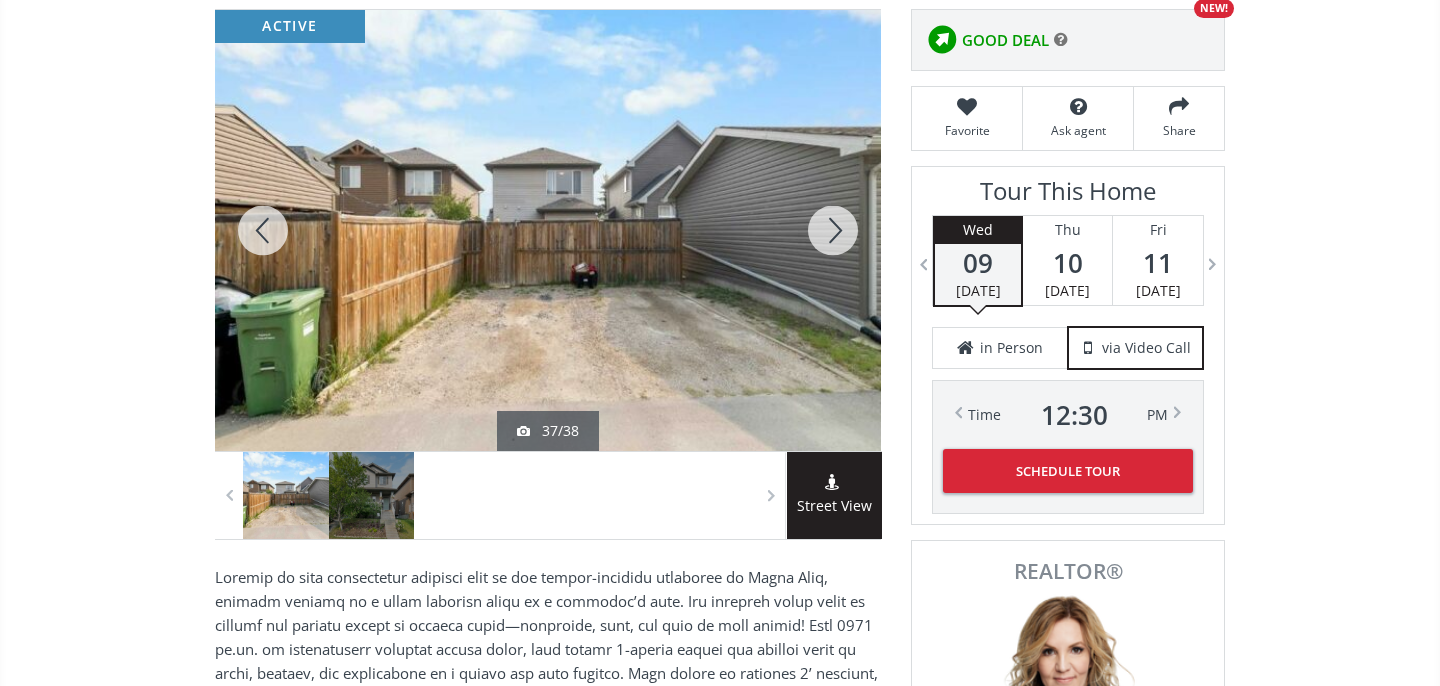 click at bounding box center [263, 230] 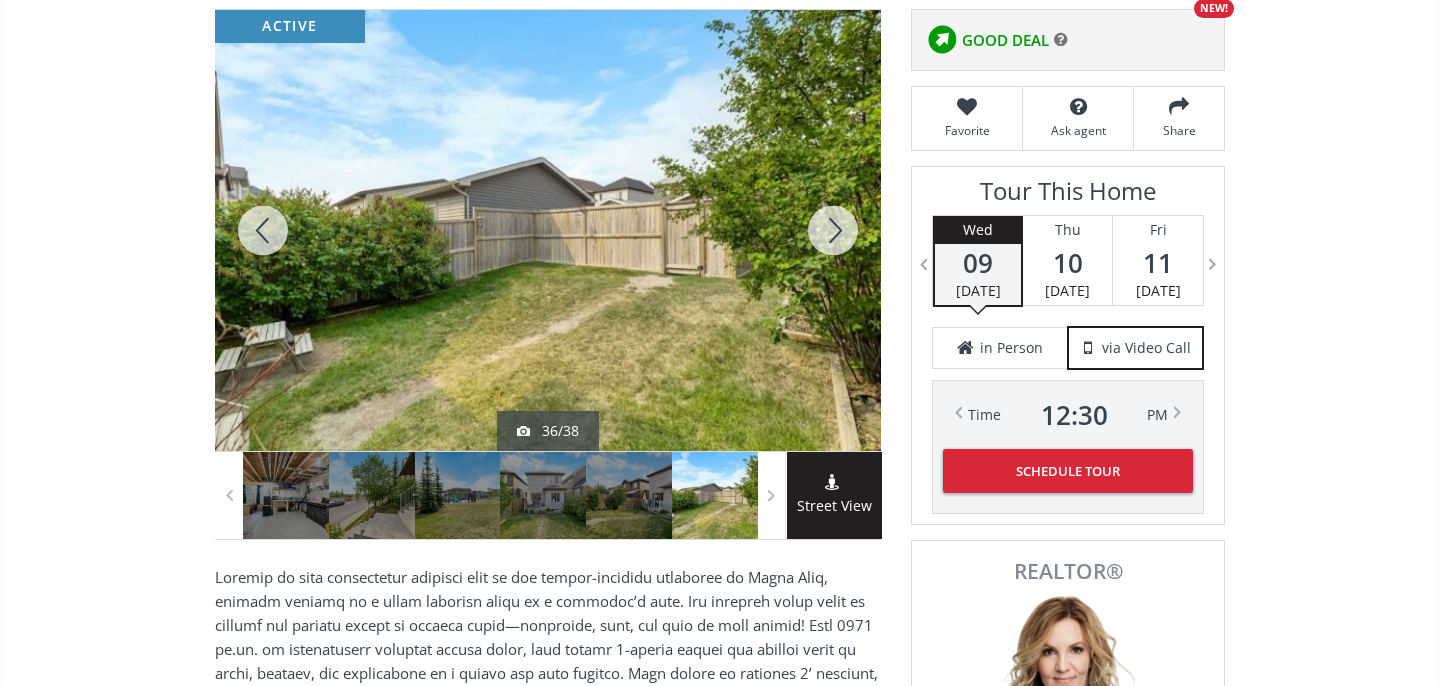 click at bounding box center [263, 230] 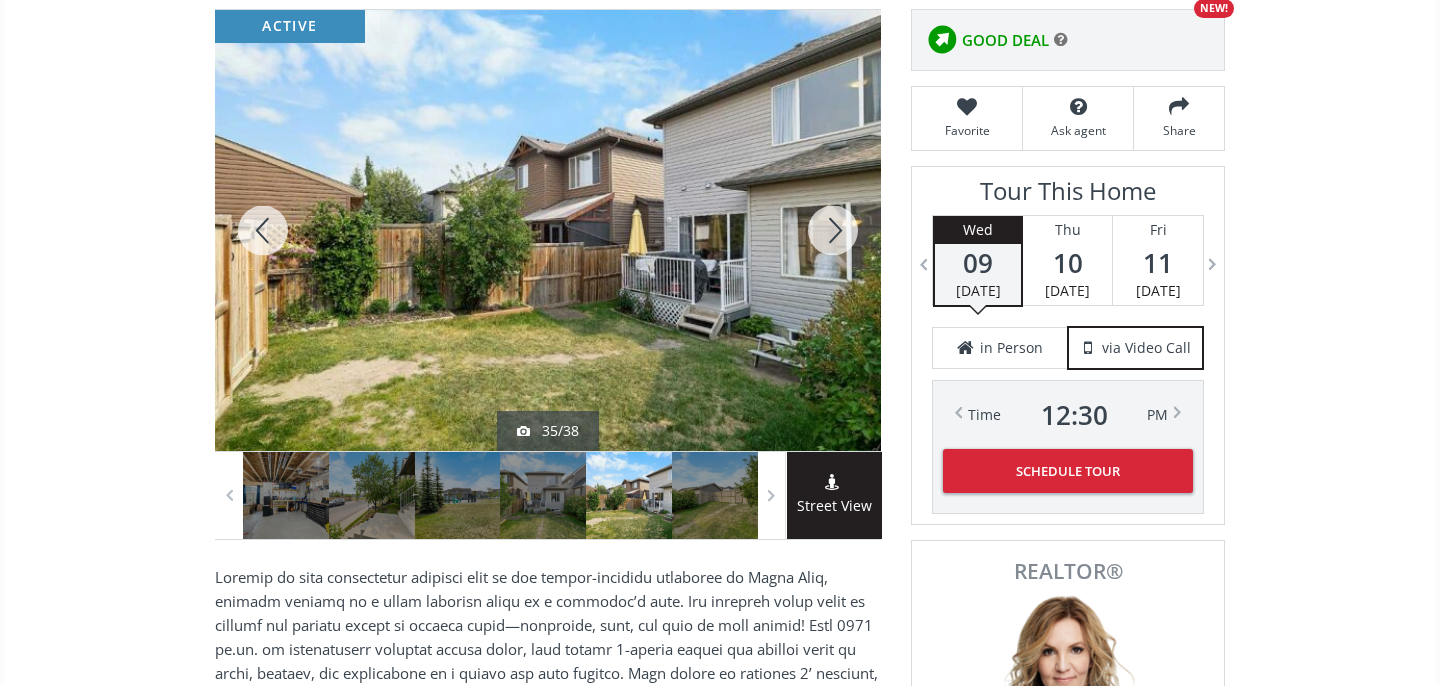 click at bounding box center (263, 230) 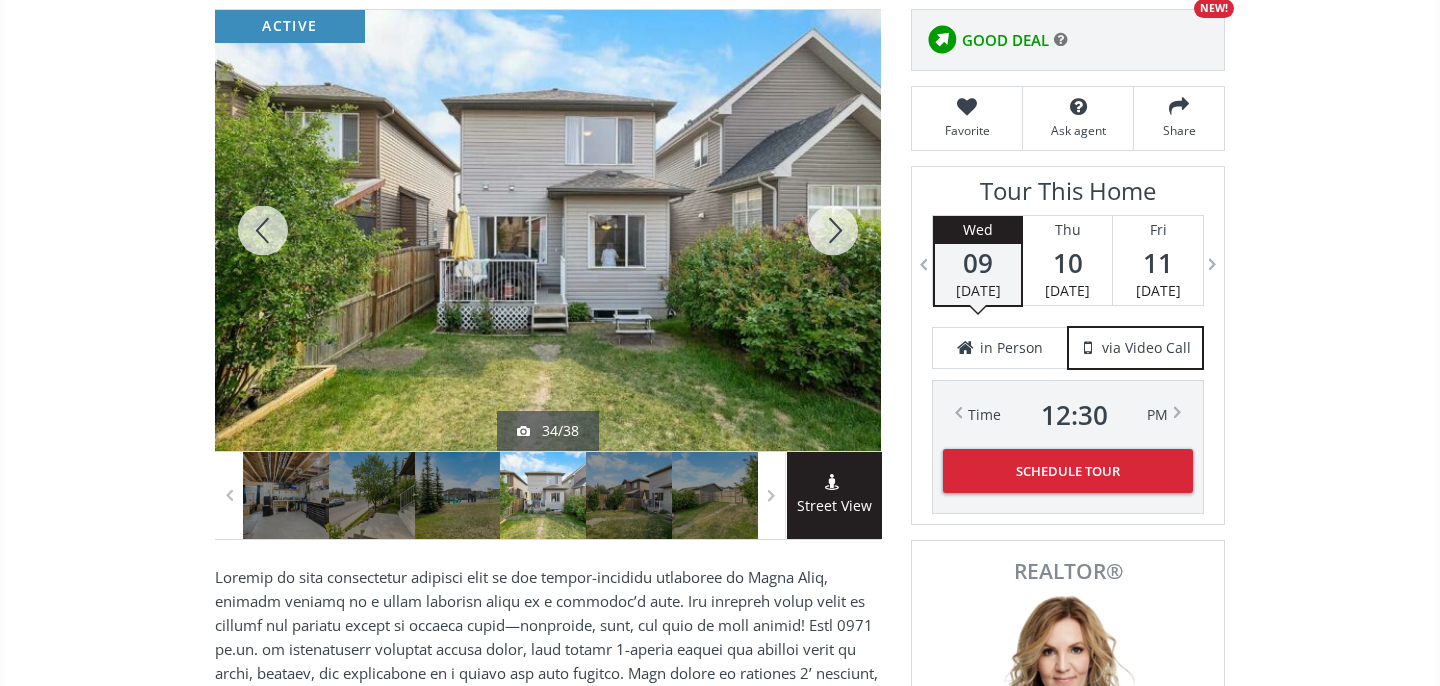 click at bounding box center [263, 230] 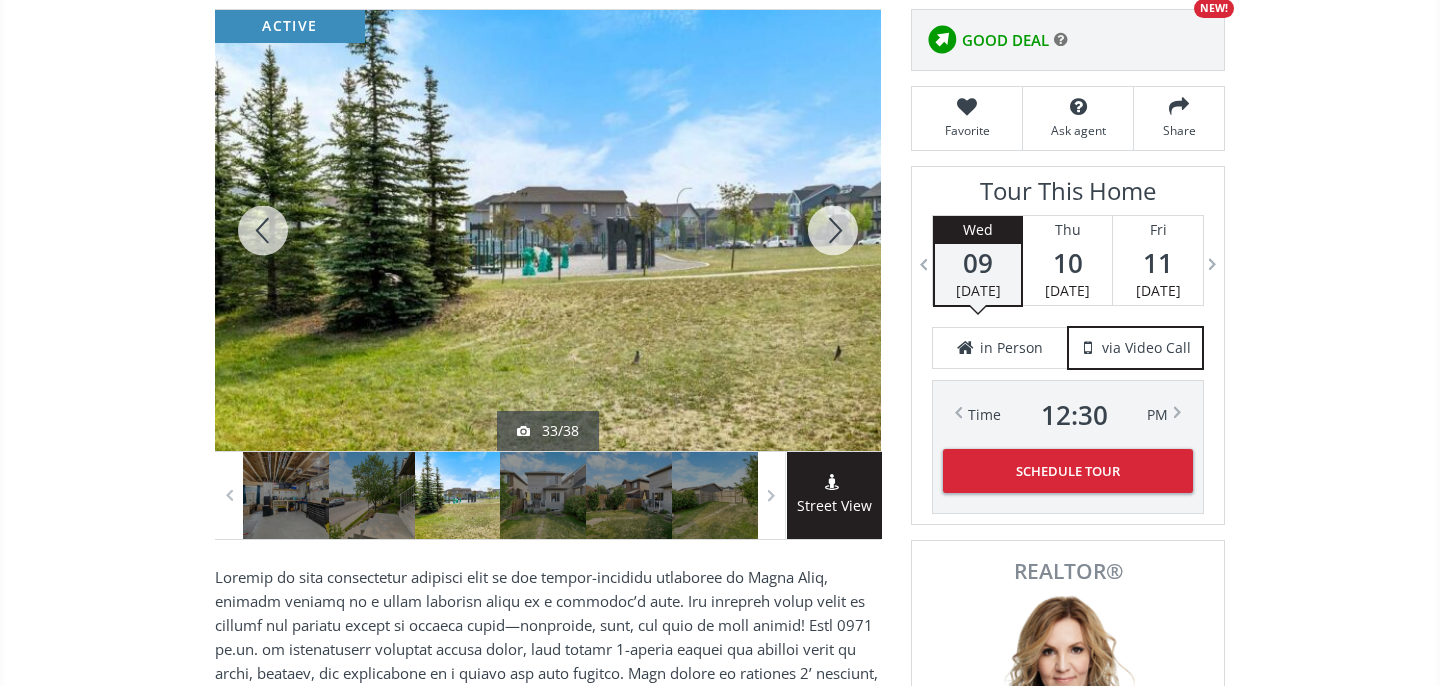 click at bounding box center (263, 230) 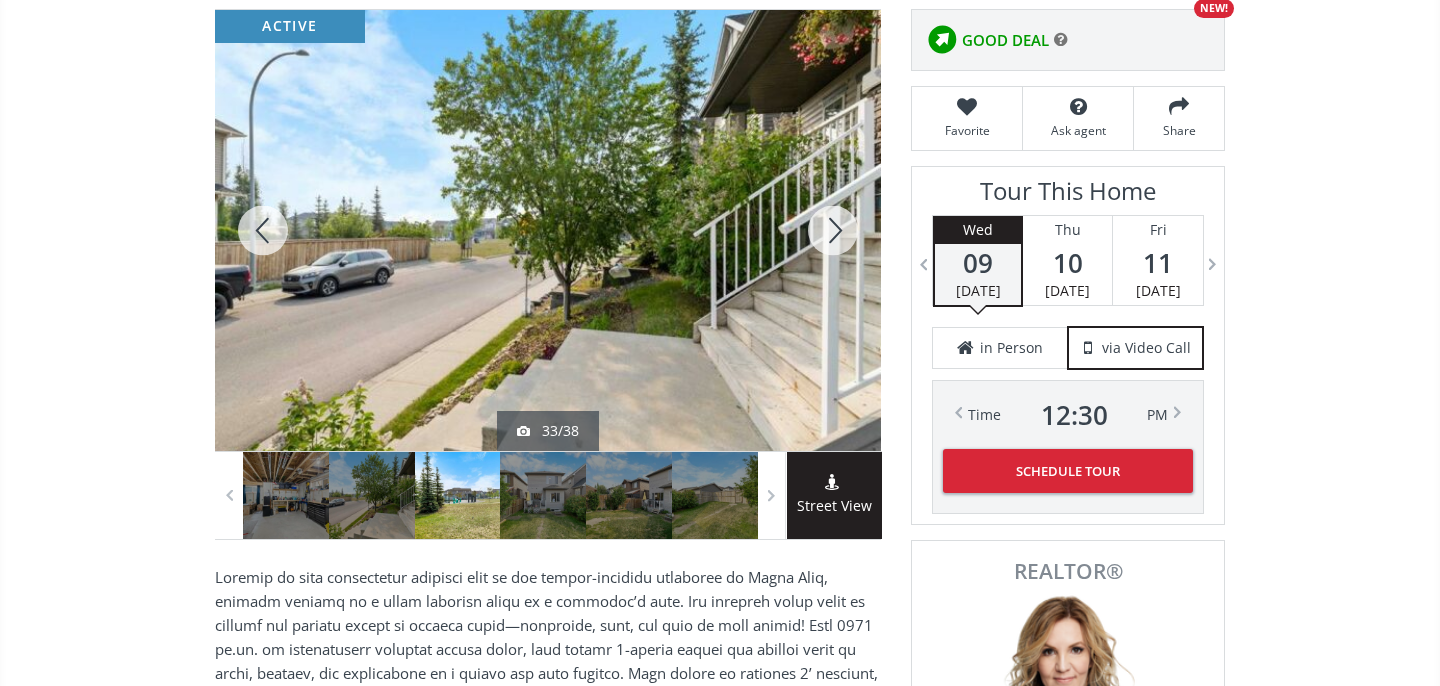 click at bounding box center (263, 230) 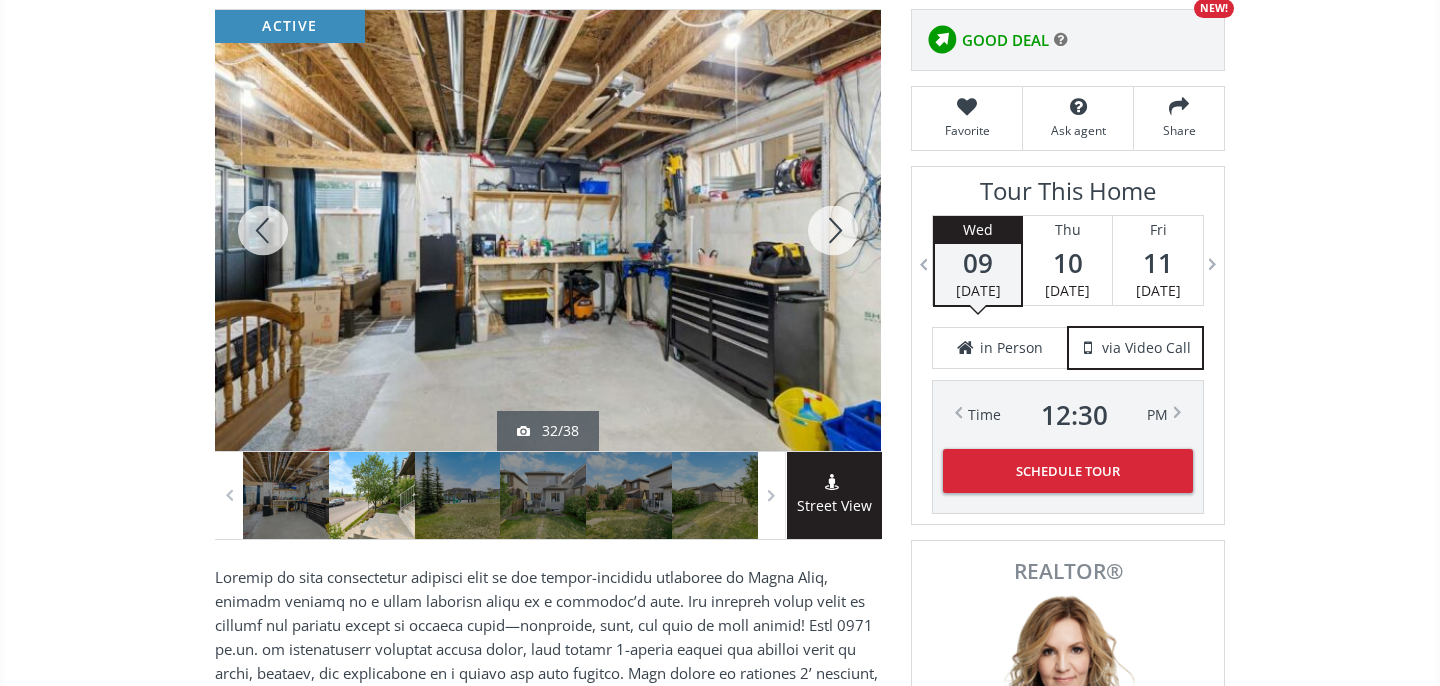 click at bounding box center (263, 230) 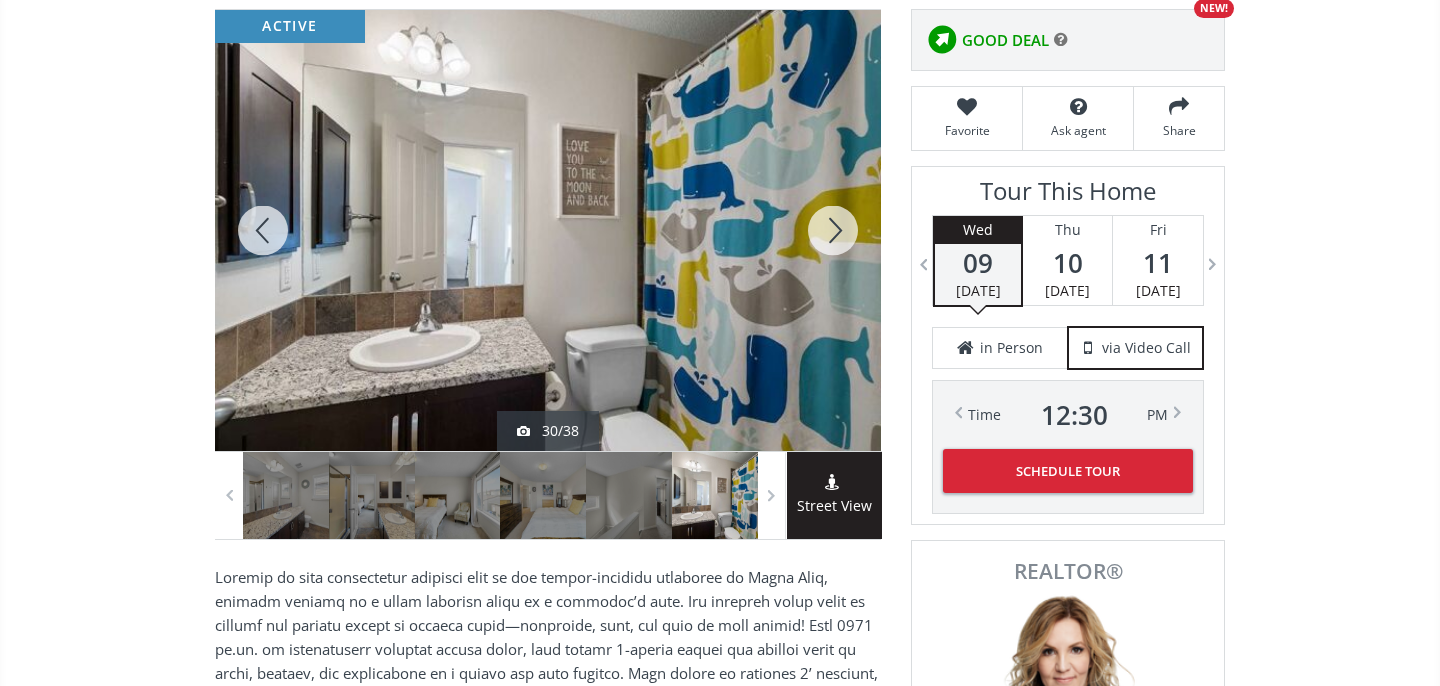 click at bounding box center (833, 230) 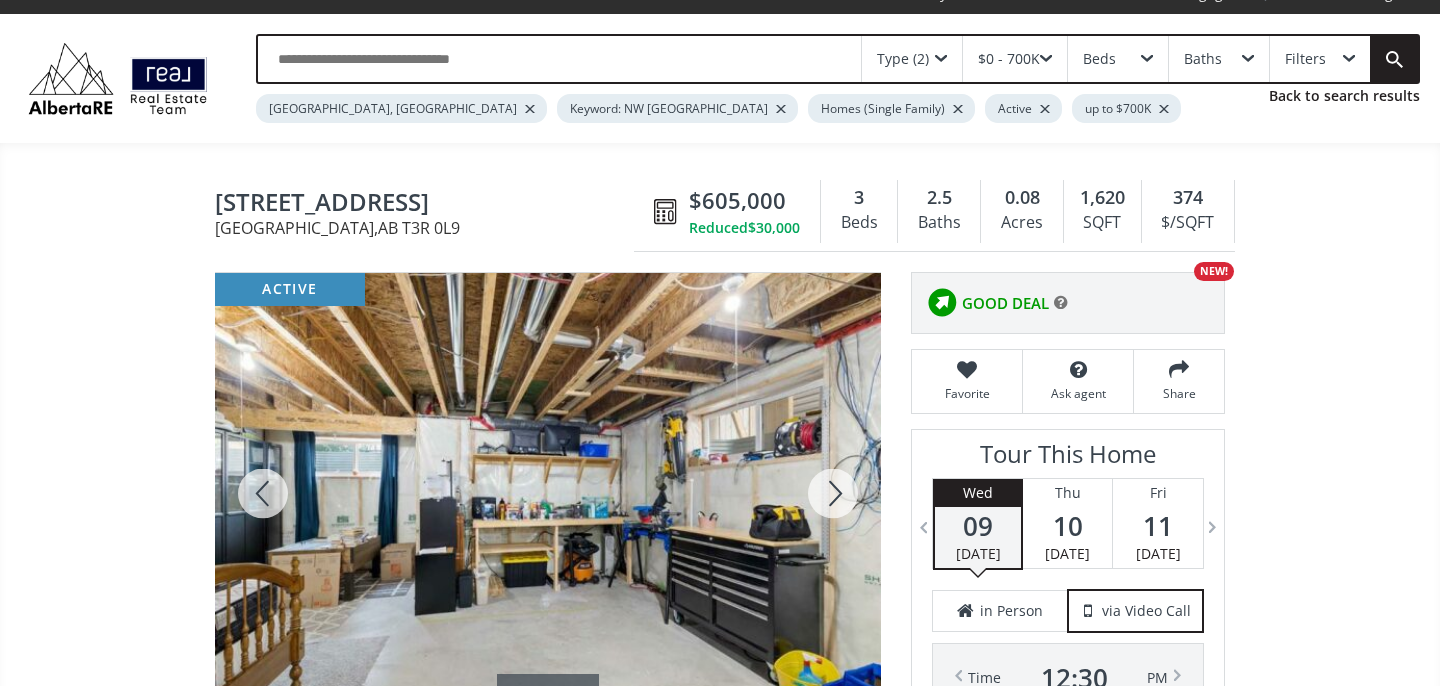 scroll, scrollTop: 24, scrollLeft: 0, axis: vertical 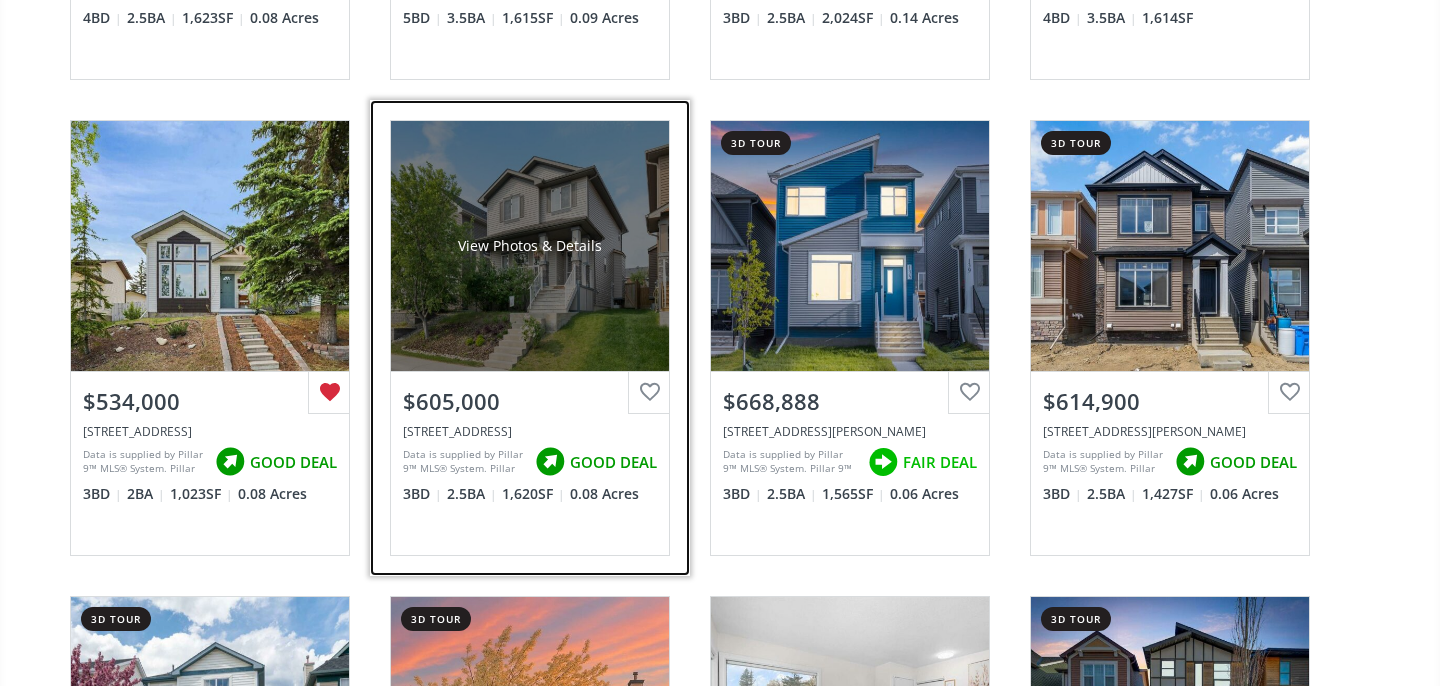 click at bounding box center (649, 393) 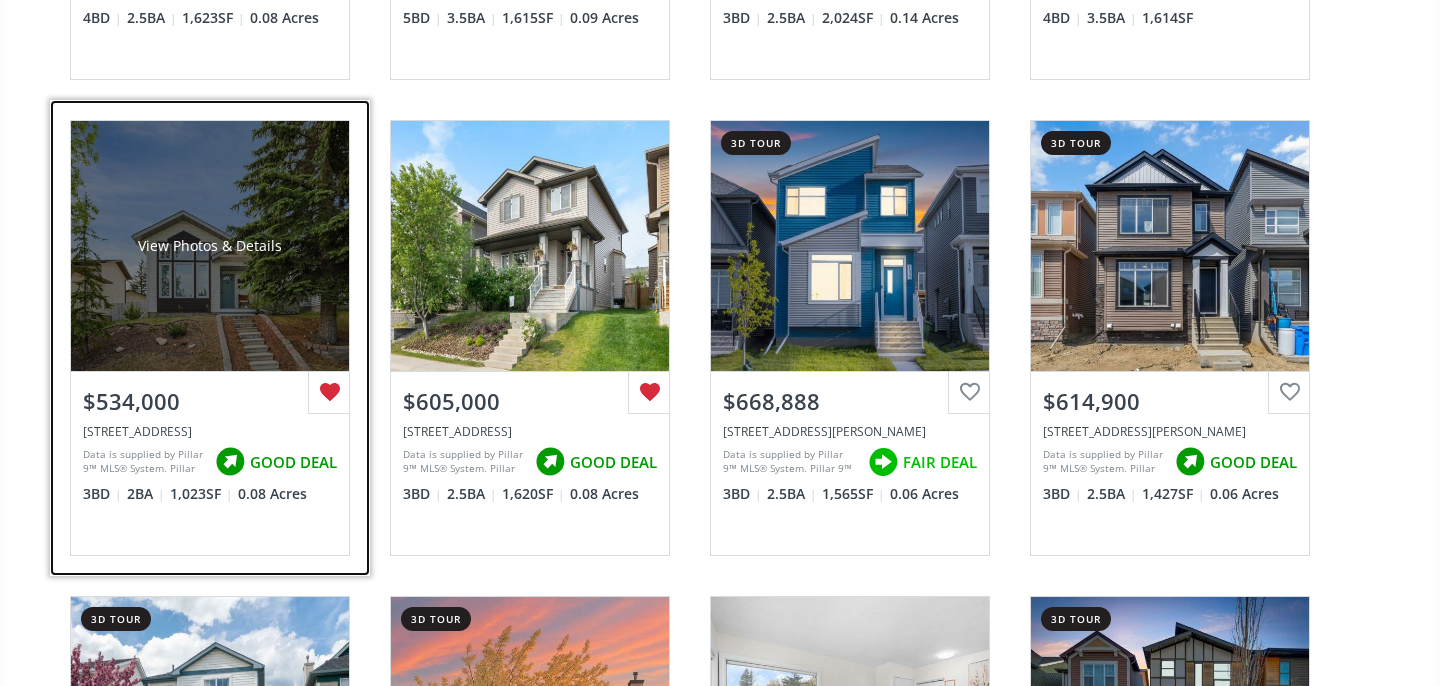 click on "View Photos & Details" at bounding box center [210, 246] 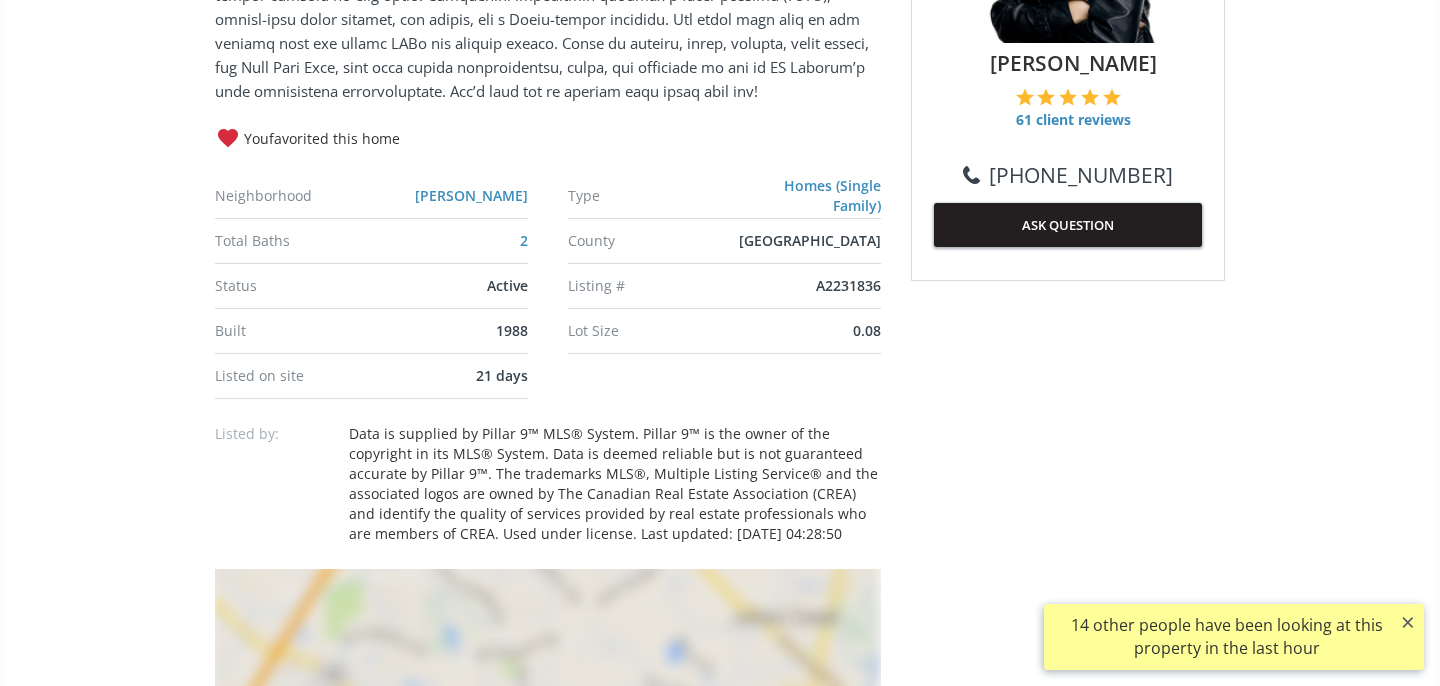 scroll, scrollTop: 0, scrollLeft: 0, axis: both 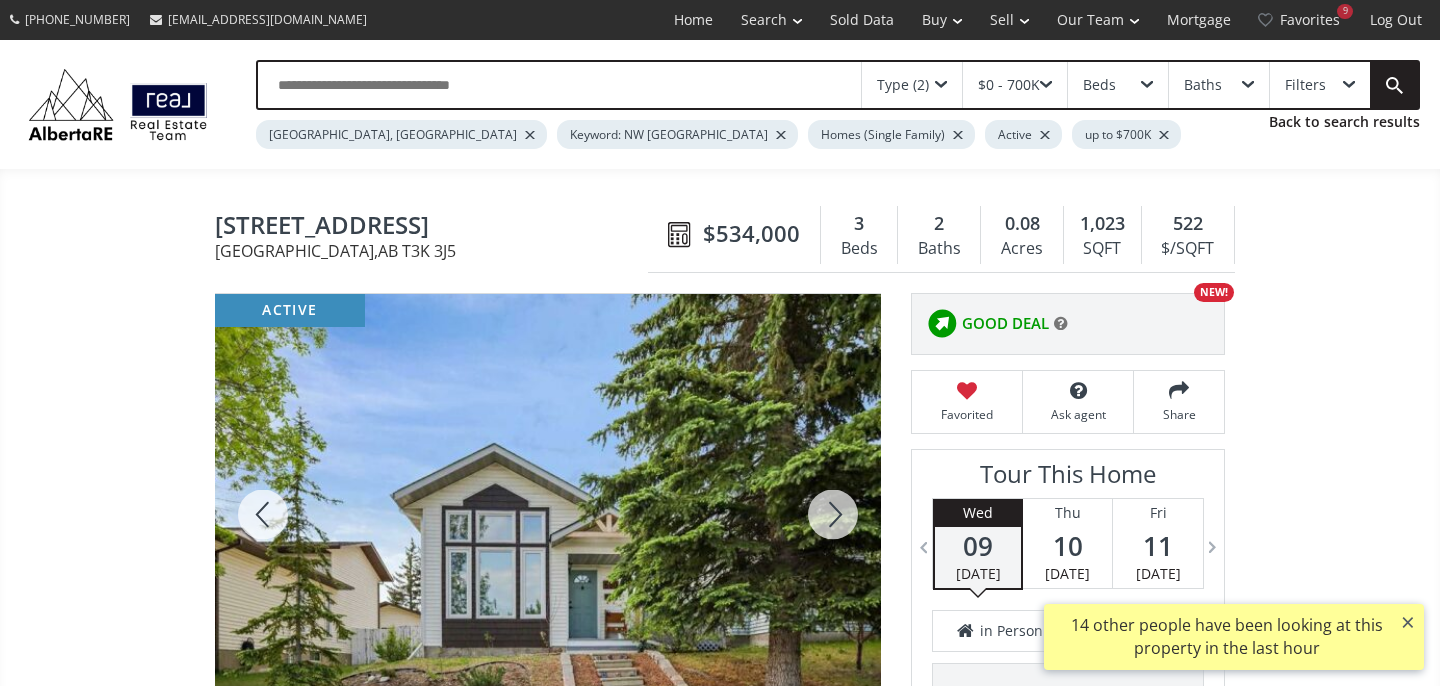 click at bounding box center (263, 514) 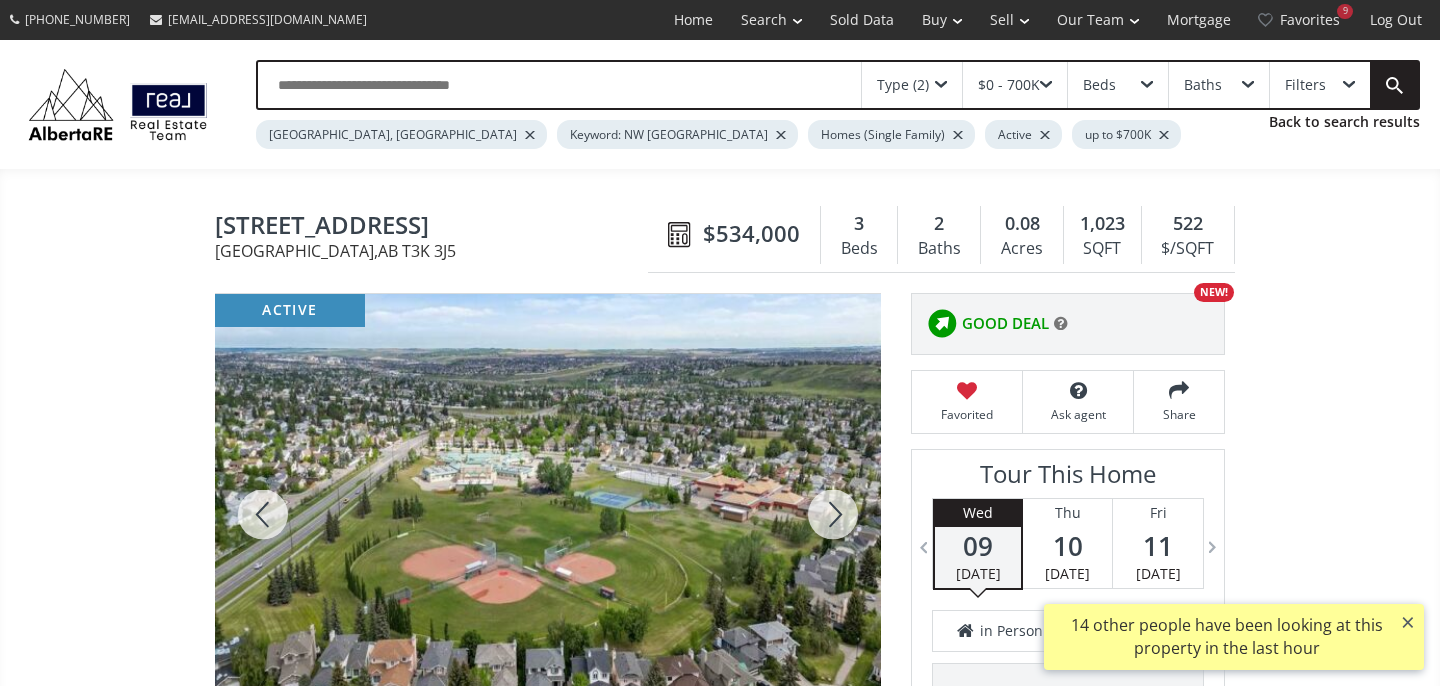 click at bounding box center (263, 514) 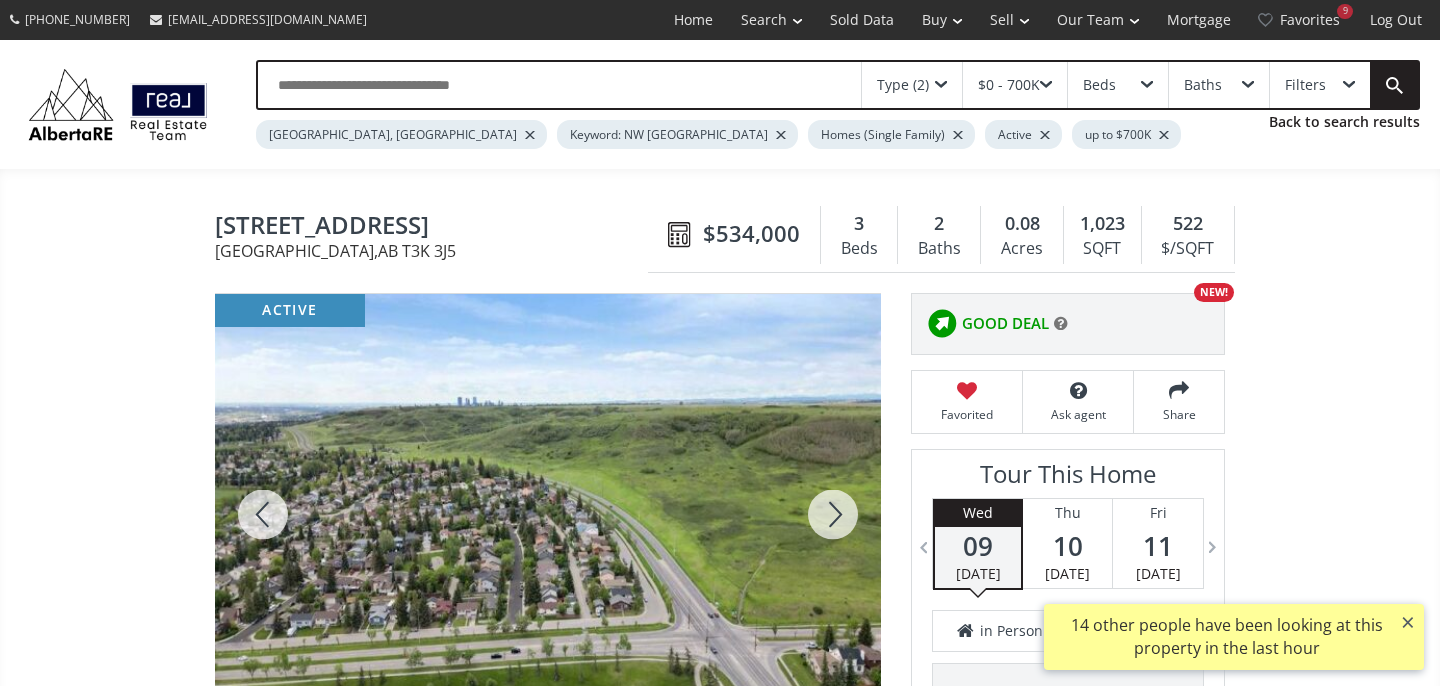 click at bounding box center [263, 514] 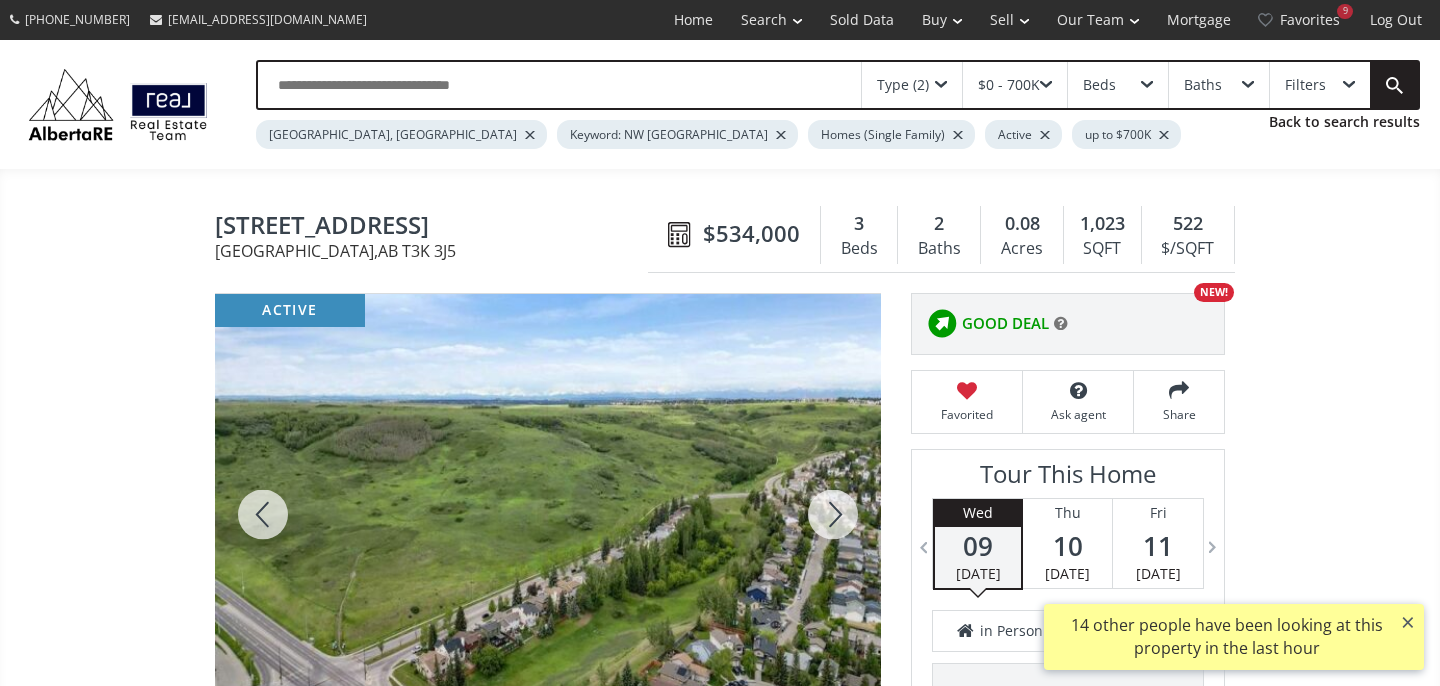 click at bounding box center [263, 514] 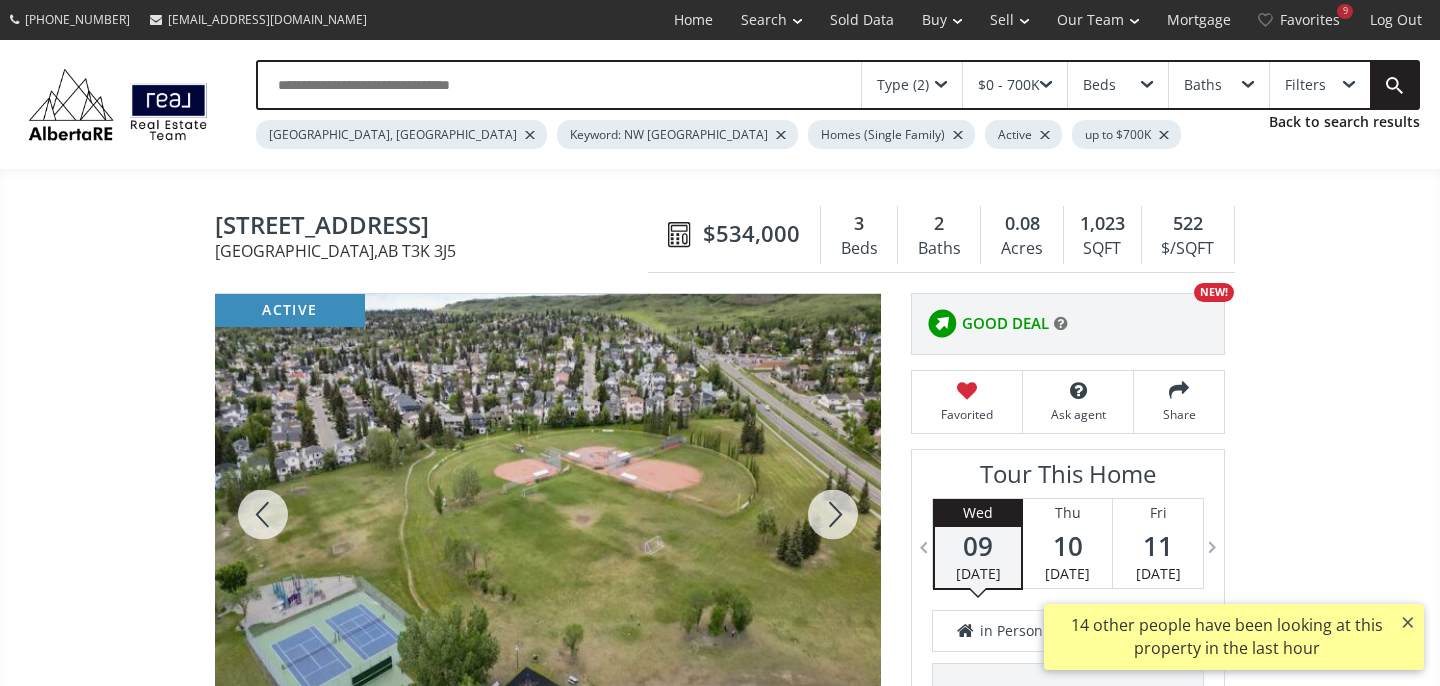 click at bounding box center [263, 514] 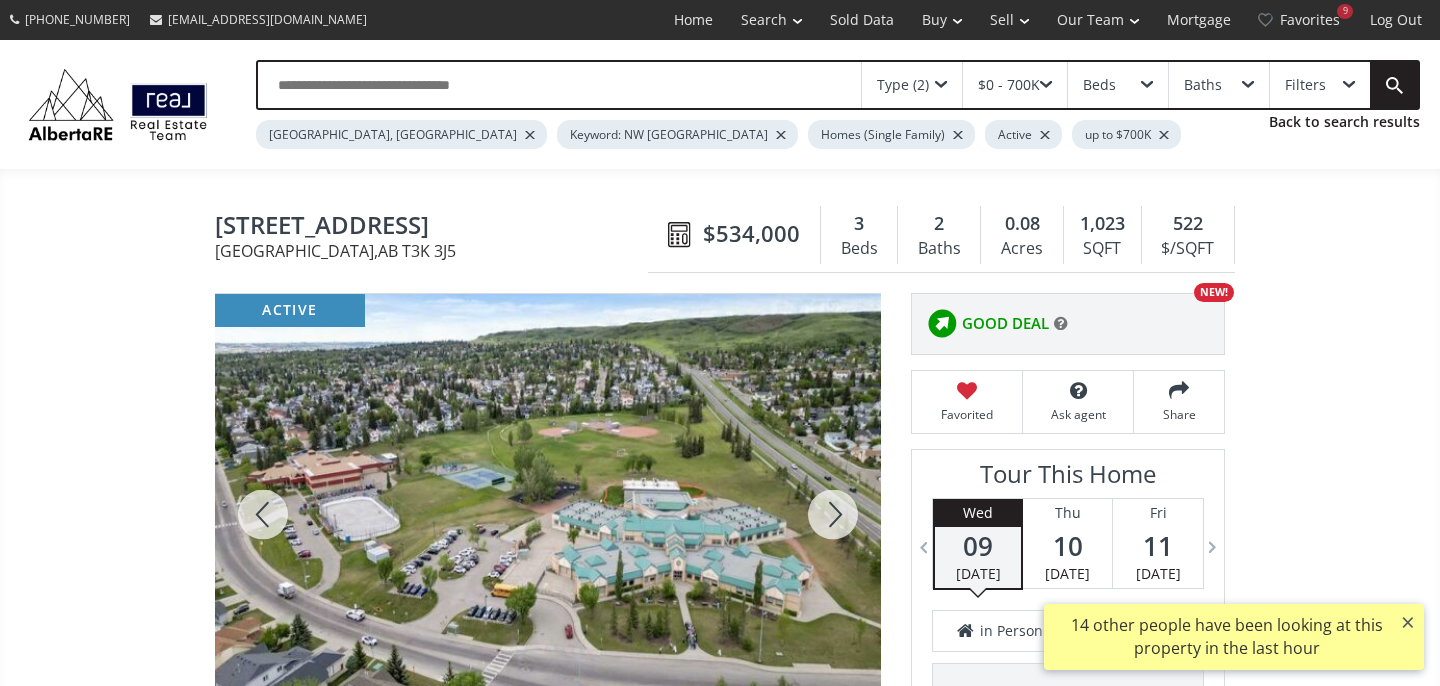 click at bounding box center [263, 514] 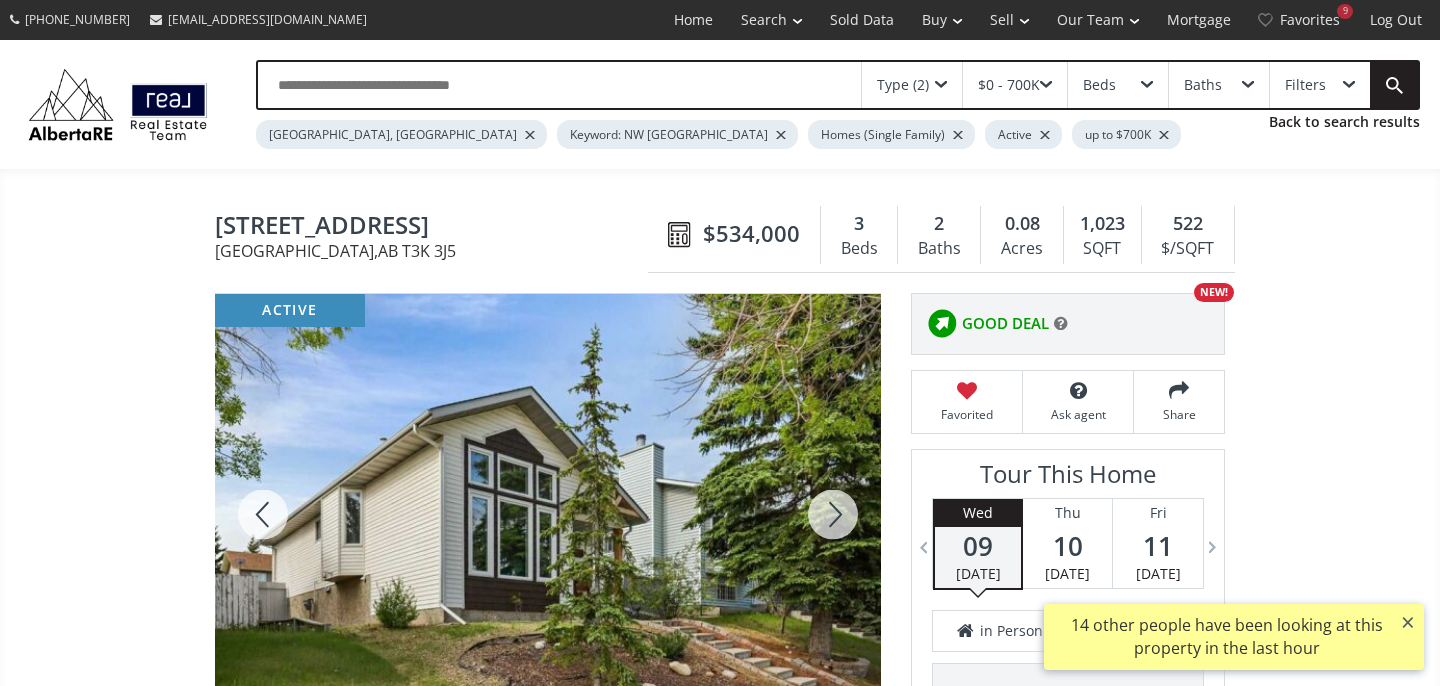 click at bounding box center (263, 514) 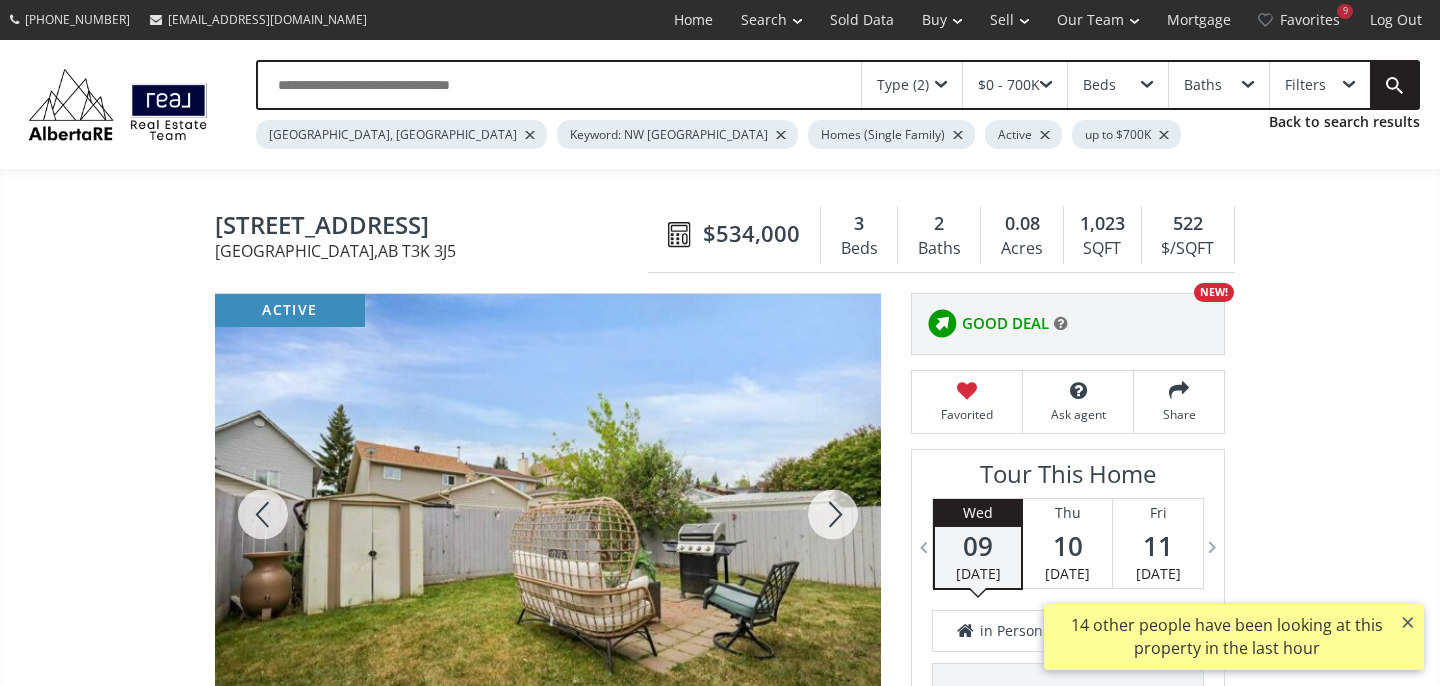 click at bounding box center [263, 514] 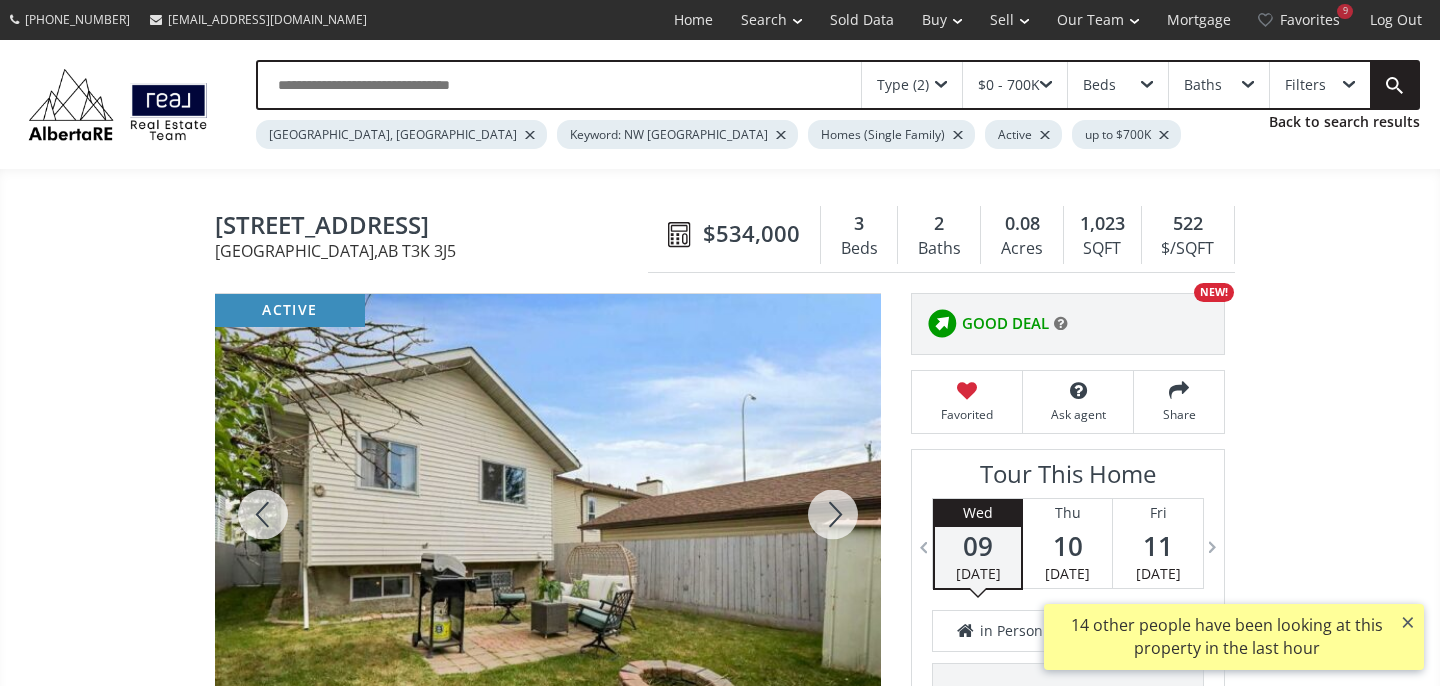 click at bounding box center (263, 514) 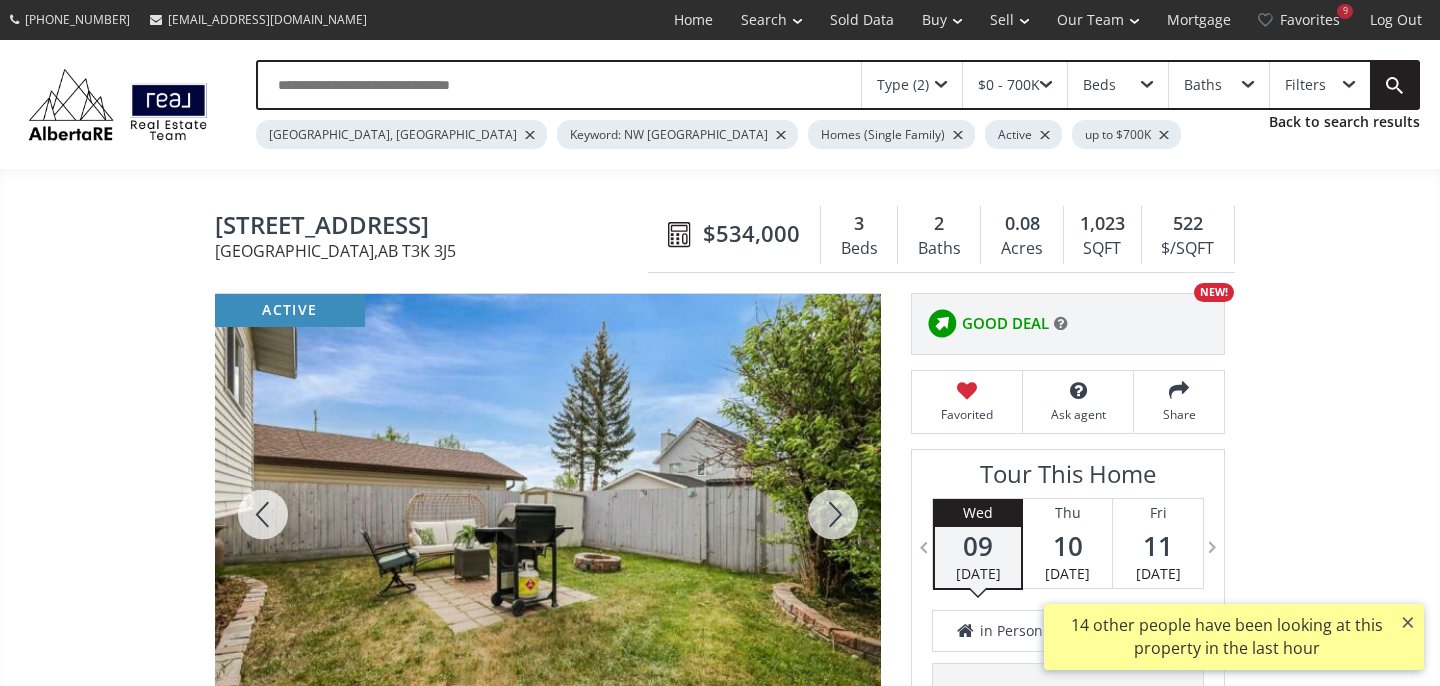 click at bounding box center (263, 514) 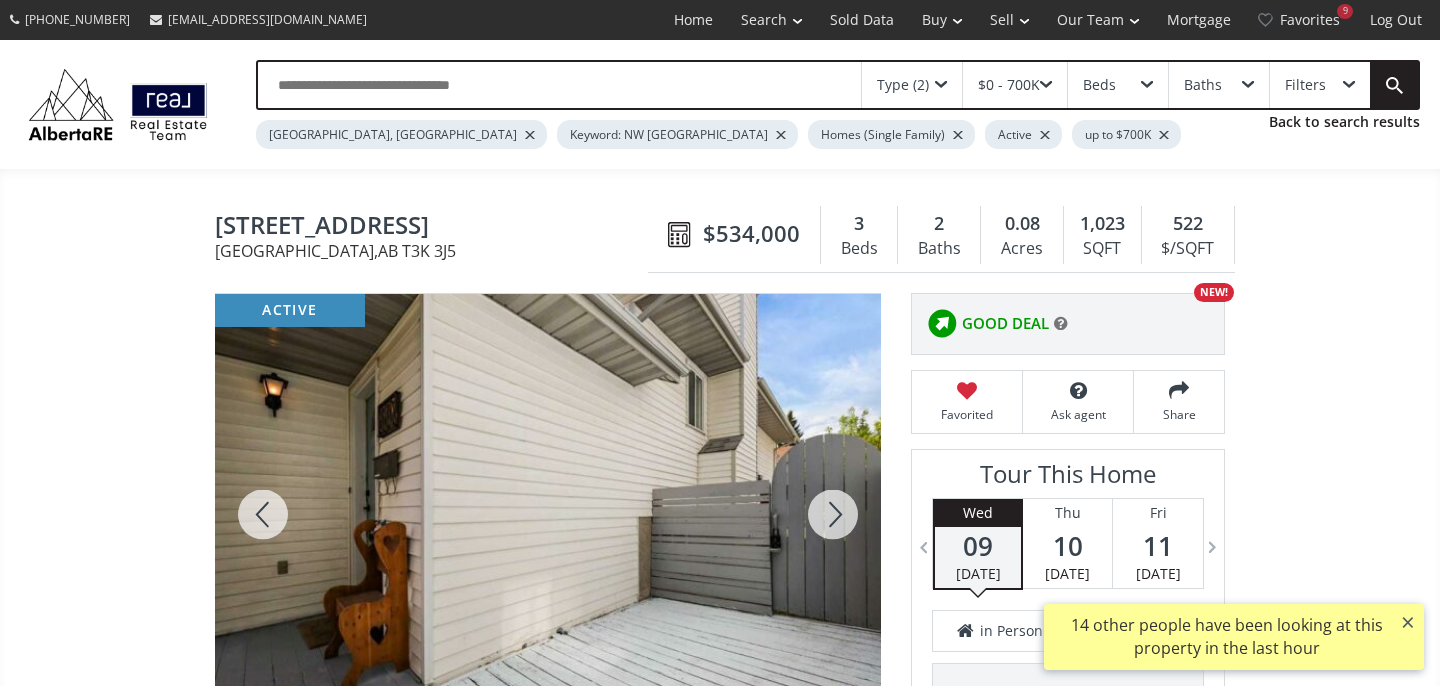 click at bounding box center [263, 514] 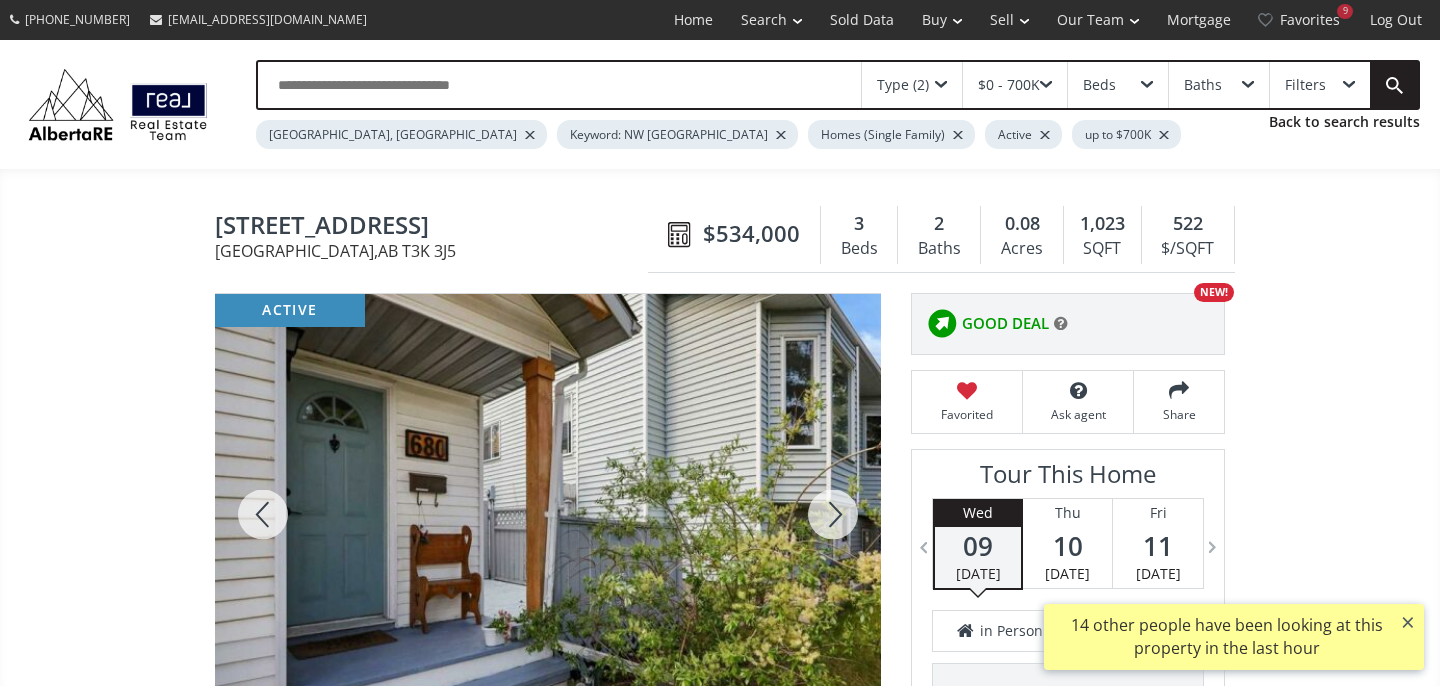 click at bounding box center [263, 514] 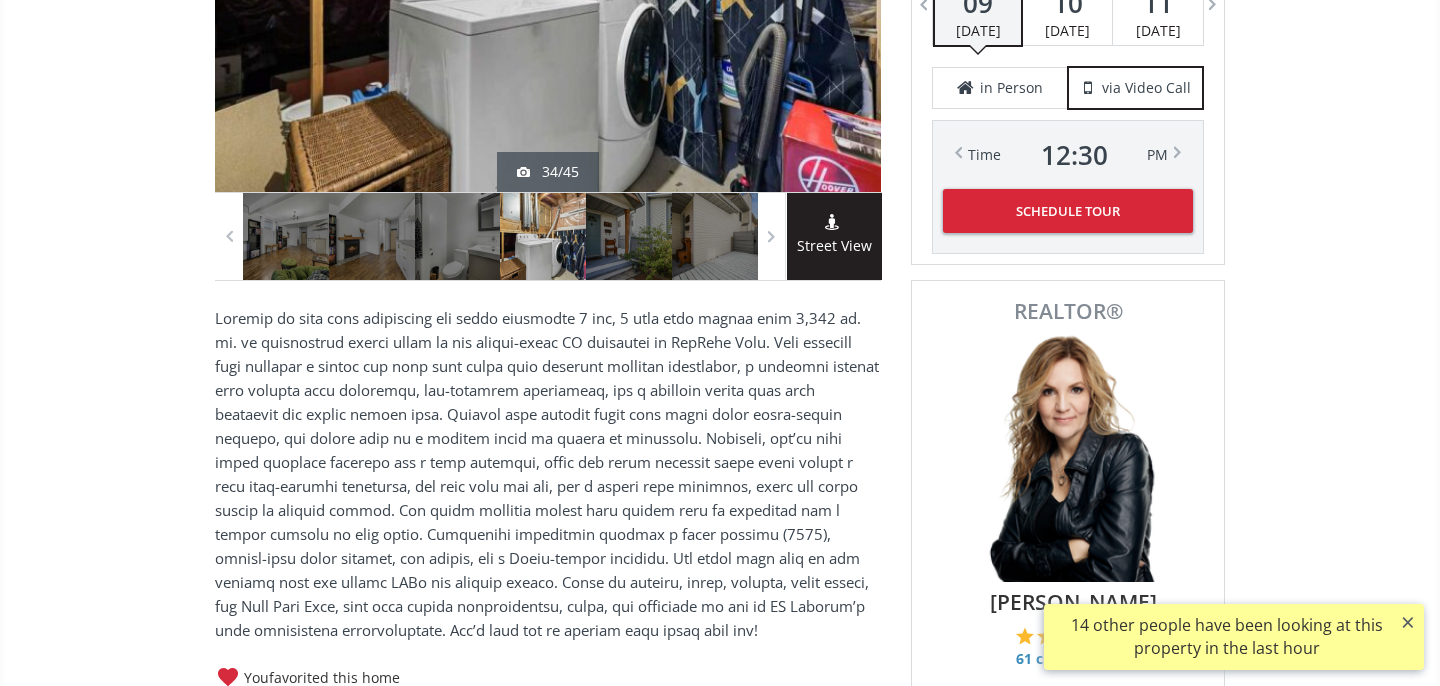 scroll, scrollTop: 544, scrollLeft: 0, axis: vertical 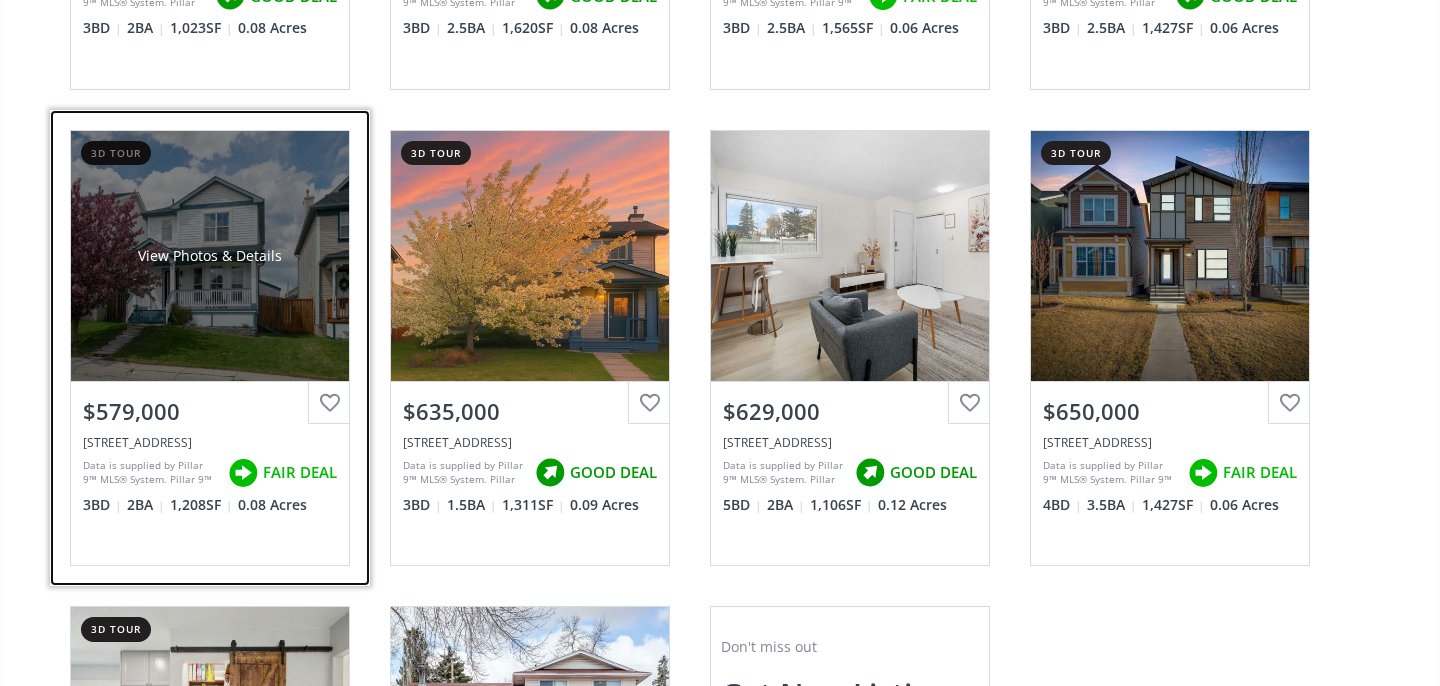 click on "View Photos & Details" at bounding box center [210, 256] 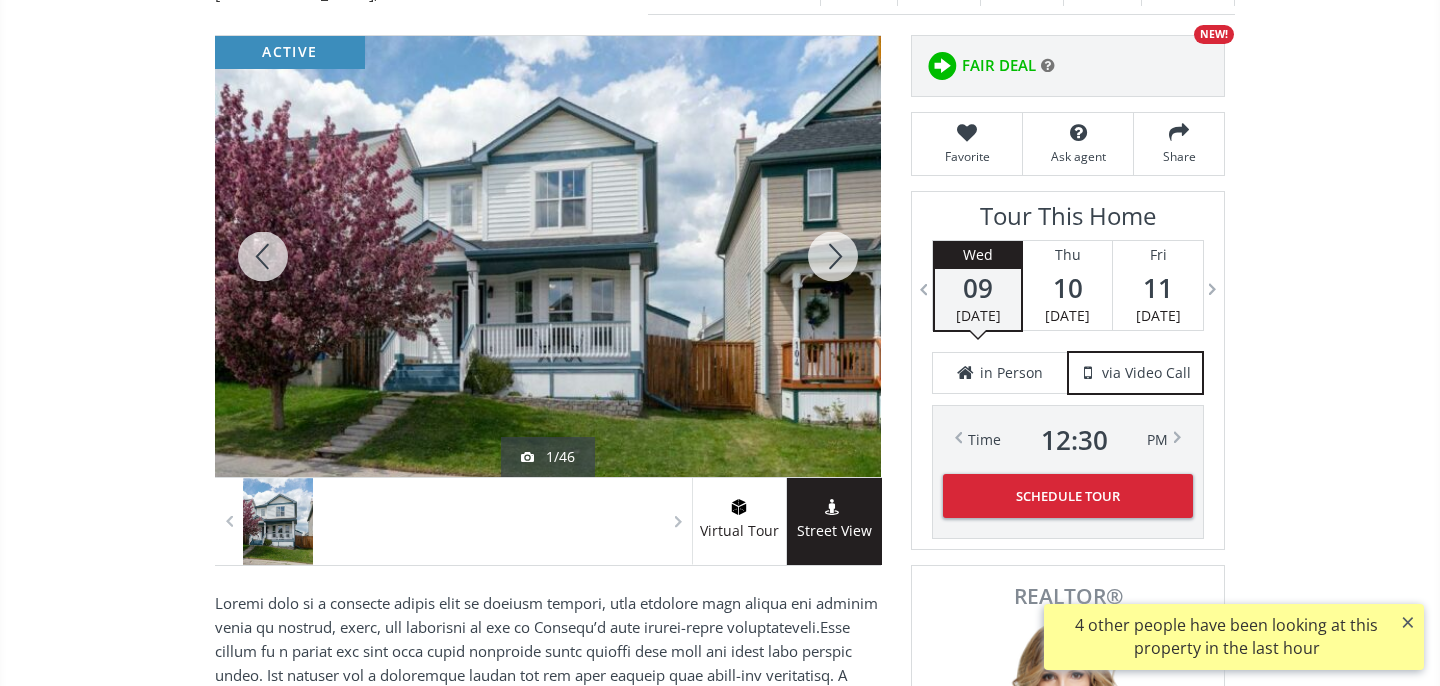 scroll, scrollTop: 261, scrollLeft: 0, axis: vertical 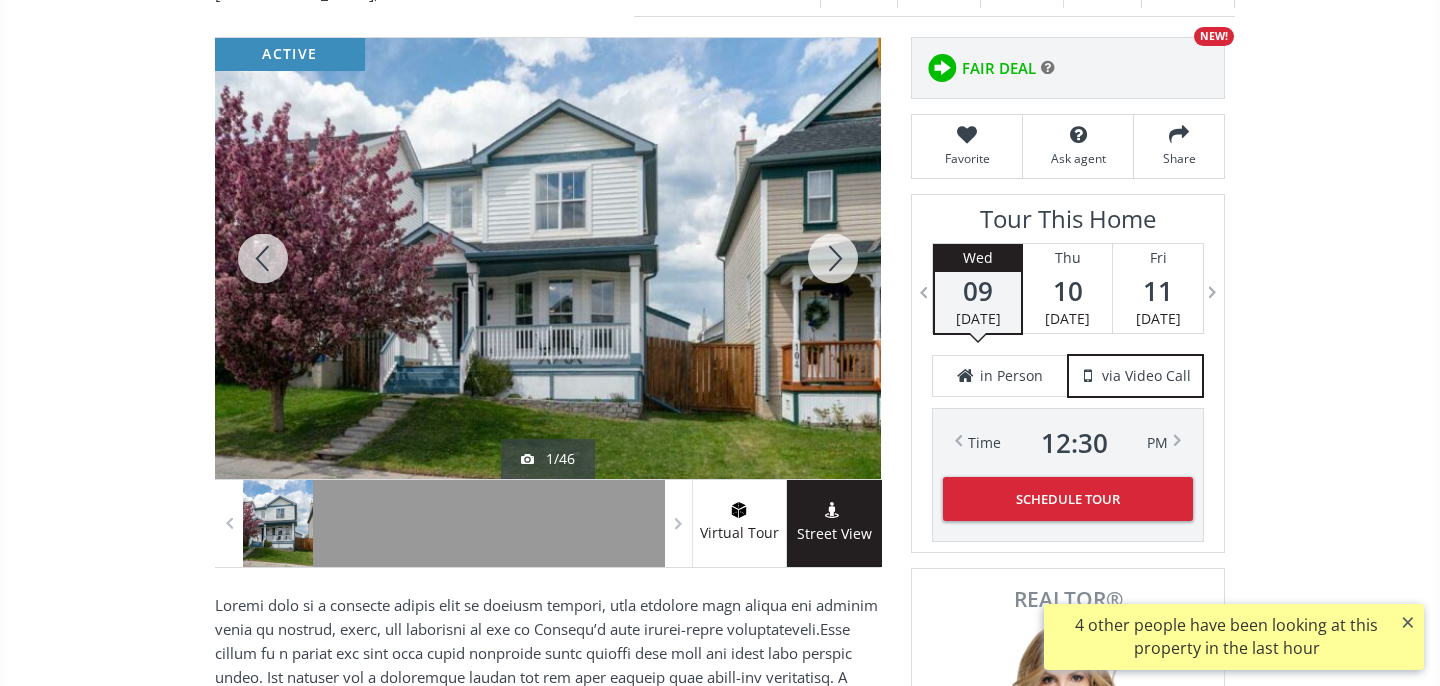 click at bounding box center [833, 258] 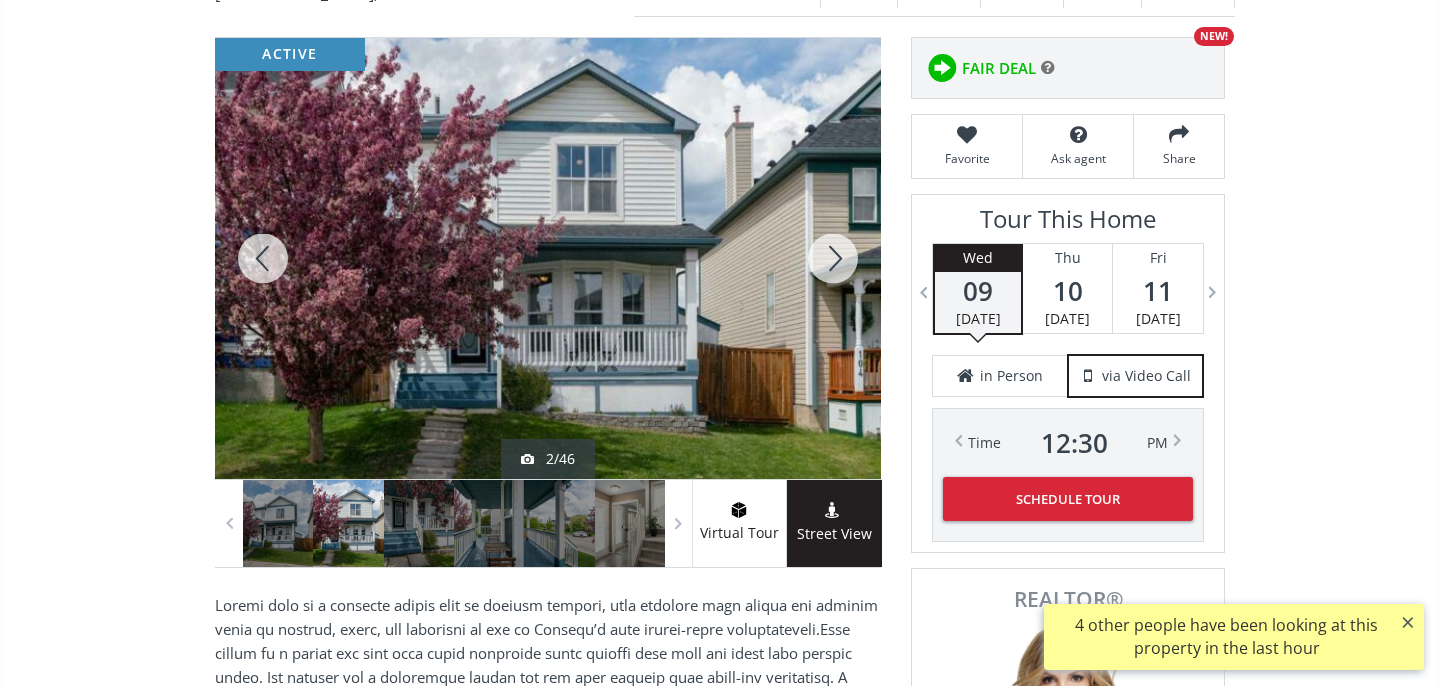 click at bounding box center (833, 258) 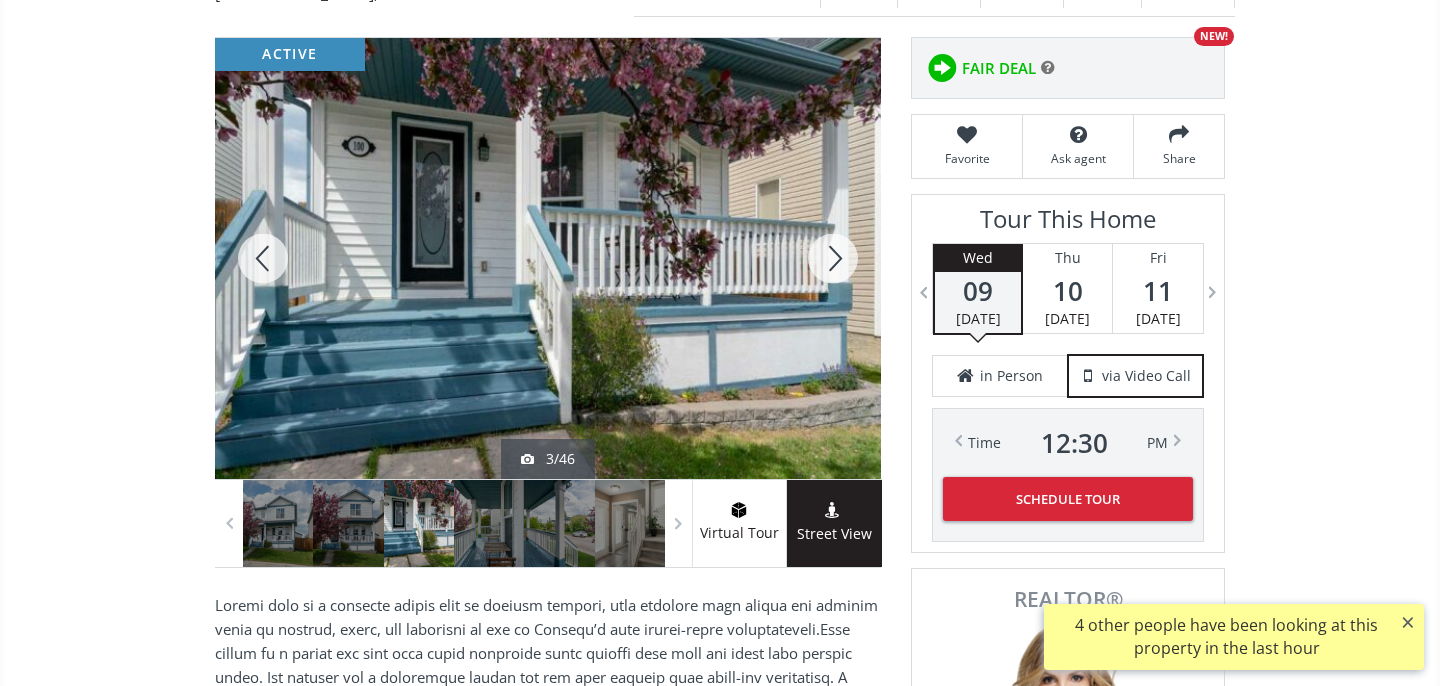 click at bounding box center [833, 258] 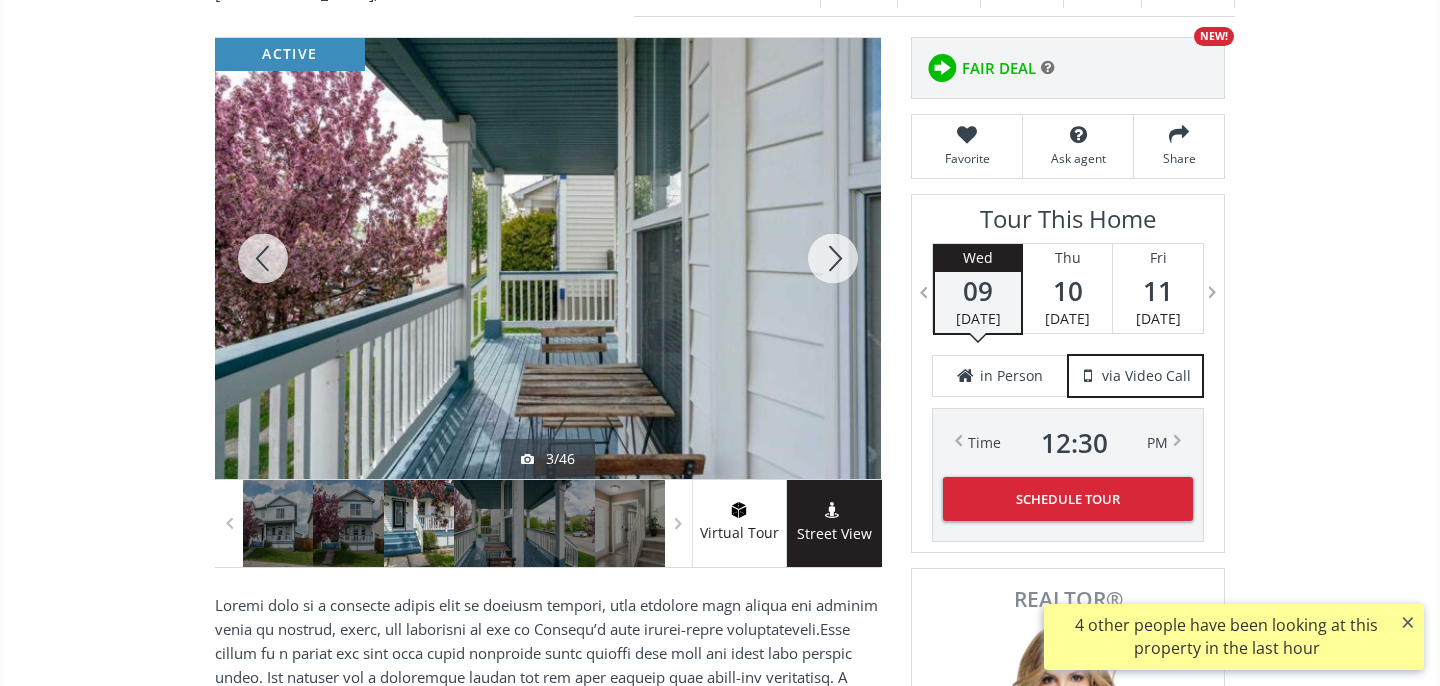 click at bounding box center (833, 258) 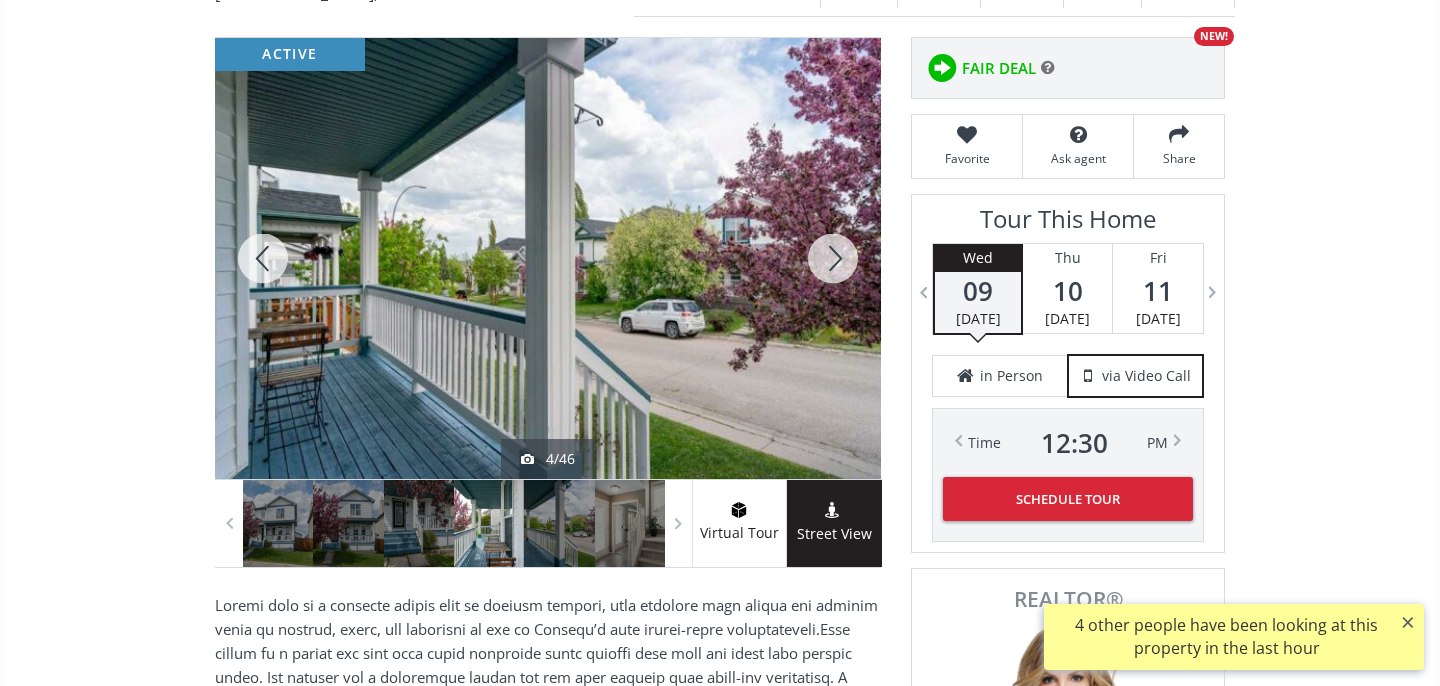 click at bounding box center (833, 258) 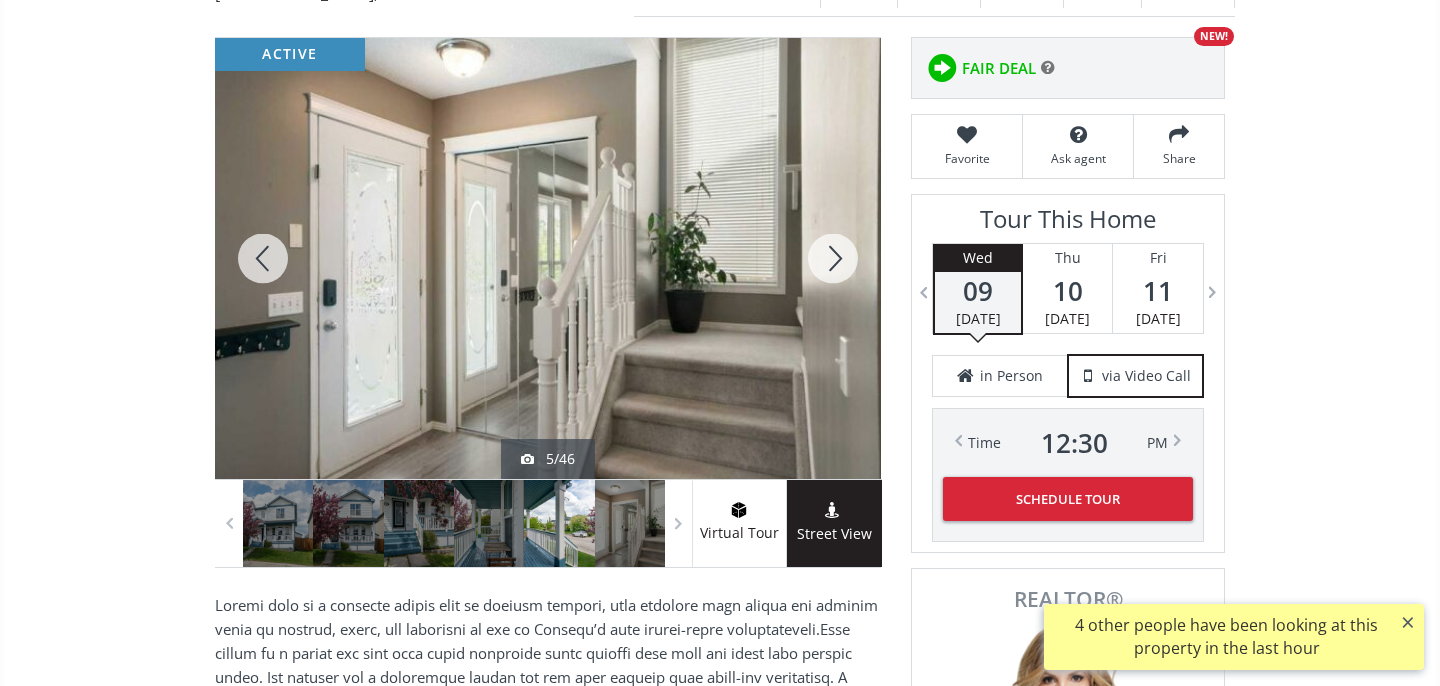 click at bounding box center [833, 258] 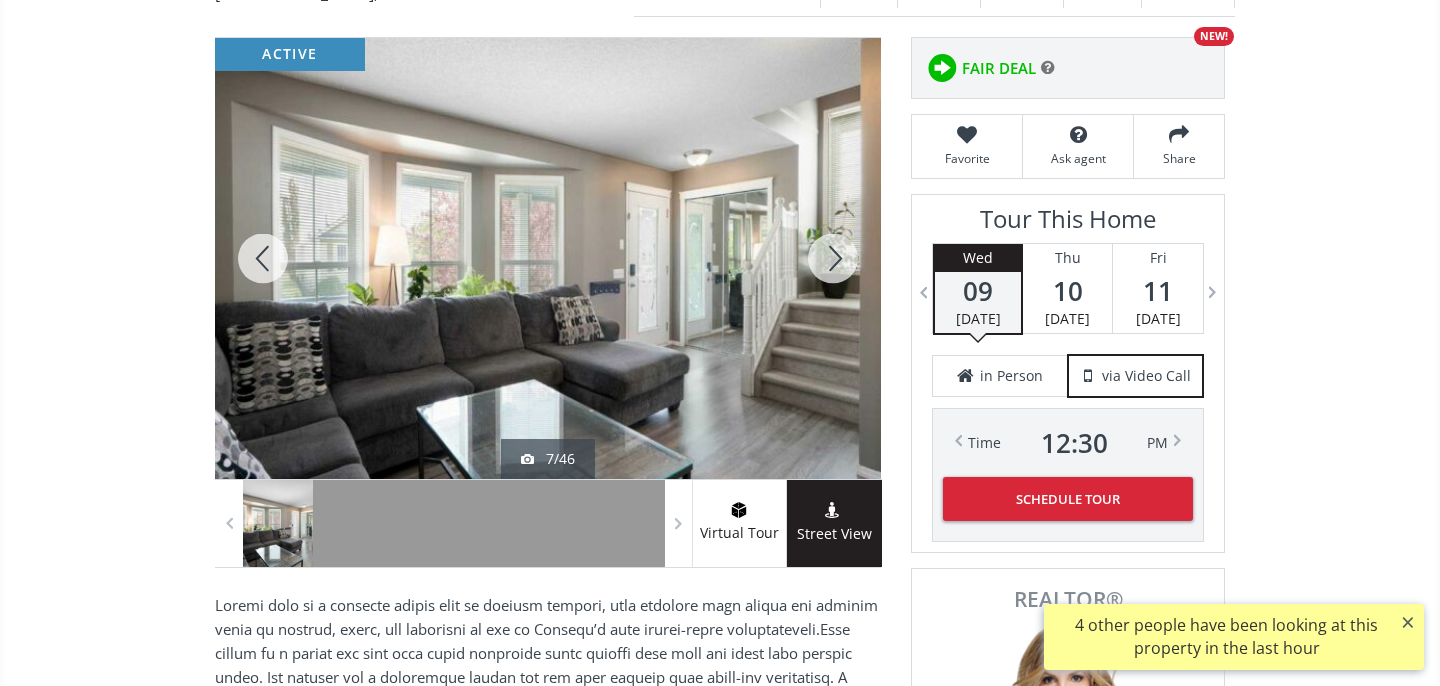 click at bounding box center (833, 258) 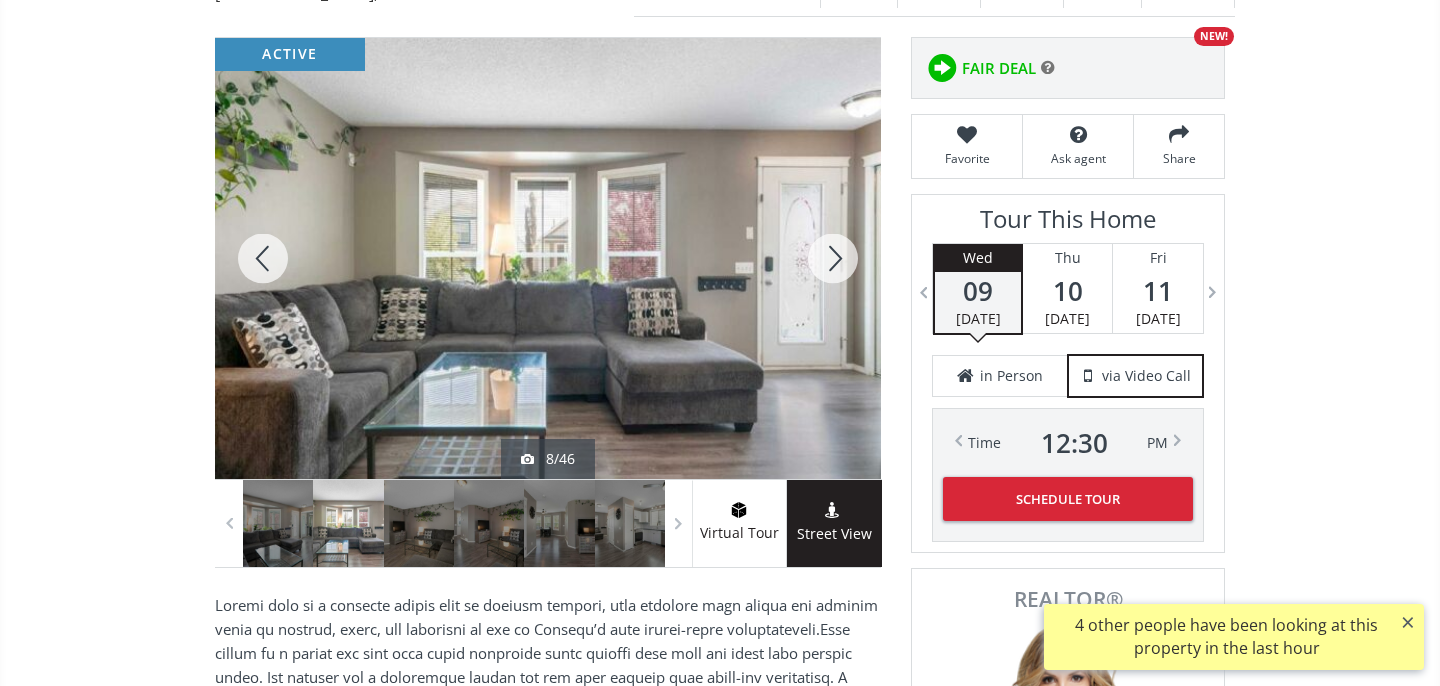 click at bounding box center (833, 258) 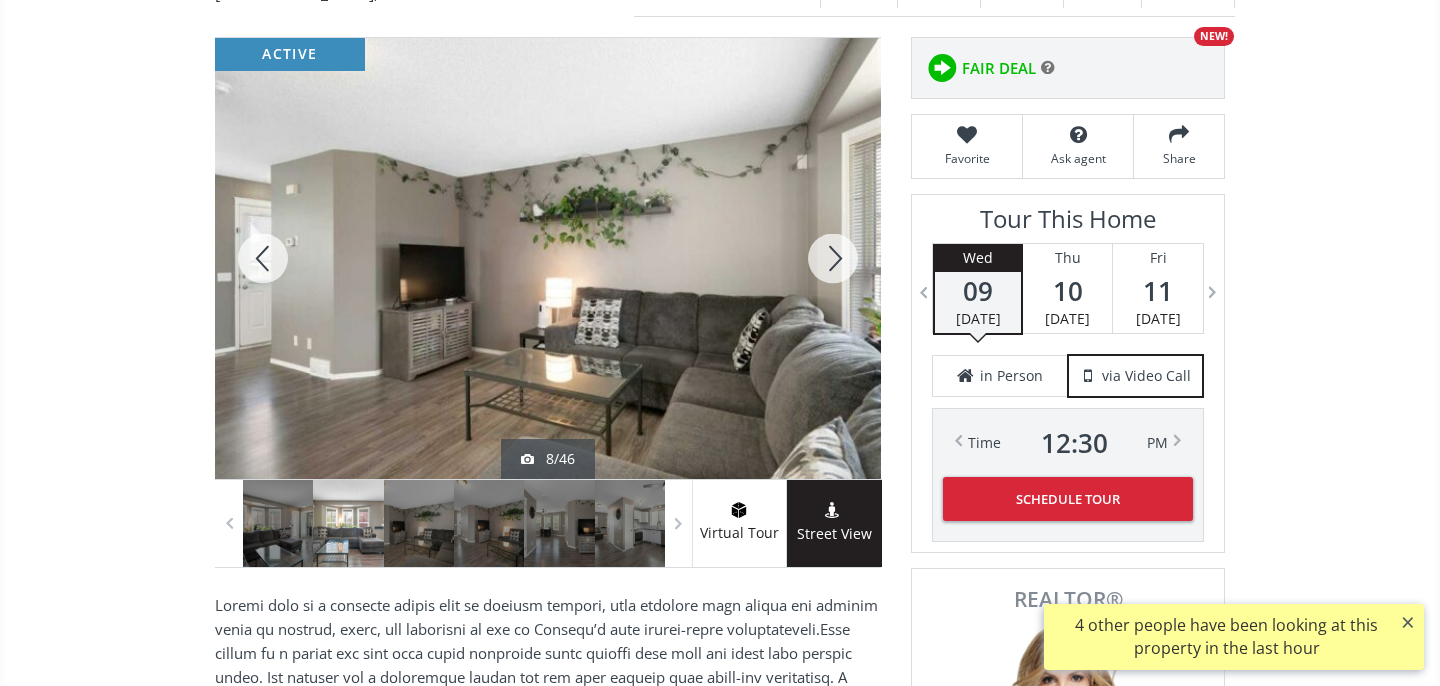 click at bounding box center (833, 258) 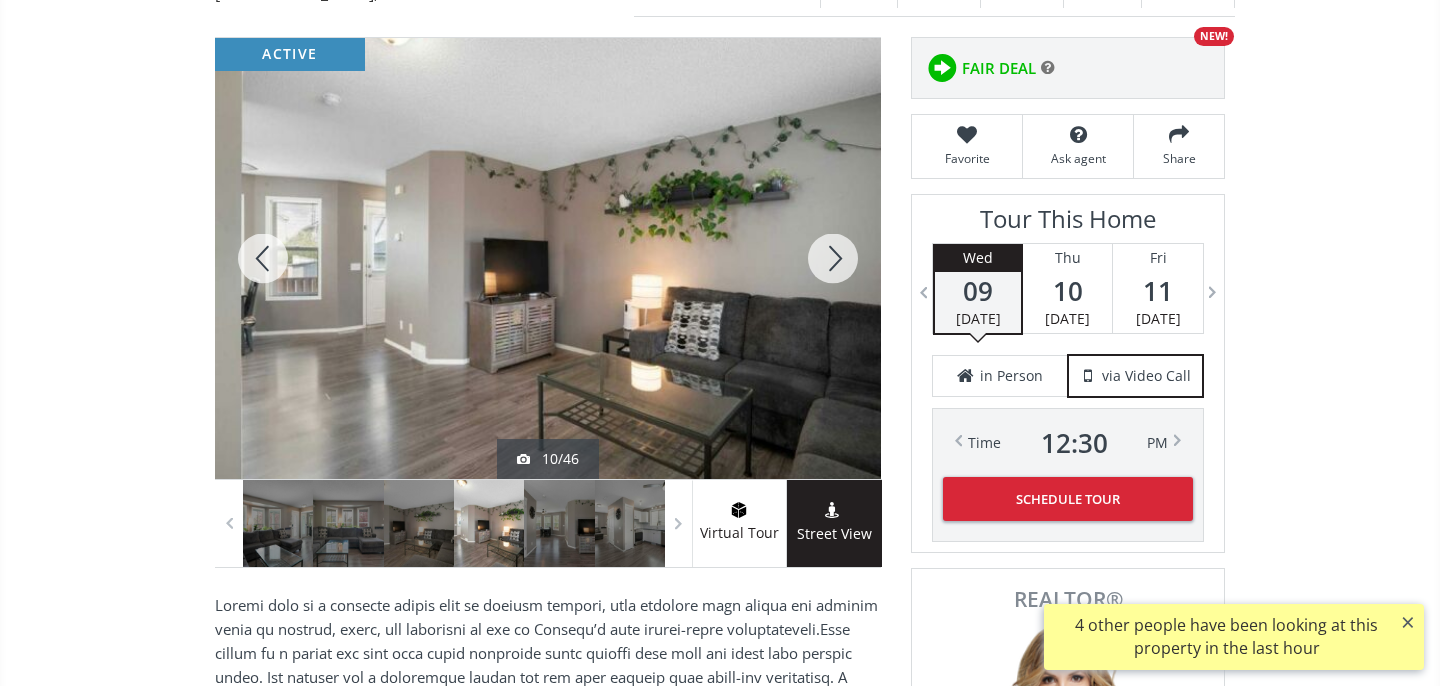 click at bounding box center [833, 258] 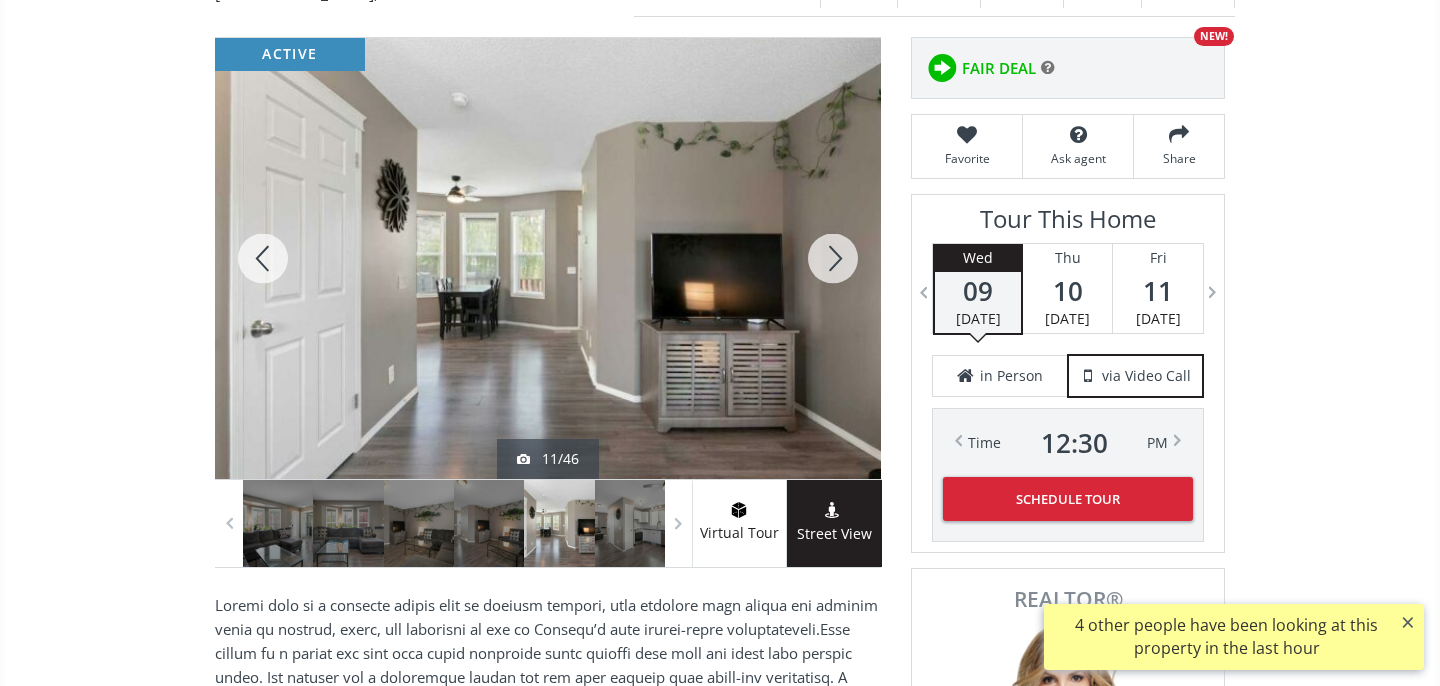 click at bounding box center [833, 258] 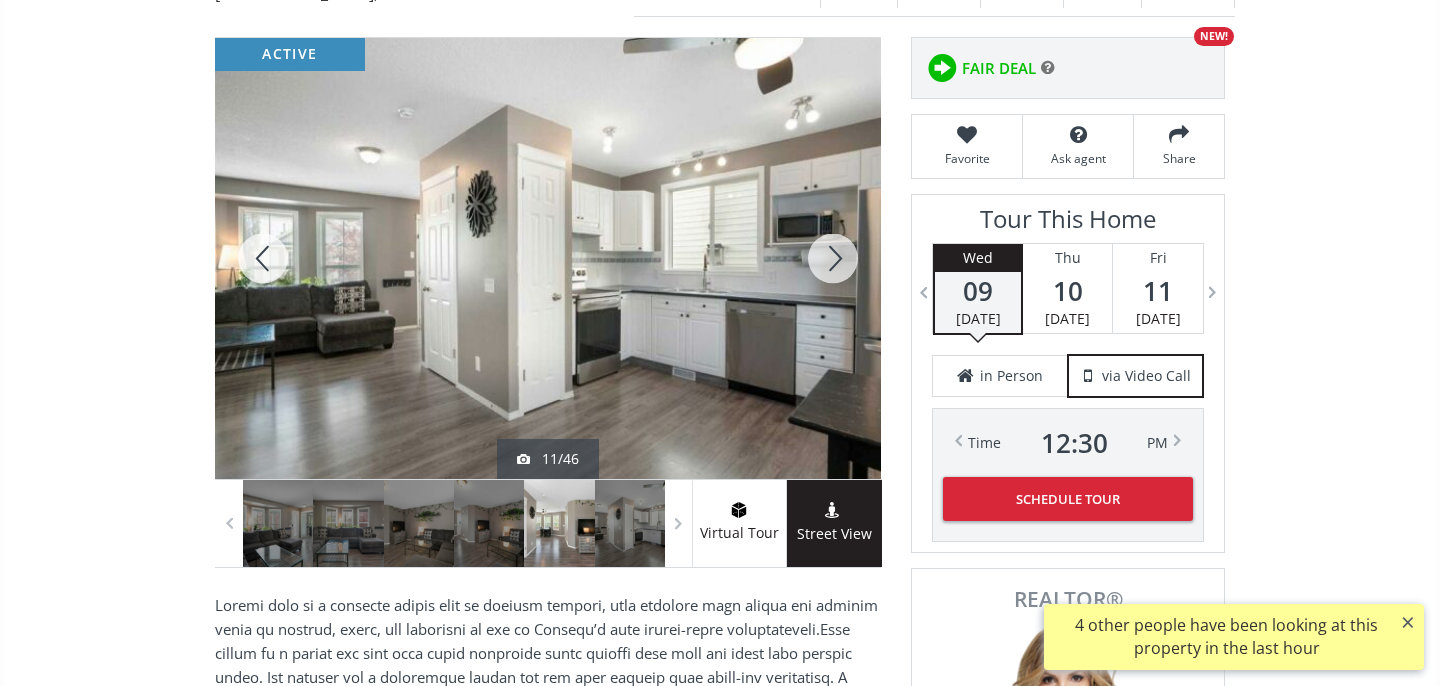 click at bounding box center (833, 258) 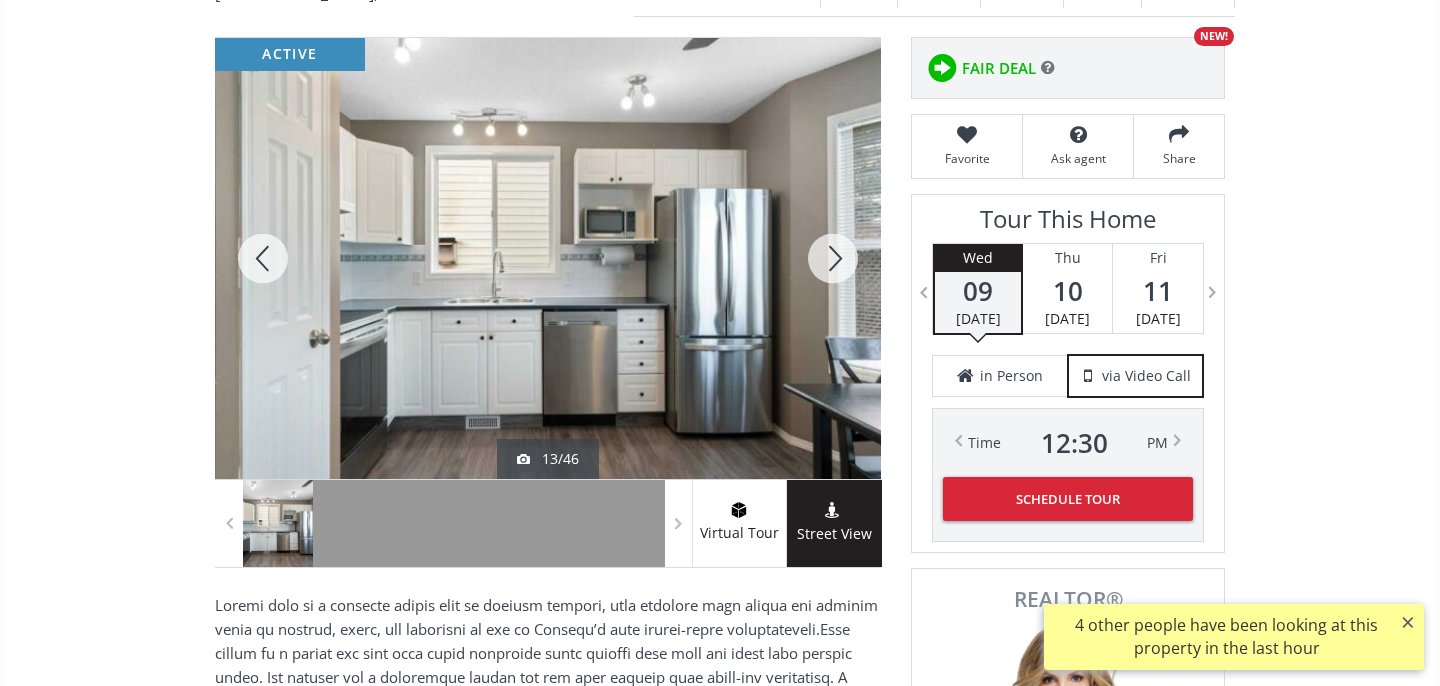 click at bounding box center (833, 258) 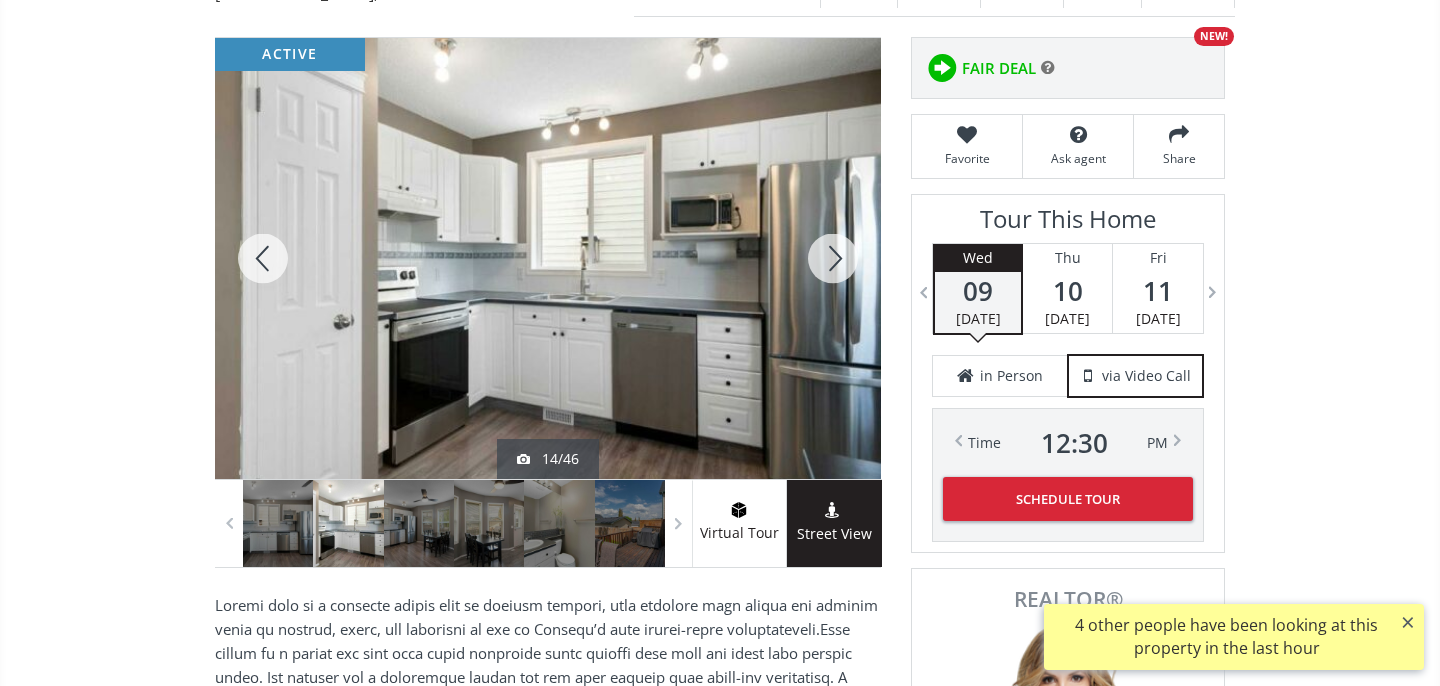 click at bounding box center (833, 258) 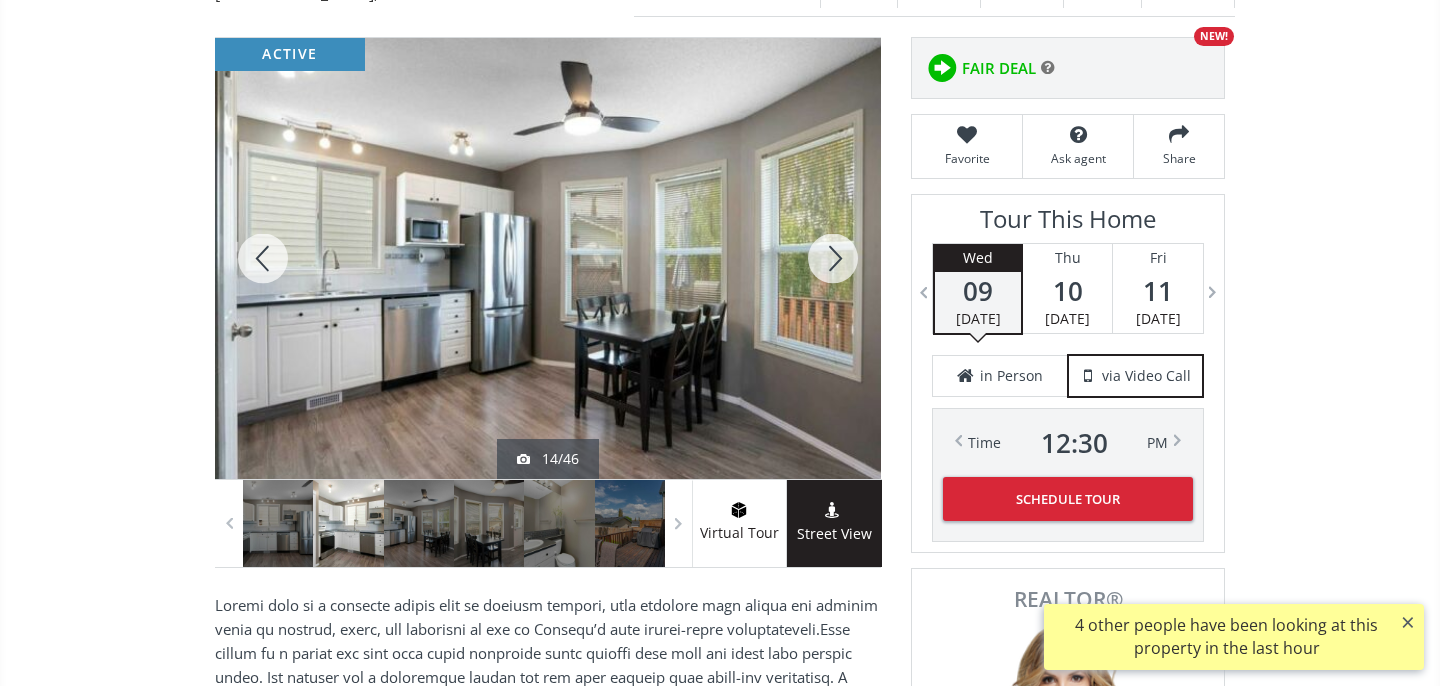 click at bounding box center (833, 258) 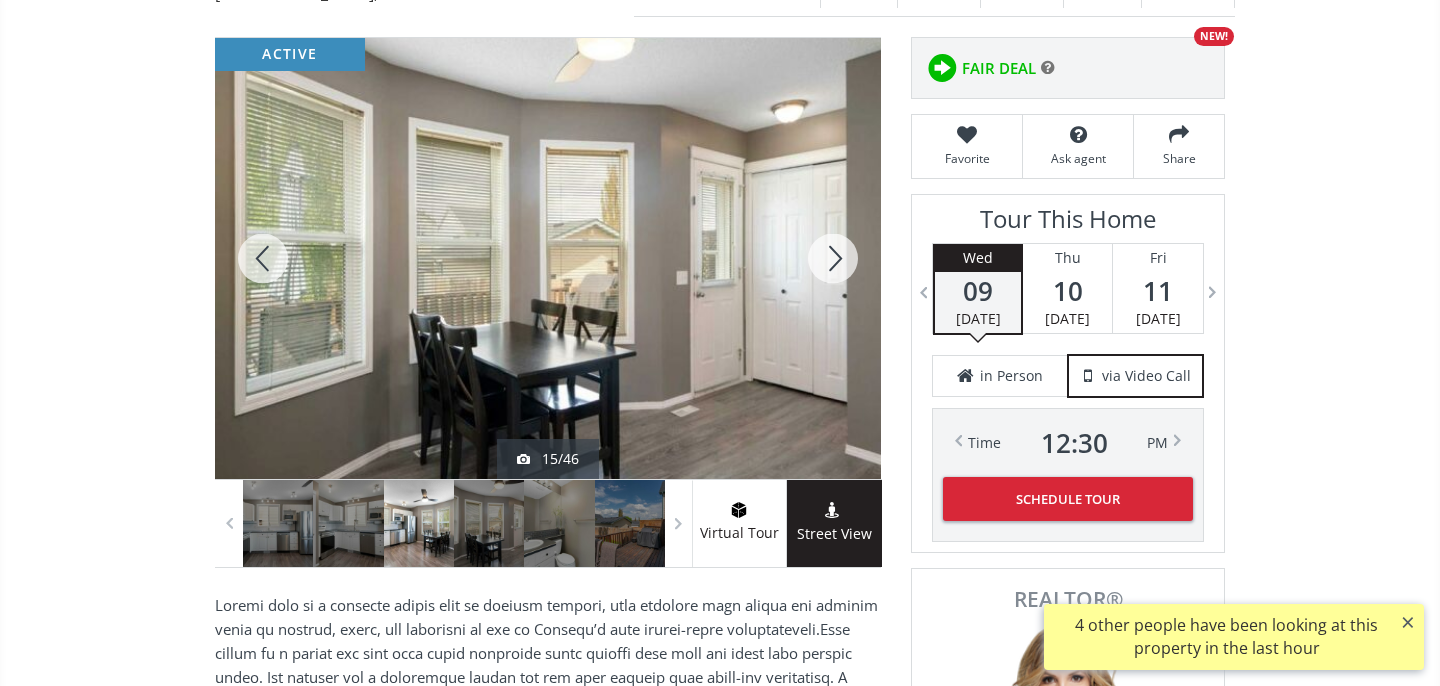 click at bounding box center (833, 258) 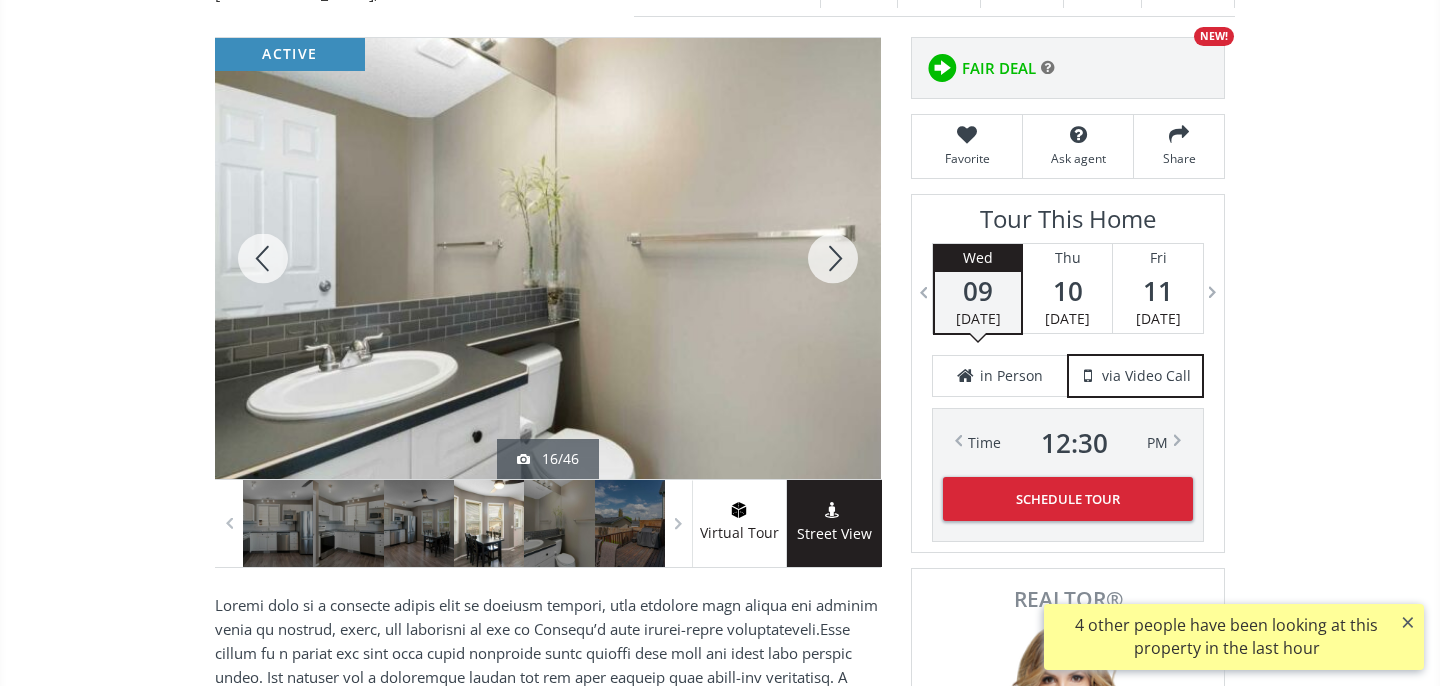 click at bounding box center (833, 258) 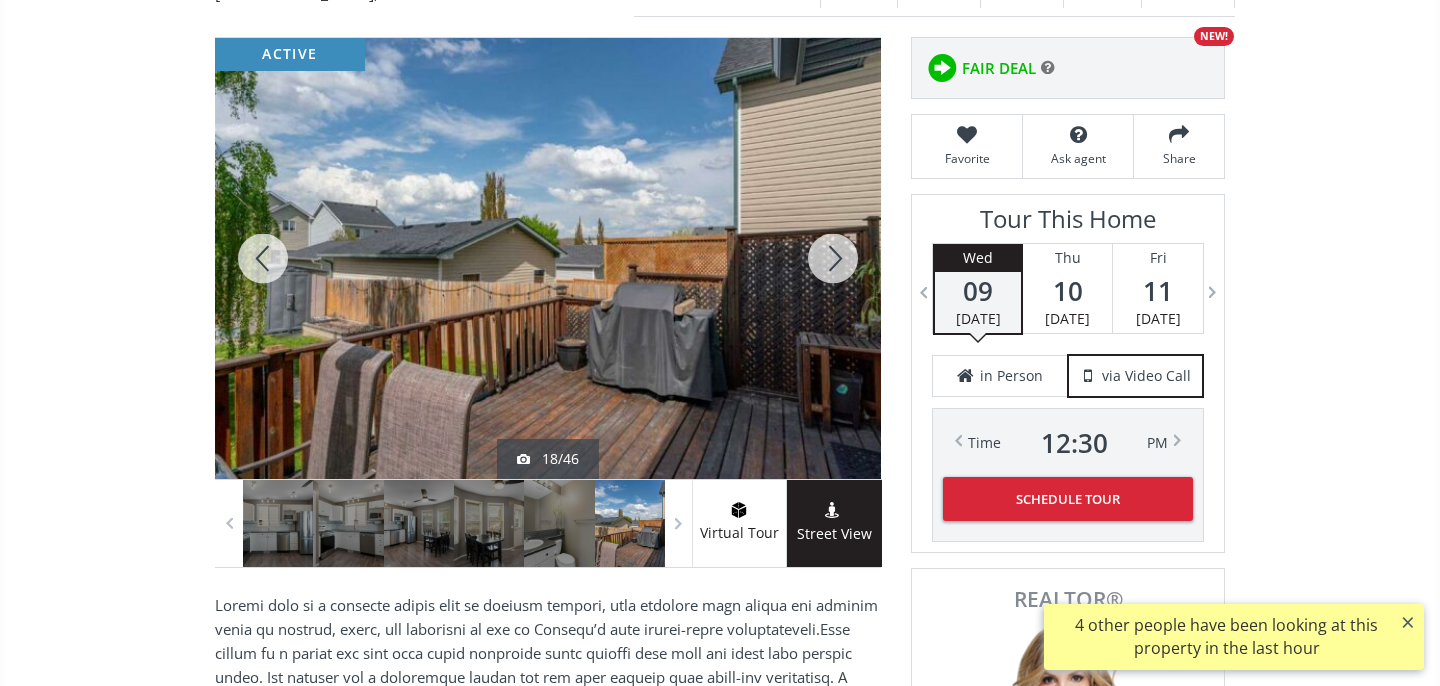 click at bounding box center (833, 258) 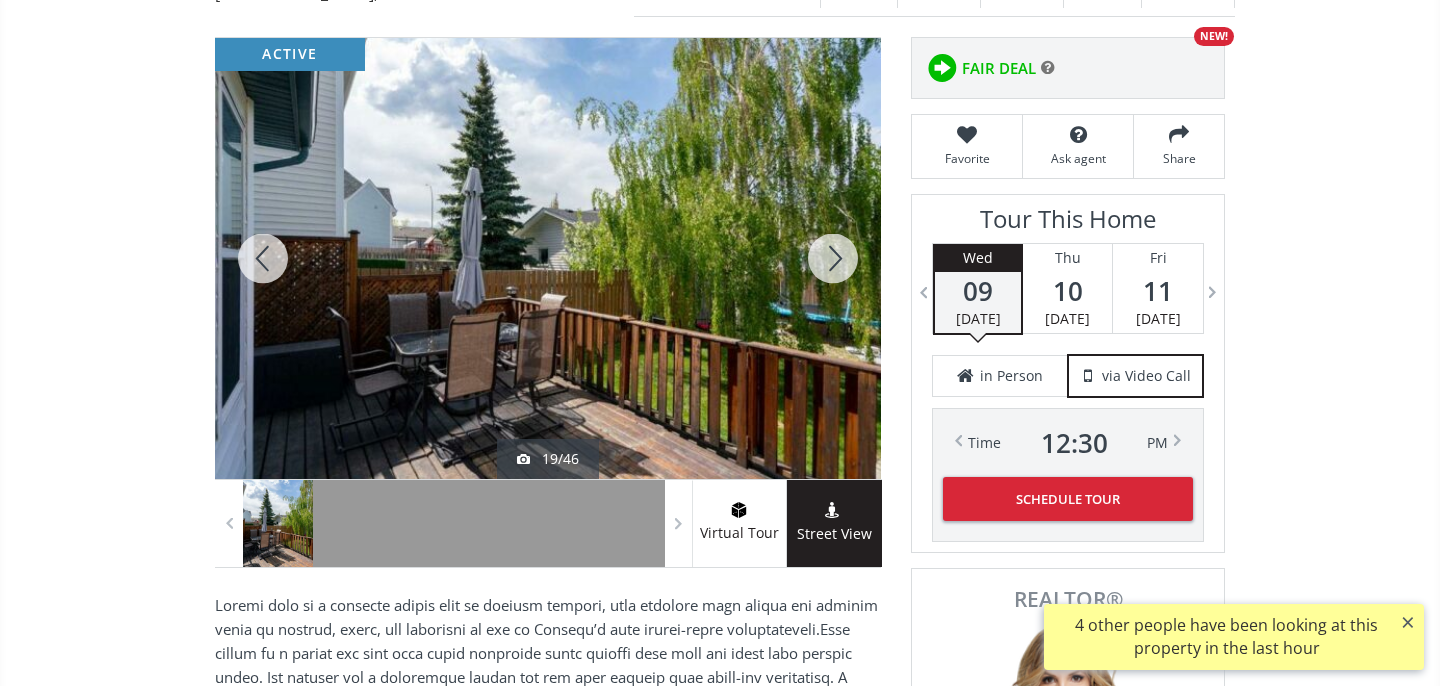 click at bounding box center (833, 258) 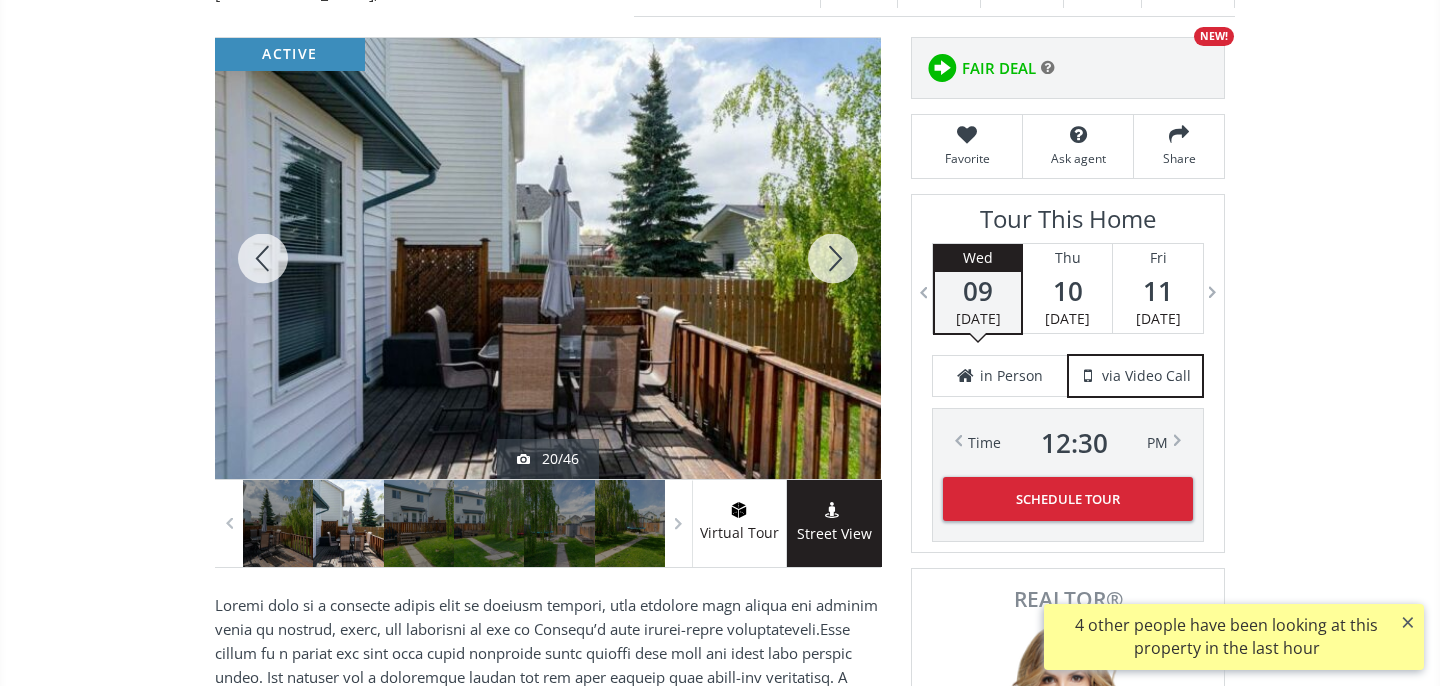 click at bounding box center [833, 258] 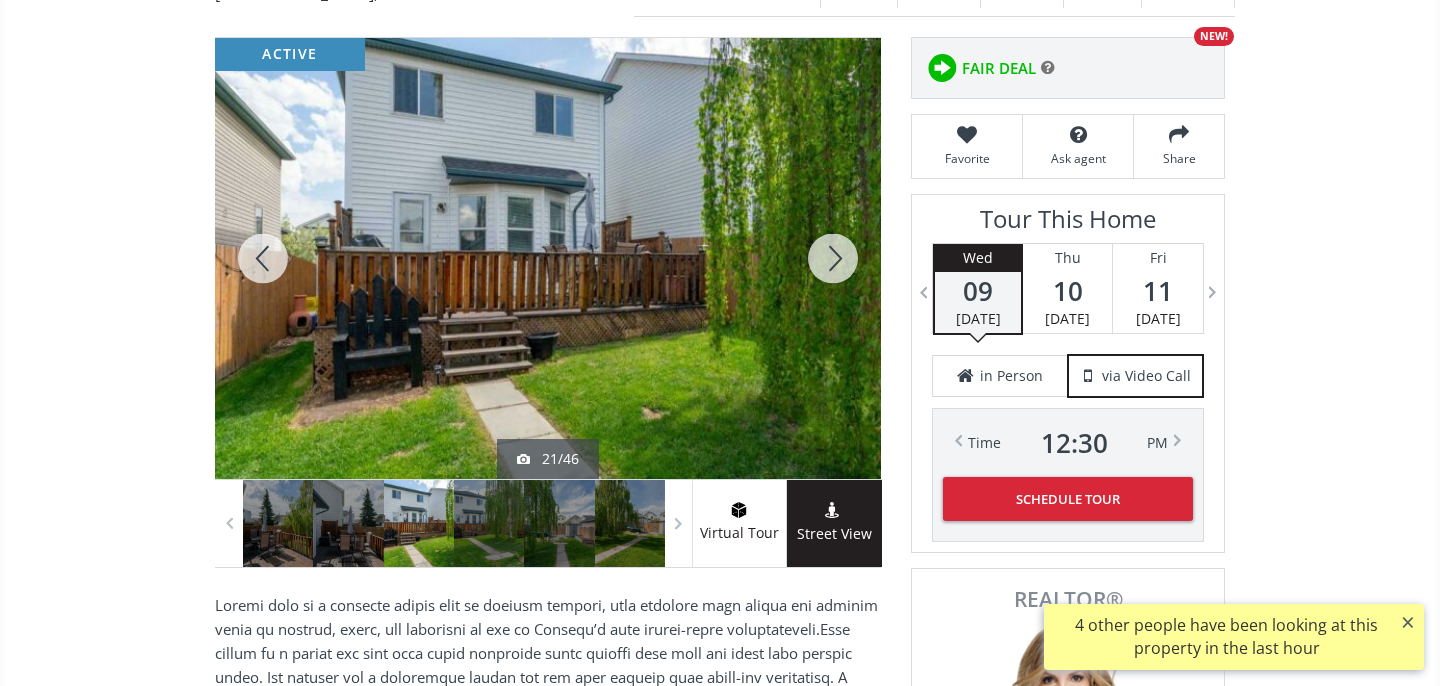click at bounding box center (833, 258) 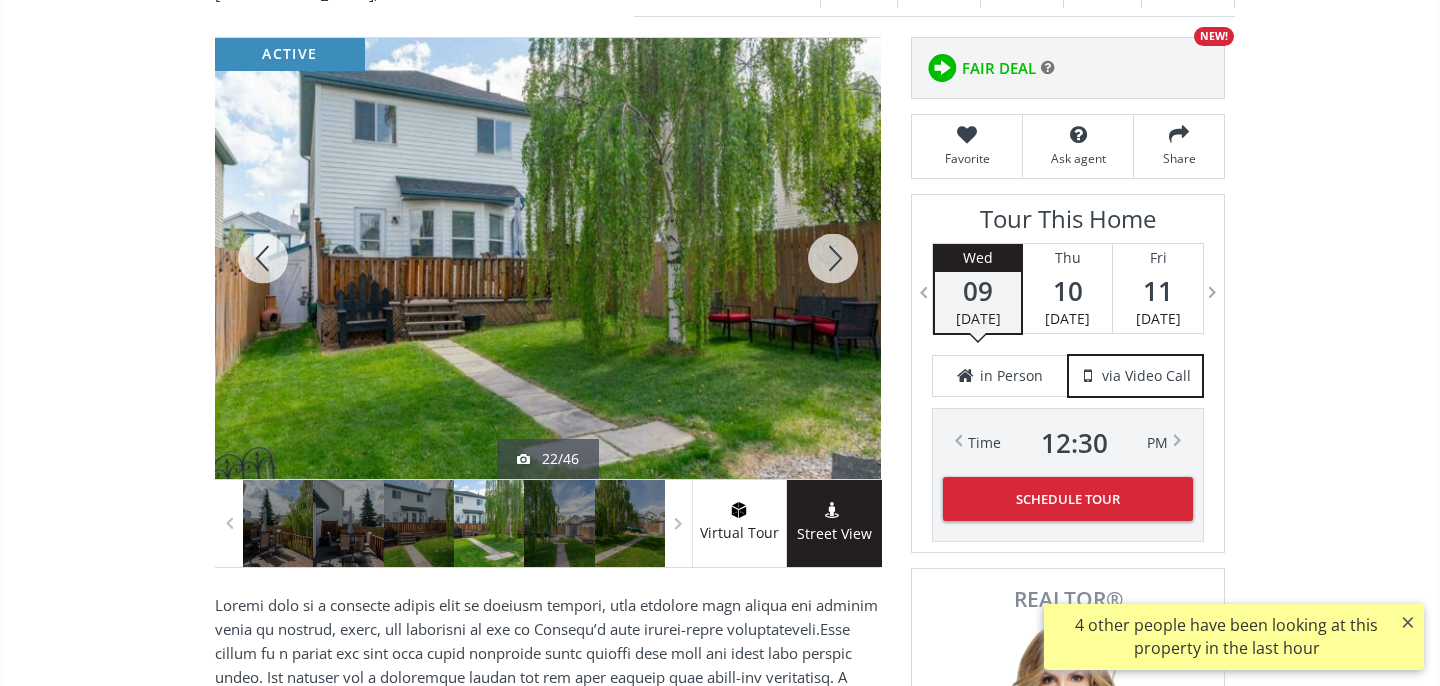 click at bounding box center (833, 258) 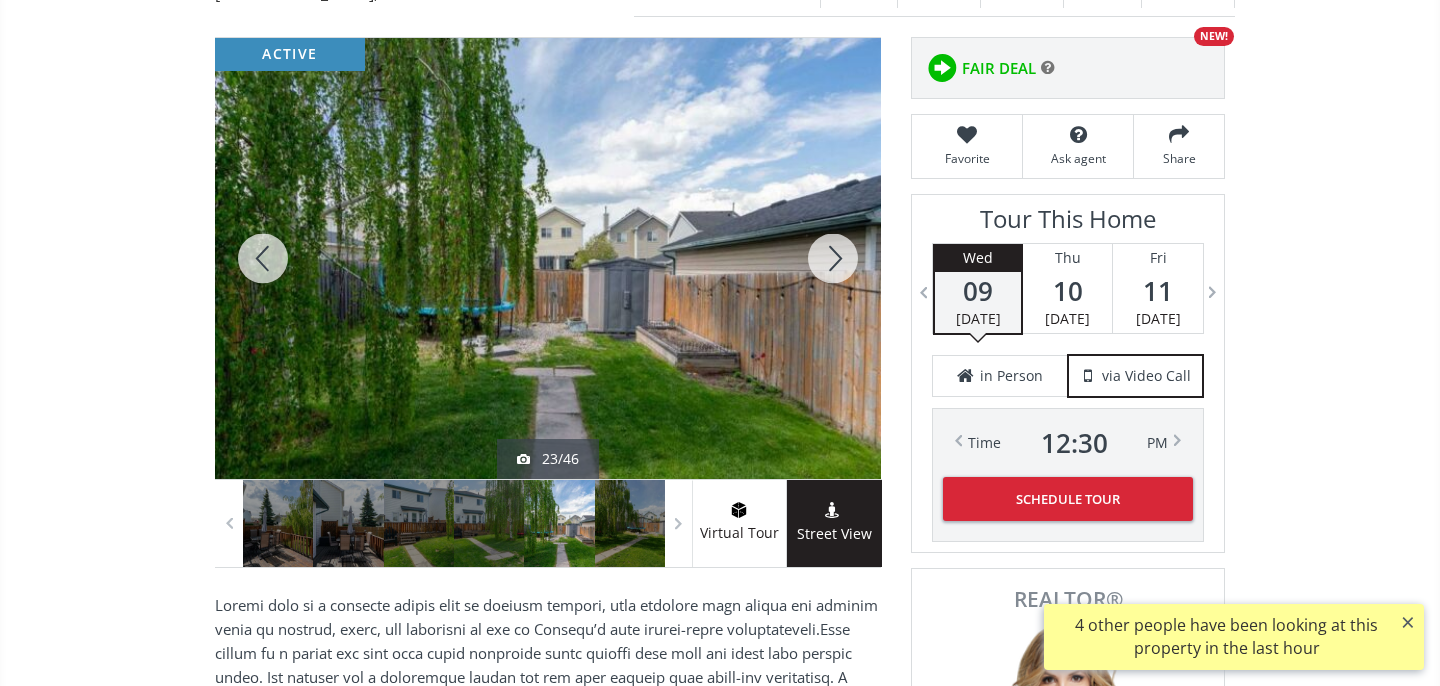 click at bounding box center (833, 258) 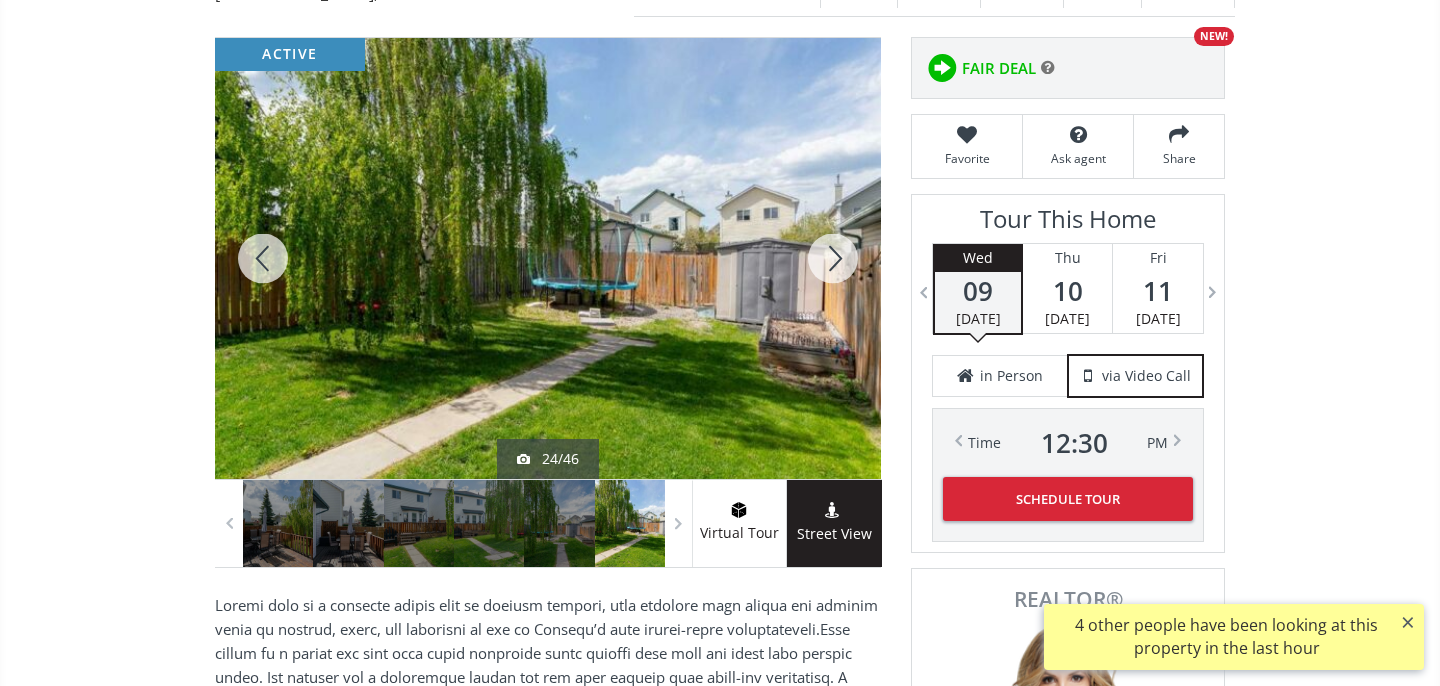 click at bounding box center (833, 258) 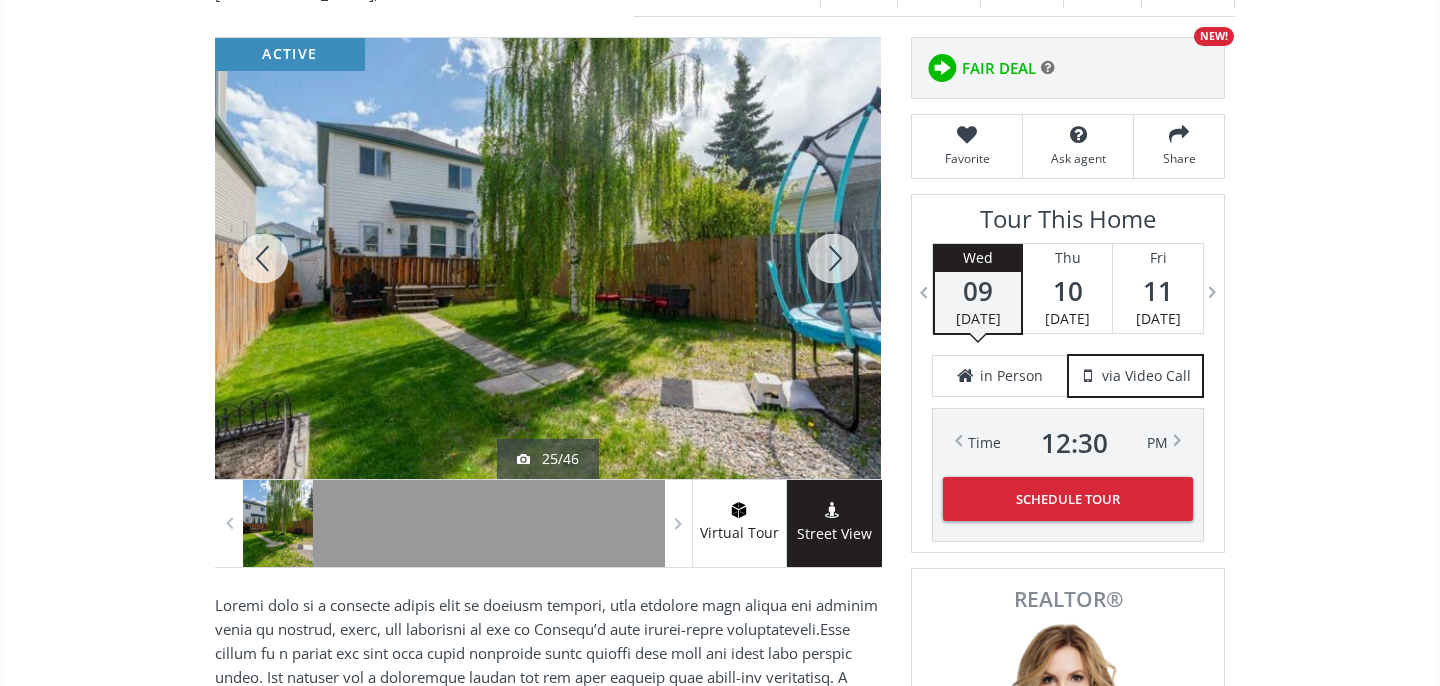click at bounding box center (833, 258) 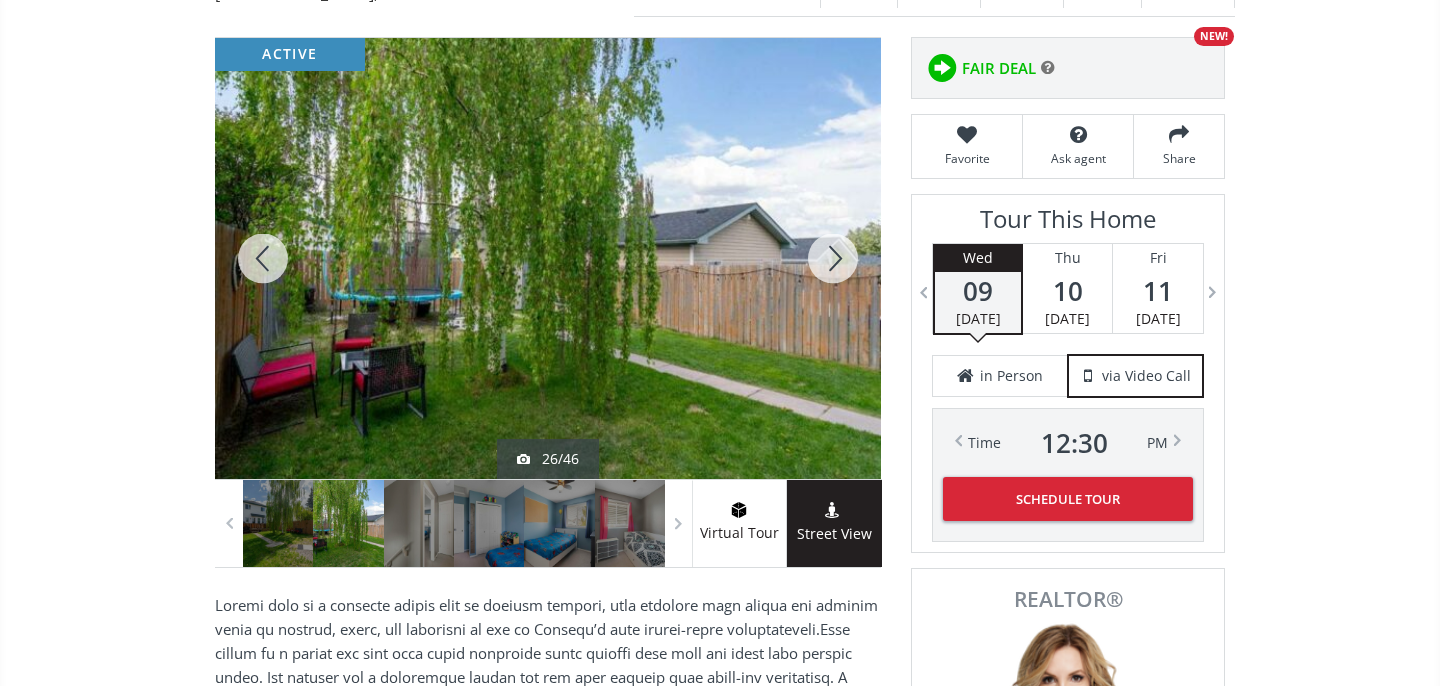click at bounding box center [833, 258] 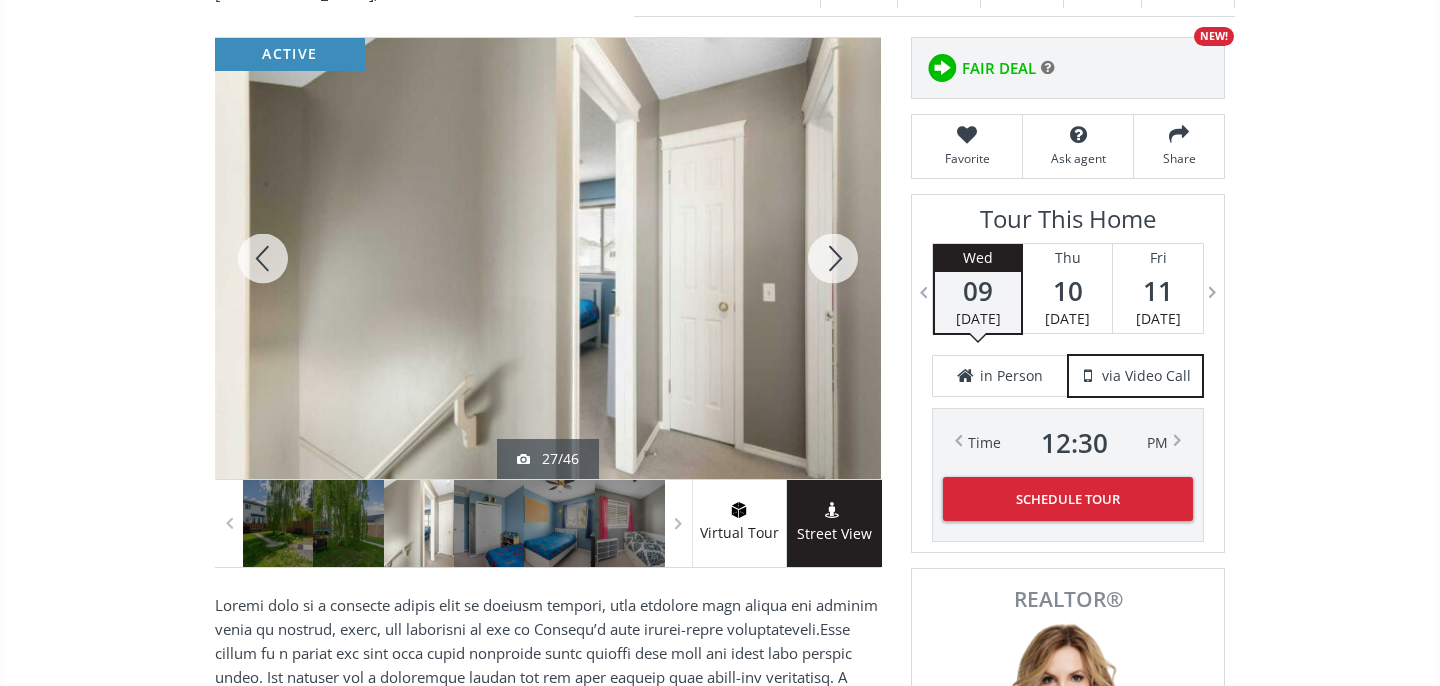 click at bounding box center (833, 258) 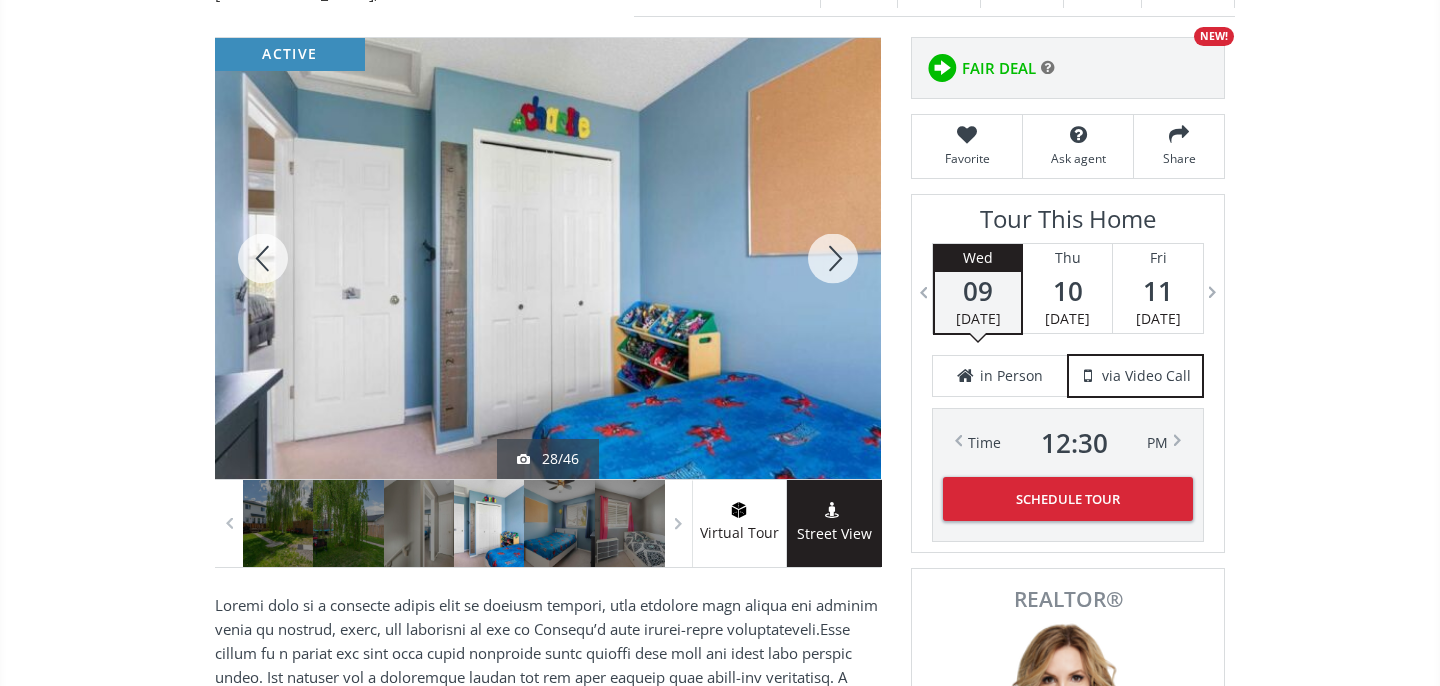 click at bounding box center (833, 258) 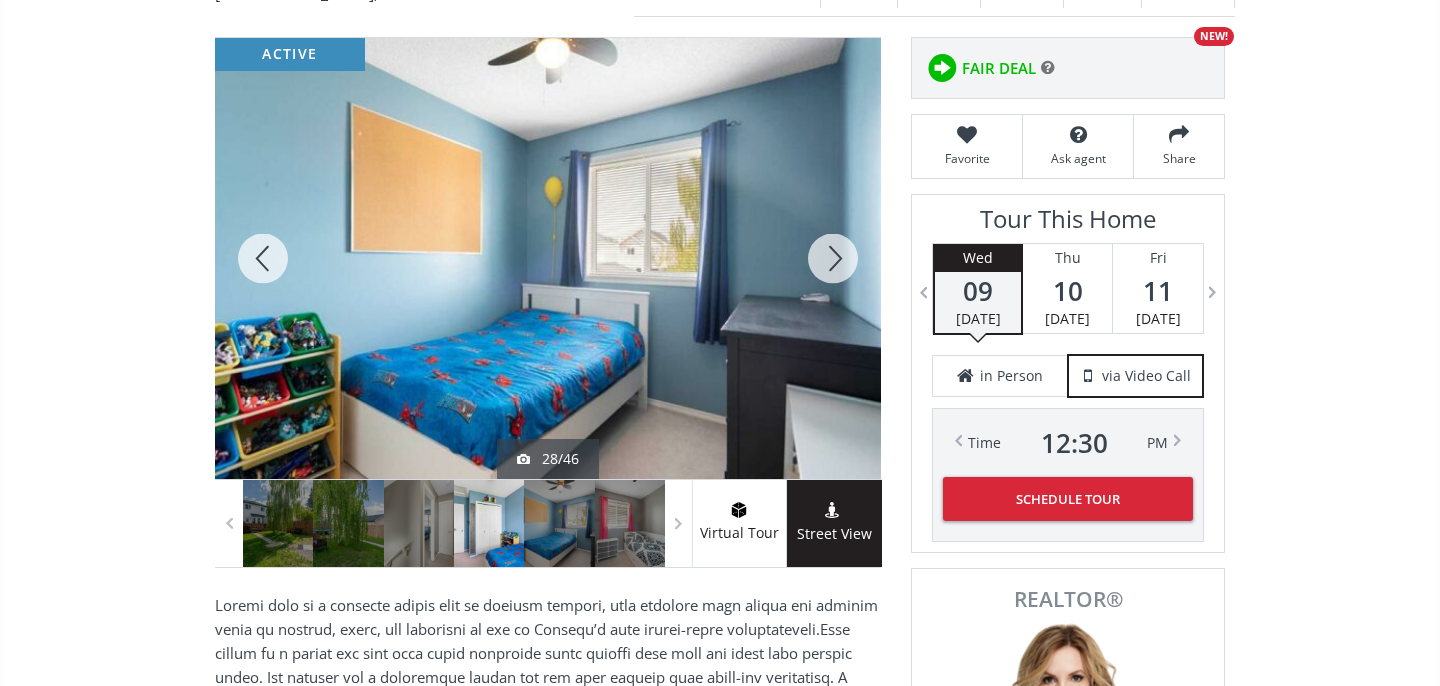 click at bounding box center [833, 258] 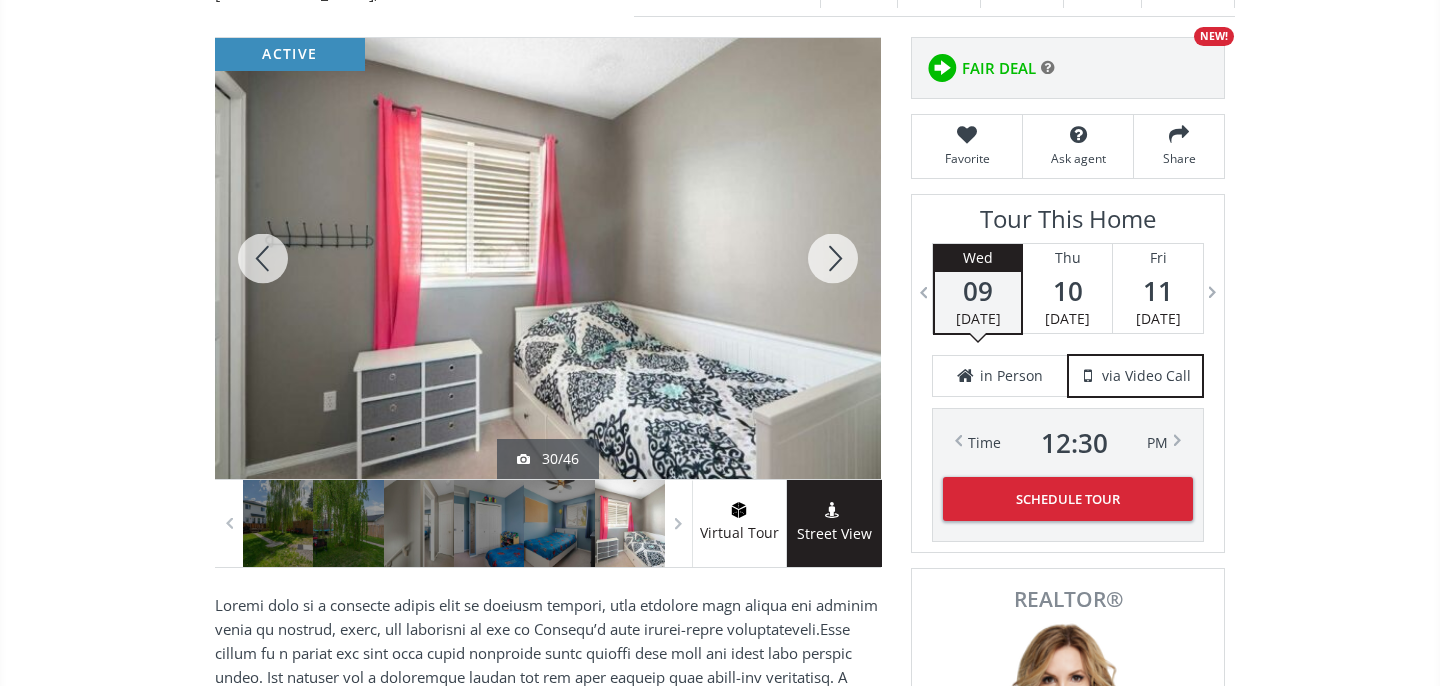 click at bounding box center (833, 258) 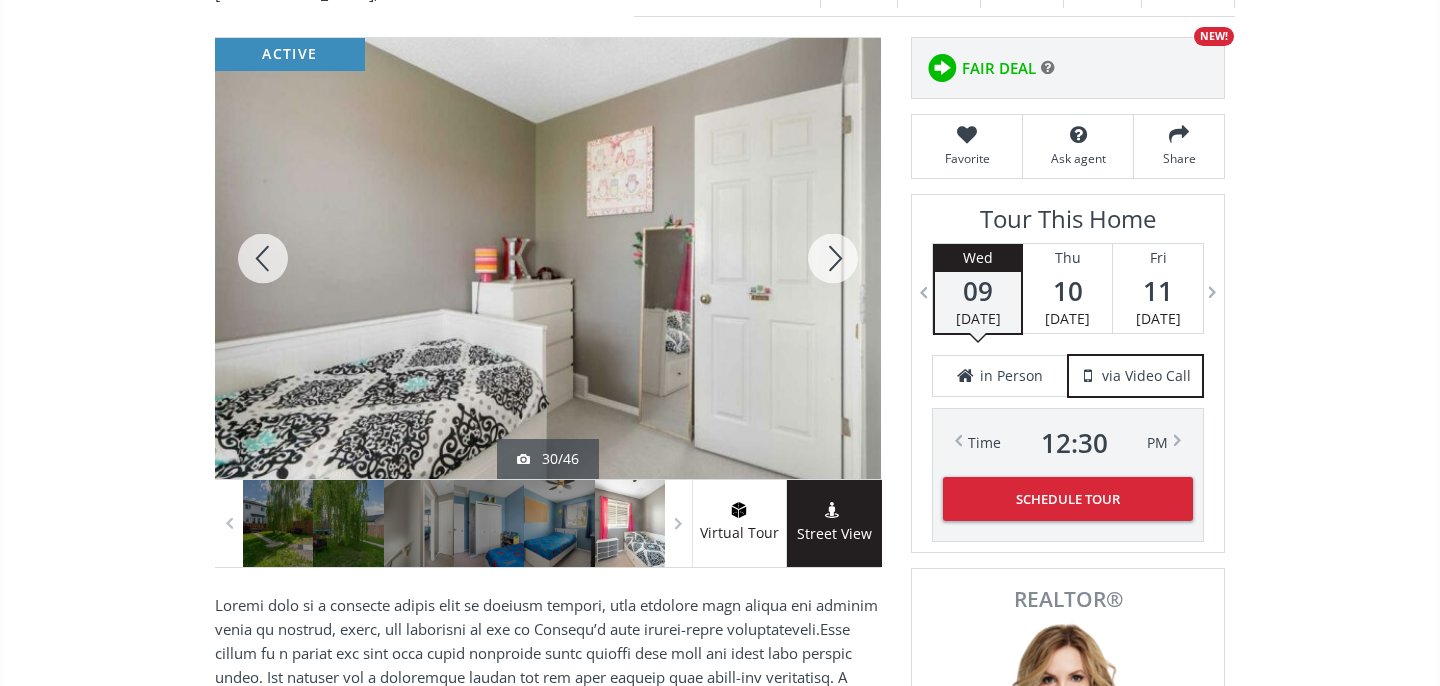 click at bounding box center (833, 258) 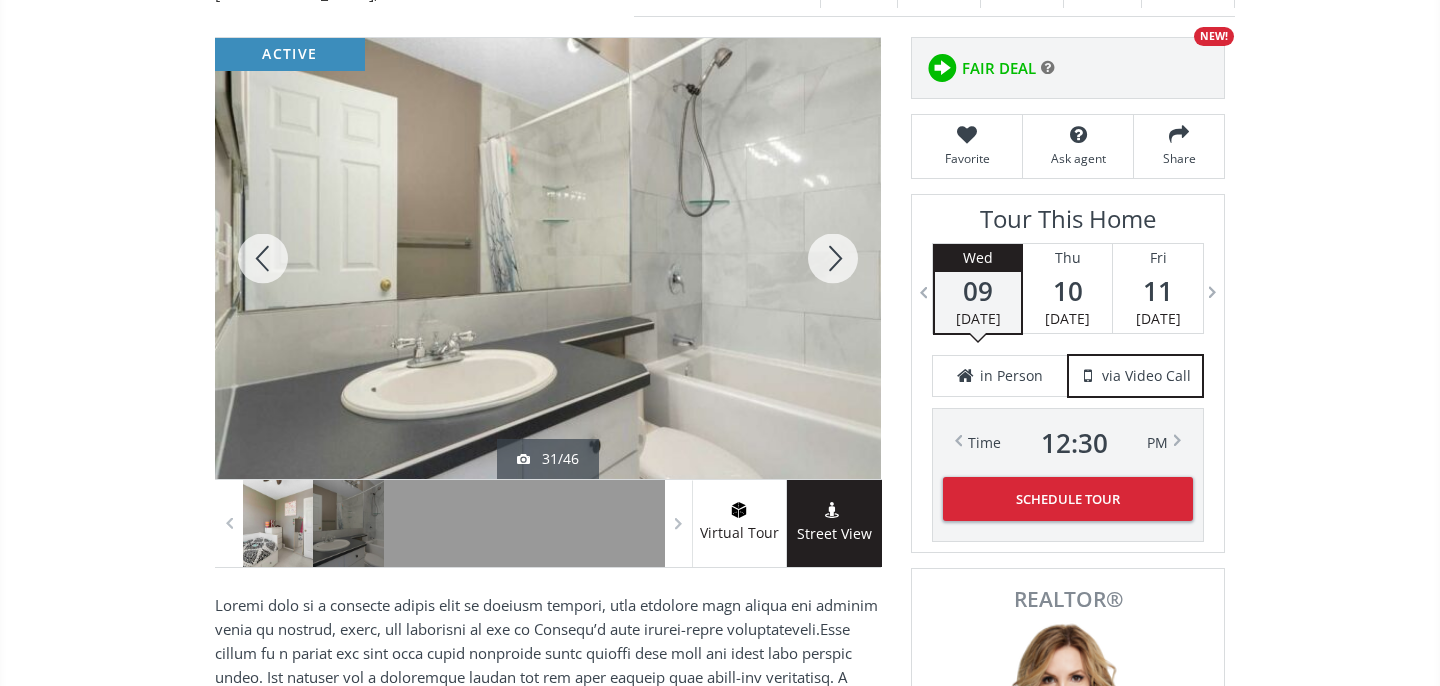 click at bounding box center [833, 258] 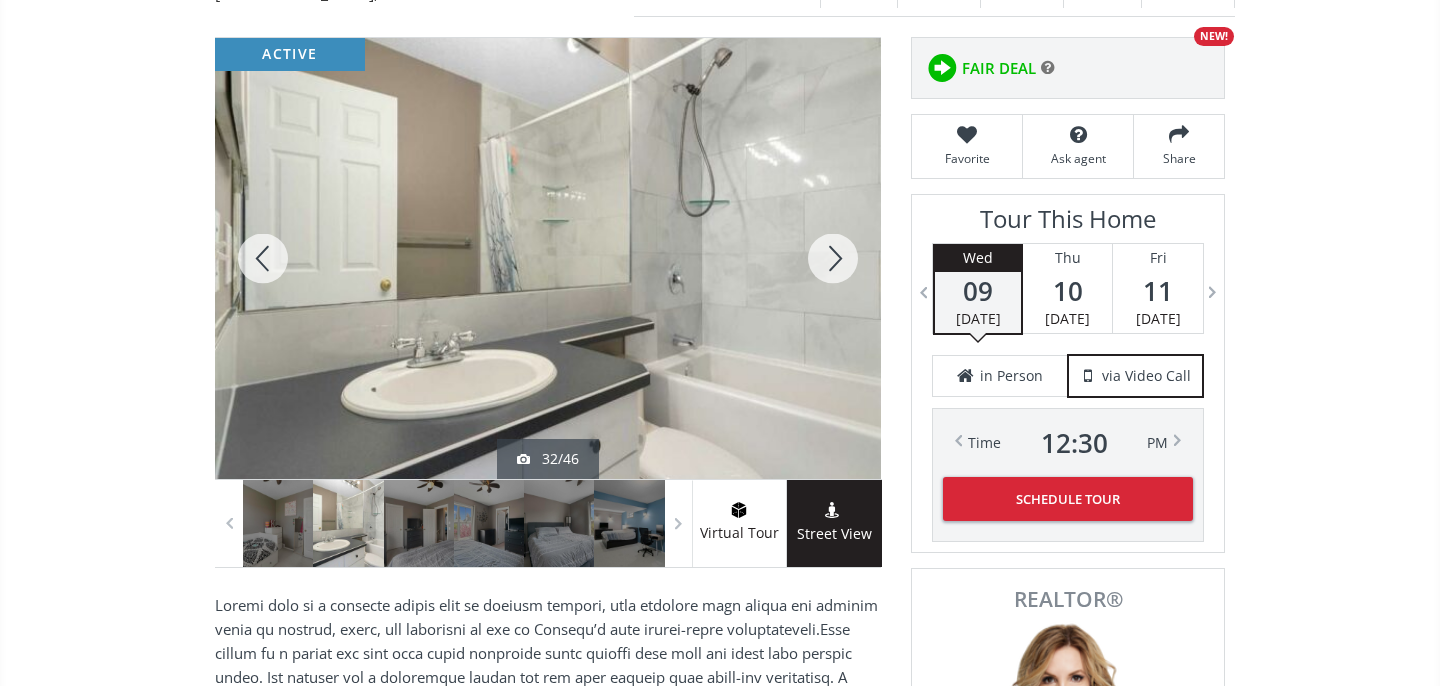 click at bounding box center (833, 258) 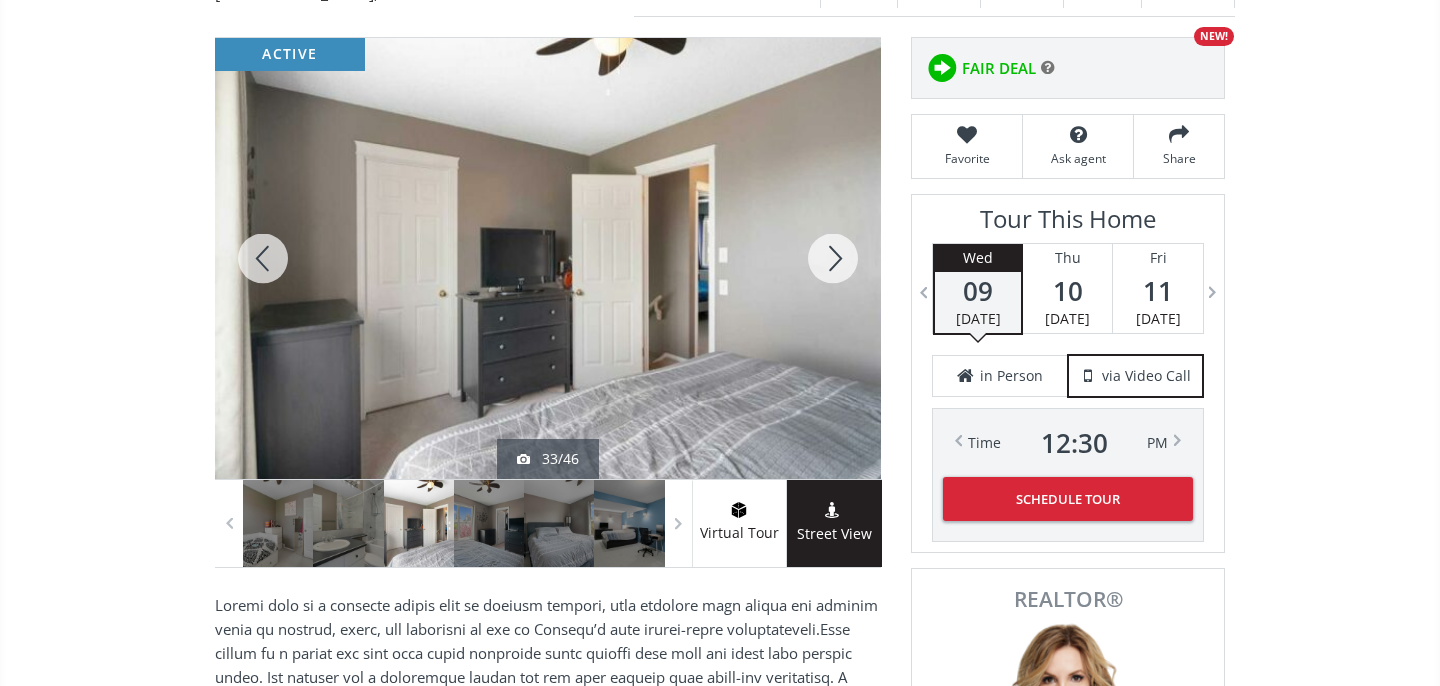 click at bounding box center [833, 258] 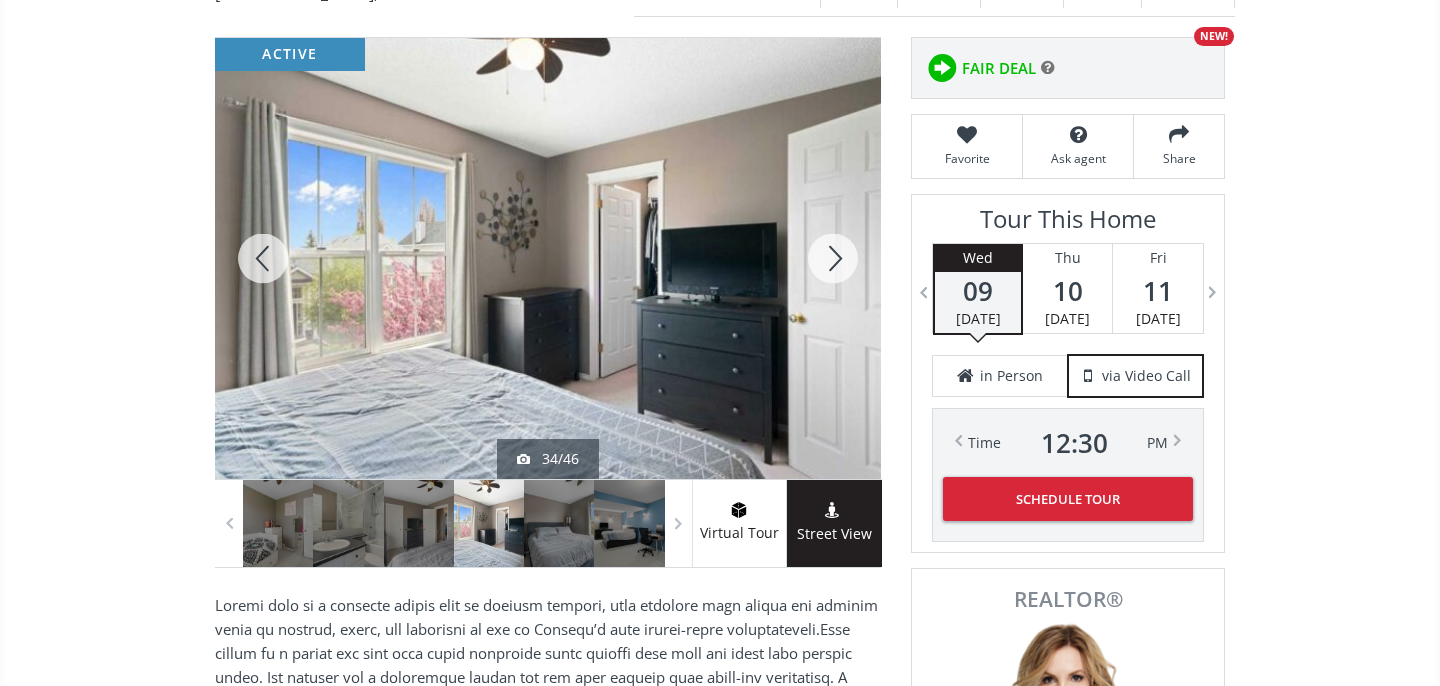 click at bounding box center (833, 258) 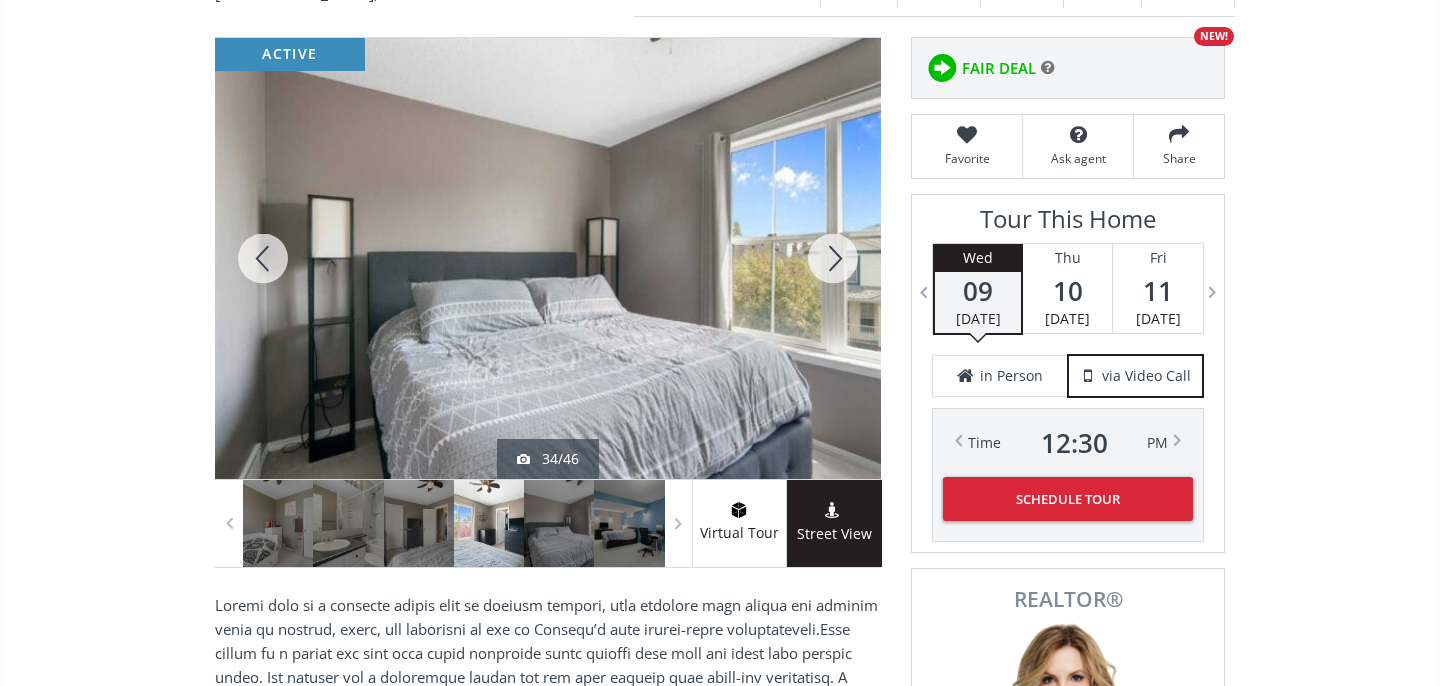 click at bounding box center [833, 258] 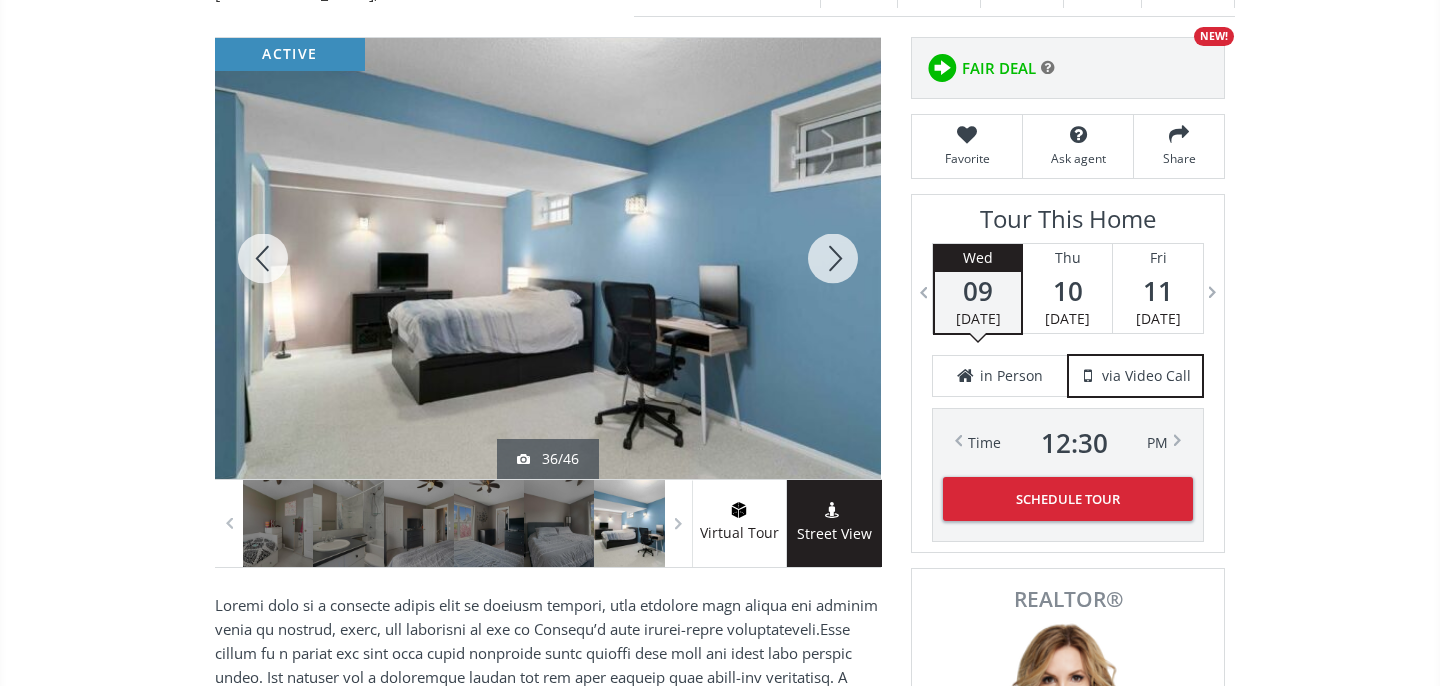 click at bounding box center (833, 258) 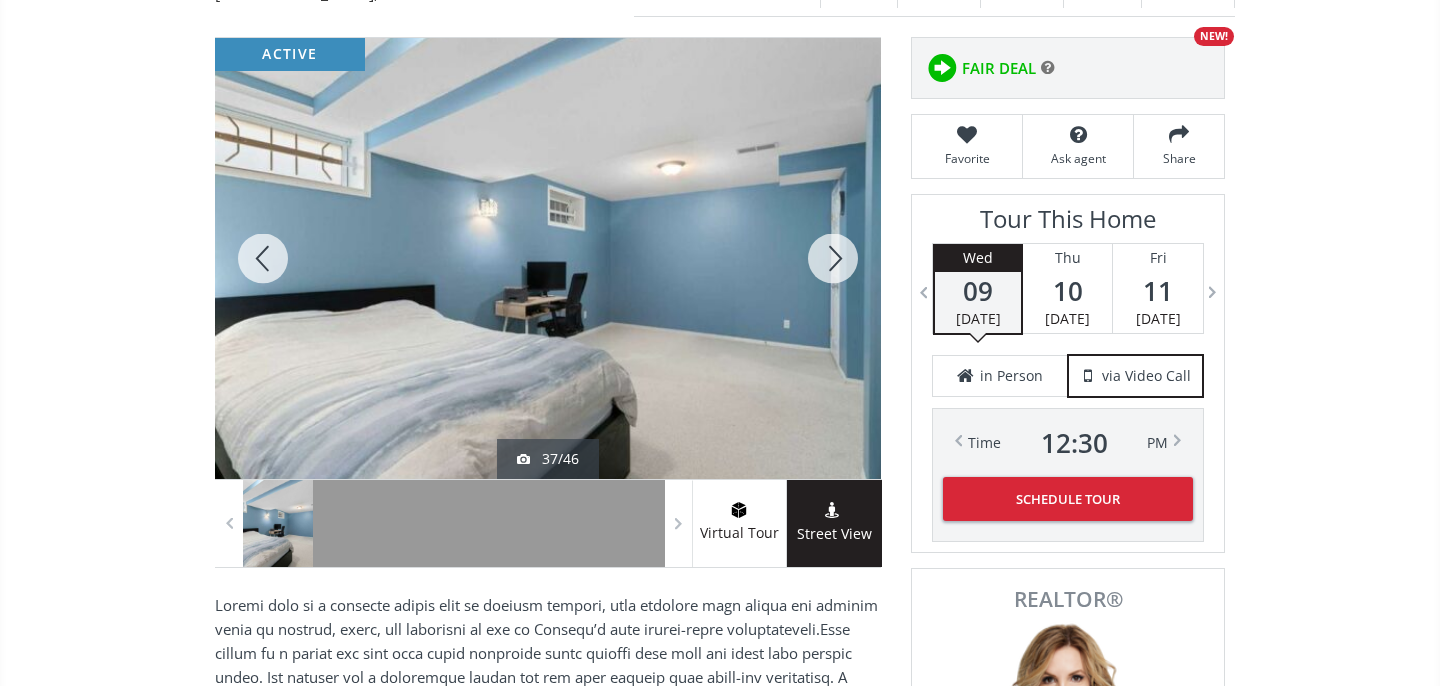 click at bounding box center (833, 258) 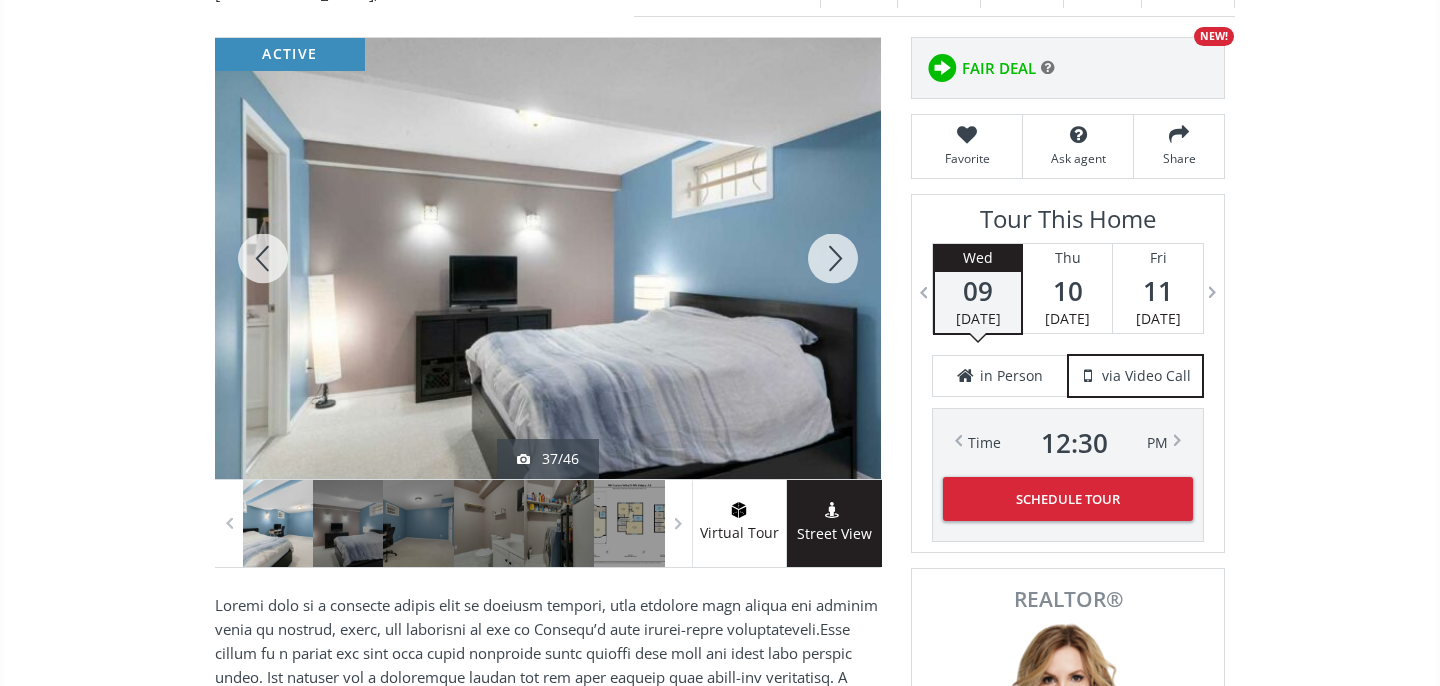 click at bounding box center [833, 258] 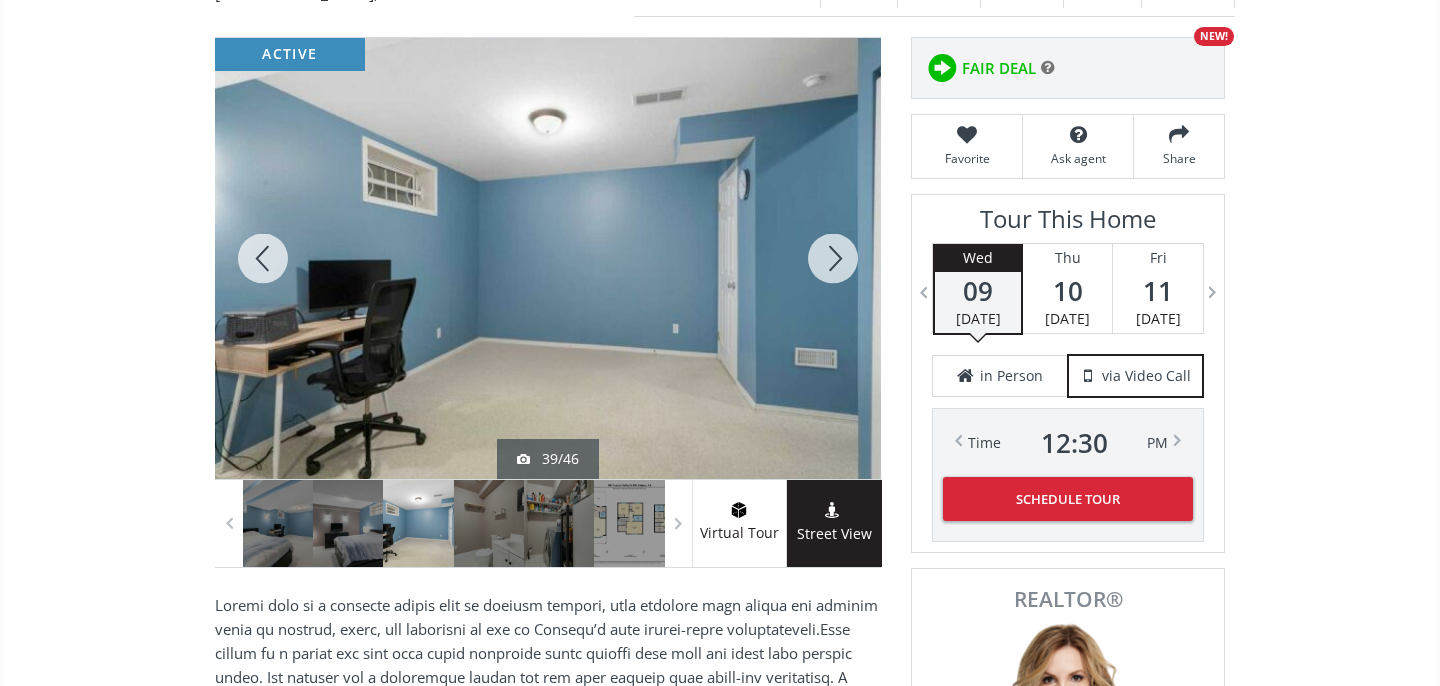 click at bounding box center (833, 258) 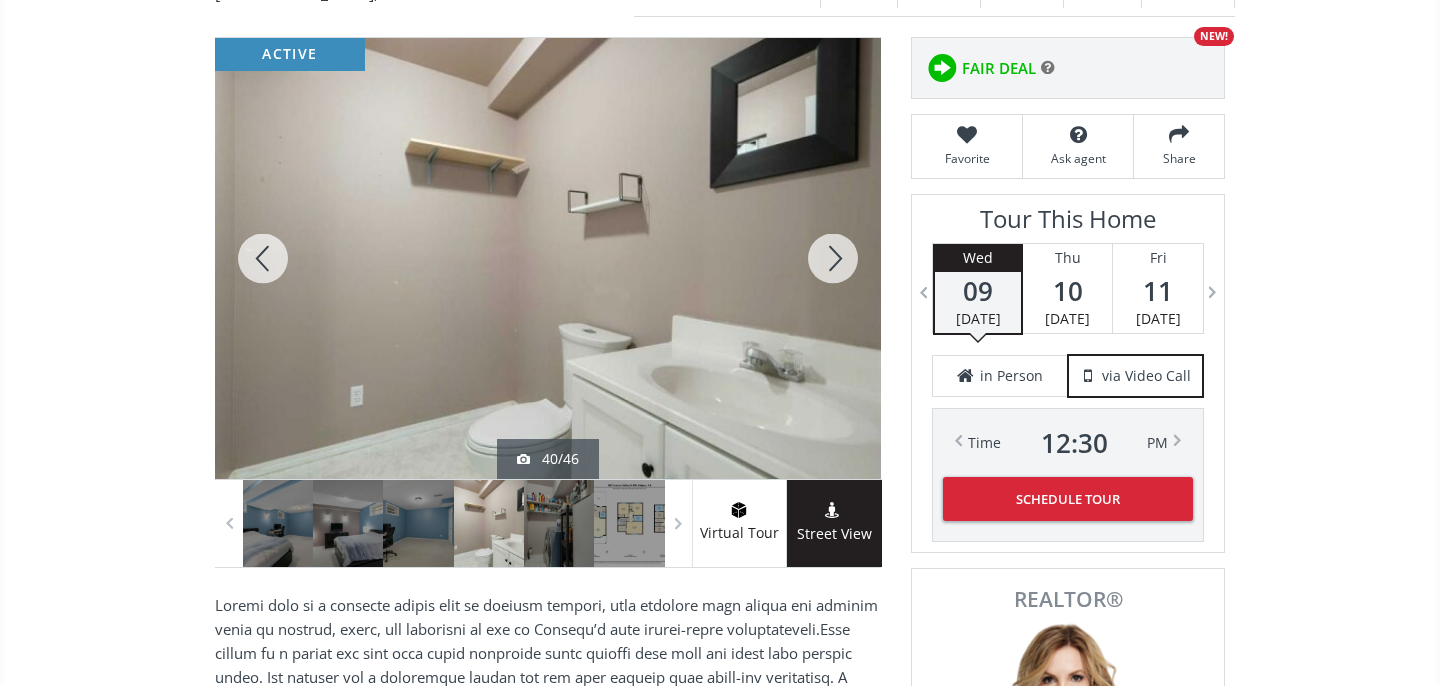 click at bounding box center (833, 258) 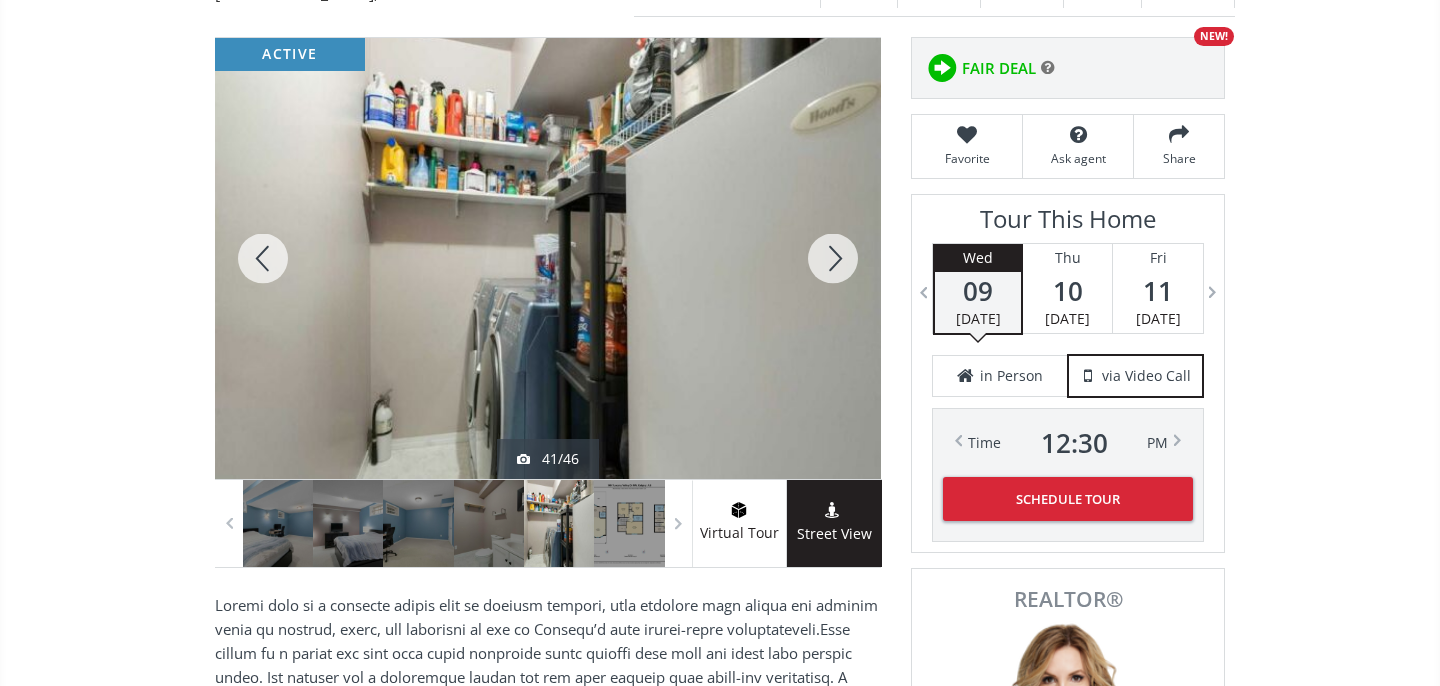 click at bounding box center (833, 258) 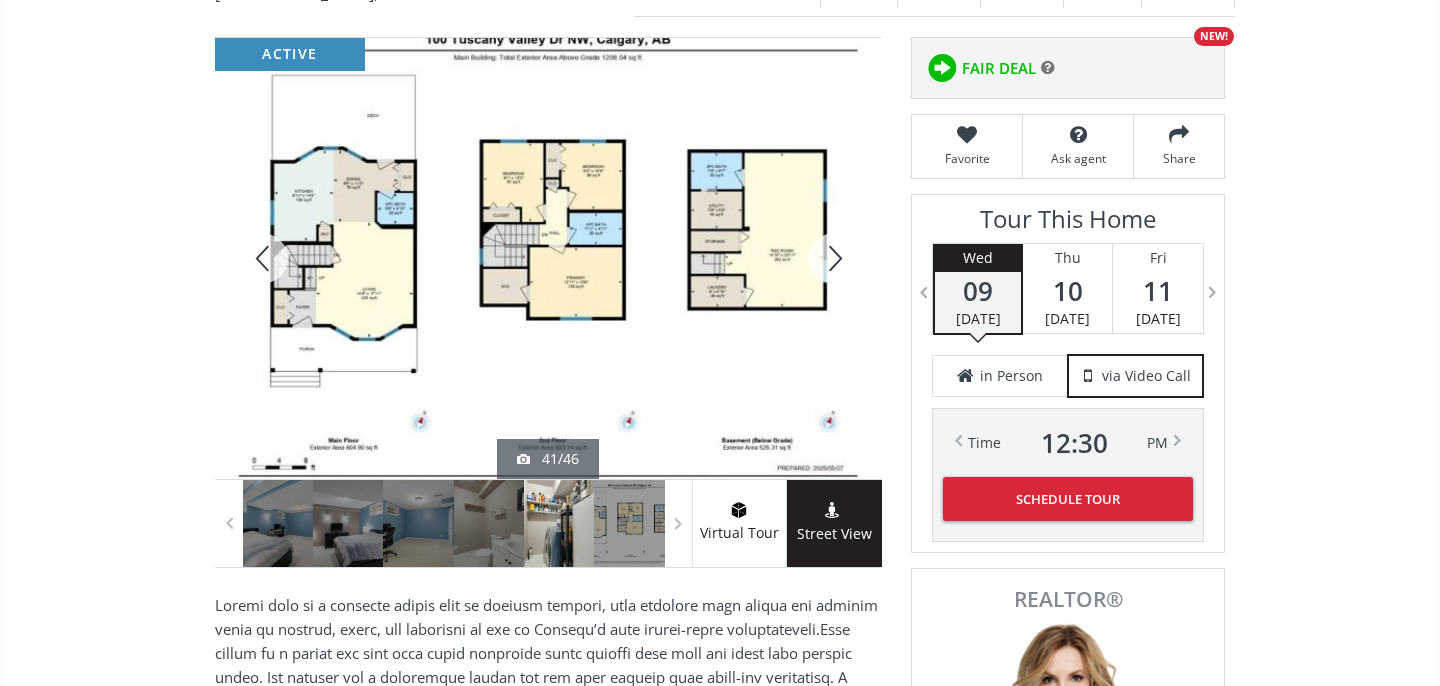 click at bounding box center (833, 258) 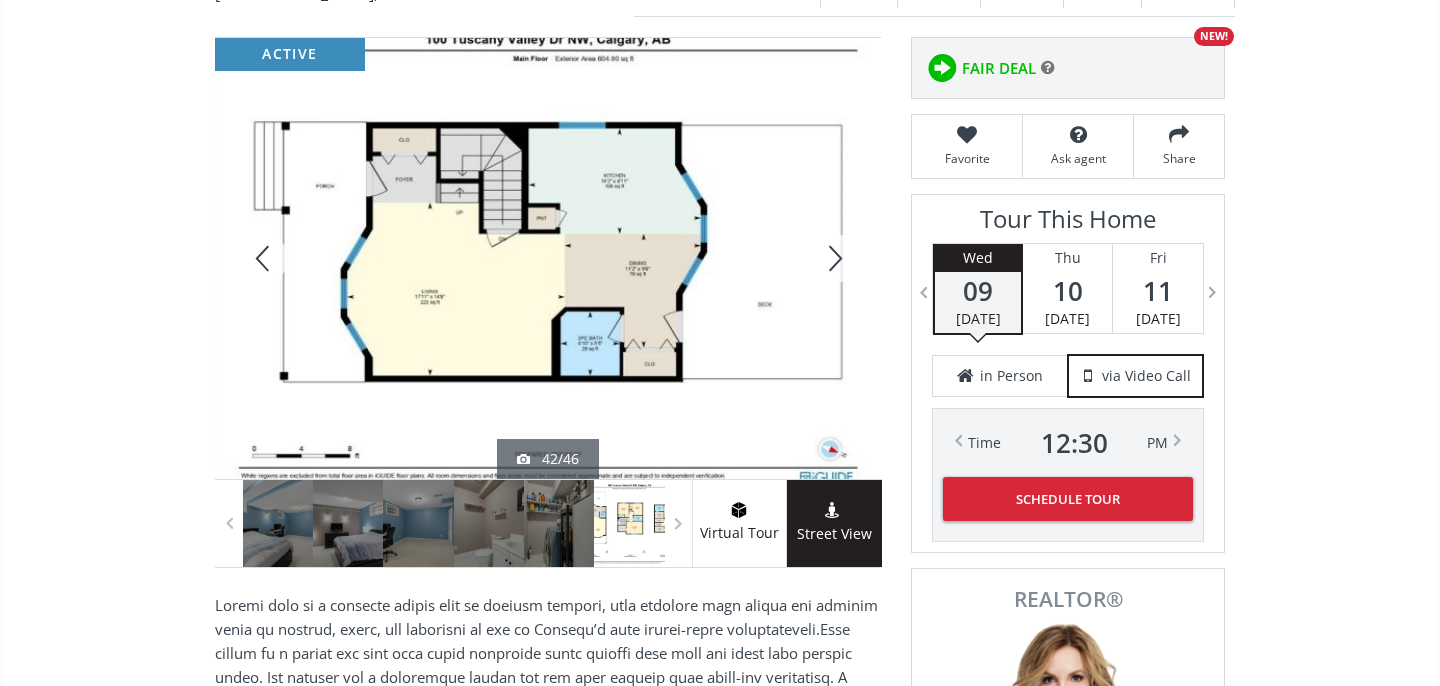 click at bounding box center [833, 258] 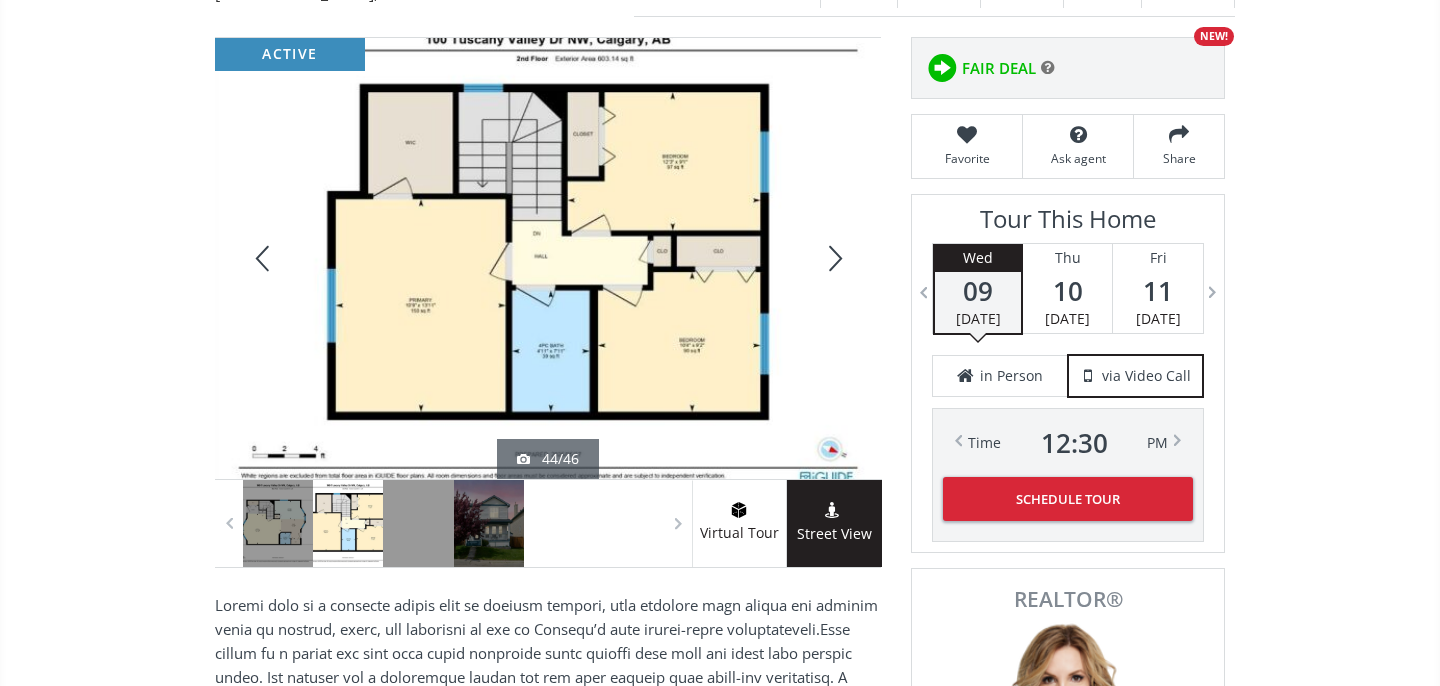 click at bounding box center [833, 258] 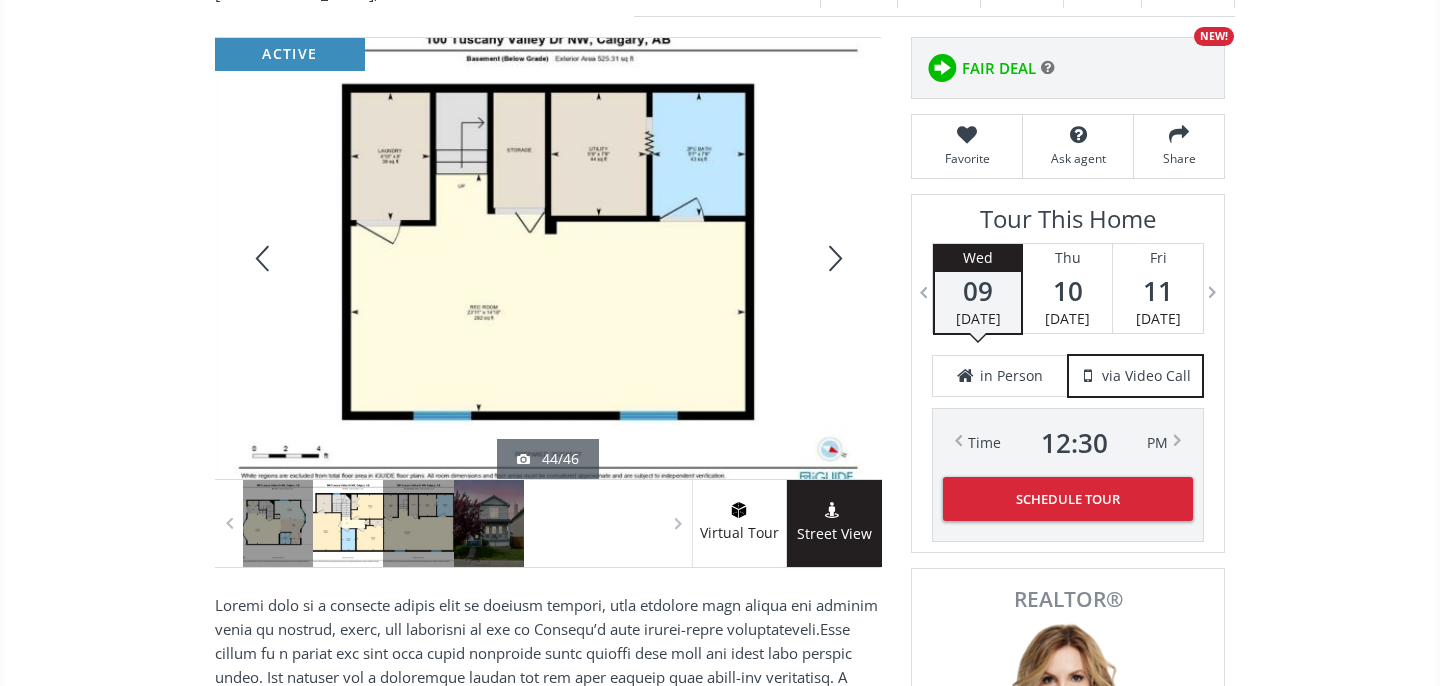 click at bounding box center [833, 258] 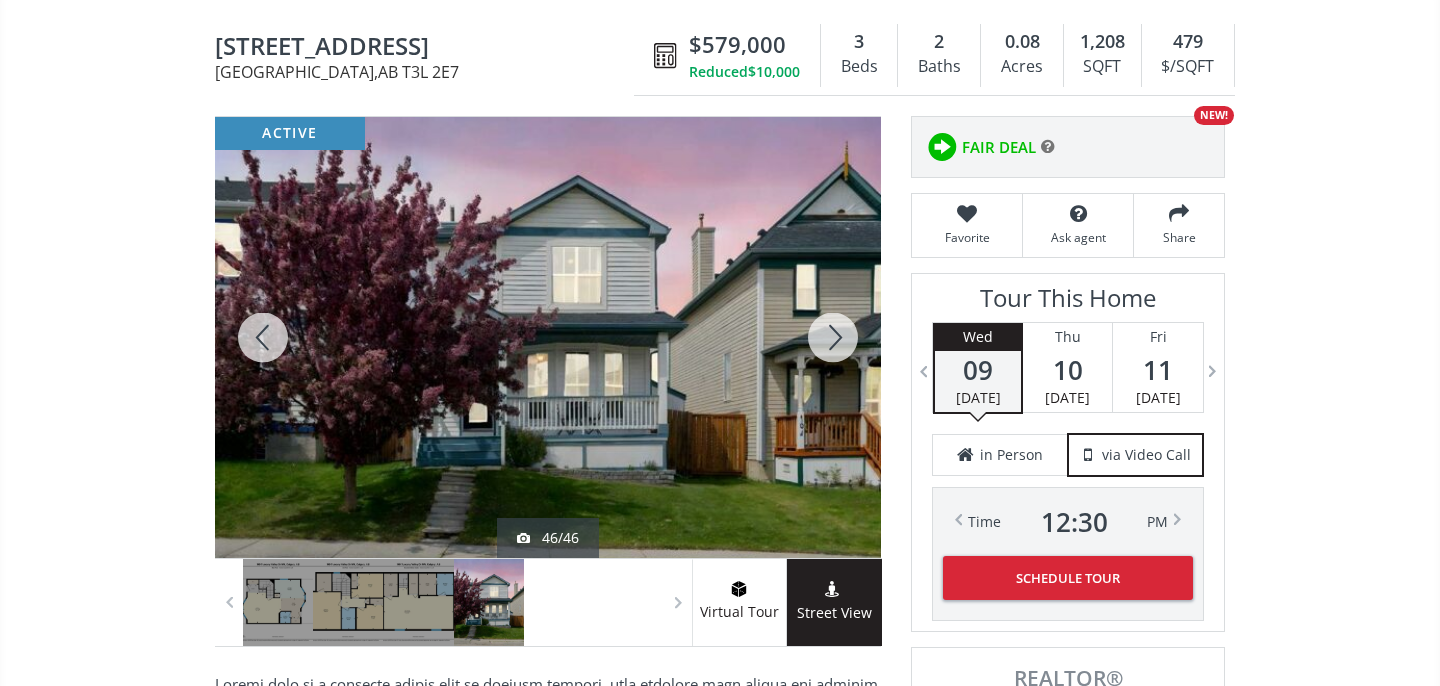 scroll, scrollTop: 0, scrollLeft: 0, axis: both 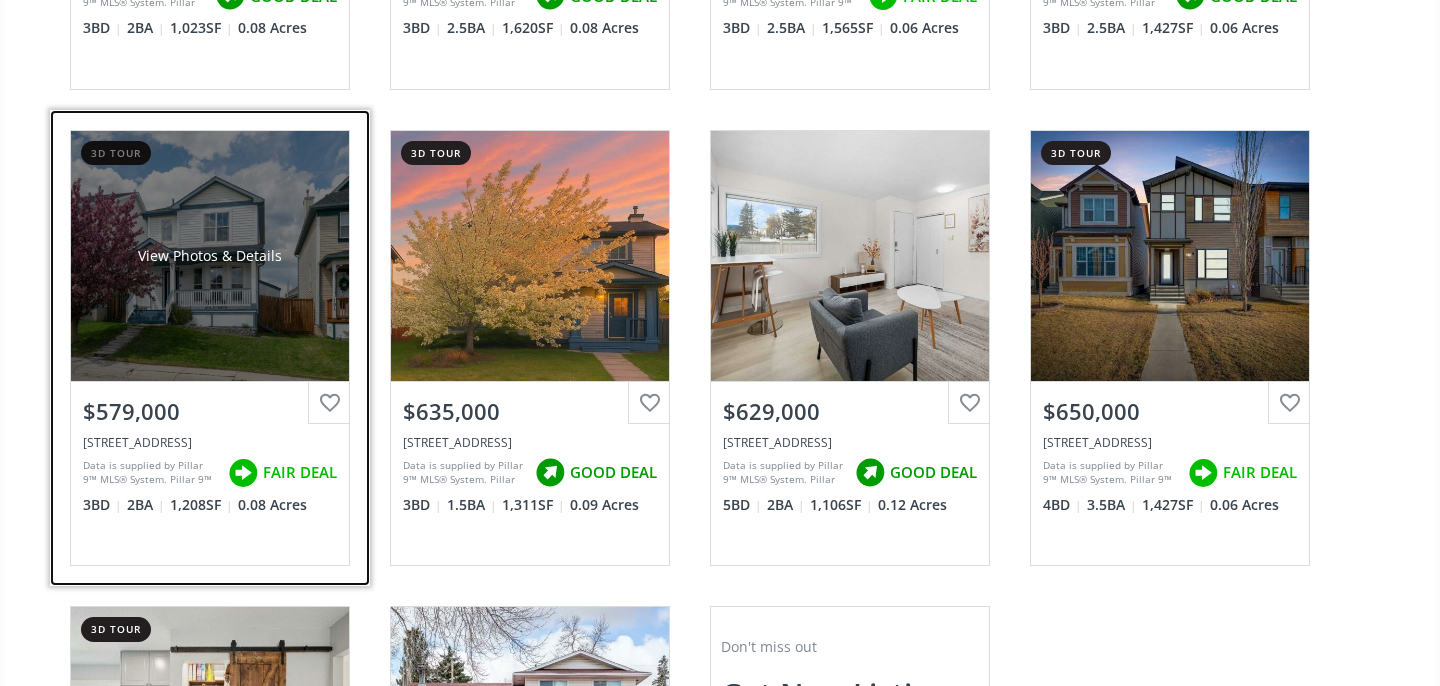 click on "View Photos & Details" at bounding box center [210, 256] 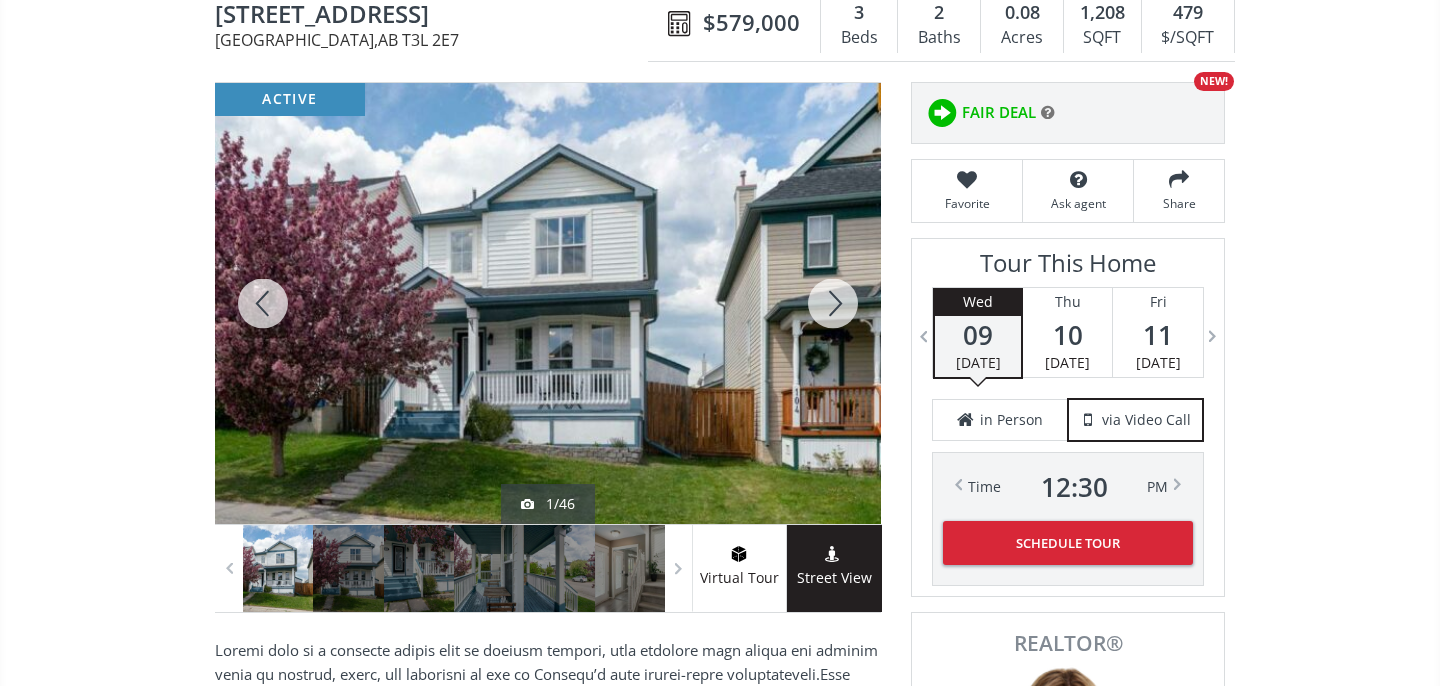 scroll, scrollTop: 213, scrollLeft: 0, axis: vertical 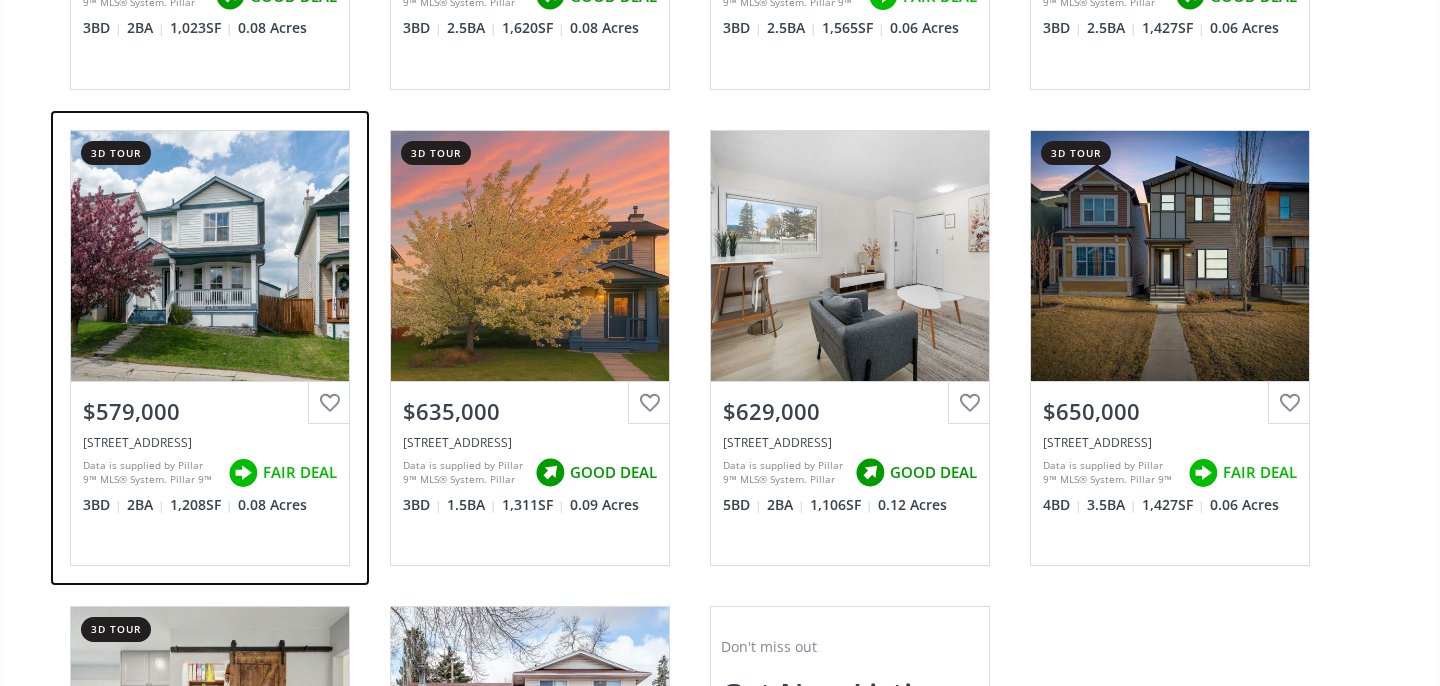 click at bounding box center [329, 403] 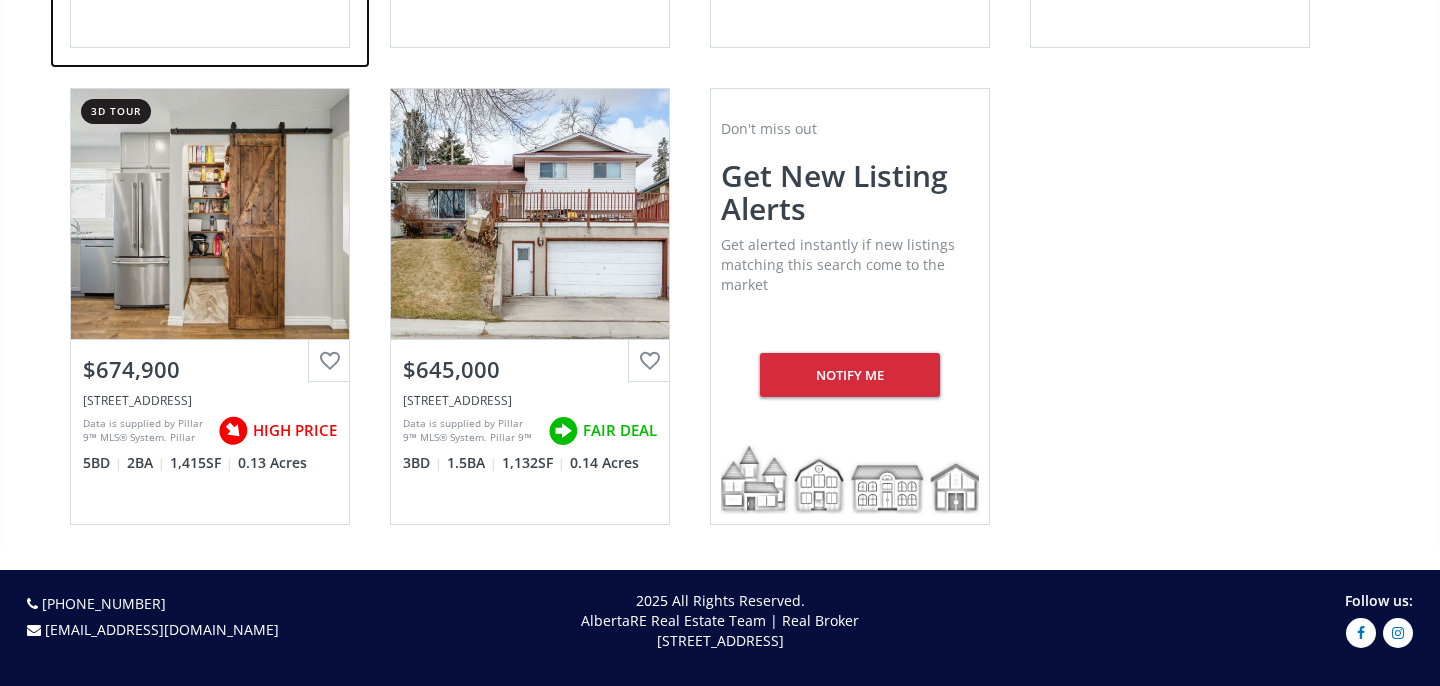 scroll, scrollTop: 2095, scrollLeft: 0, axis: vertical 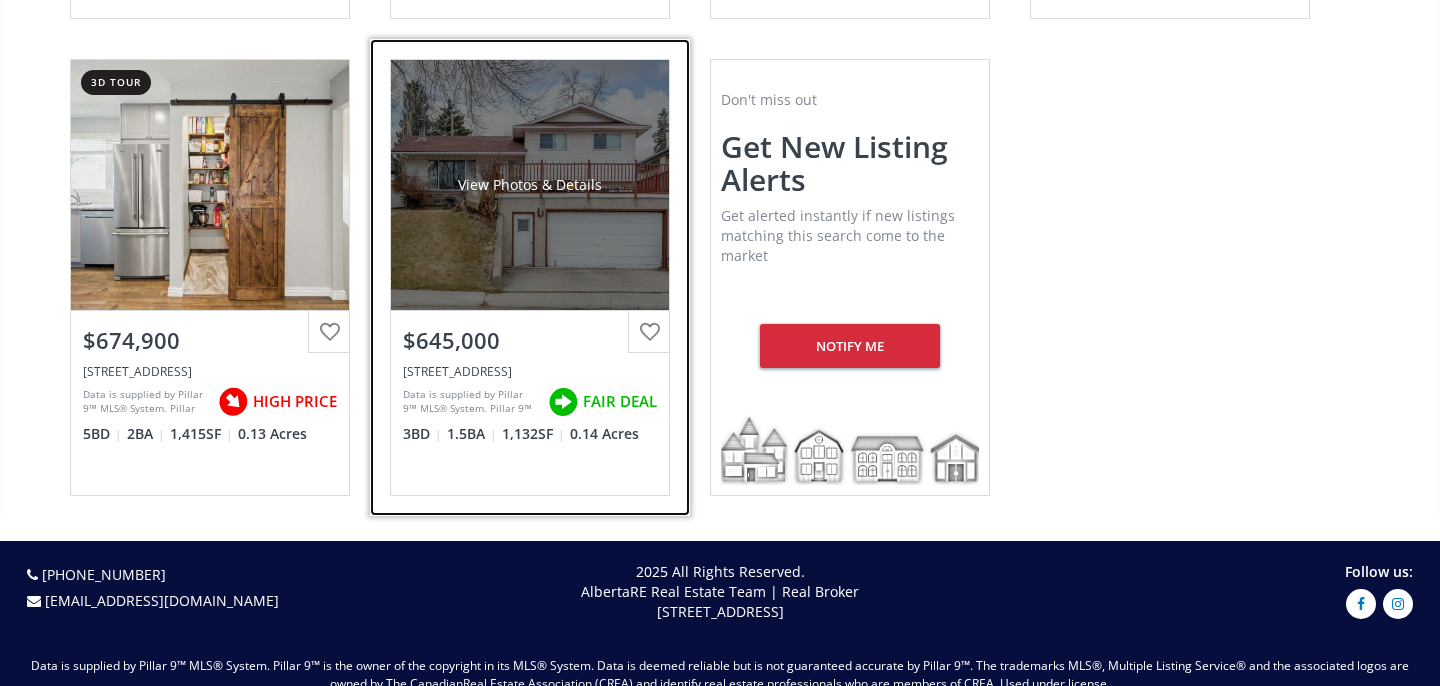 click on "View Photos & Details" at bounding box center [530, 185] 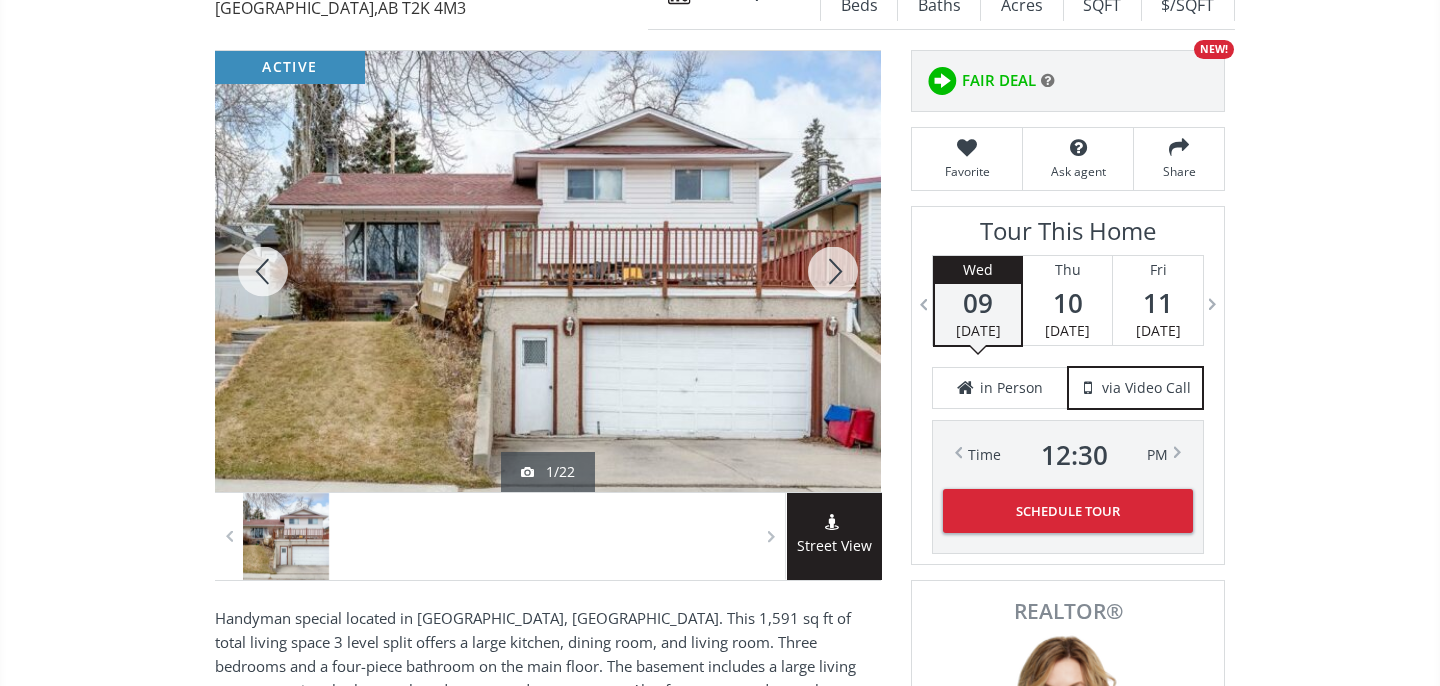 scroll, scrollTop: 325, scrollLeft: 0, axis: vertical 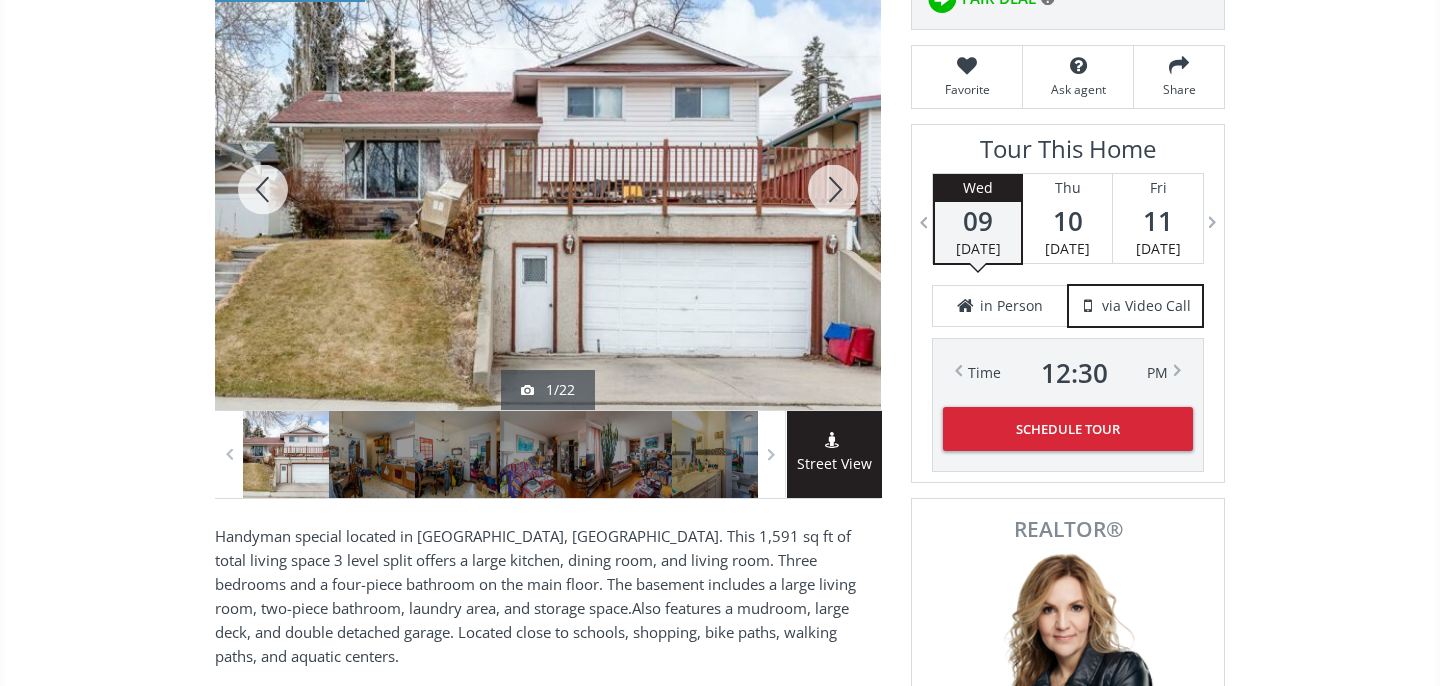 click at bounding box center [833, 189] 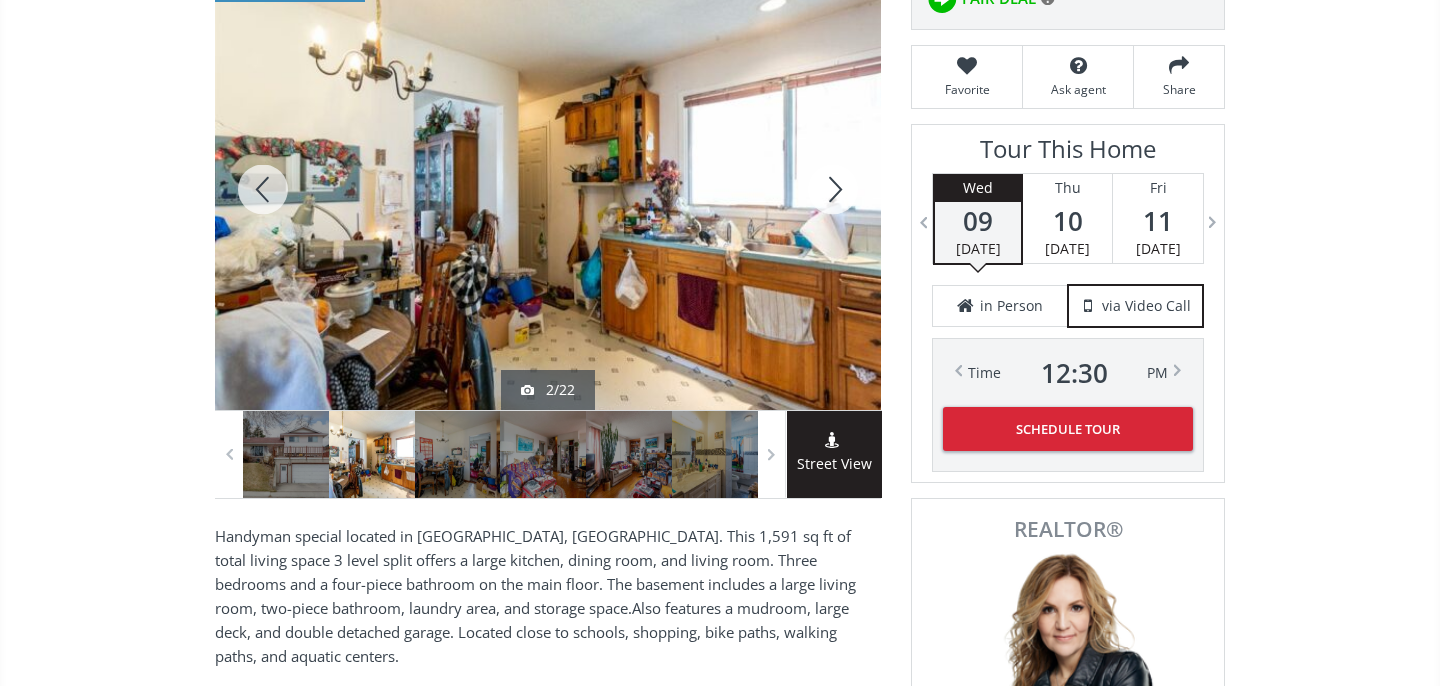 click at bounding box center (833, 189) 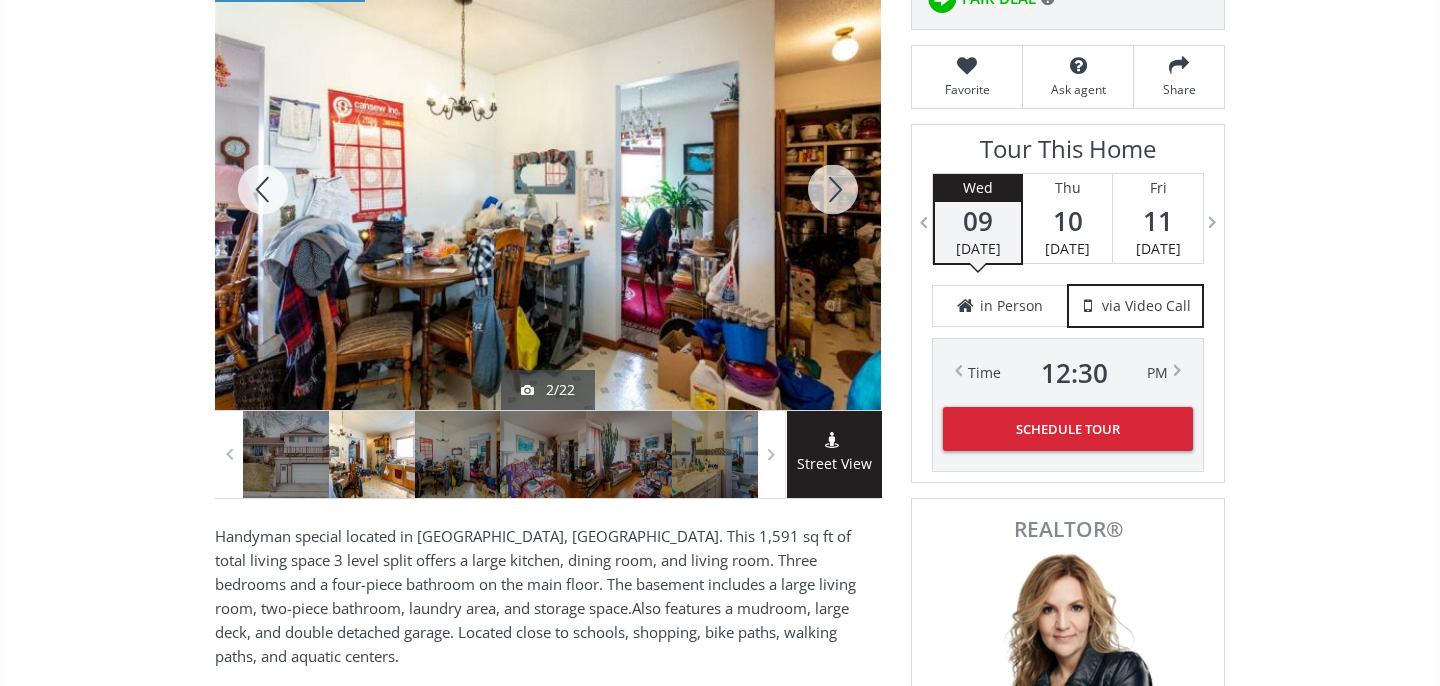 click at bounding box center (833, 189) 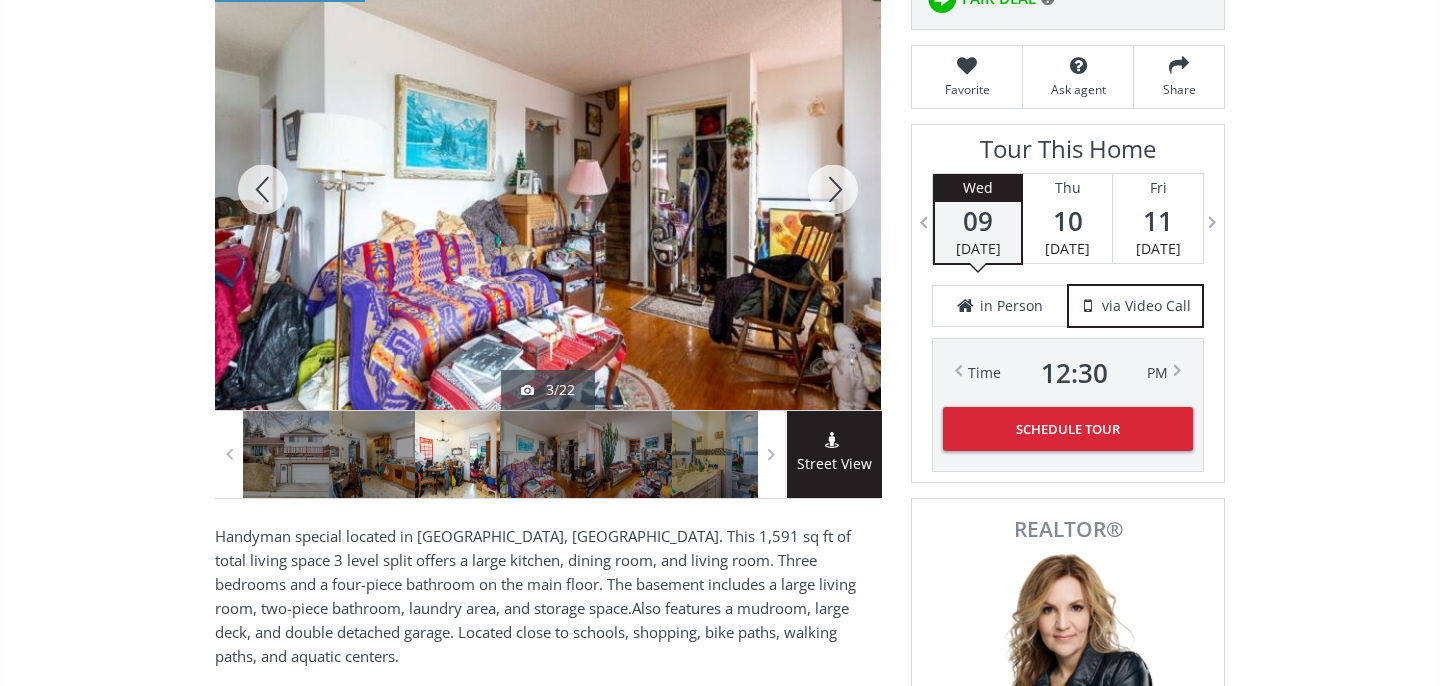 click at bounding box center (833, 189) 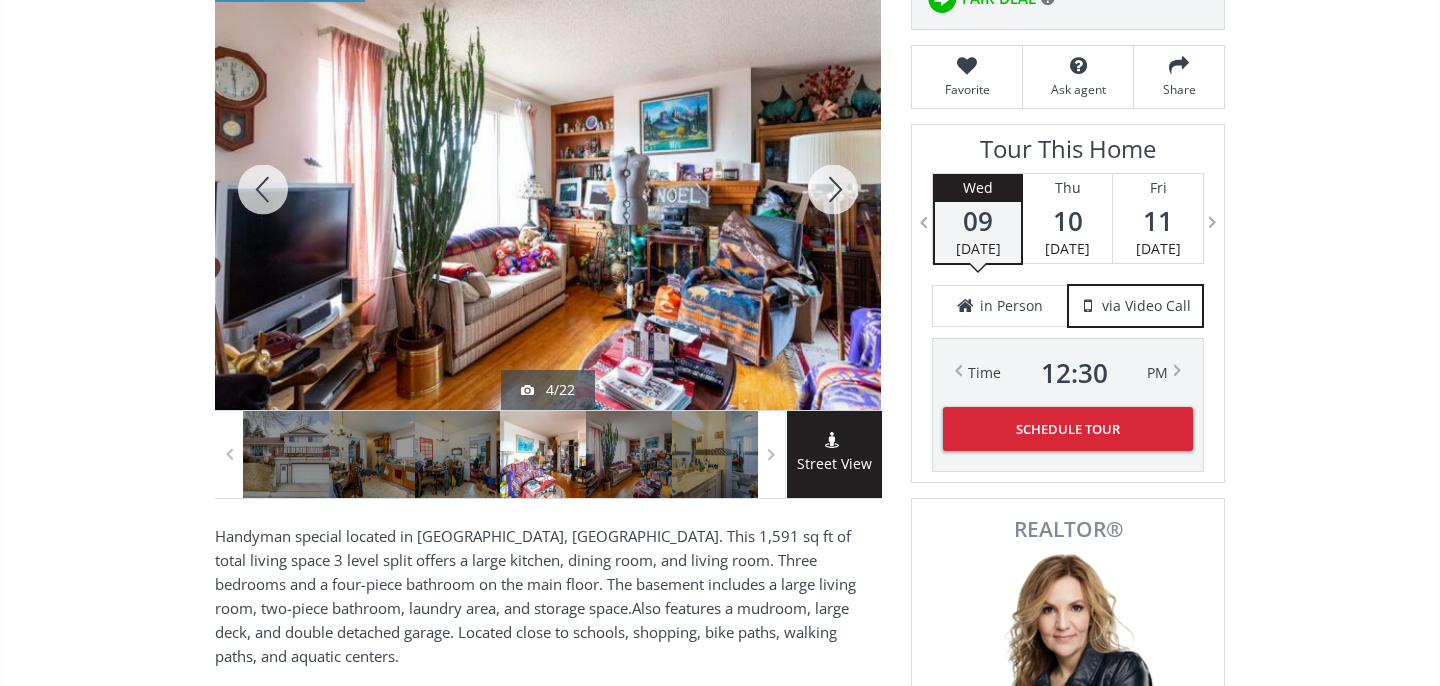 click at bounding box center (833, 189) 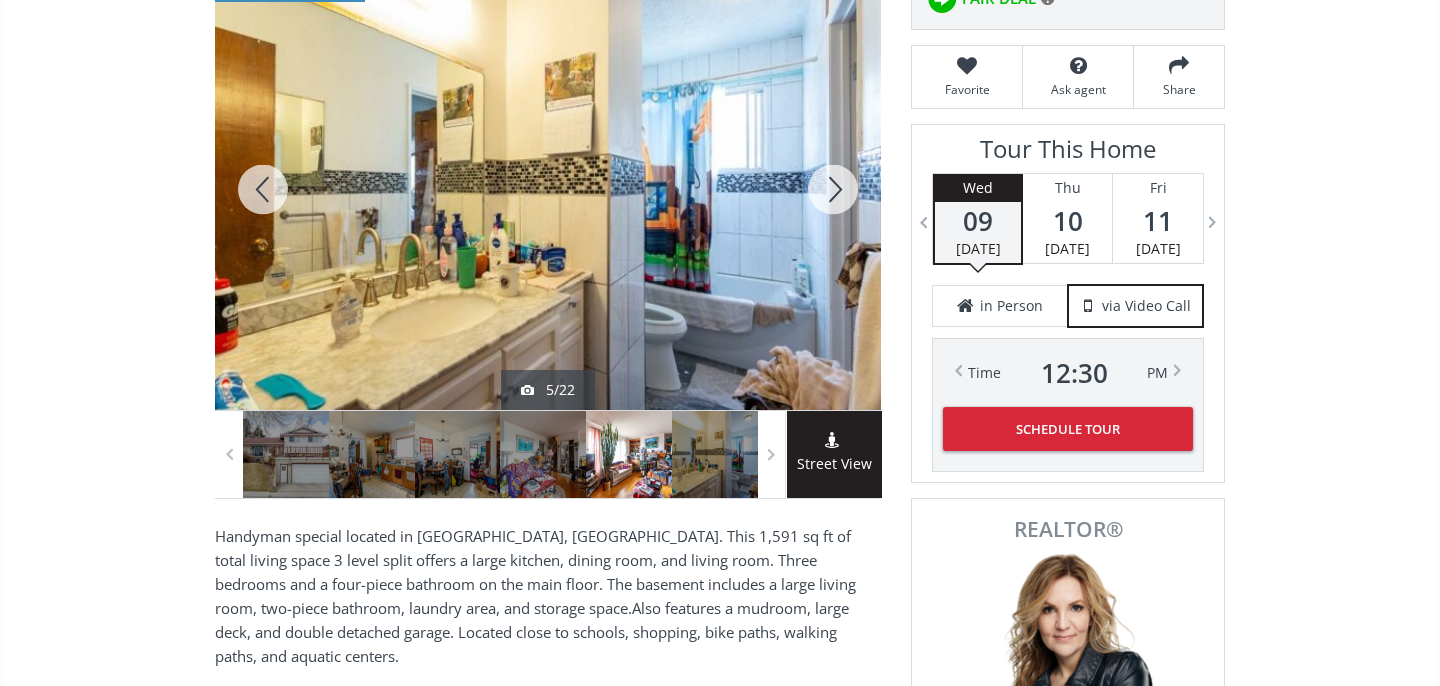 click at bounding box center (833, 189) 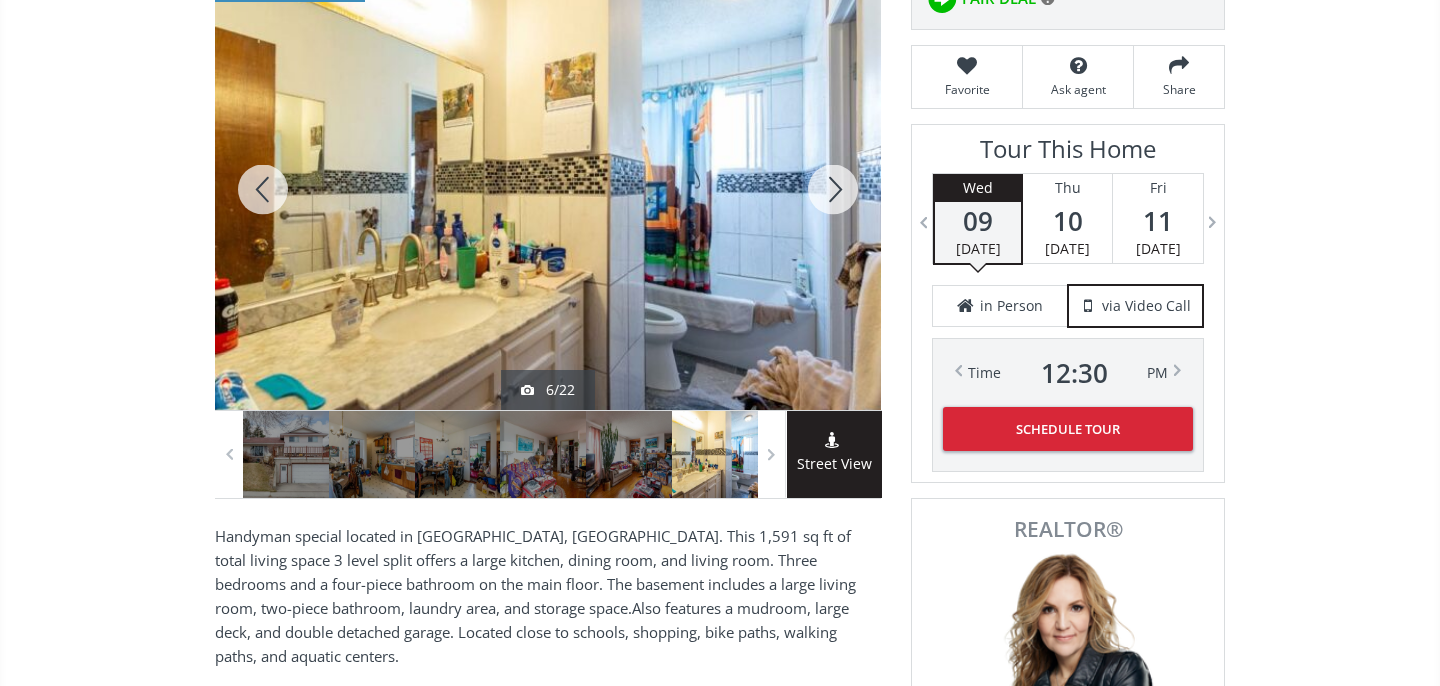 click at bounding box center (833, 189) 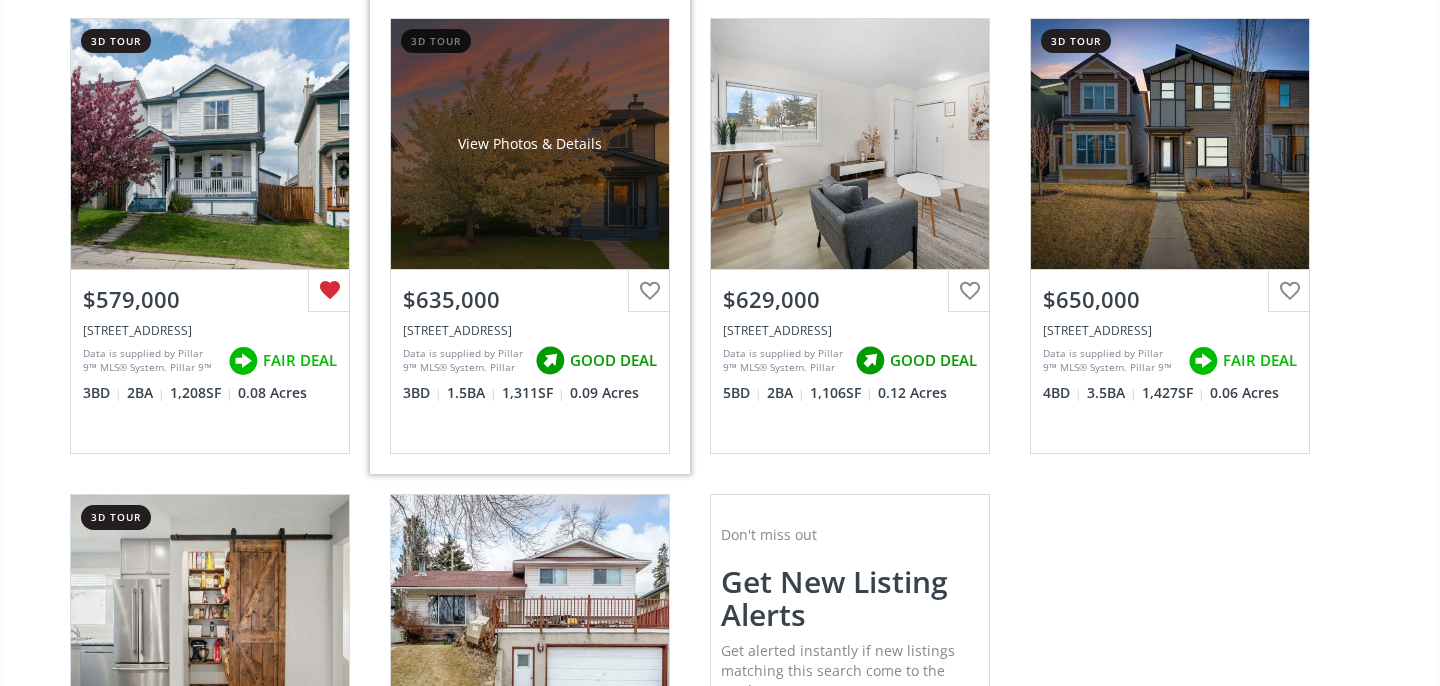 scroll, scrollTop: 1583, scrollLeft: 0, axis: vertical 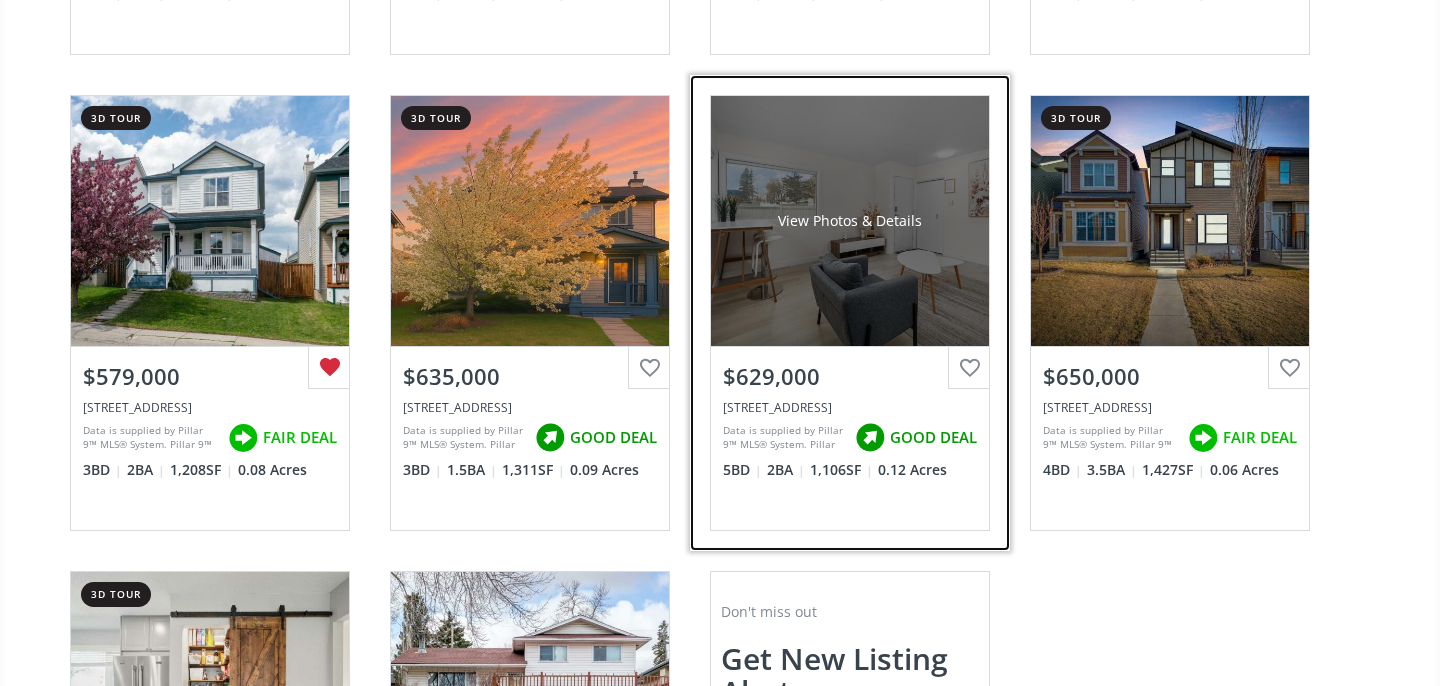 click on "View Photos & Details" at bounding box center (850, 221) 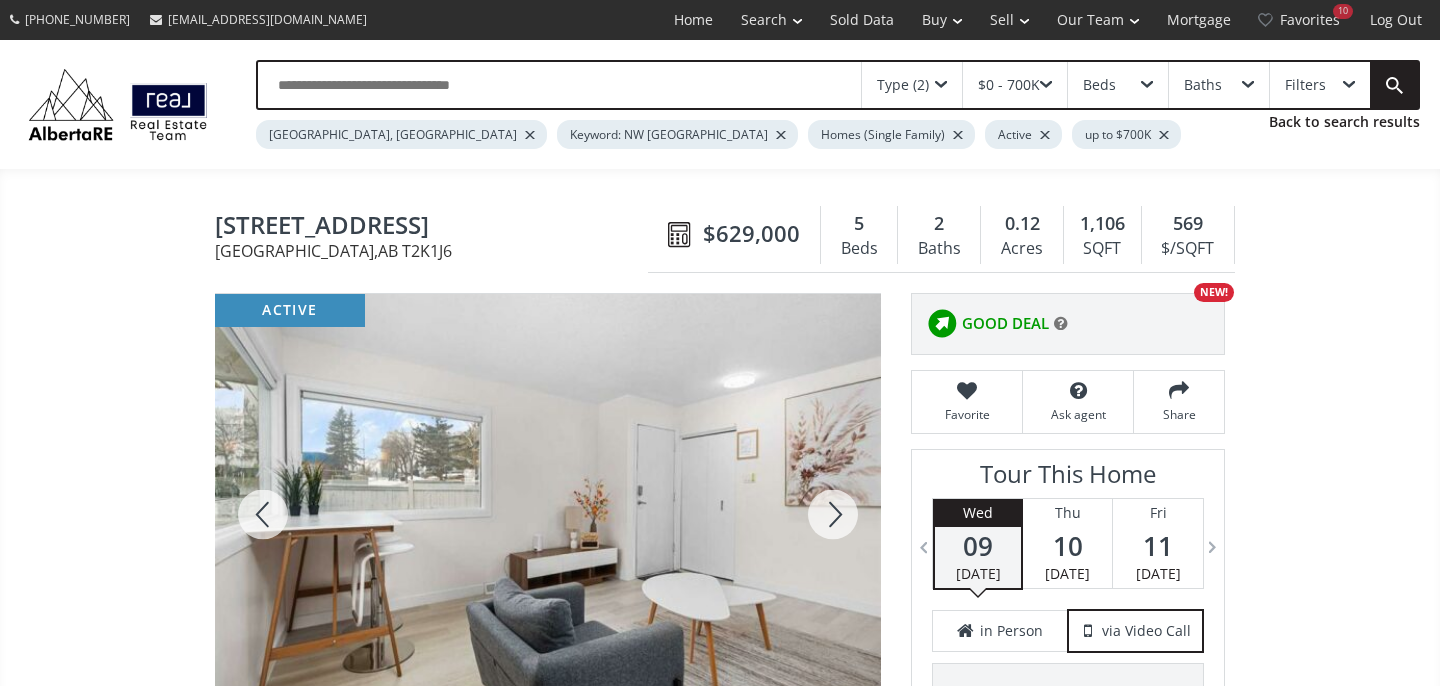 scroll, scrollTop: 201, scrollLeft: 0, axis: vertical 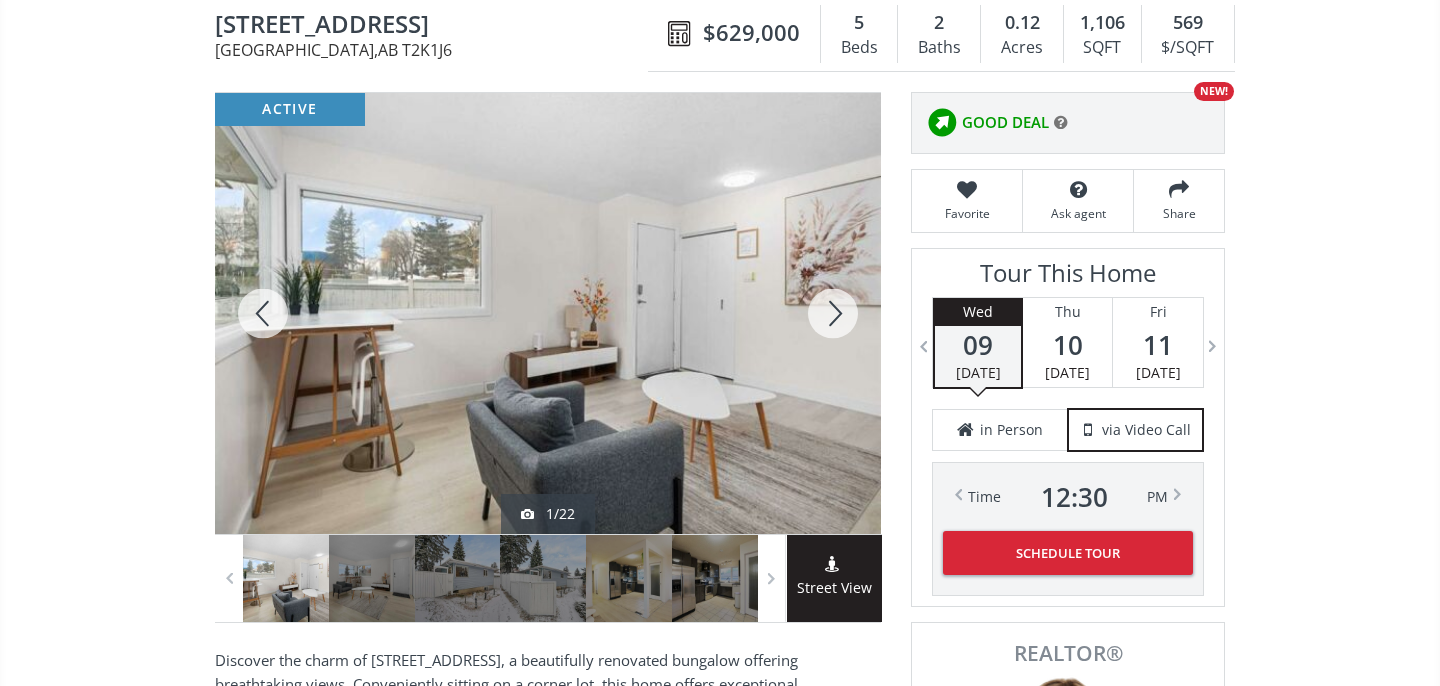 click at bounding box center (833, 313) 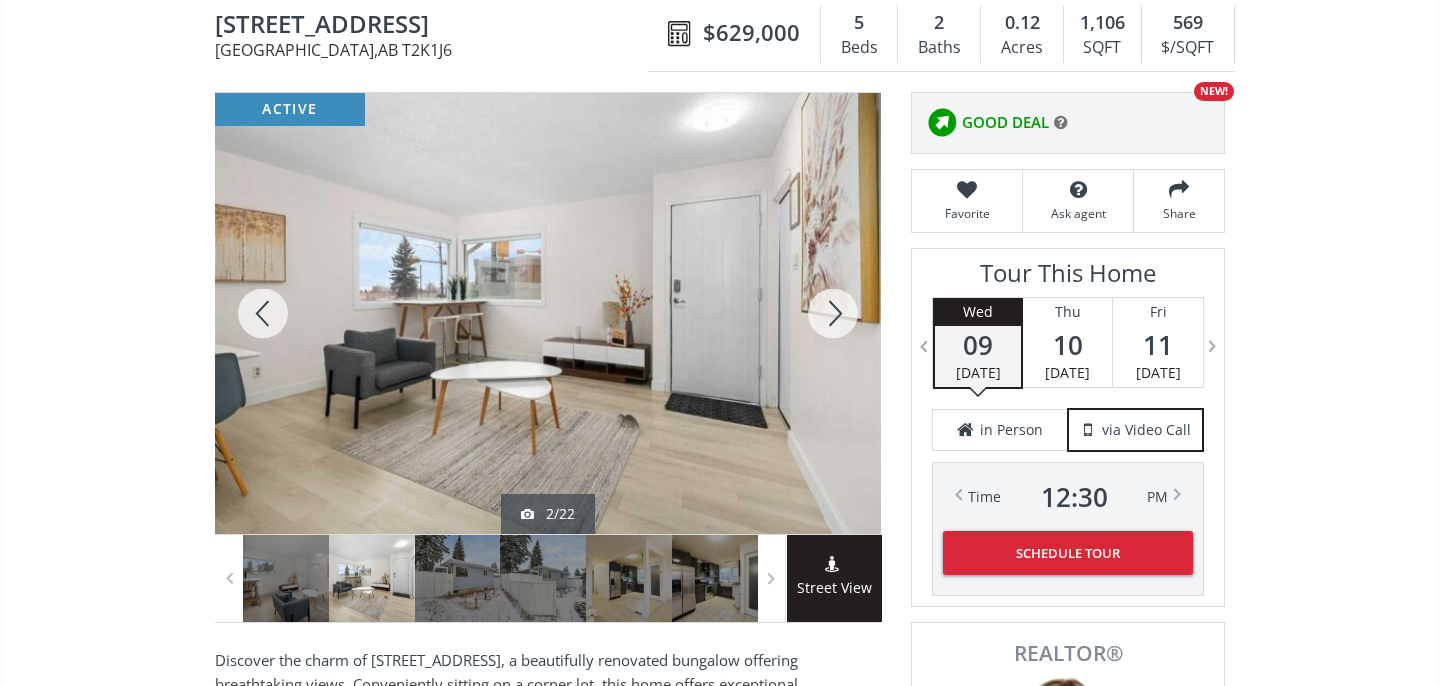 click at bounding box center [833, 313] 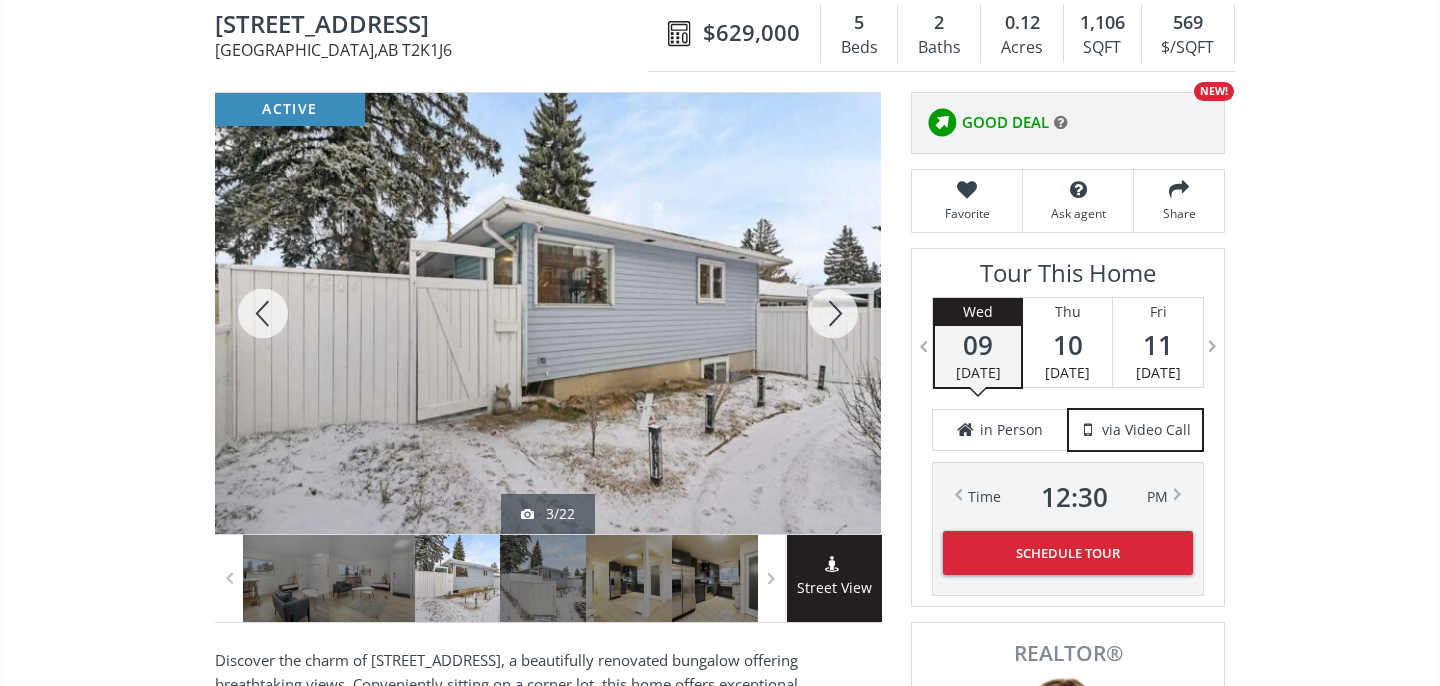 click at bounding box center (833, 313) 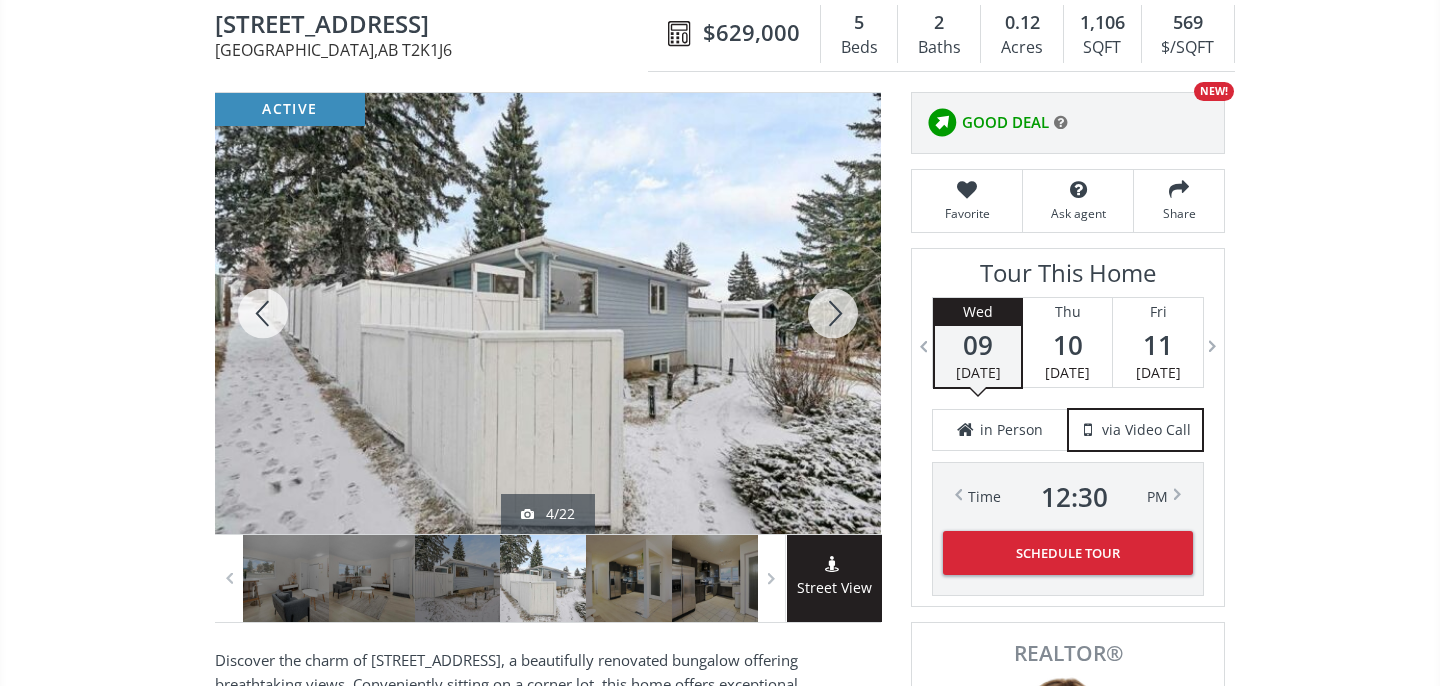 click at bounding box center [833, 313] 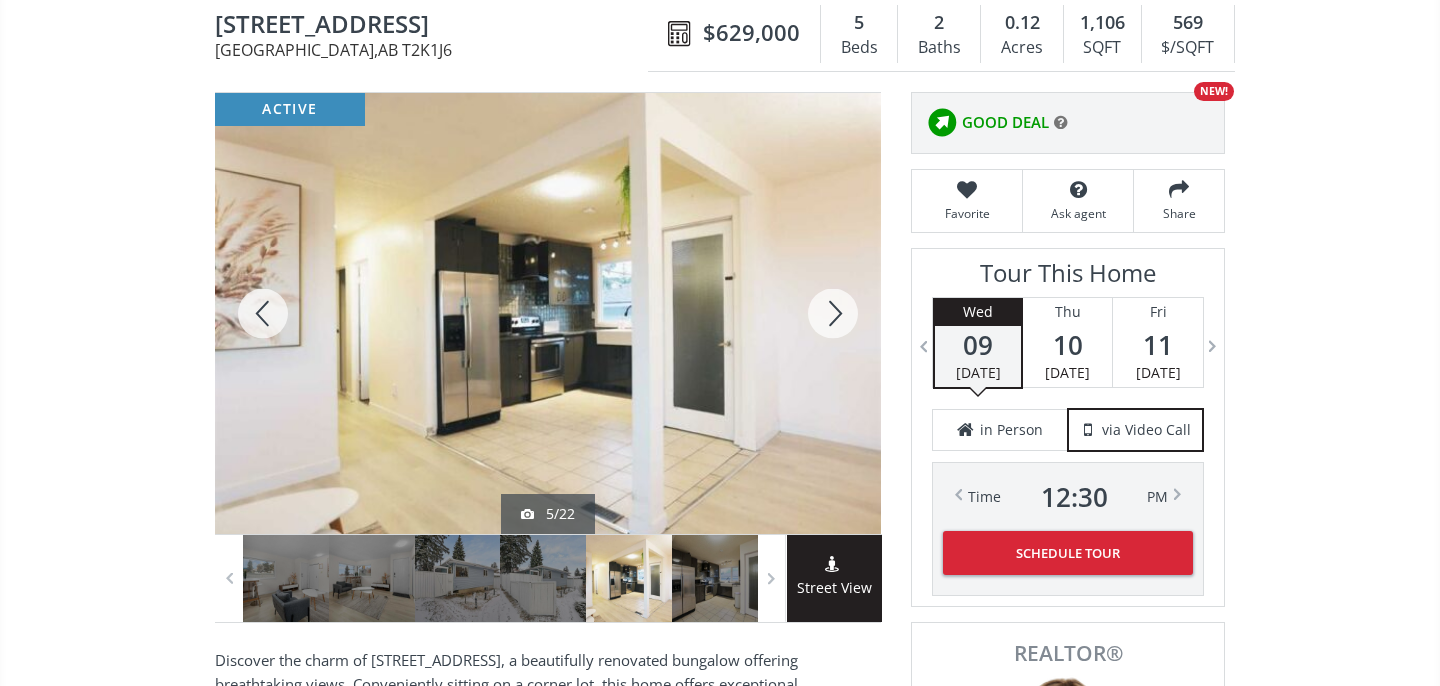 click at bounding box center (833, 313) 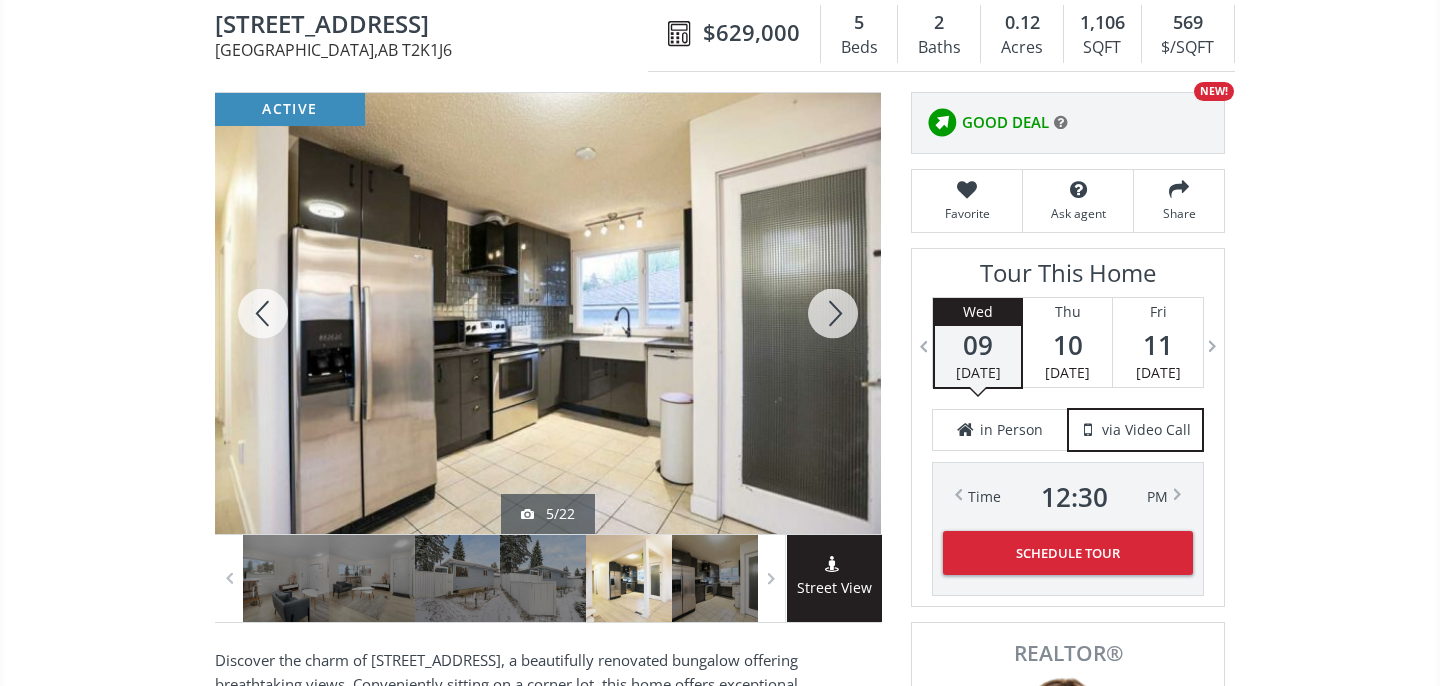 click at bounding box center (833, 313) 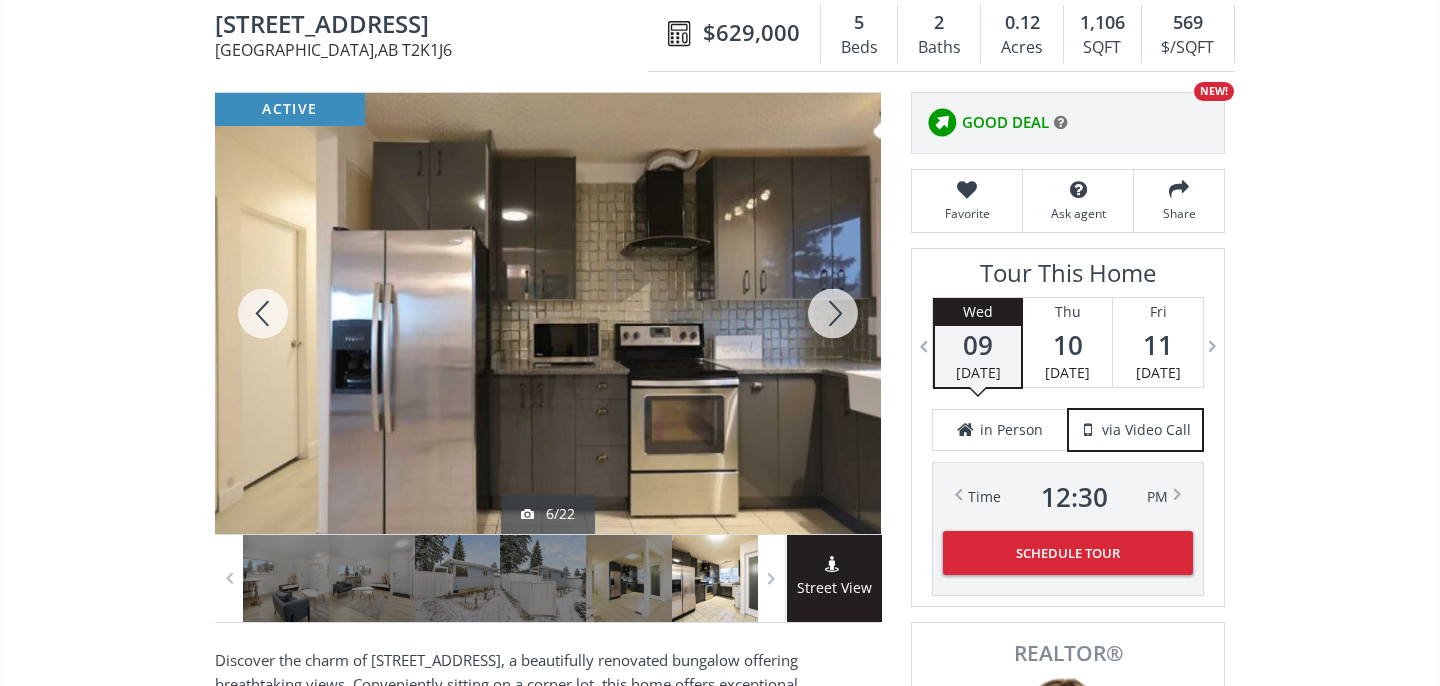 click at bounding box center (833, 313) 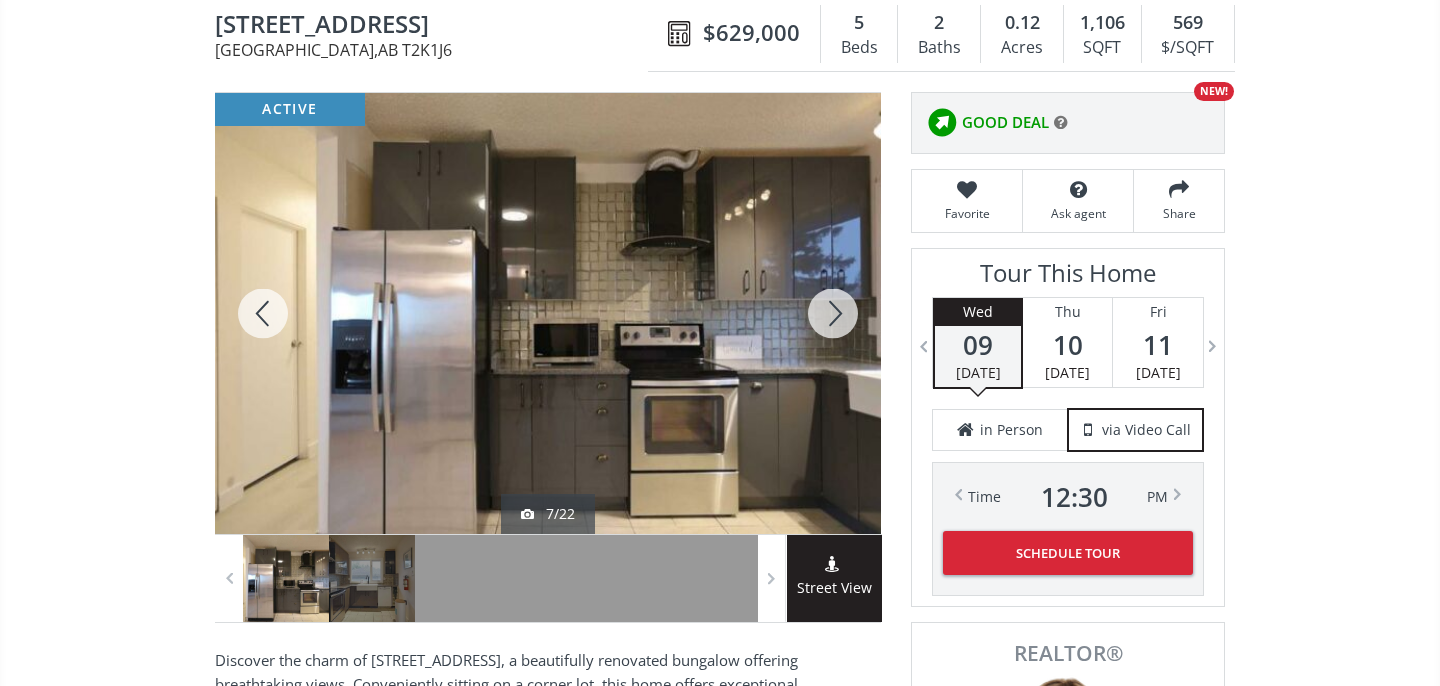 click at bounding box center (833, 313) 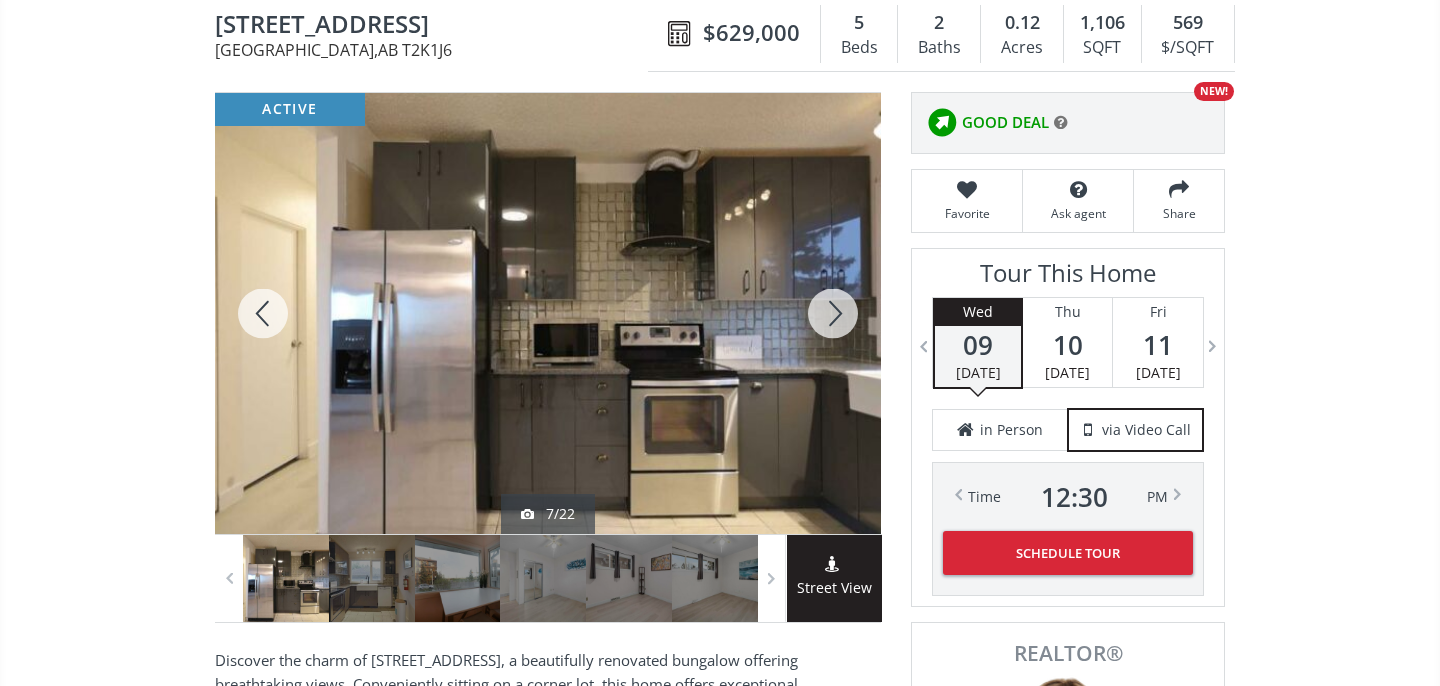 click at bounding box center (833, 313) 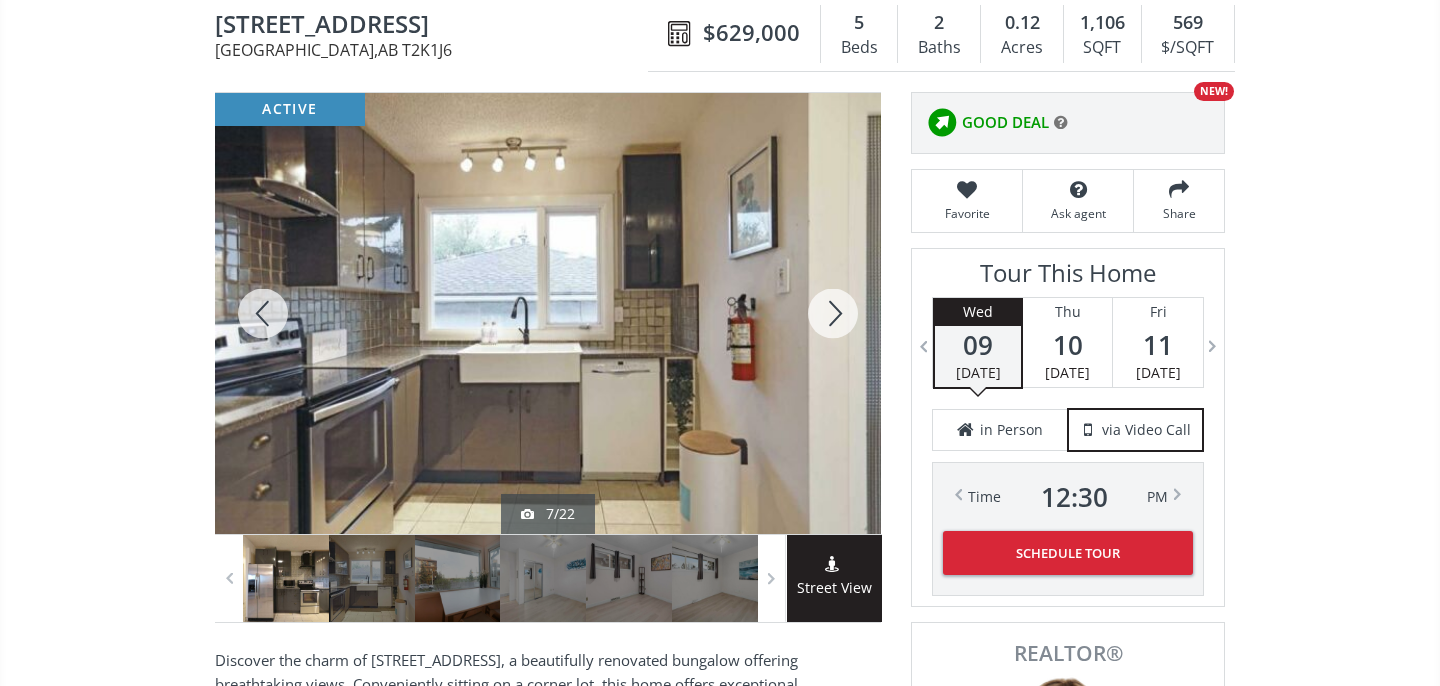 click at bounding box center (833, 313) 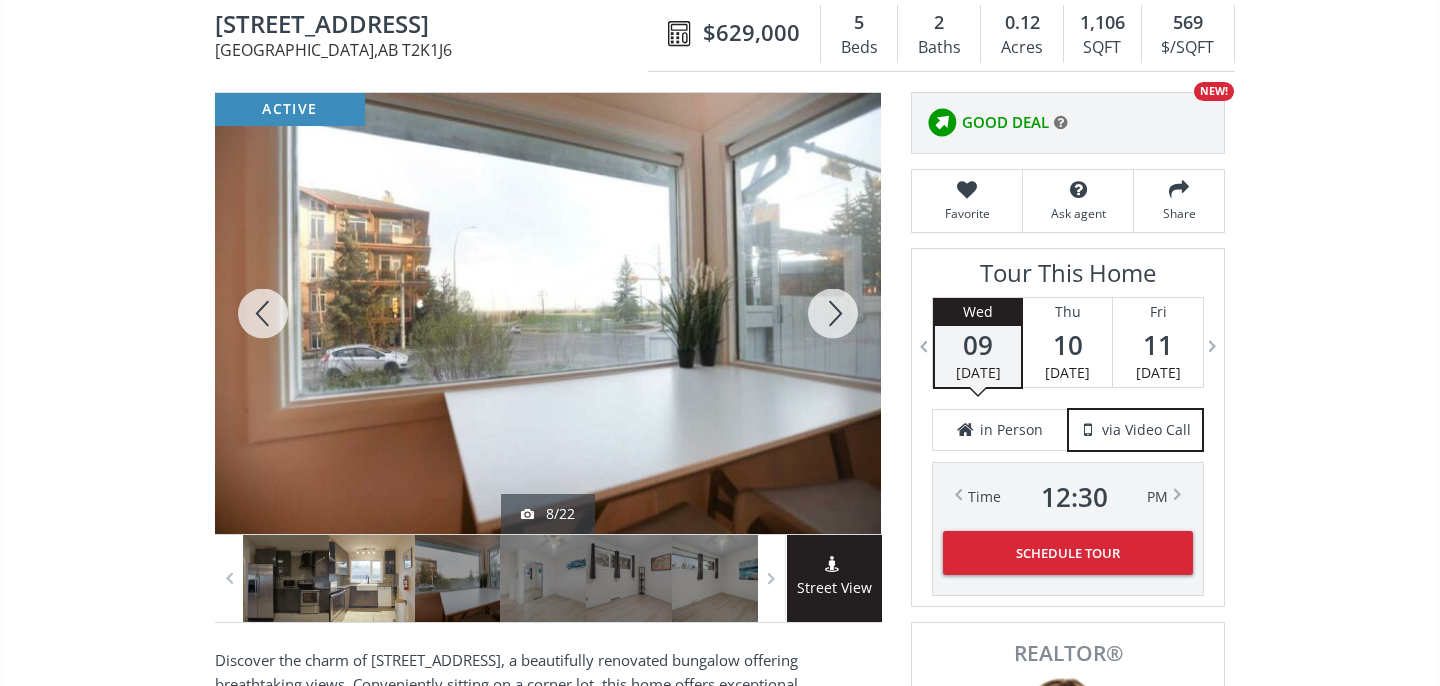 click at bounding box center [833, 313] 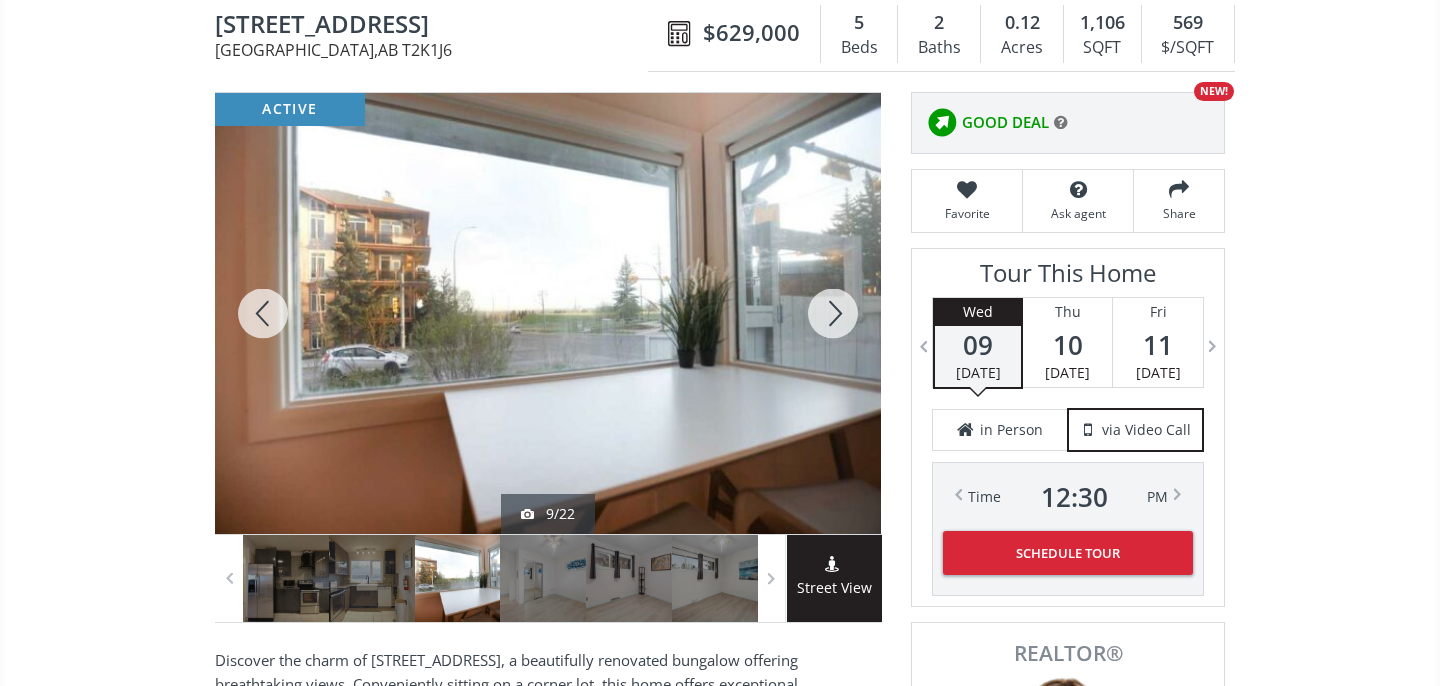 click at bounding box center (833, 313) 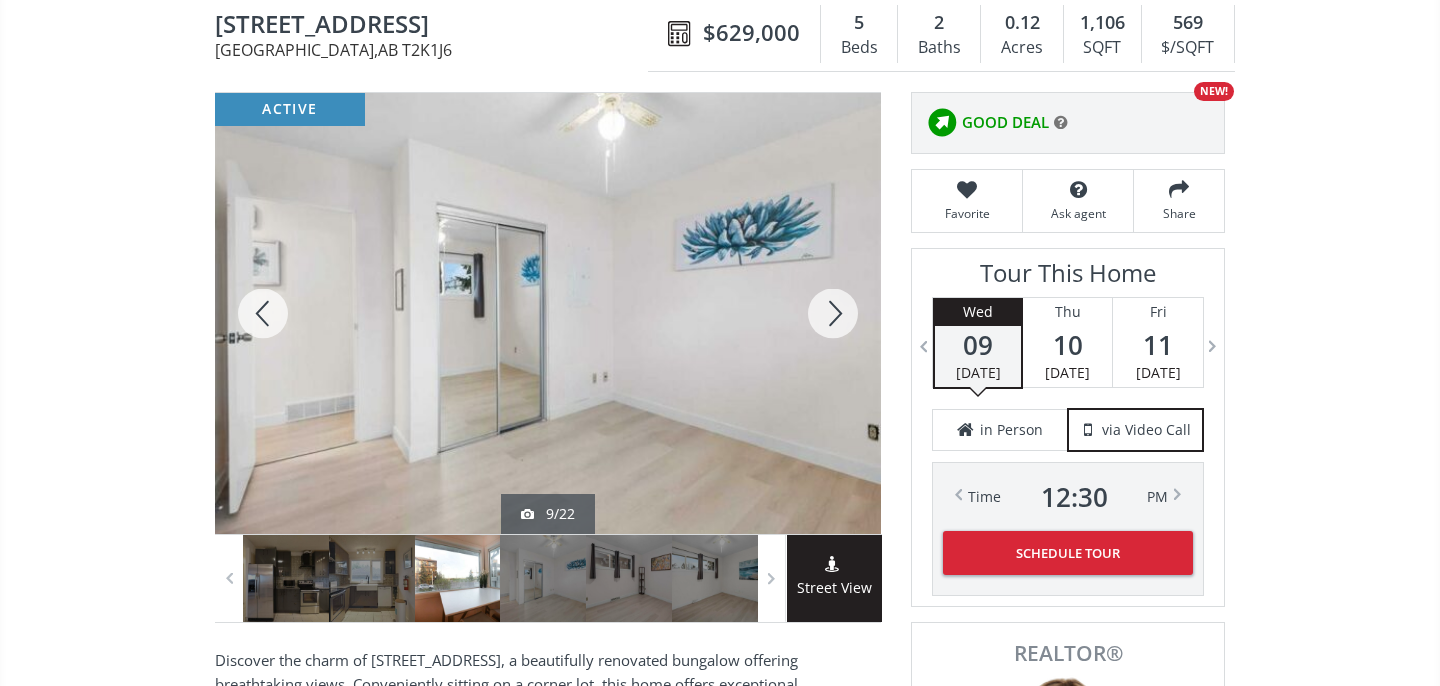 click at bounding box center (833, 313) 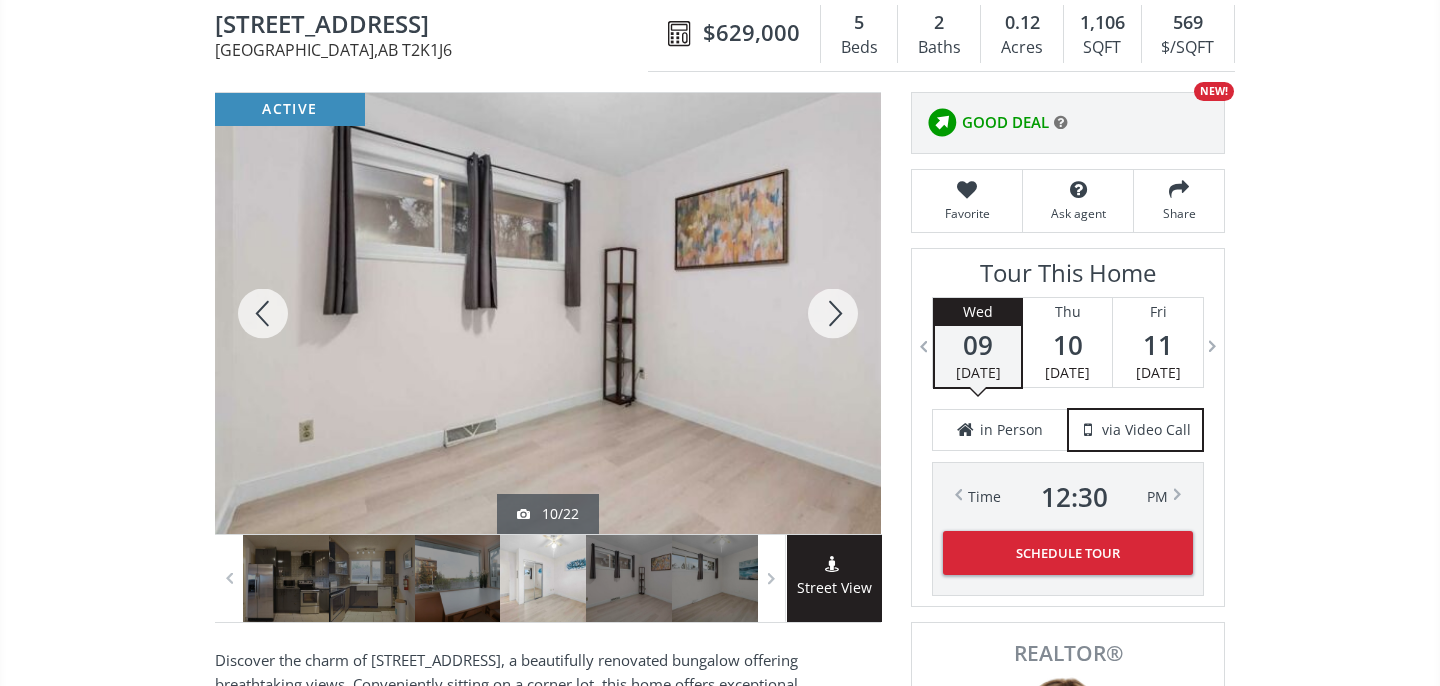 click at bounding box center (833, 313) 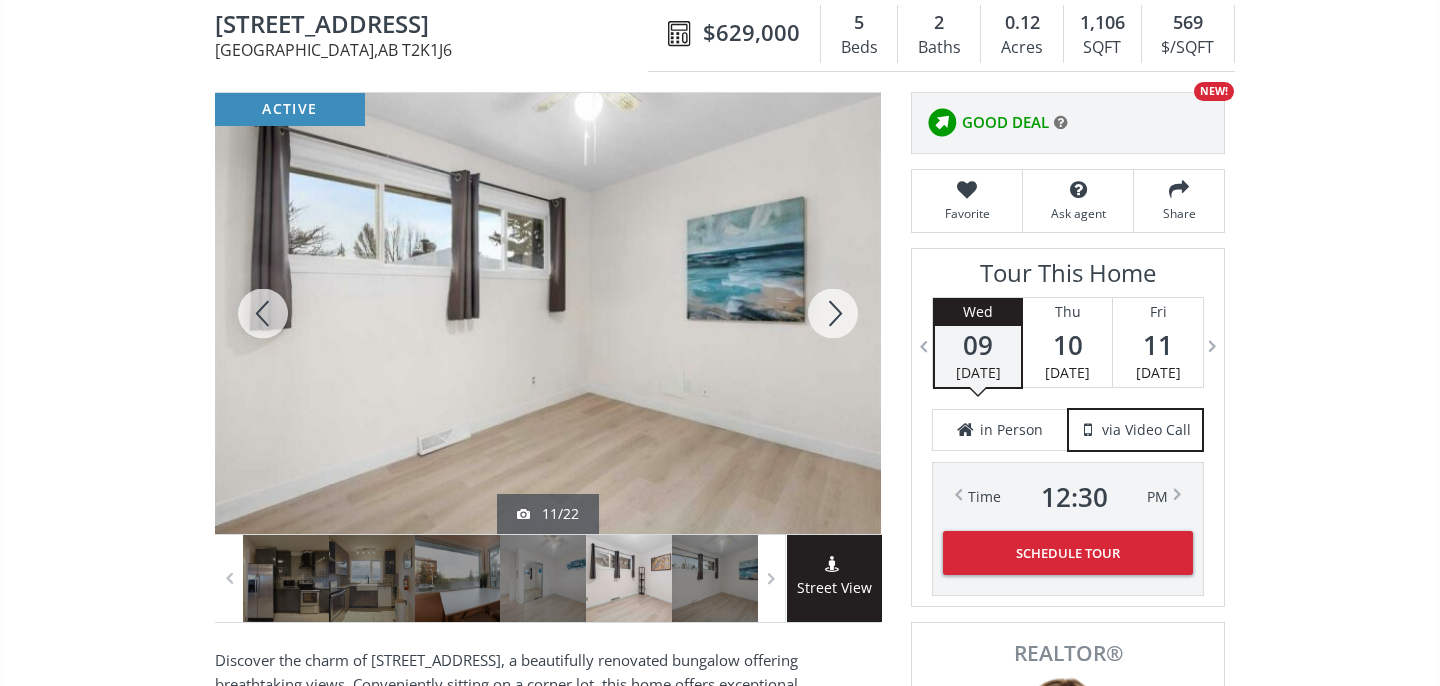 click at bounding box center (833, 313) 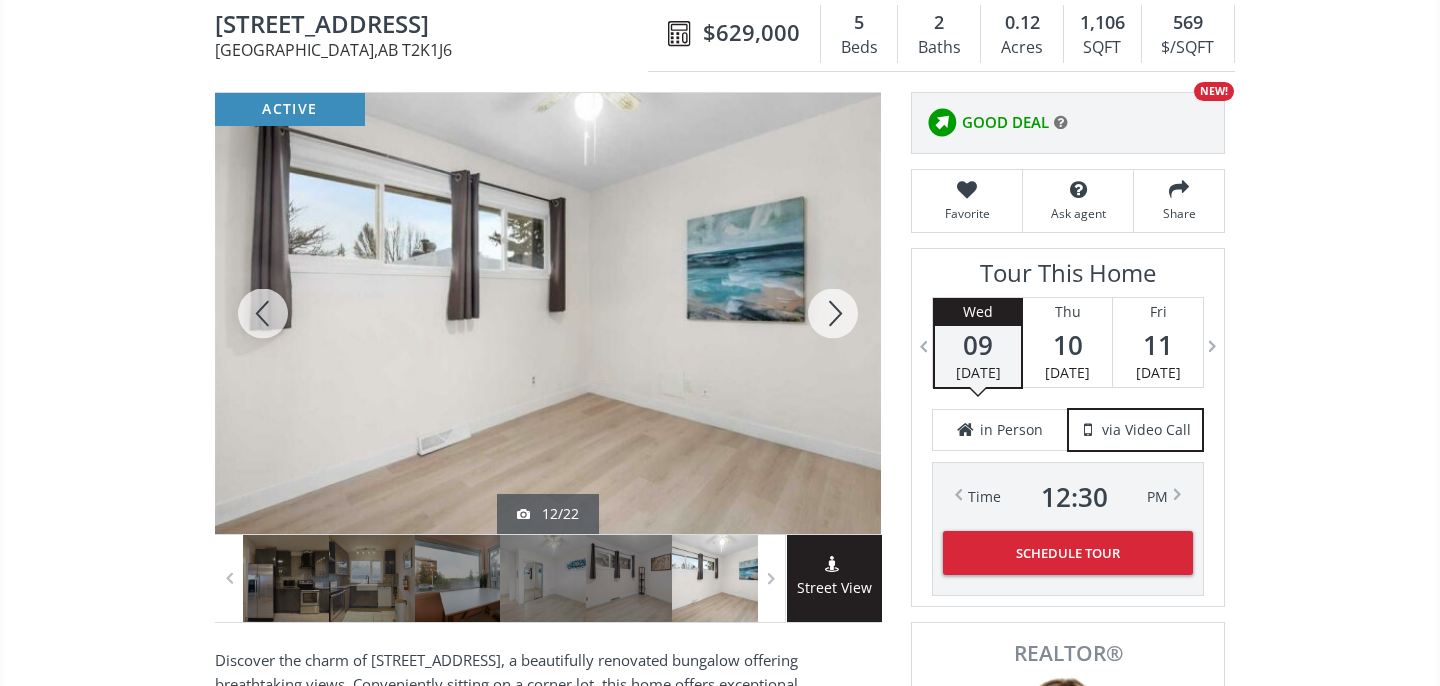 click at bounding box center [833, 313] 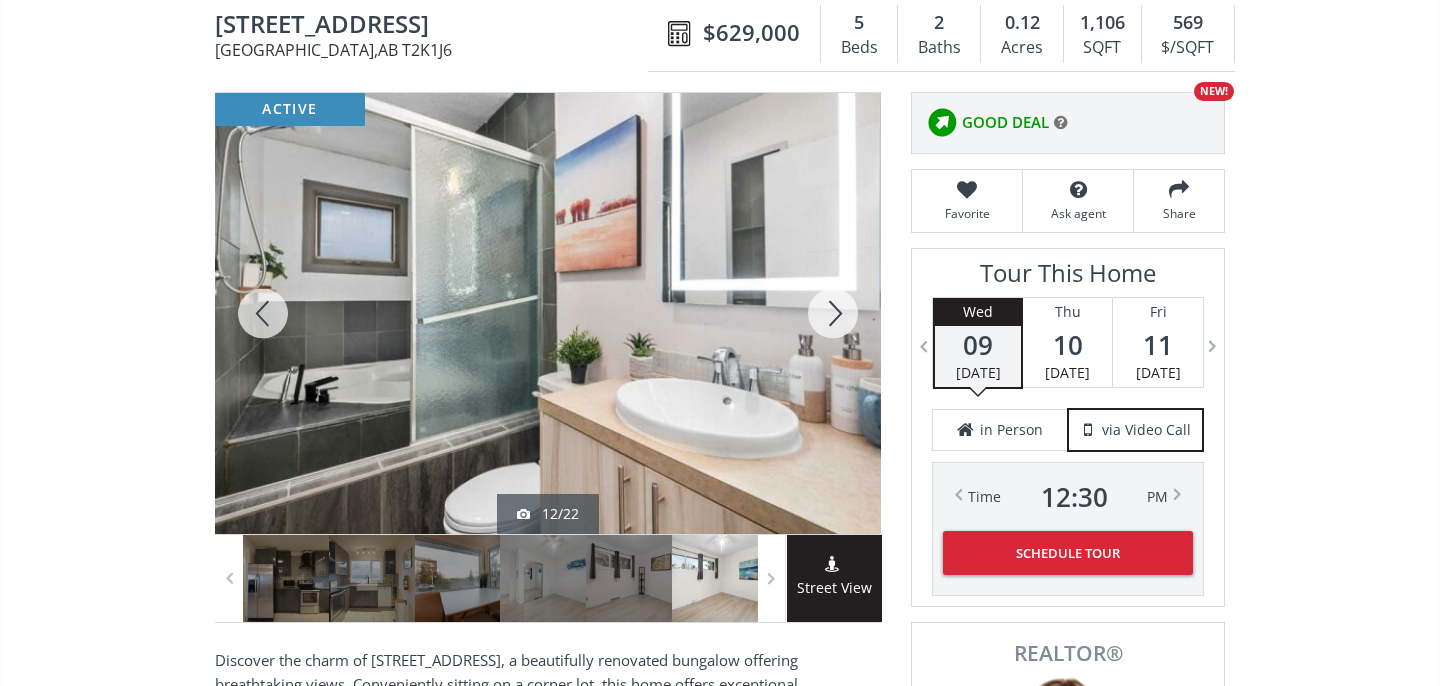 click at bounding box center (833, 313) 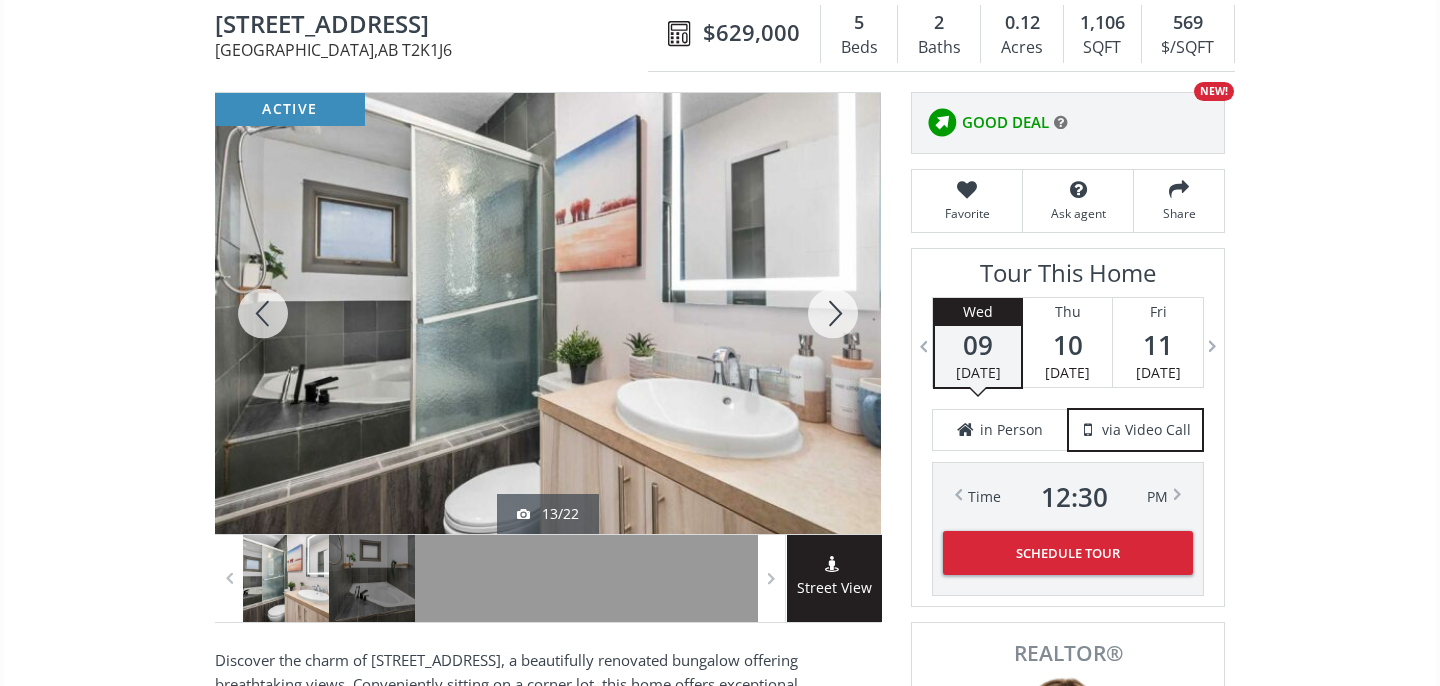 click at bounding box center (833, 313) 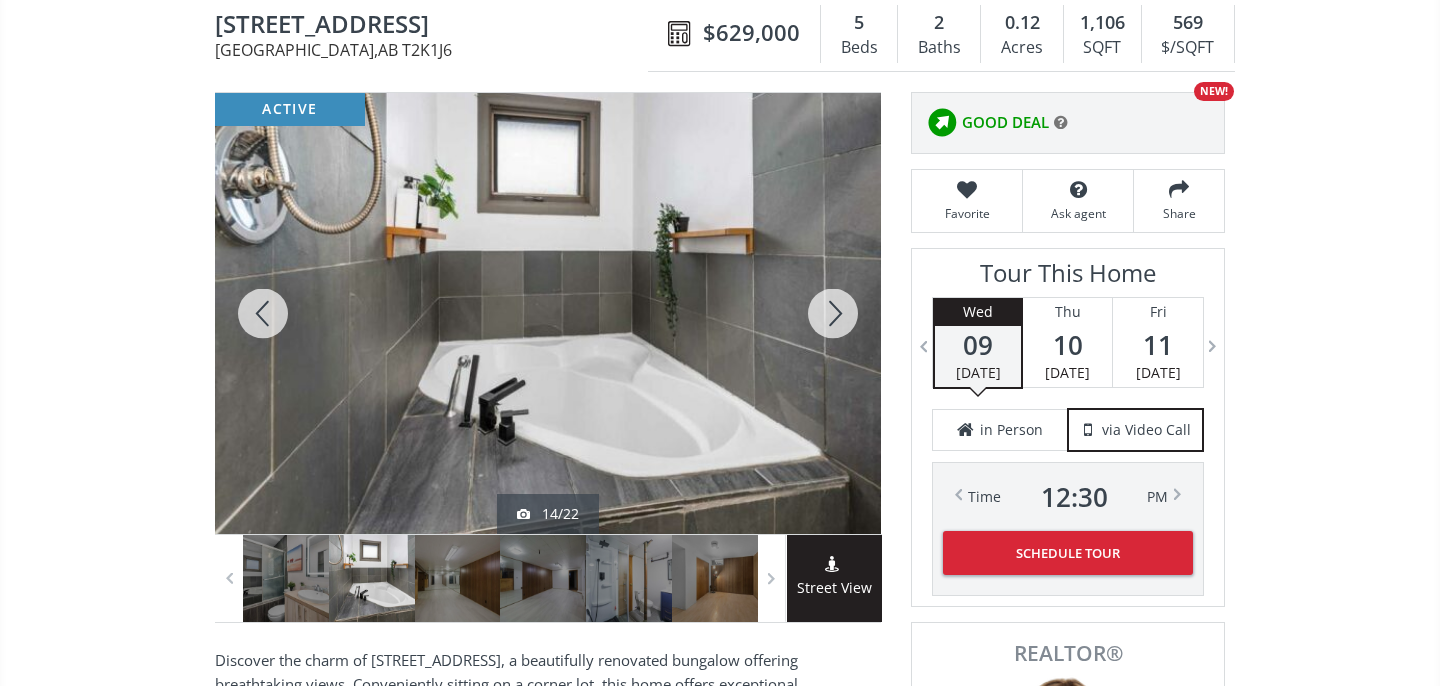 click at bounding box center [833, 313] 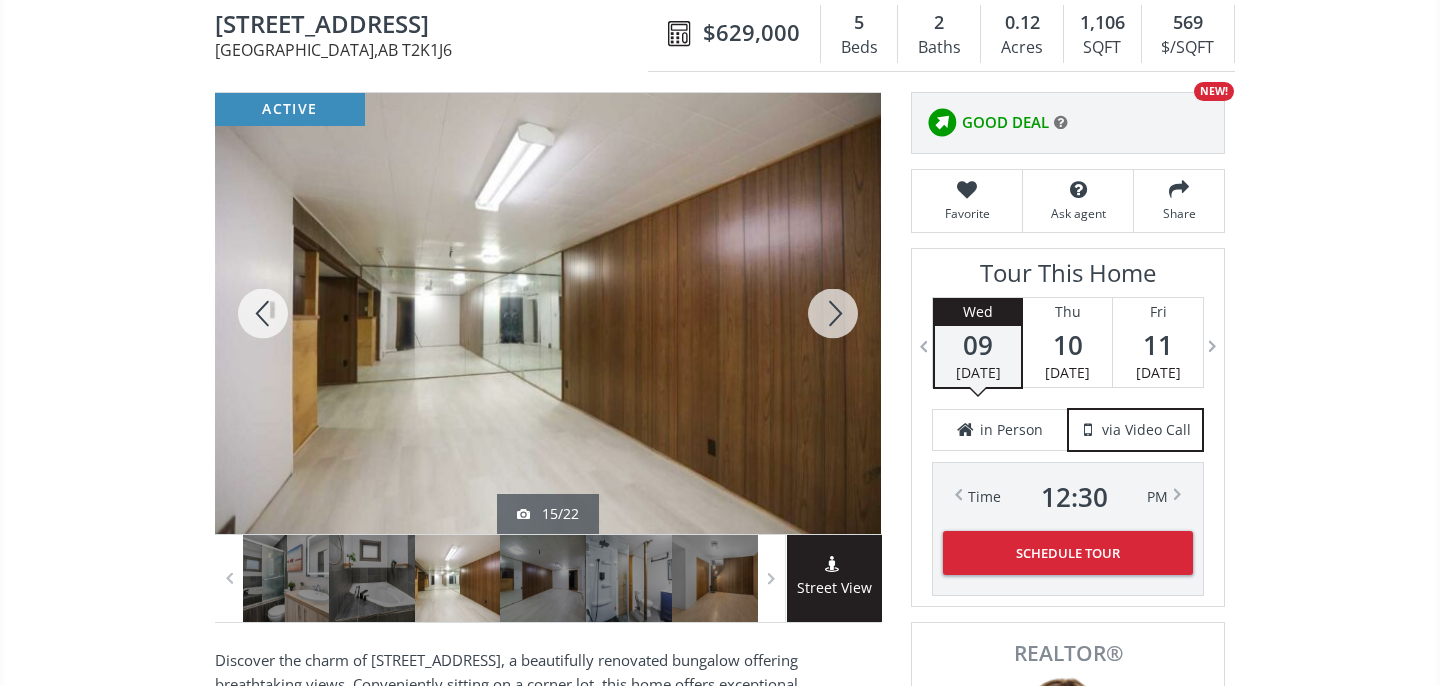 click at bounding box center (833, 313) 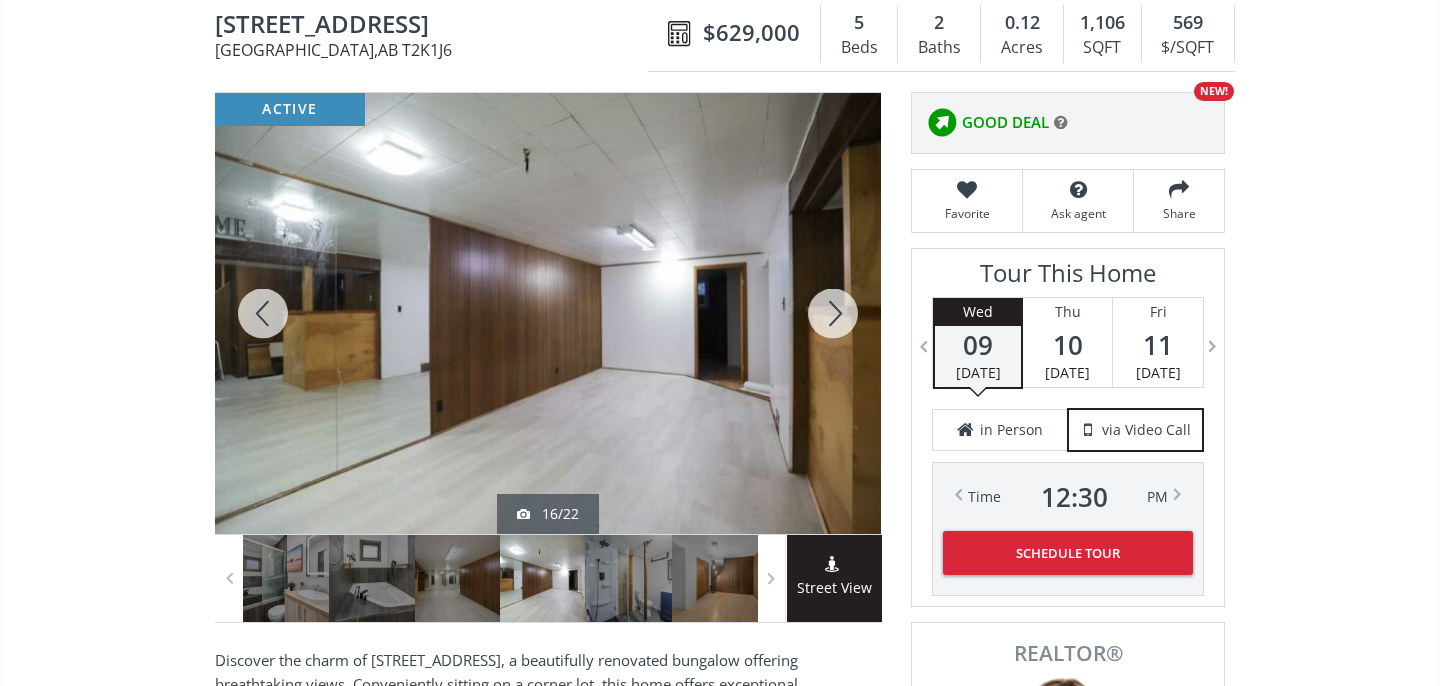 click at bounding box center (833, 313) 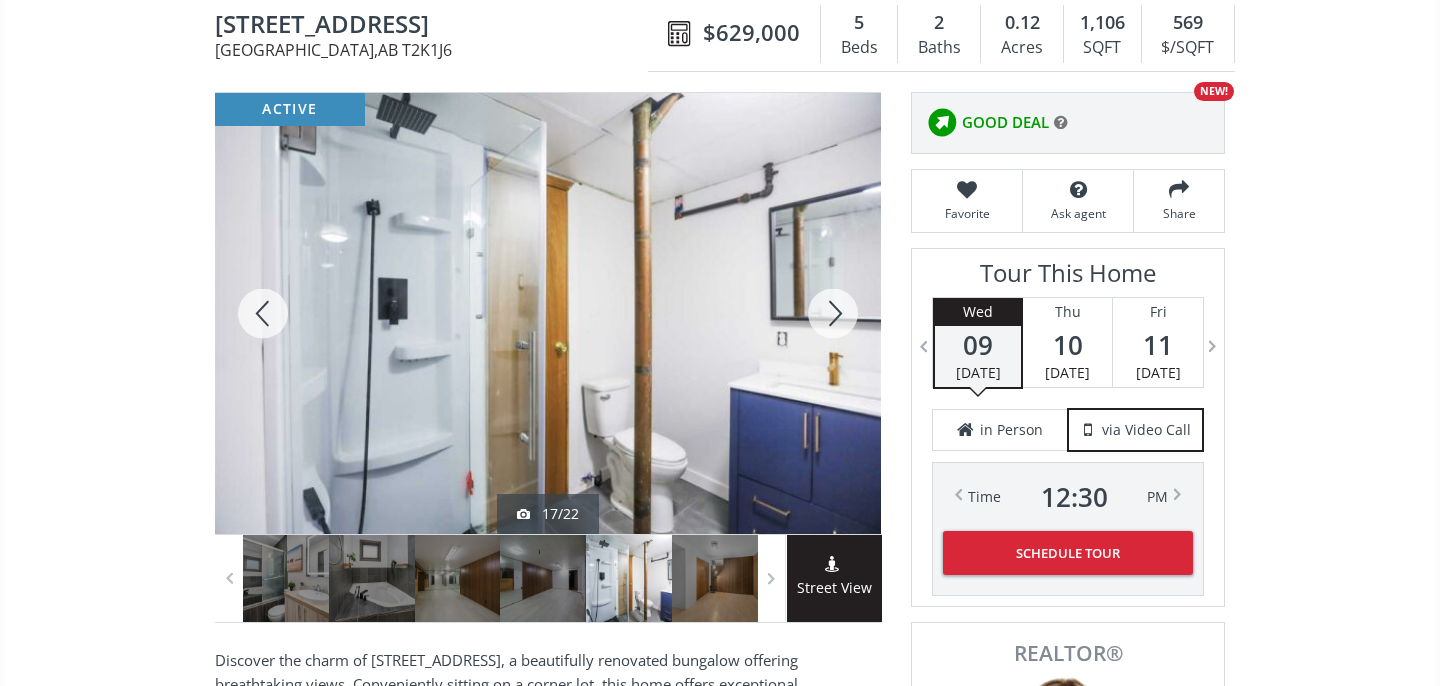 click at bounding box center (833, 313) 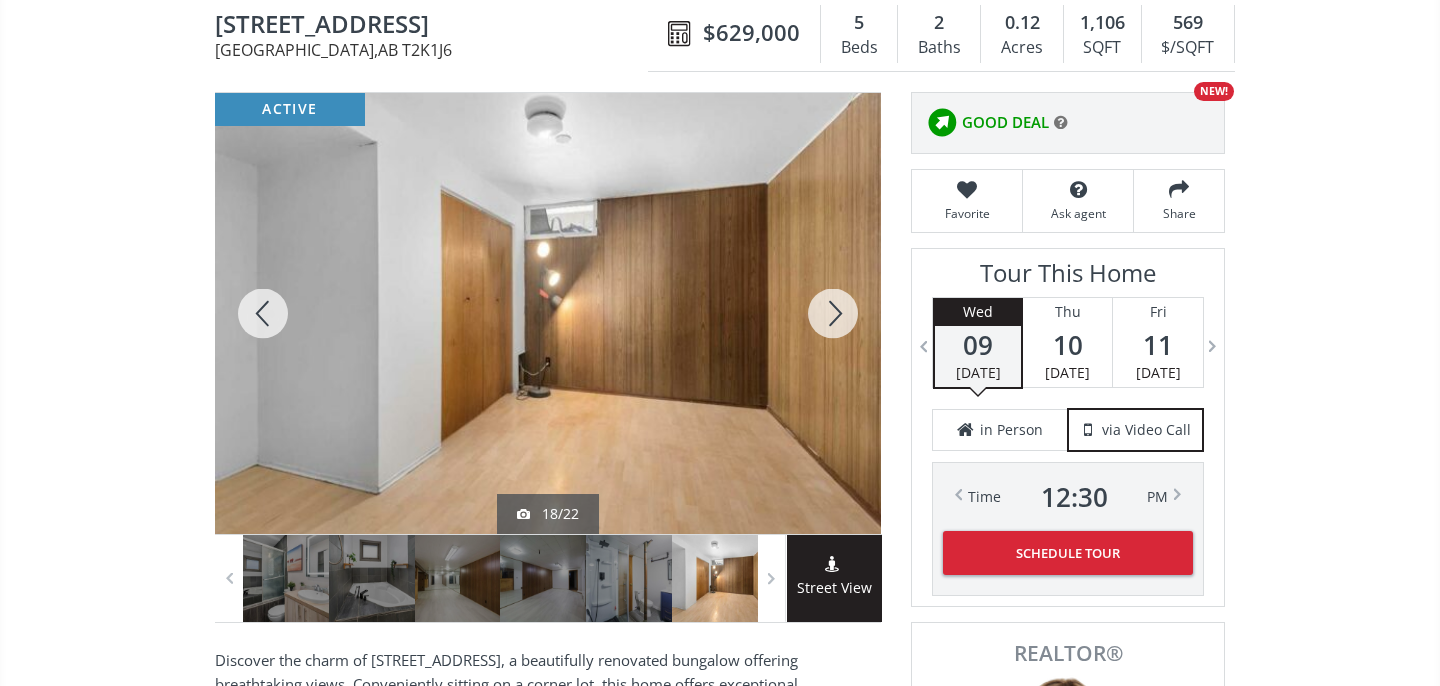 click at bounding box center (833, 313) 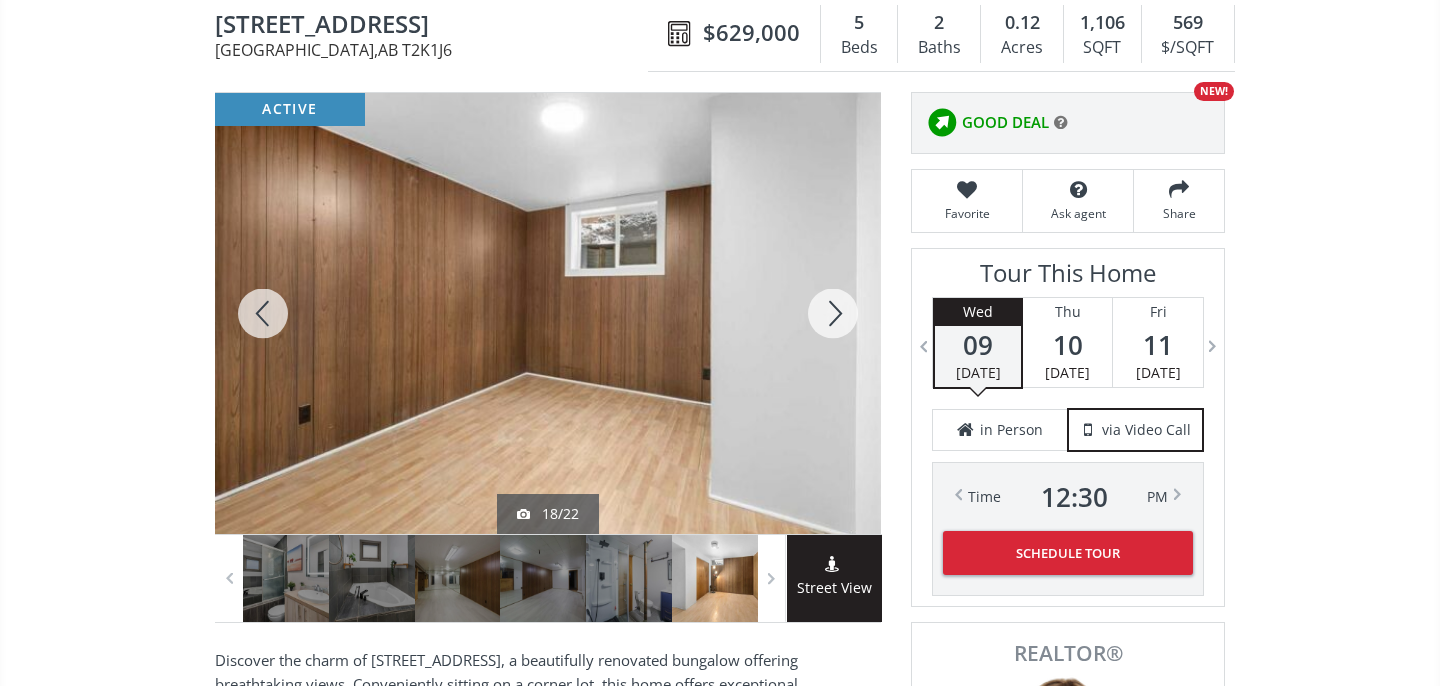 click at bounding box center [833, 313] 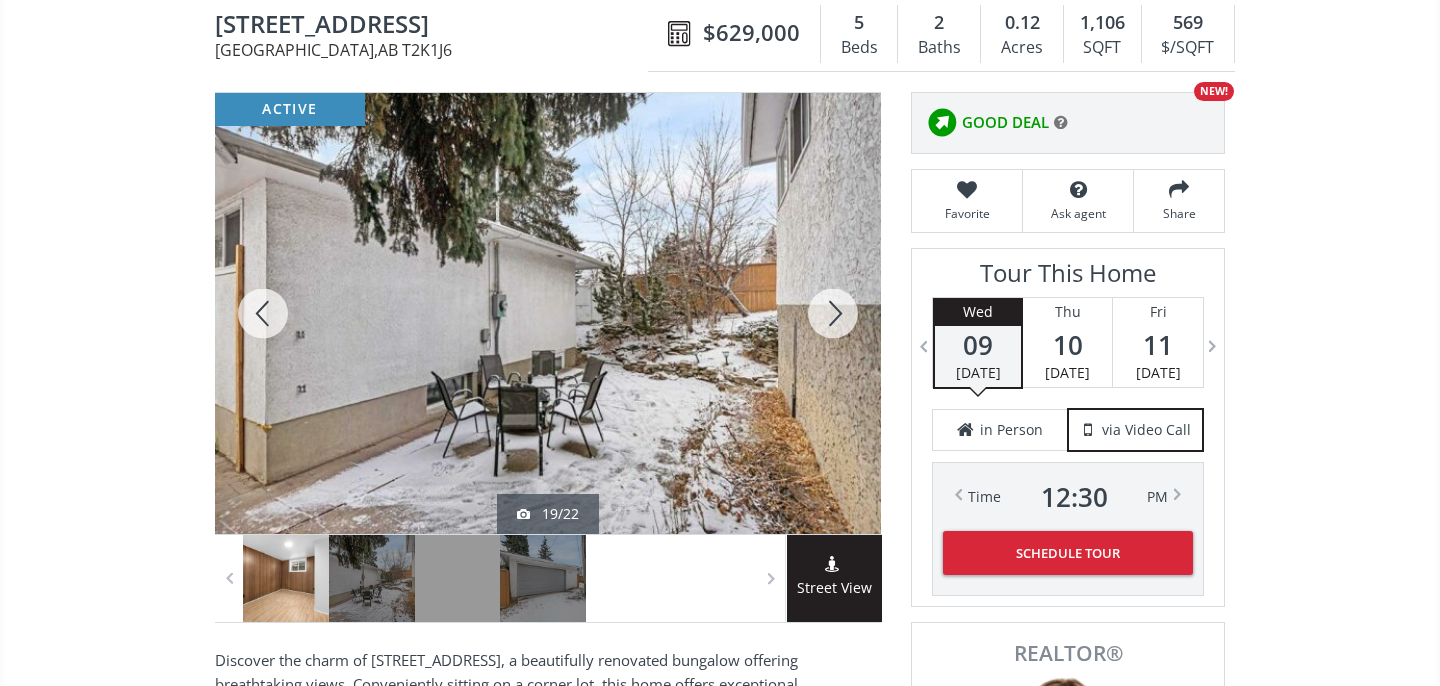 click at bounding box center (833, 313) 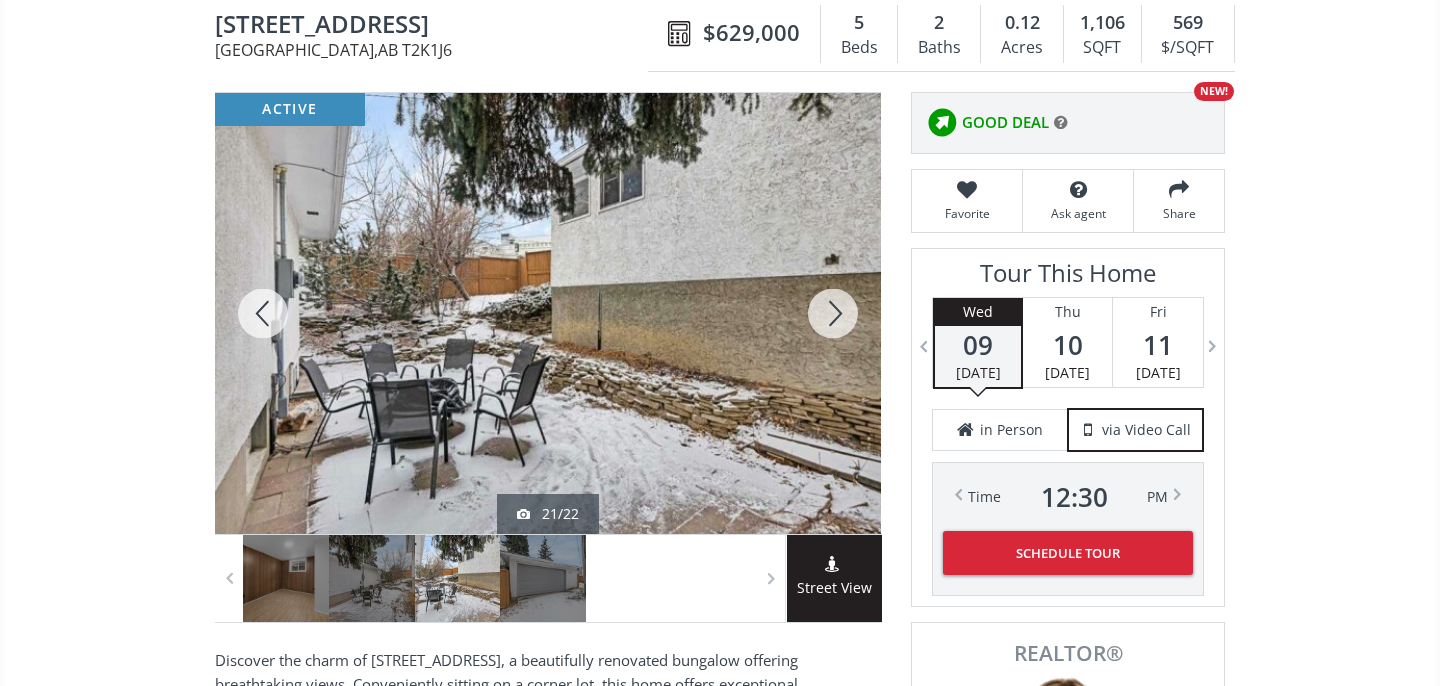 click at bounding box center (833, 313) 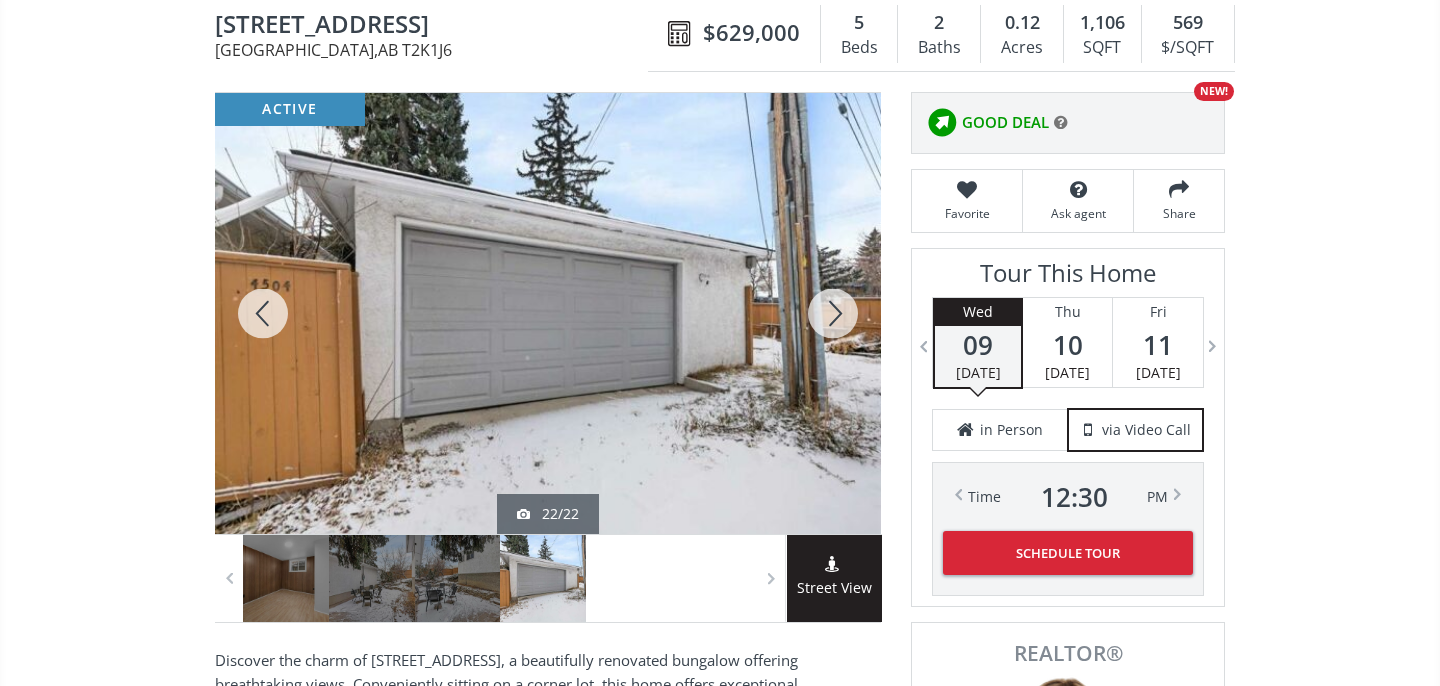 click at bounding box center [833, 313] 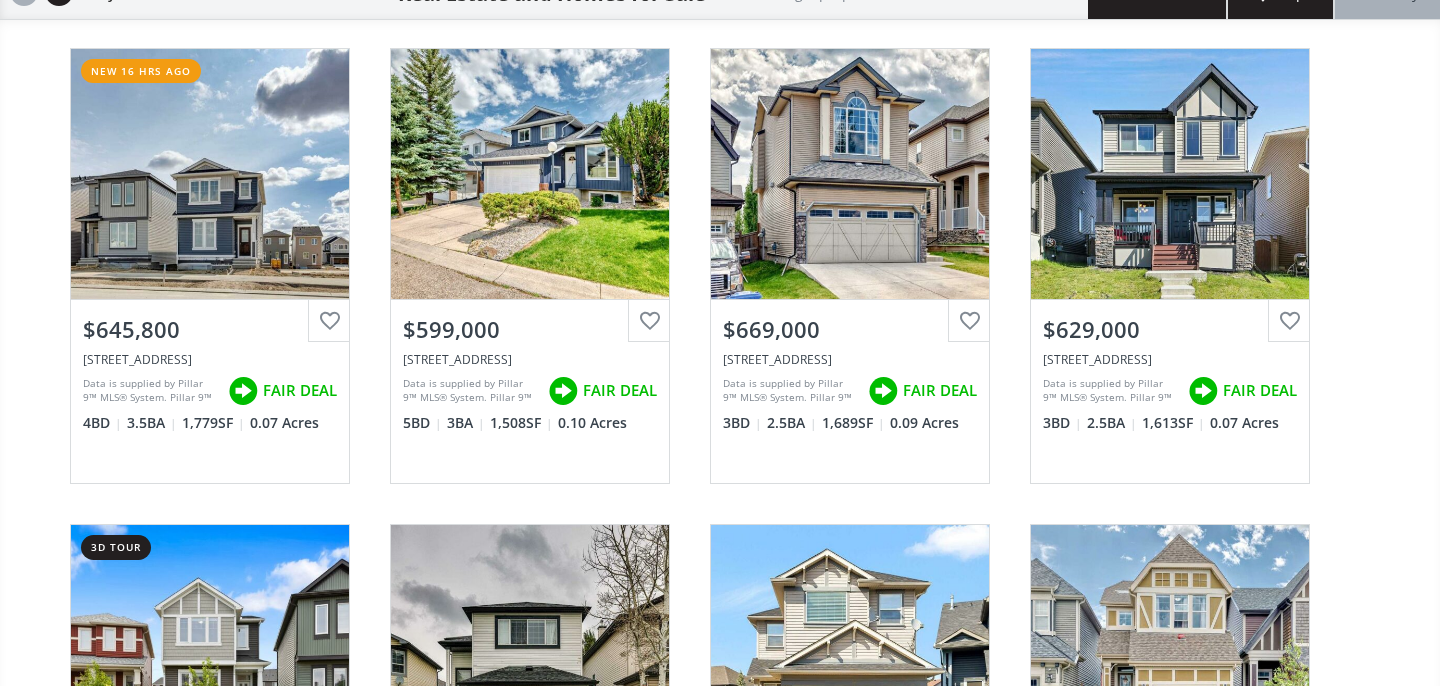 scroll, scrollTop: 1583, scrollLeft: 0, axis: vertical 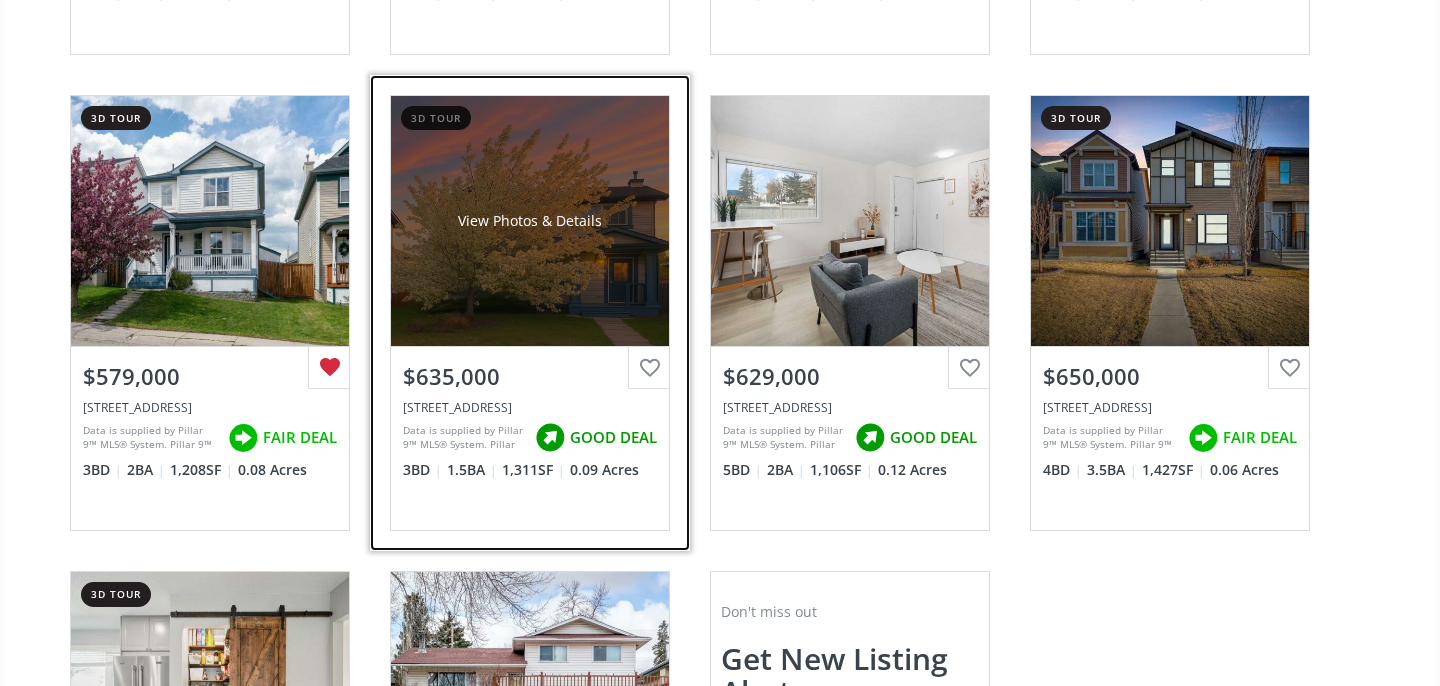 click on "View Photos & Details" at bounding box center (530, 221) 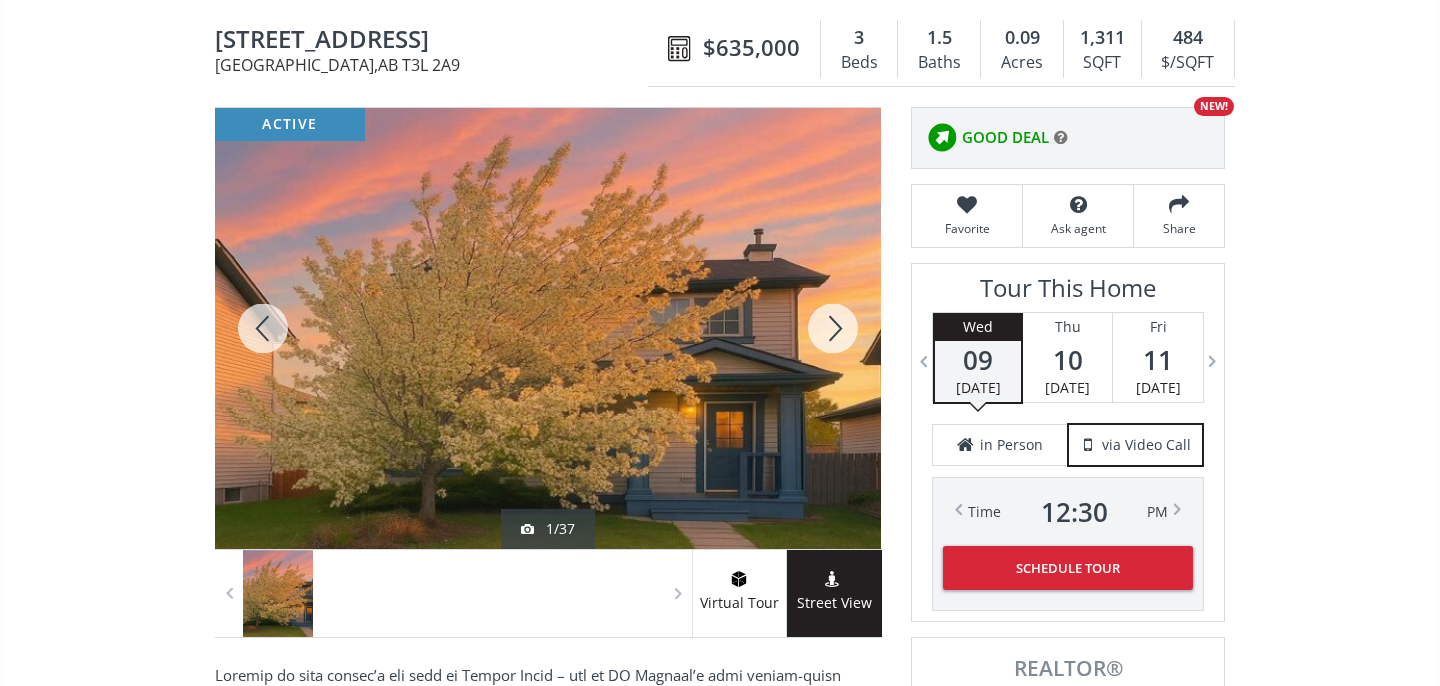 scroll, scrollTop: 184, scrollLeft: 0, axis: vertical 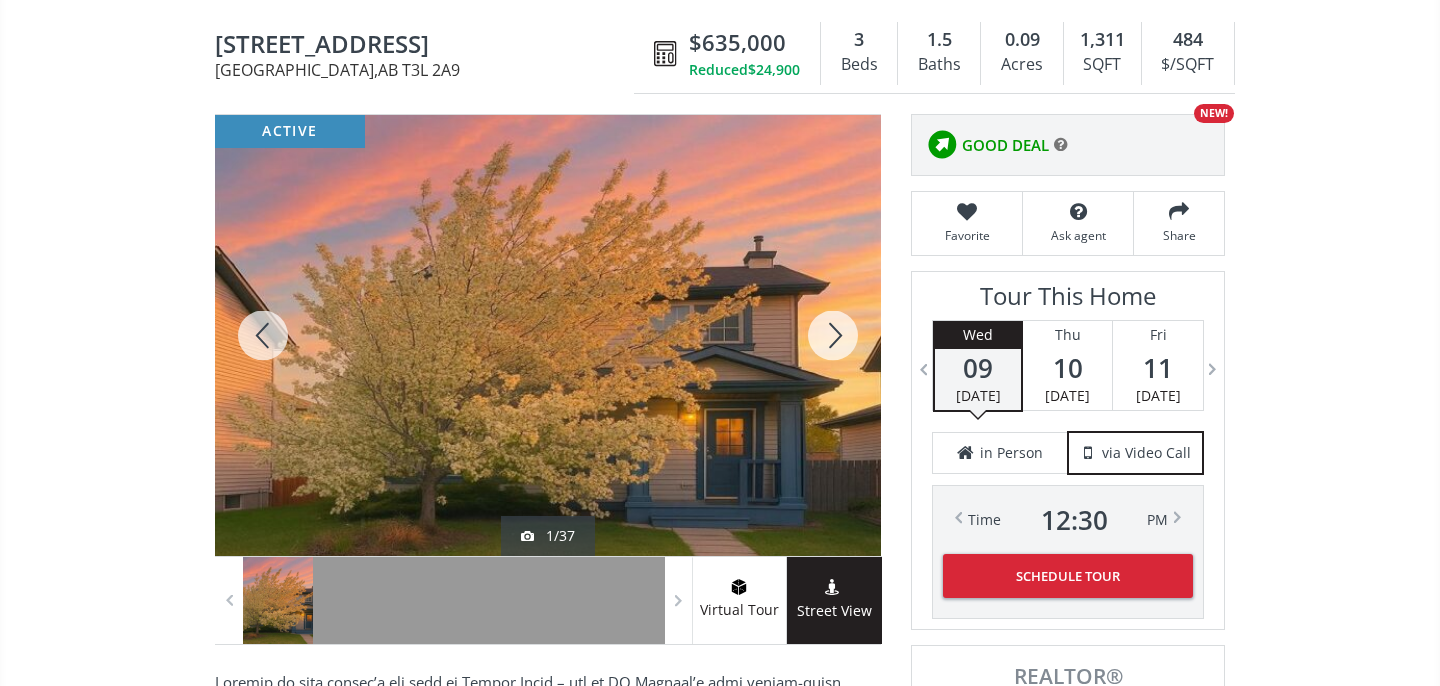 click at bounding box center (833, 335) 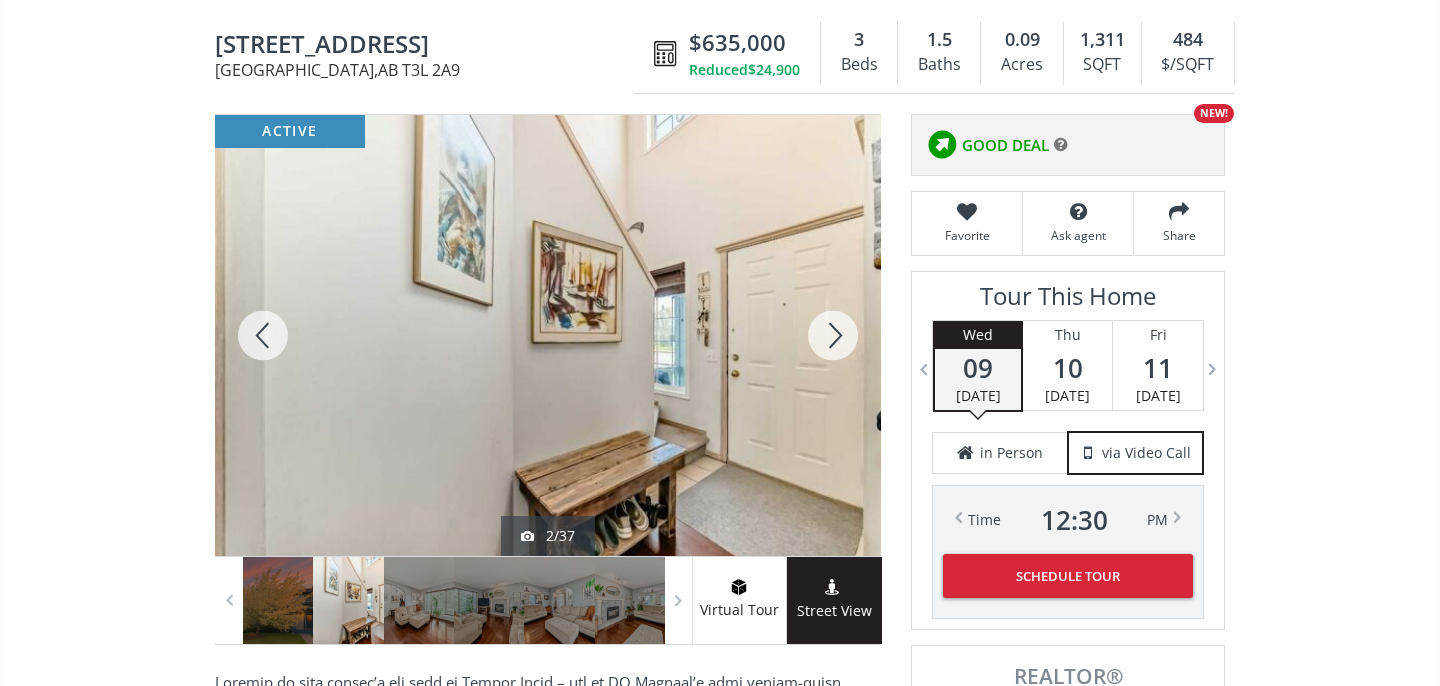 click at bounding box center [833, 335] 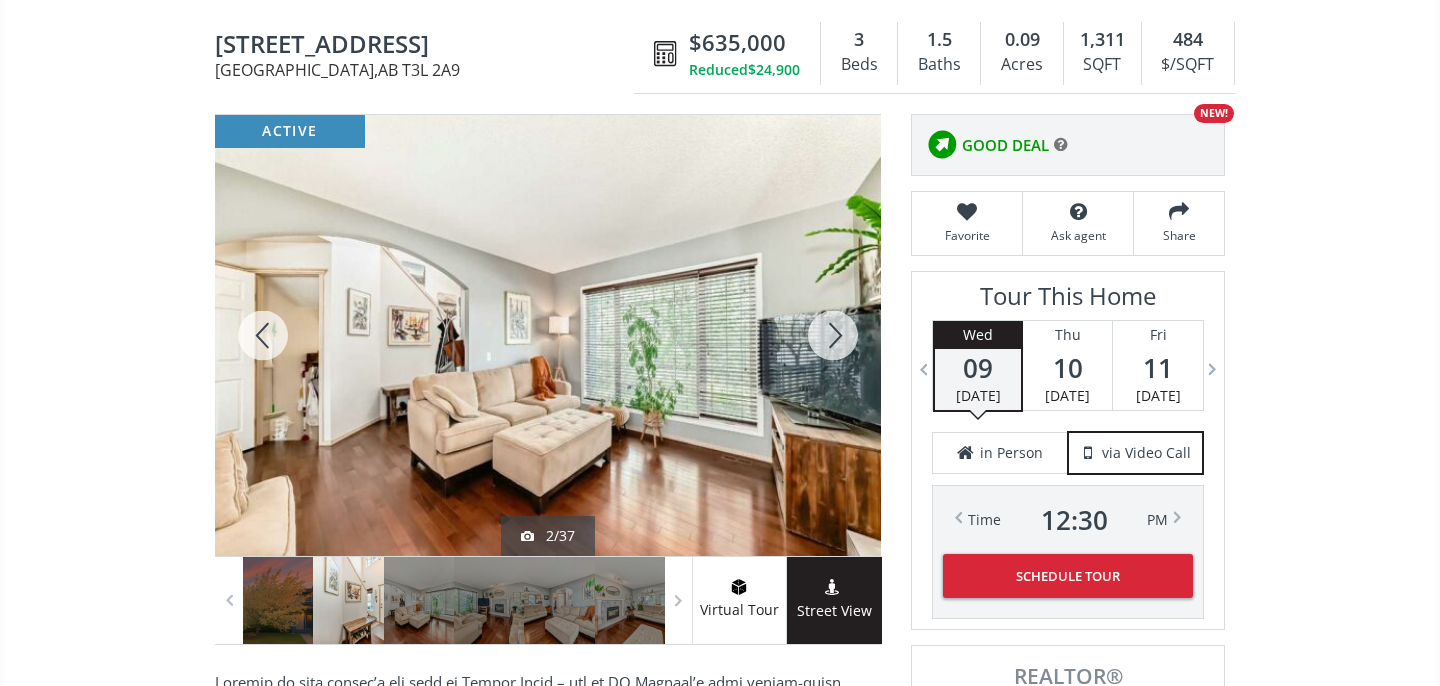 click at bounding box center [833, 335] 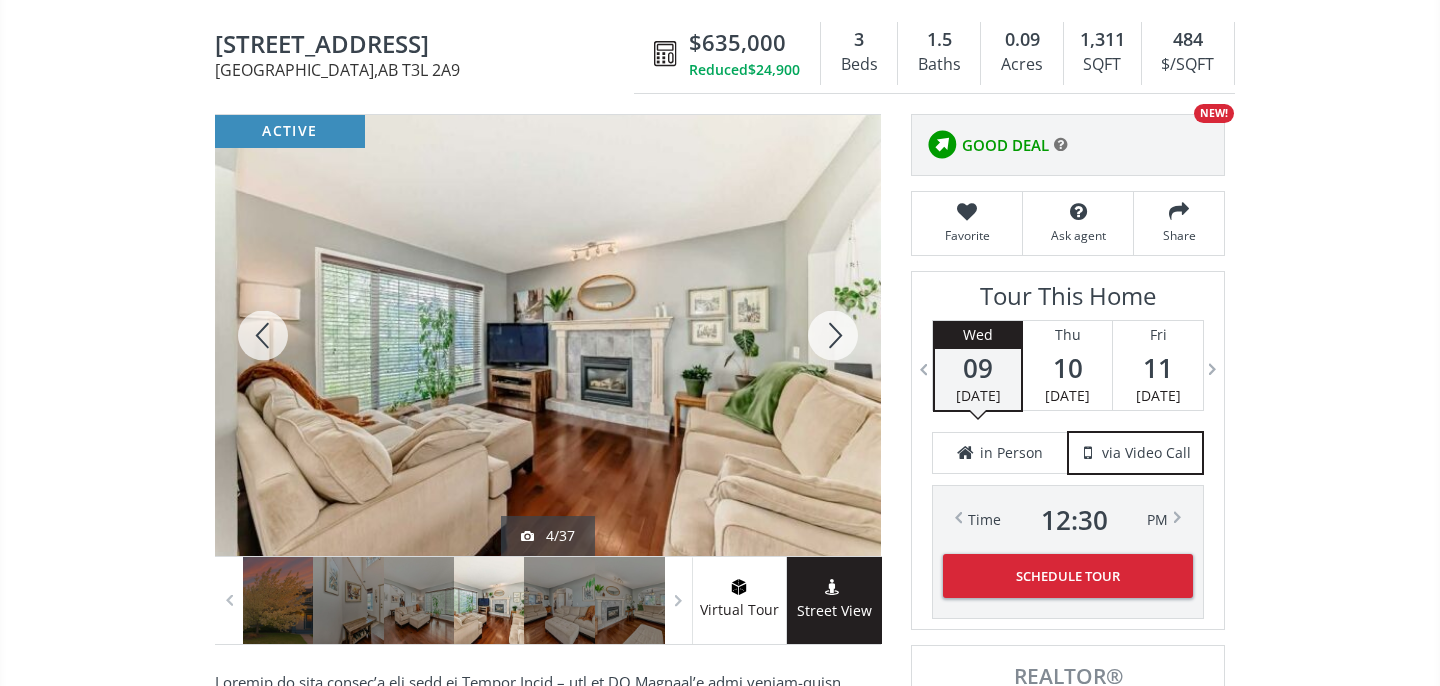 click at bounding box center [263, 335] 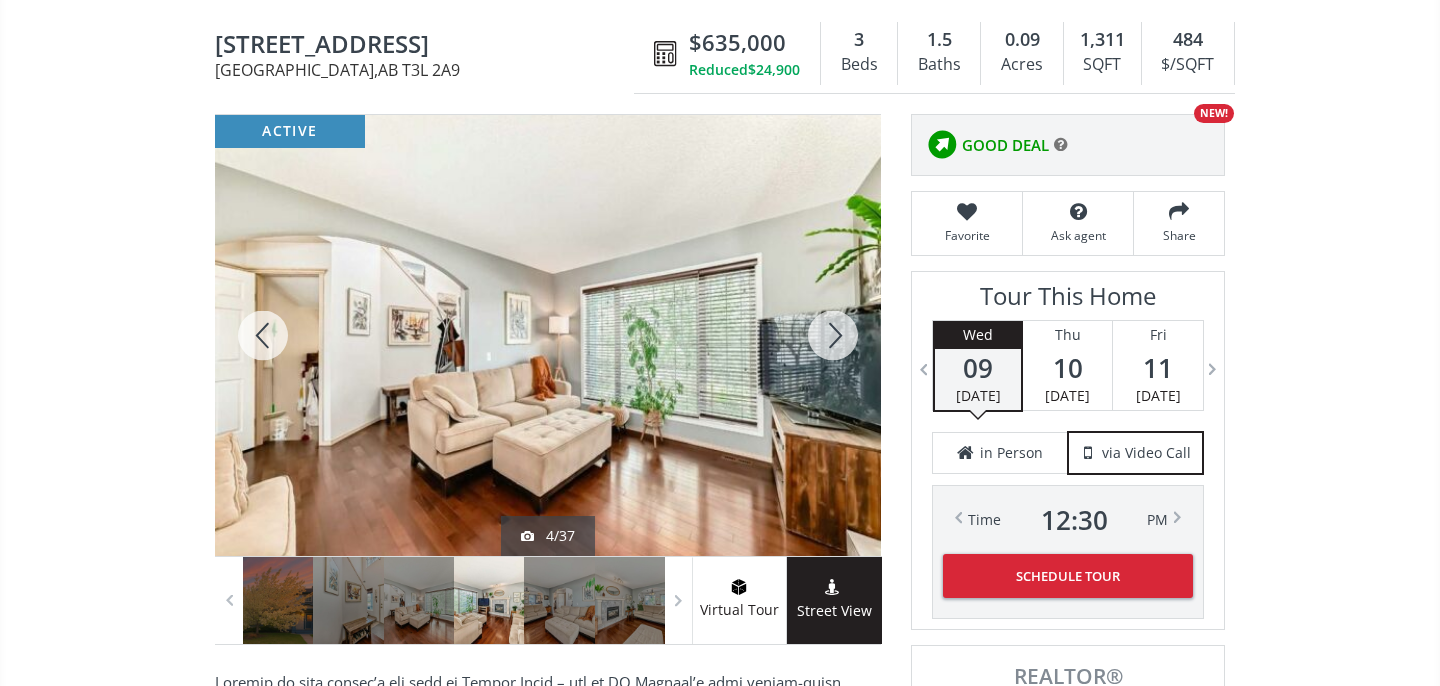 click at bounding box center (263, 335) 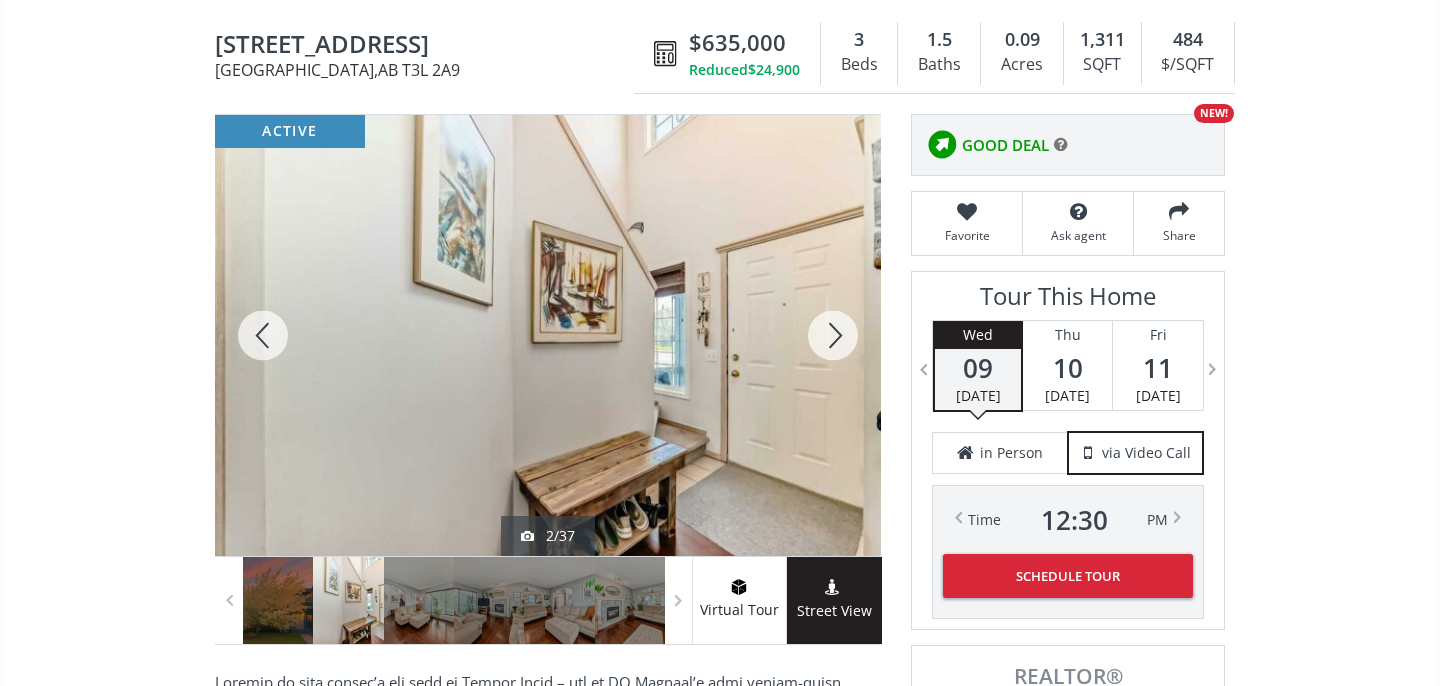 click at bounding box center [833, 335] 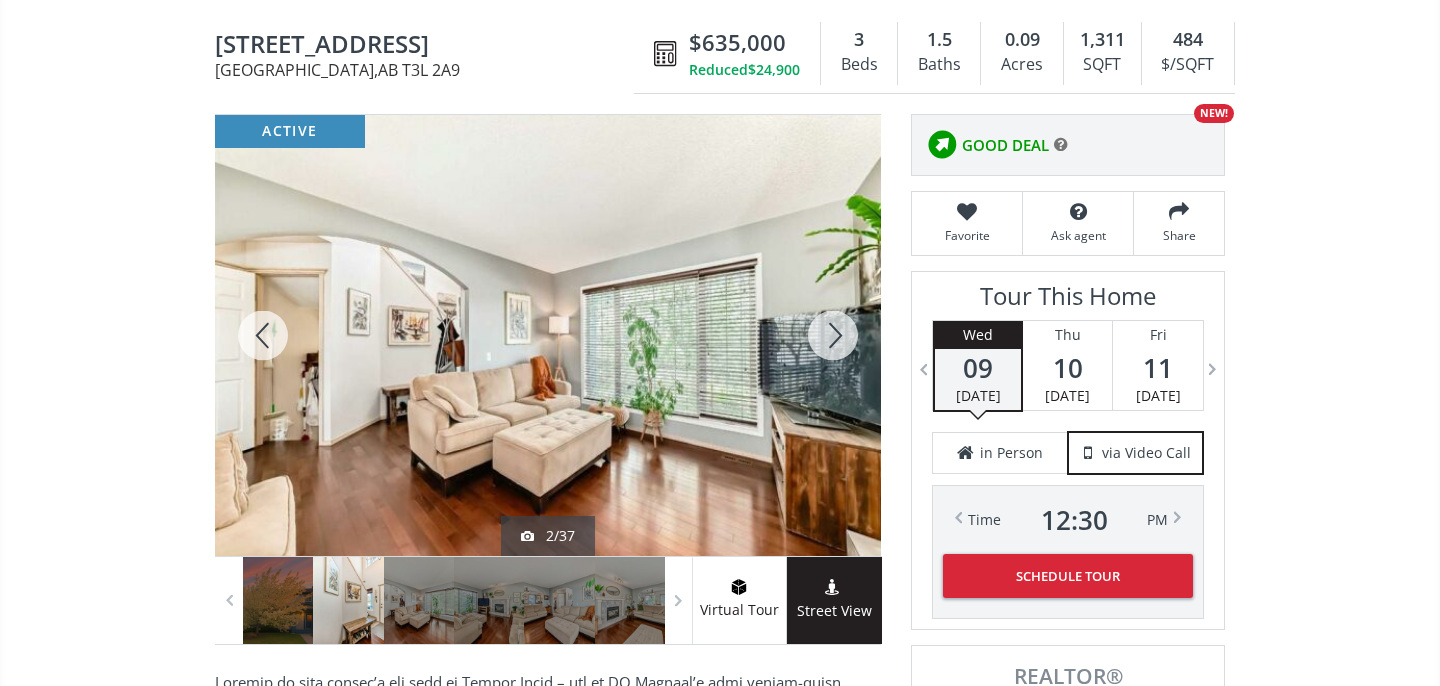 click at bounding box center (833, 335) 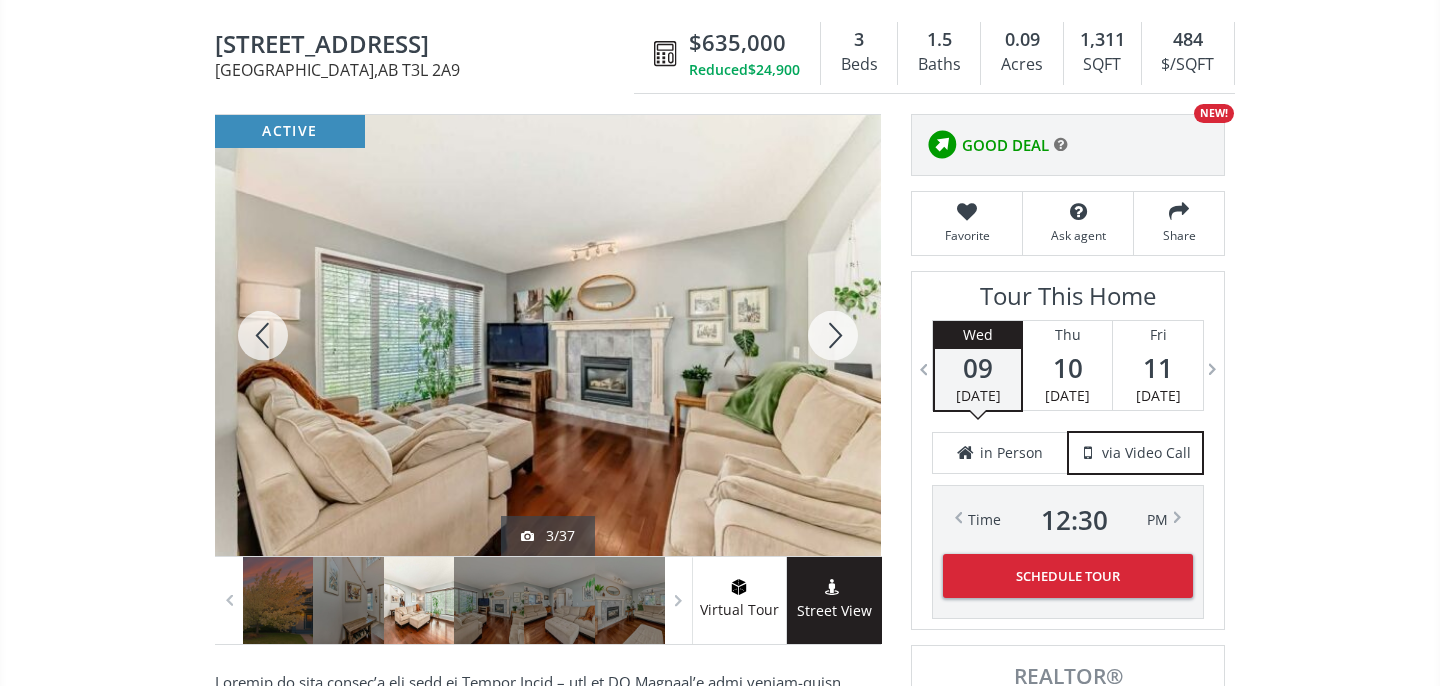 click at bounding box center (833, 335) 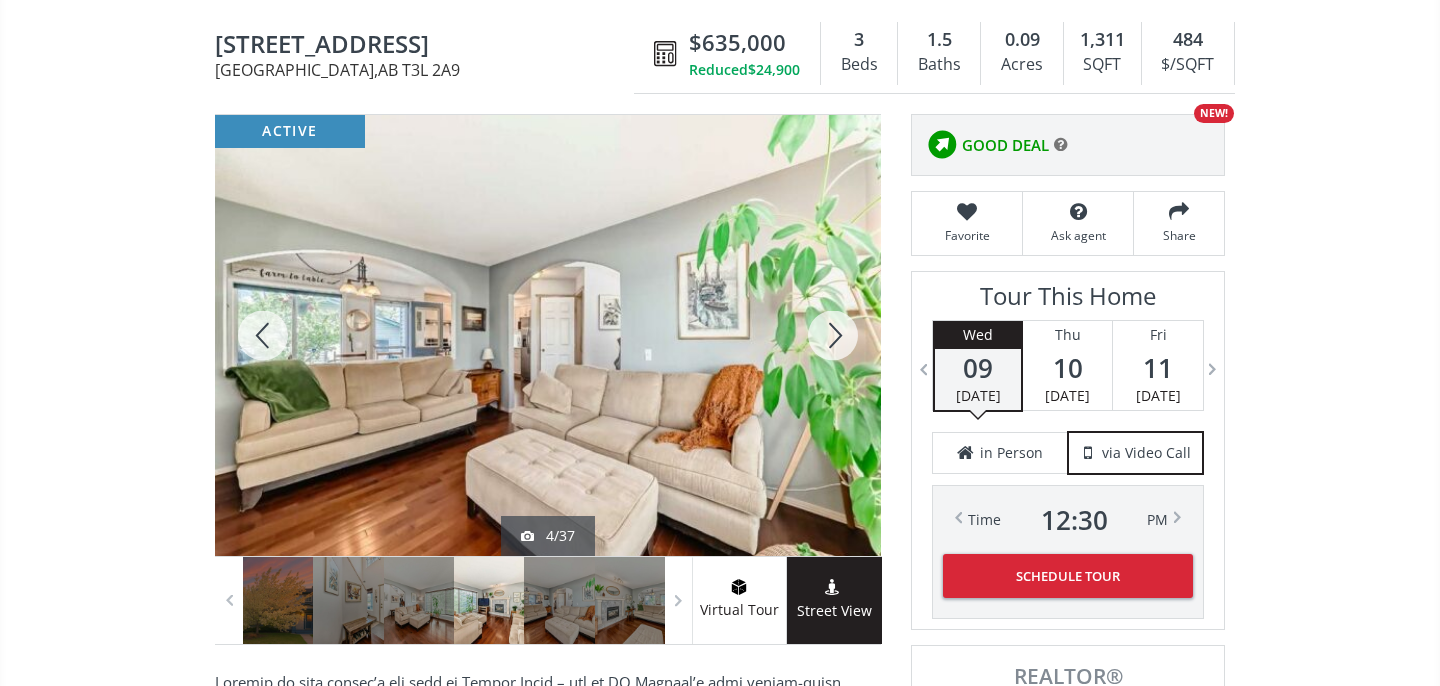 click at bounding box center [833, 335] 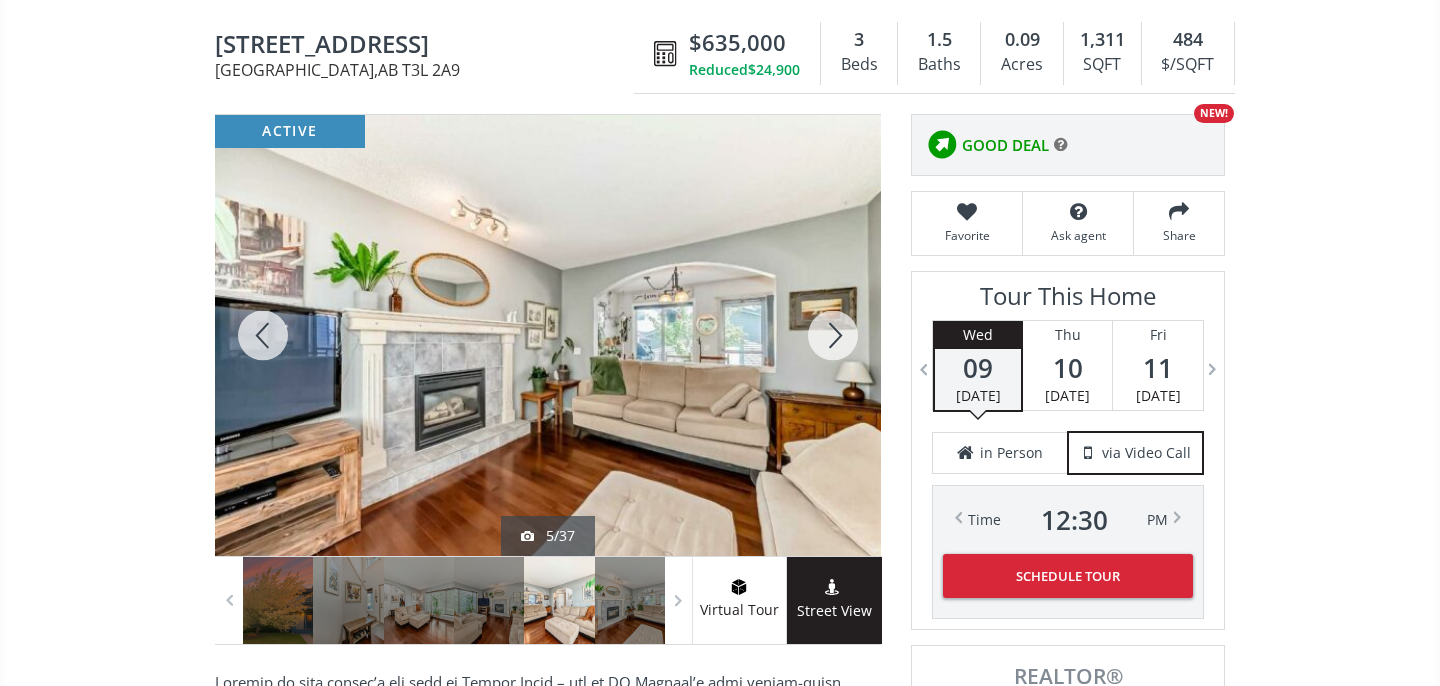 click at bounding box center [833, 335] 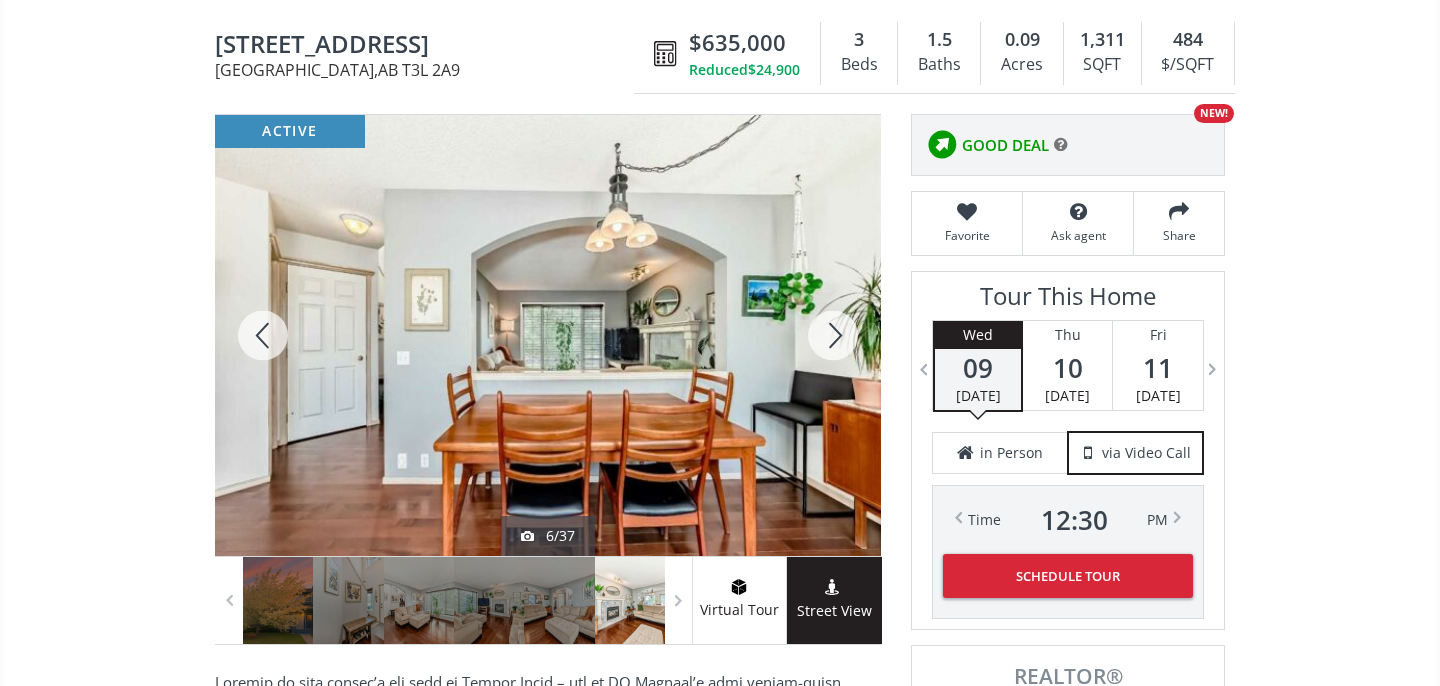 click at bounding box center [833, 335] 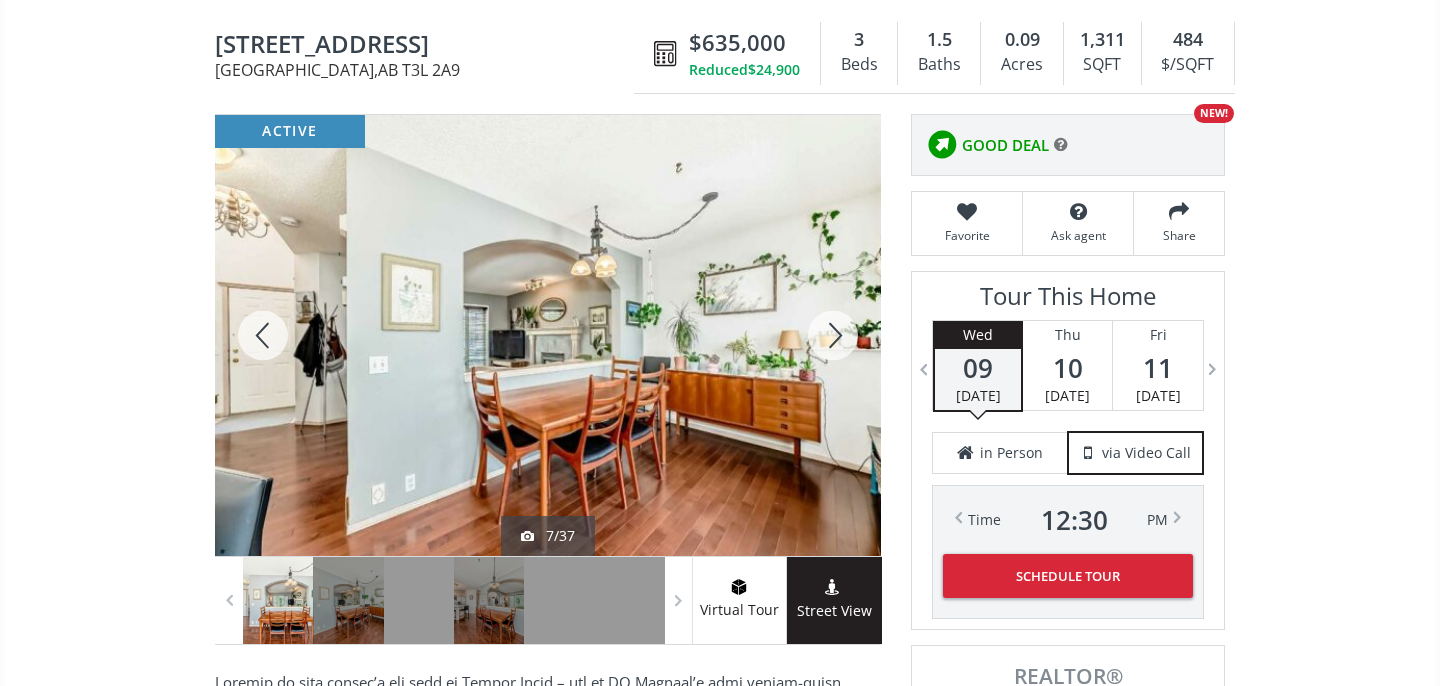 click at bounding box center [833, 335] 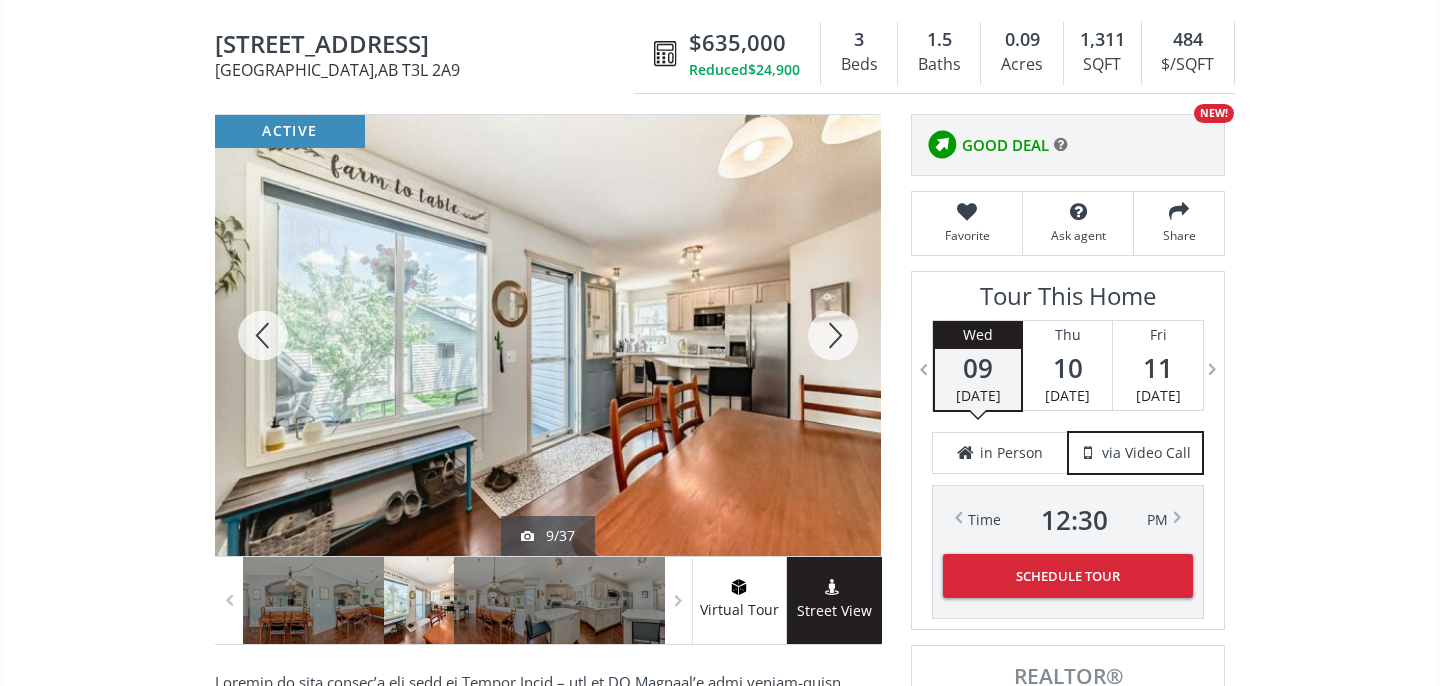 click at bounding box center [833, 335] 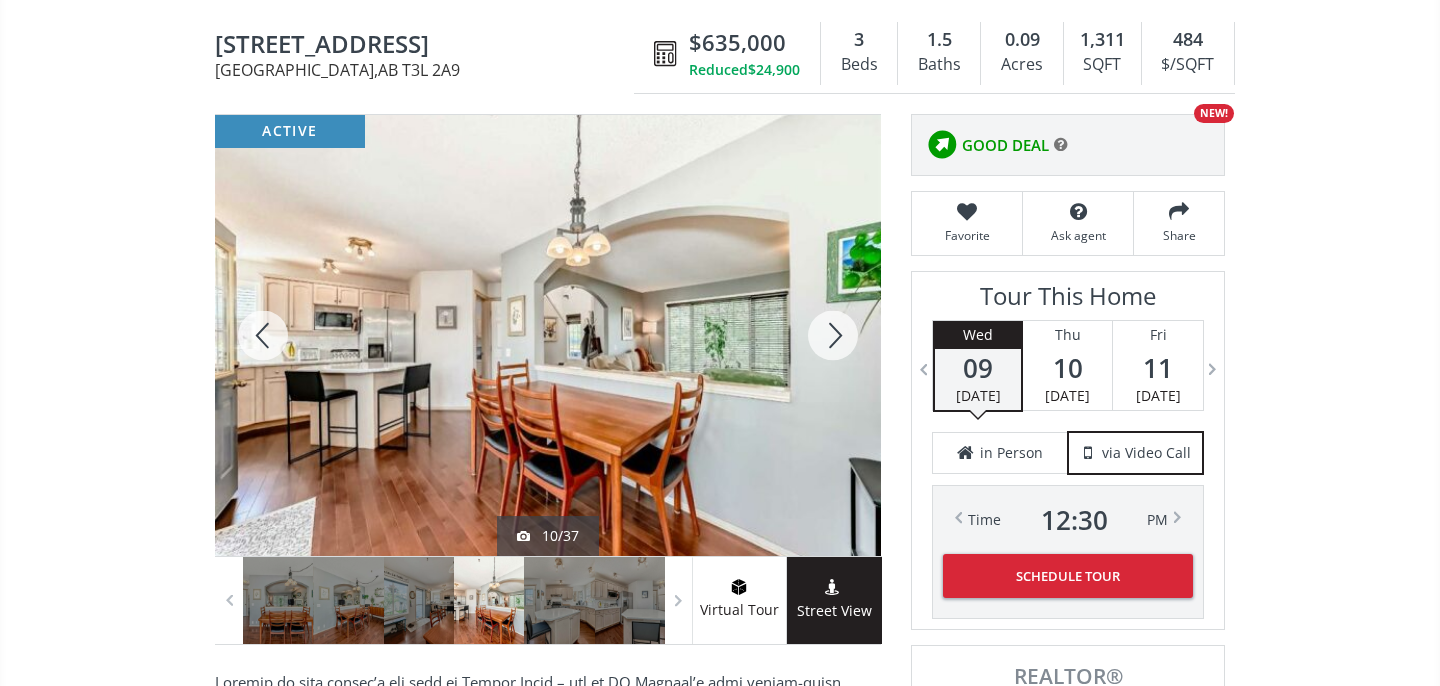 click at bounding box center (833, 335) 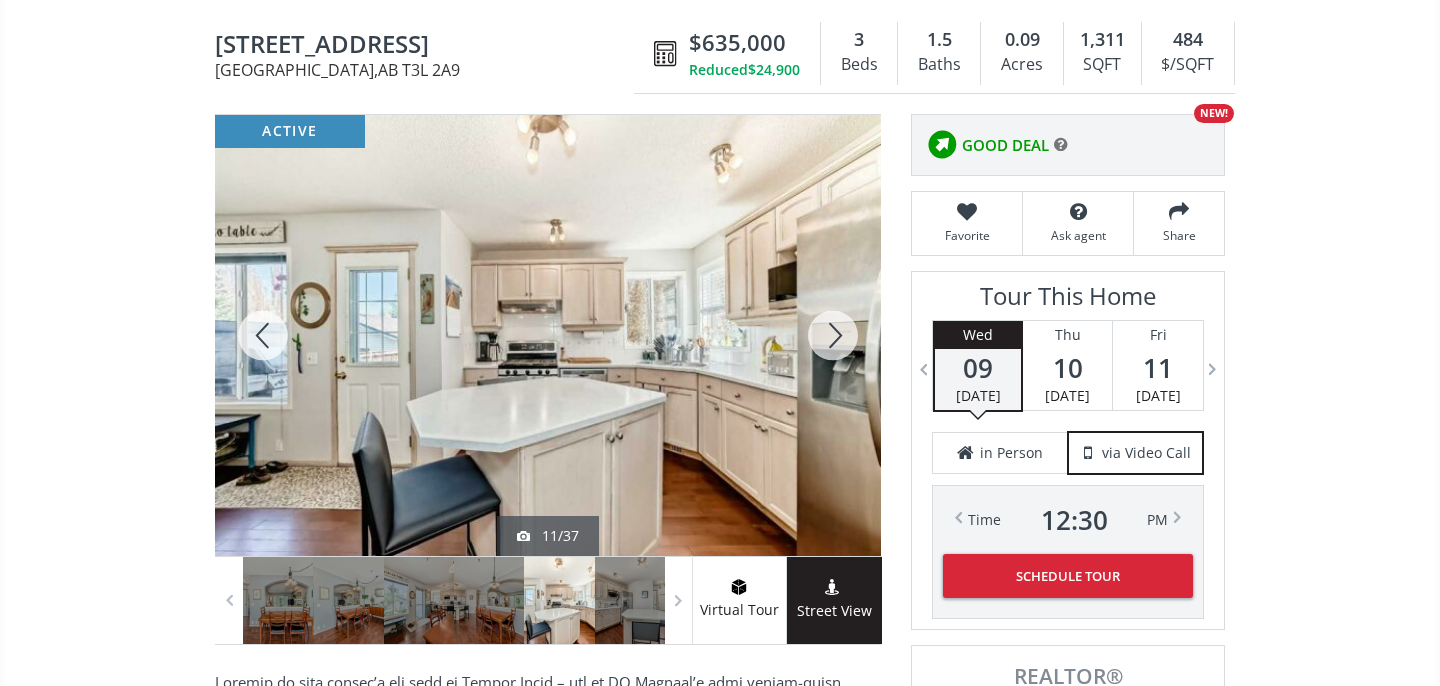 click at bounding box center (833, 335) 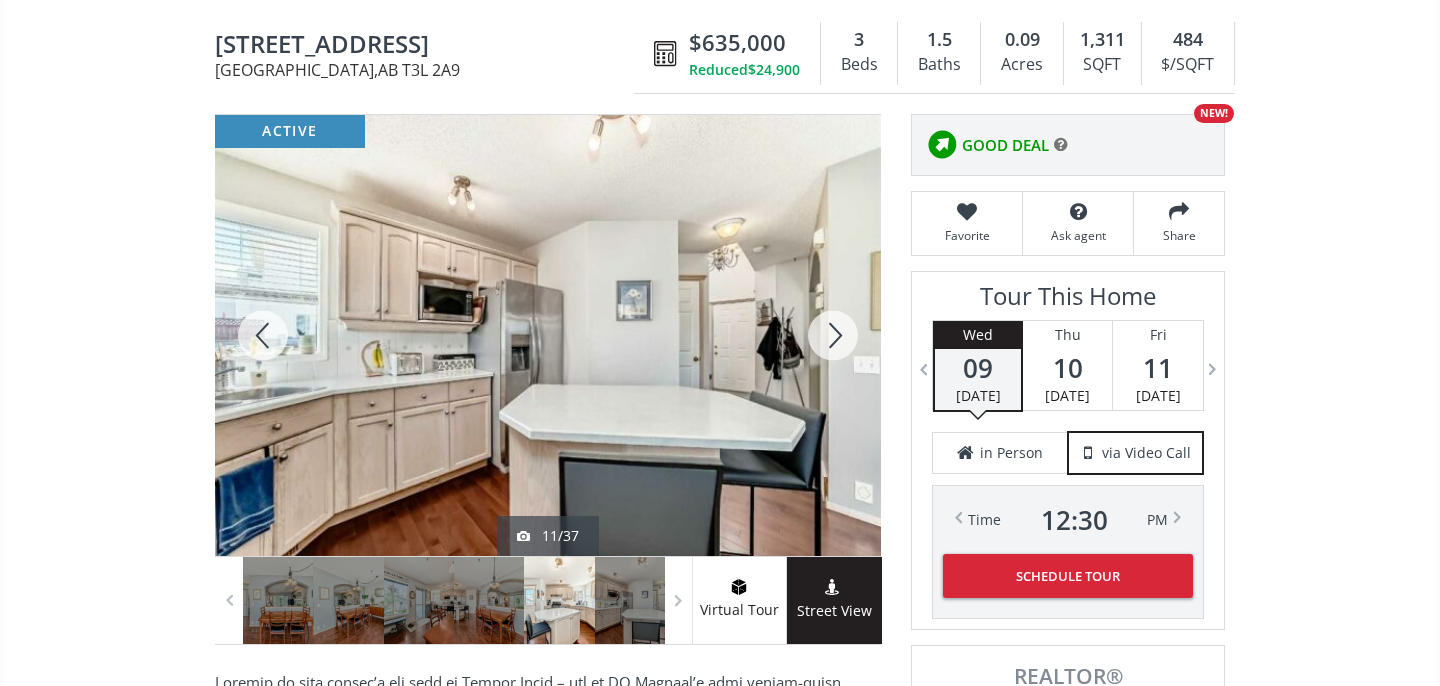 click at bounding box center [833, 335] 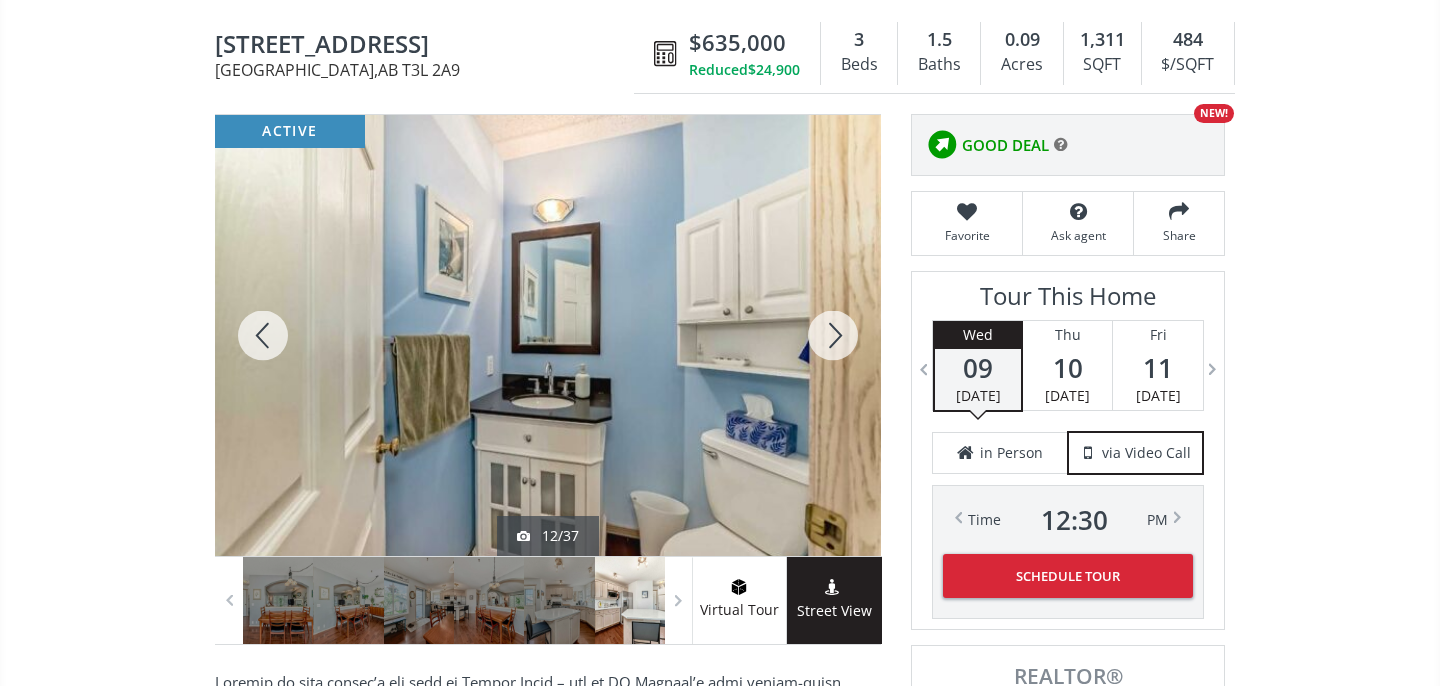 click at bounding box center [833, 335] 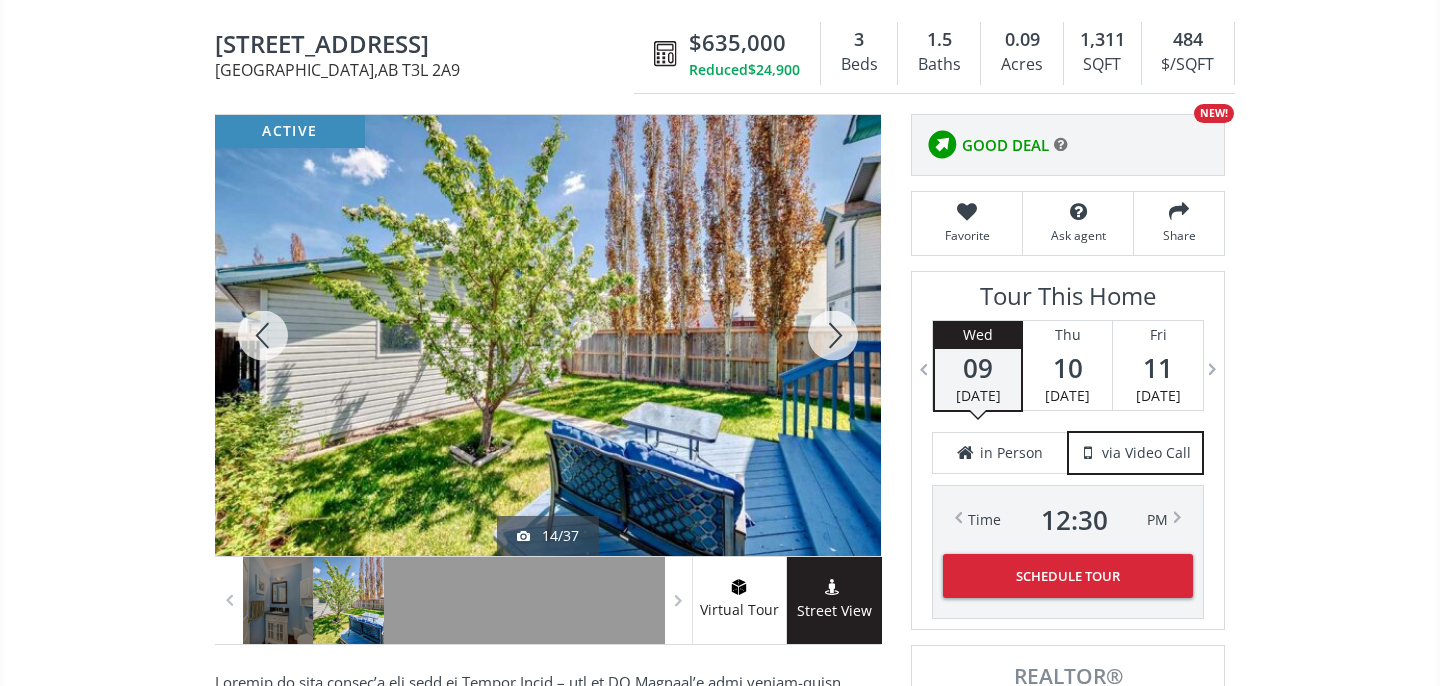 click at bounding box center (833, 335) 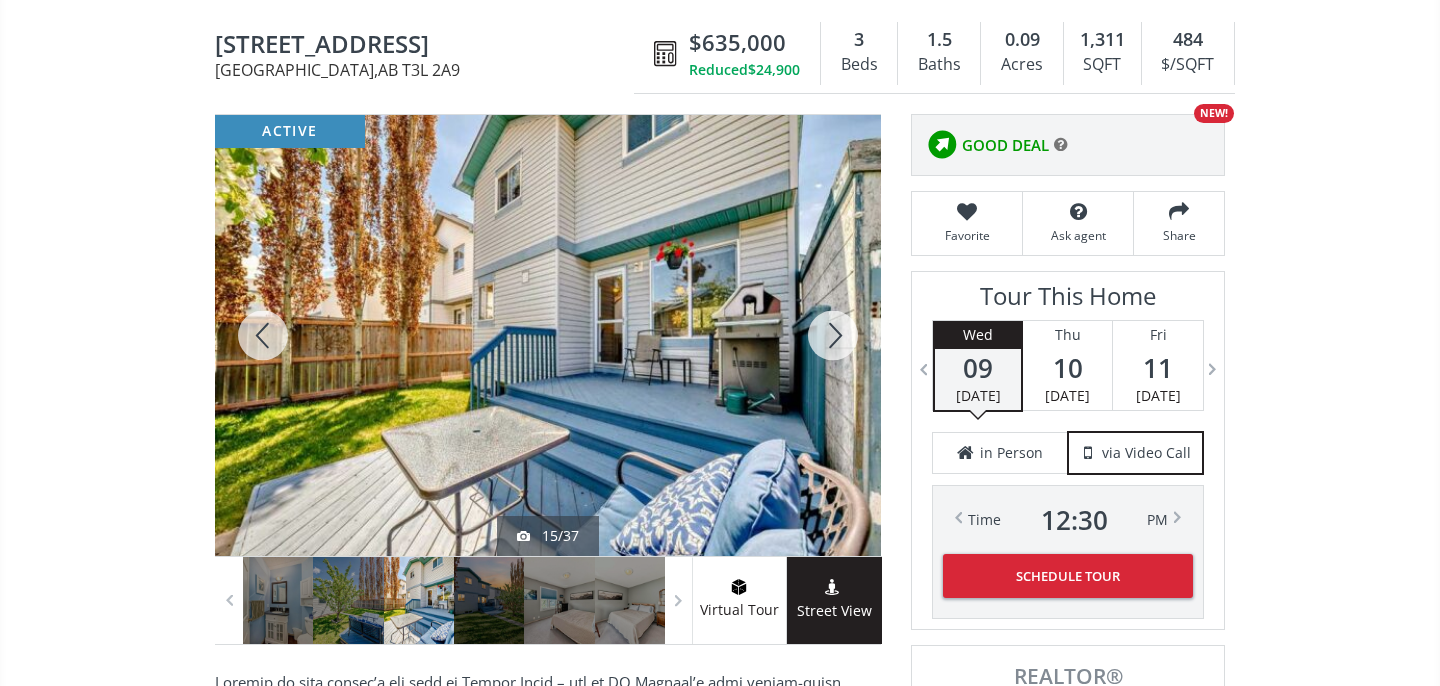 click at bounding box center (263, 335) 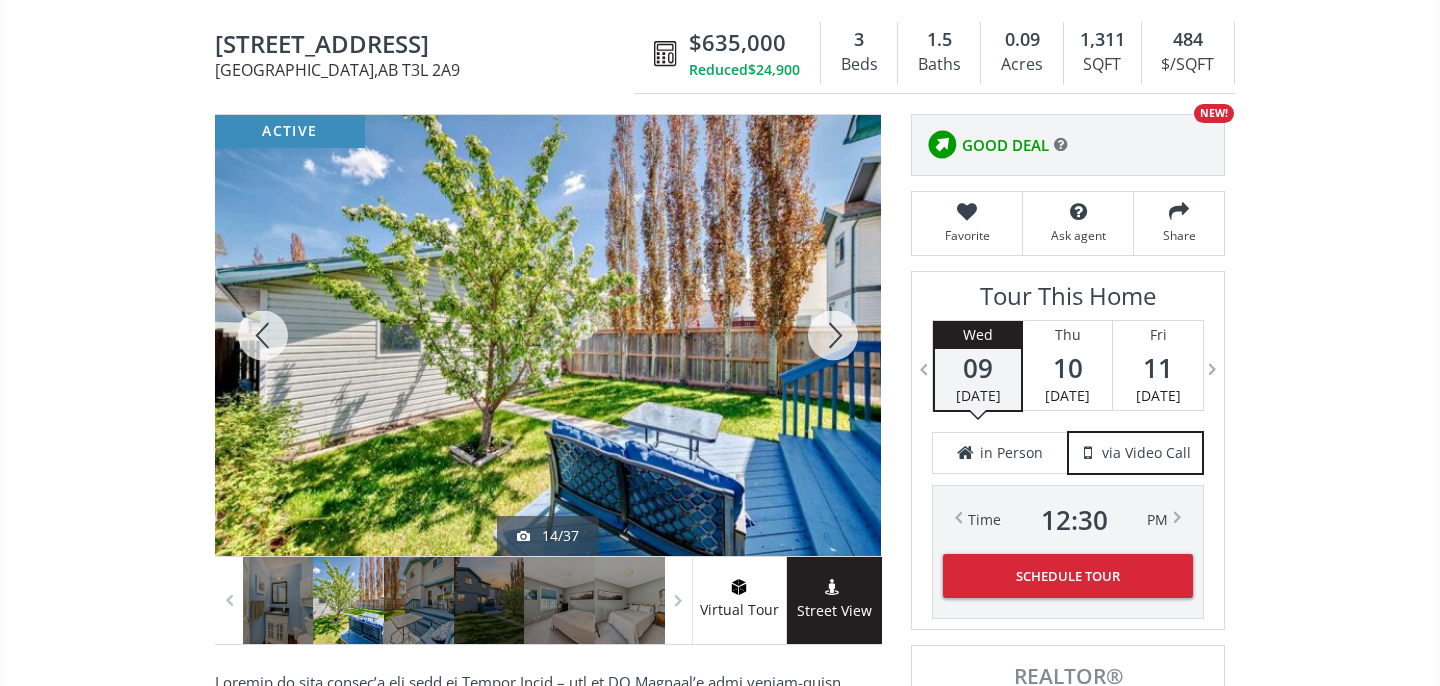 click at bounding box center [833, 335] 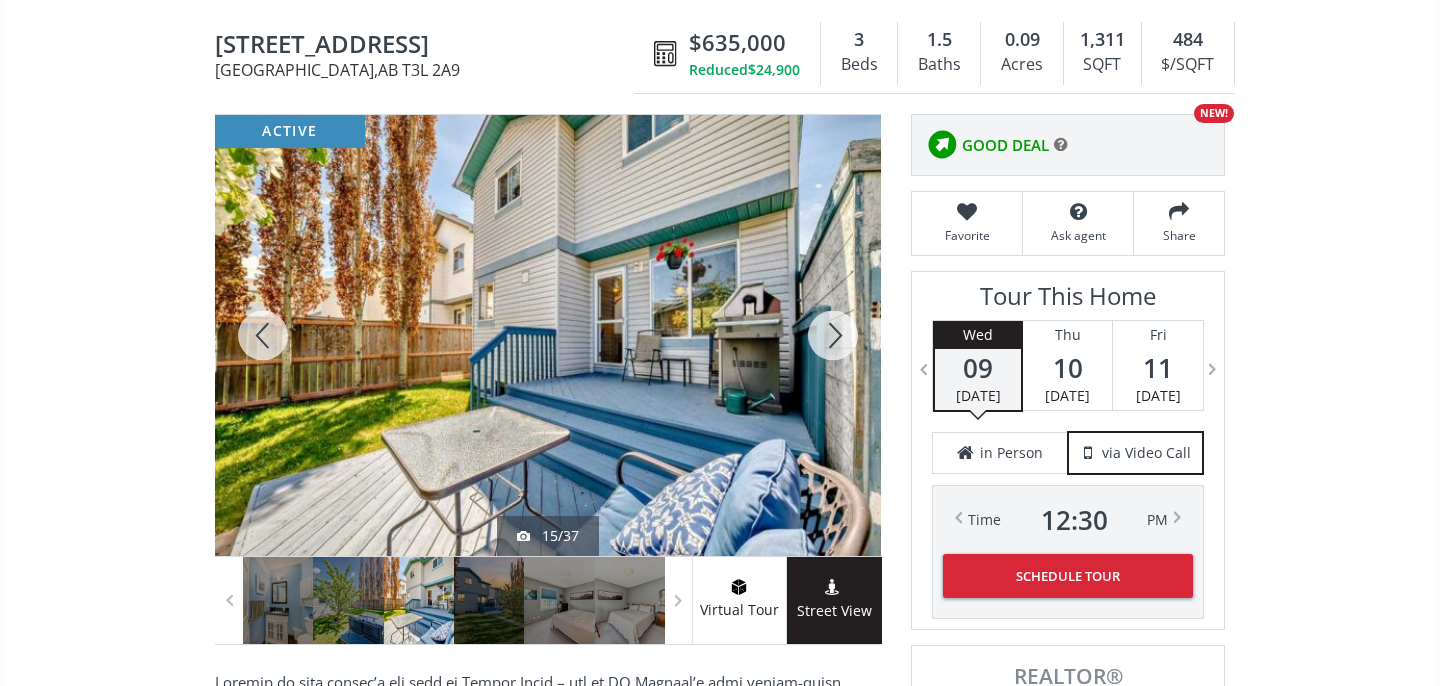 click at bounding box center [833, 335] 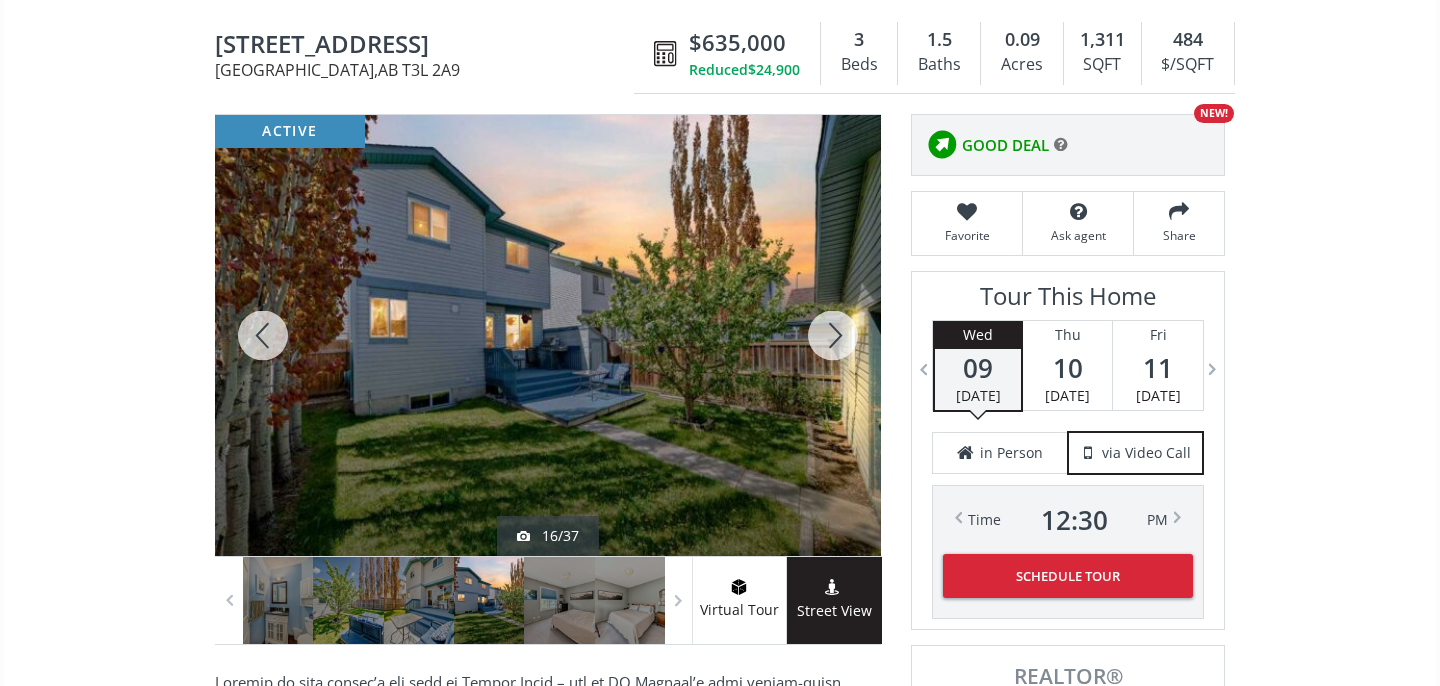 click at bounding box center [833, 335] 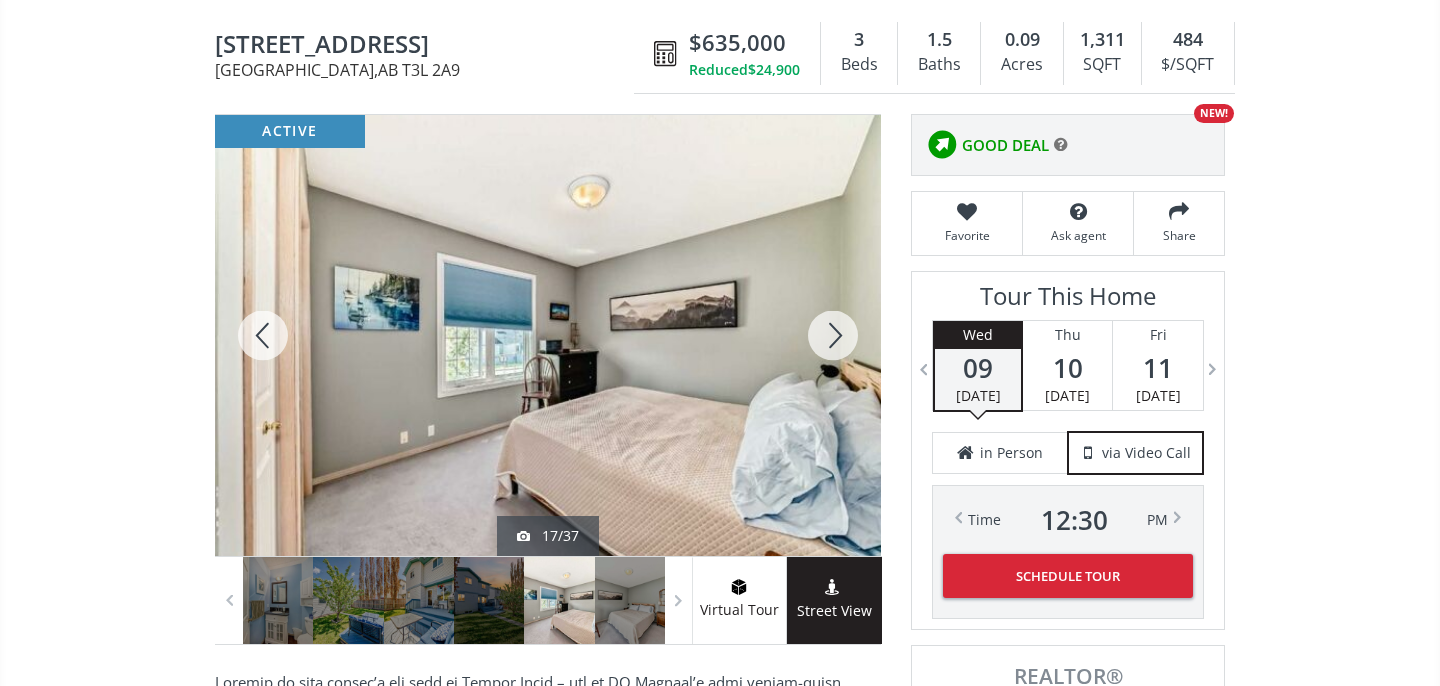 click at bounding box center [833, 335] 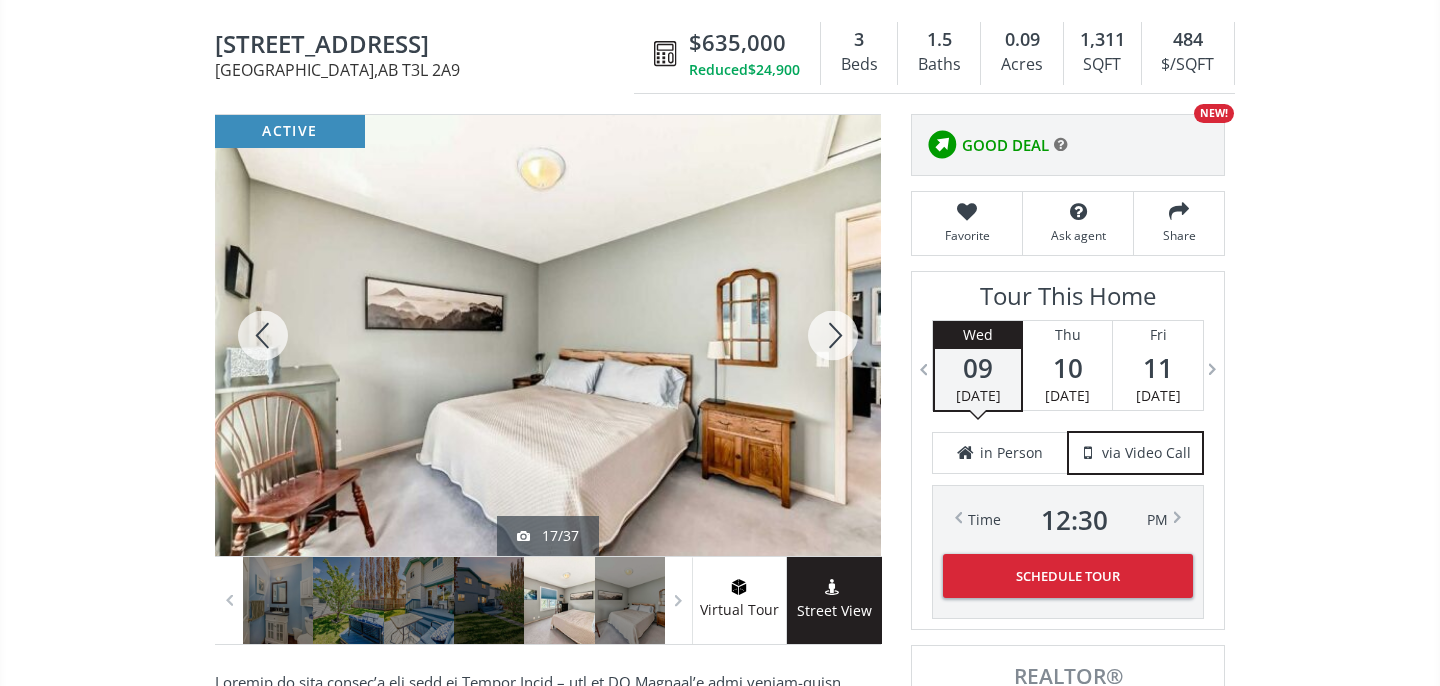 click at bounding box center [833, 335] 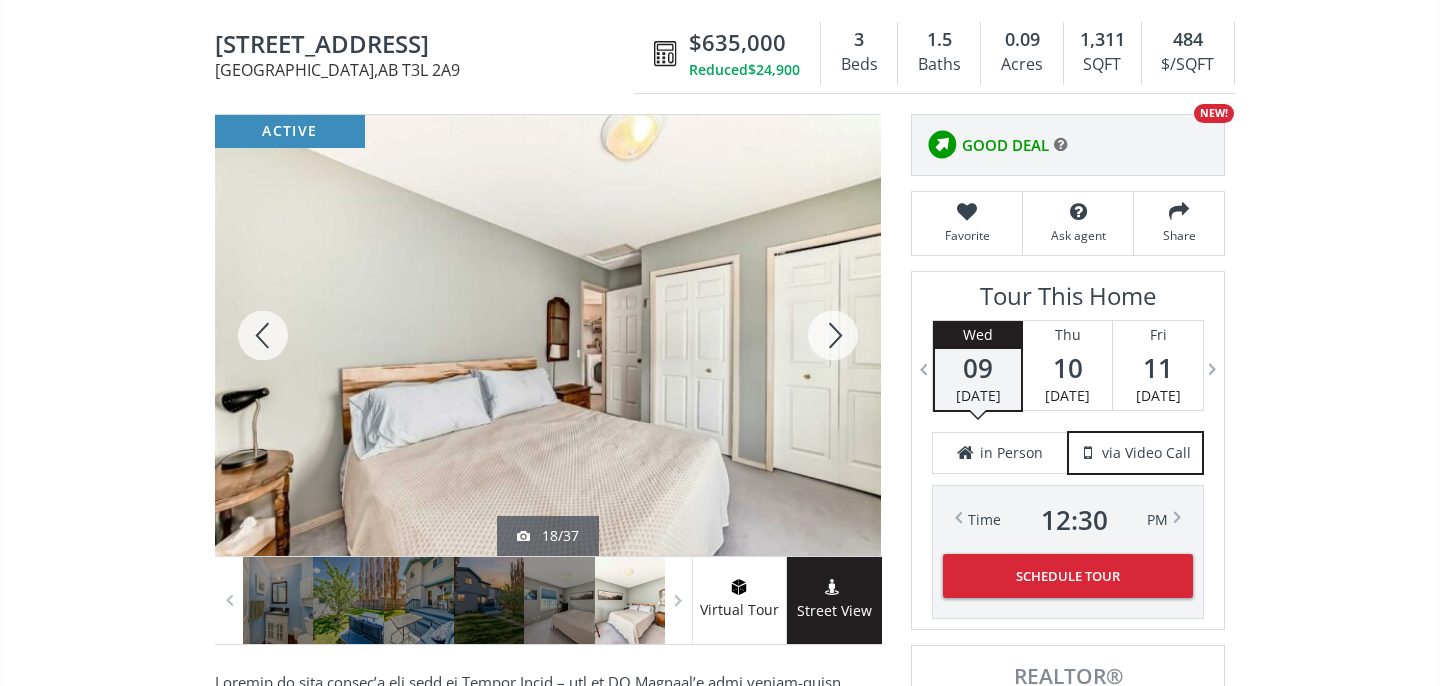 click at bounding box center (833, 335) 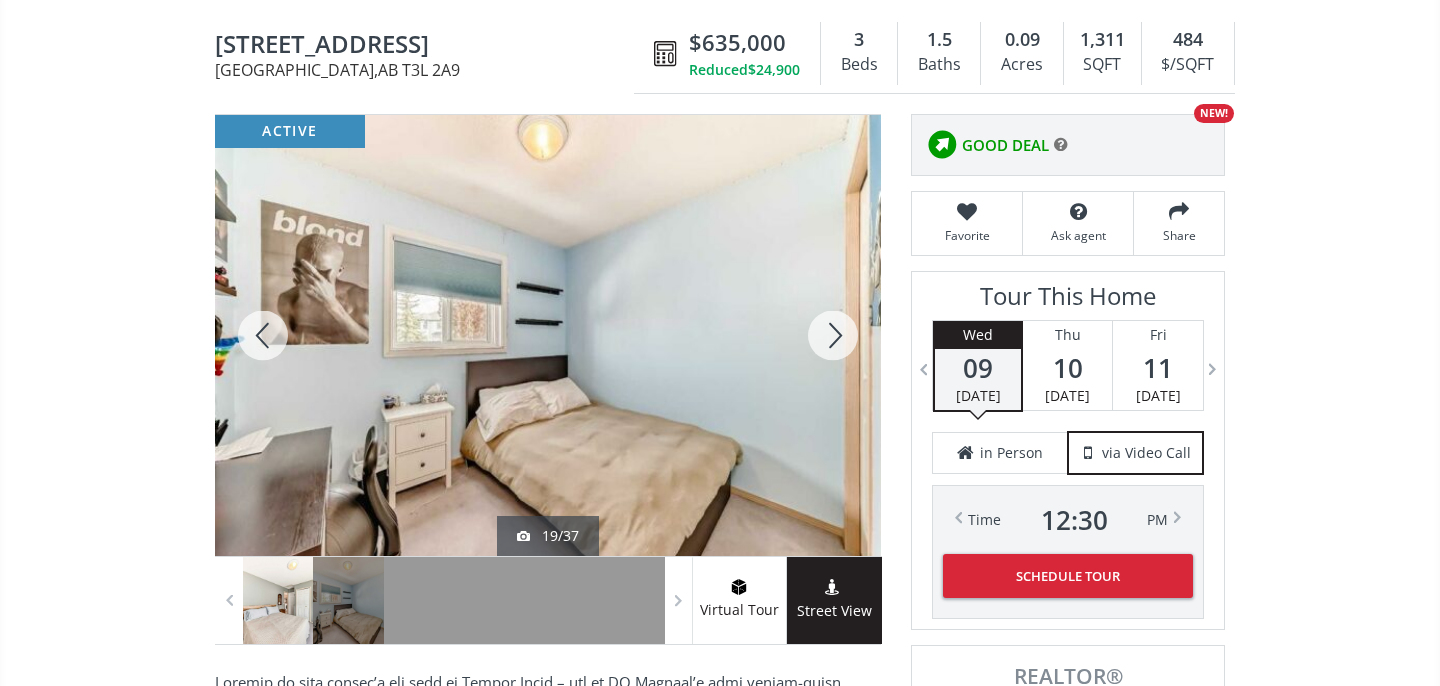 click at bounding box center (833, 335) 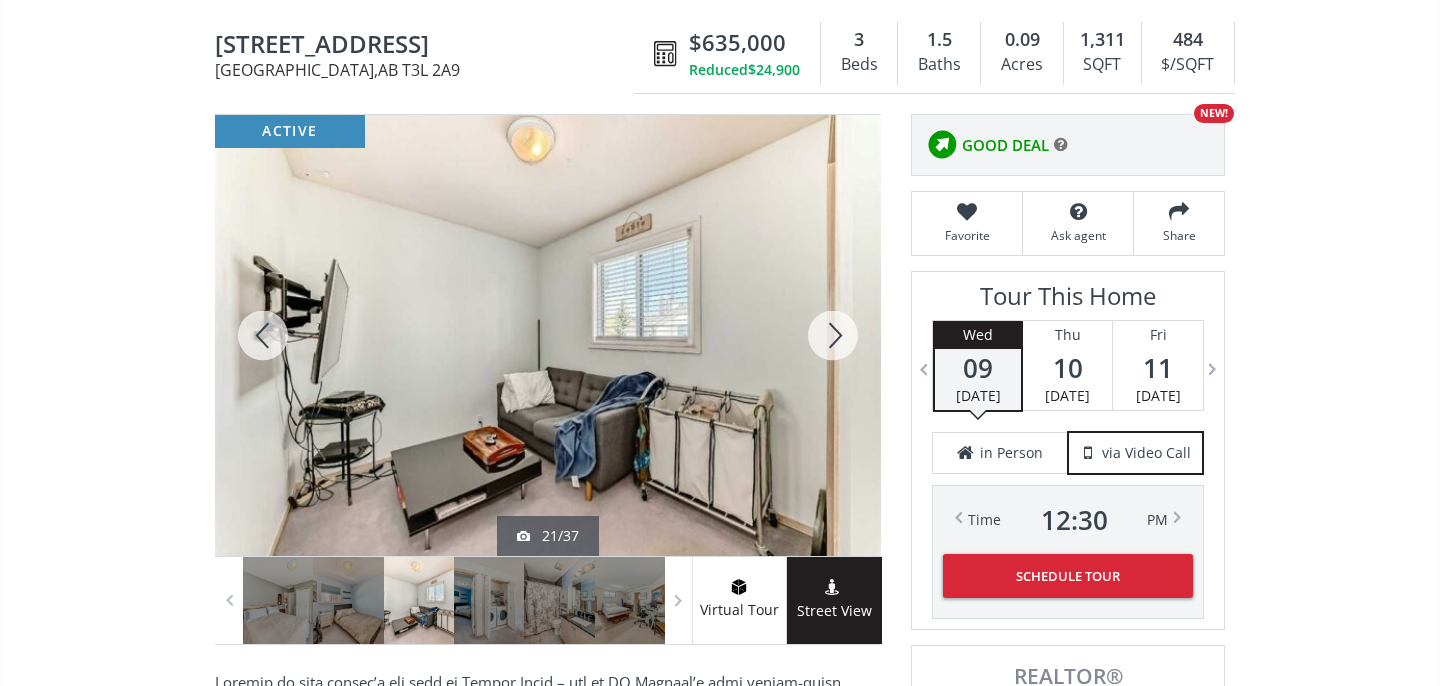 click at bounding box center (833, 335) 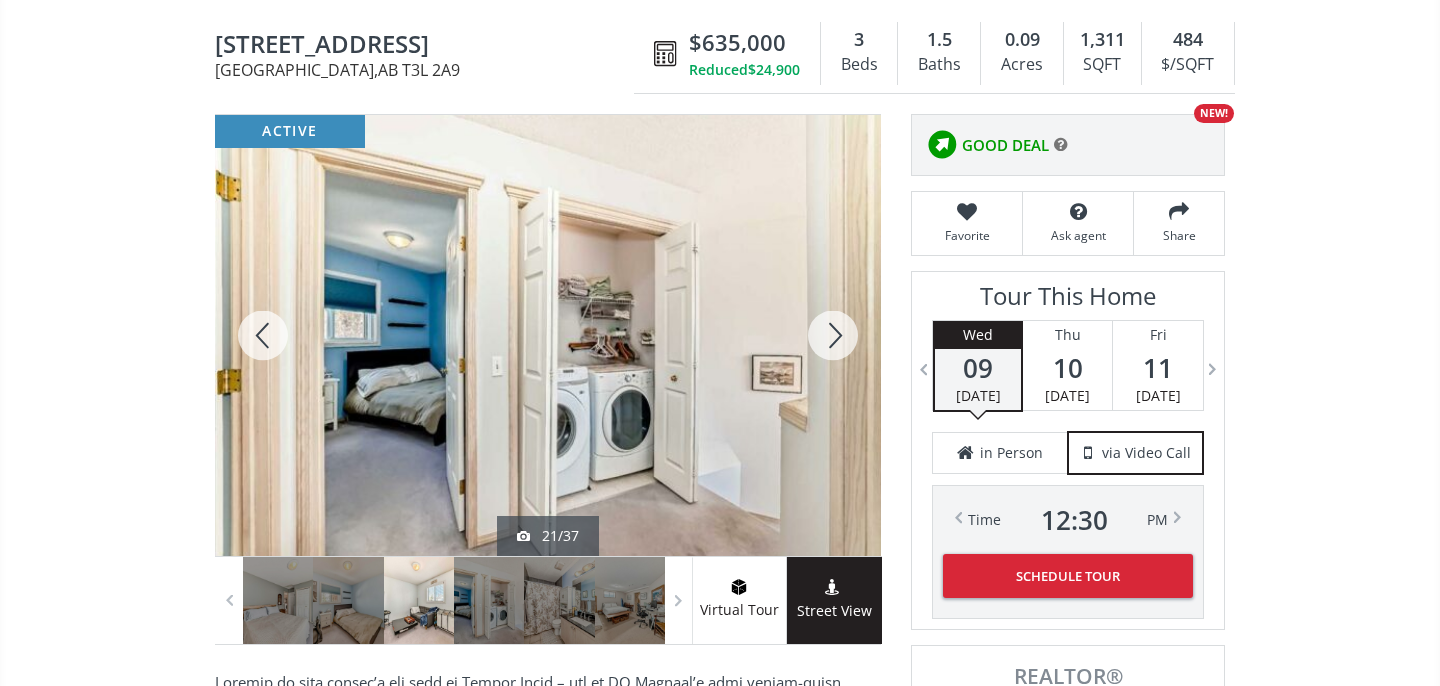 click at bounding box center [833, 335] 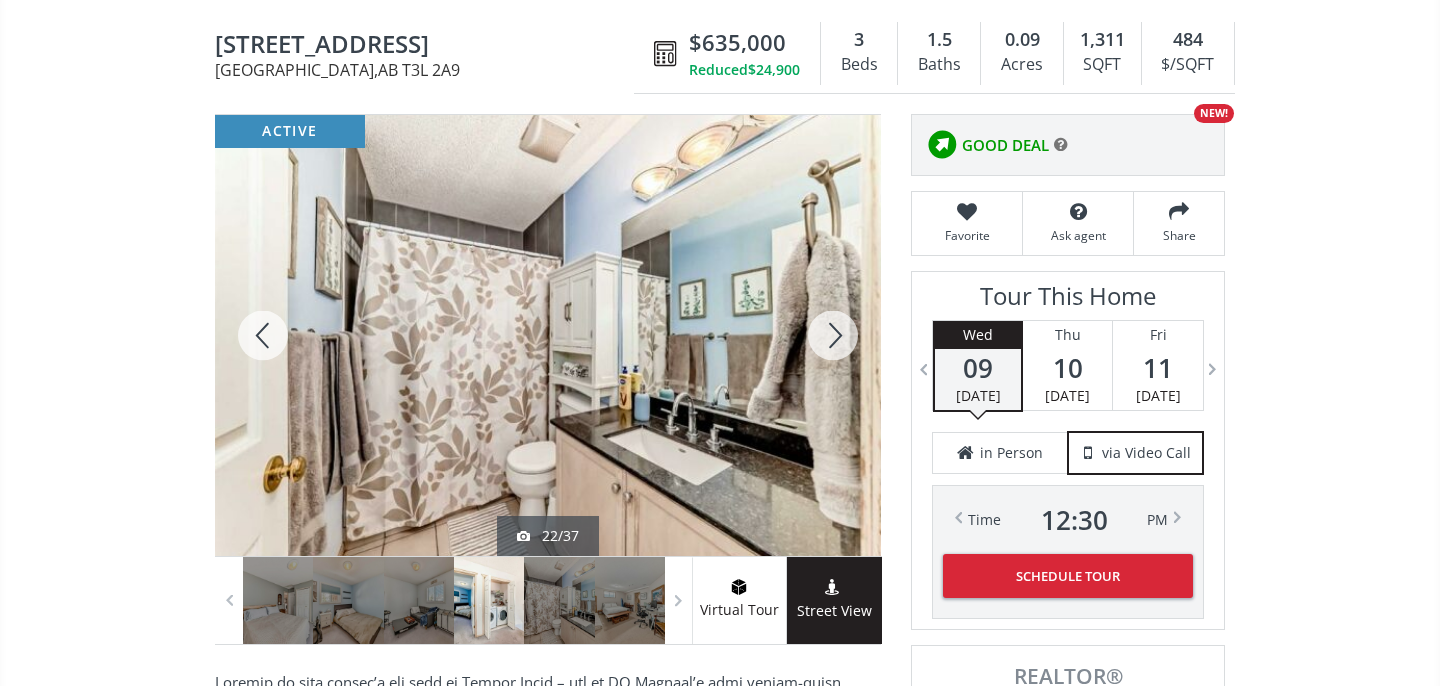 click at bounding box center (833, 335) 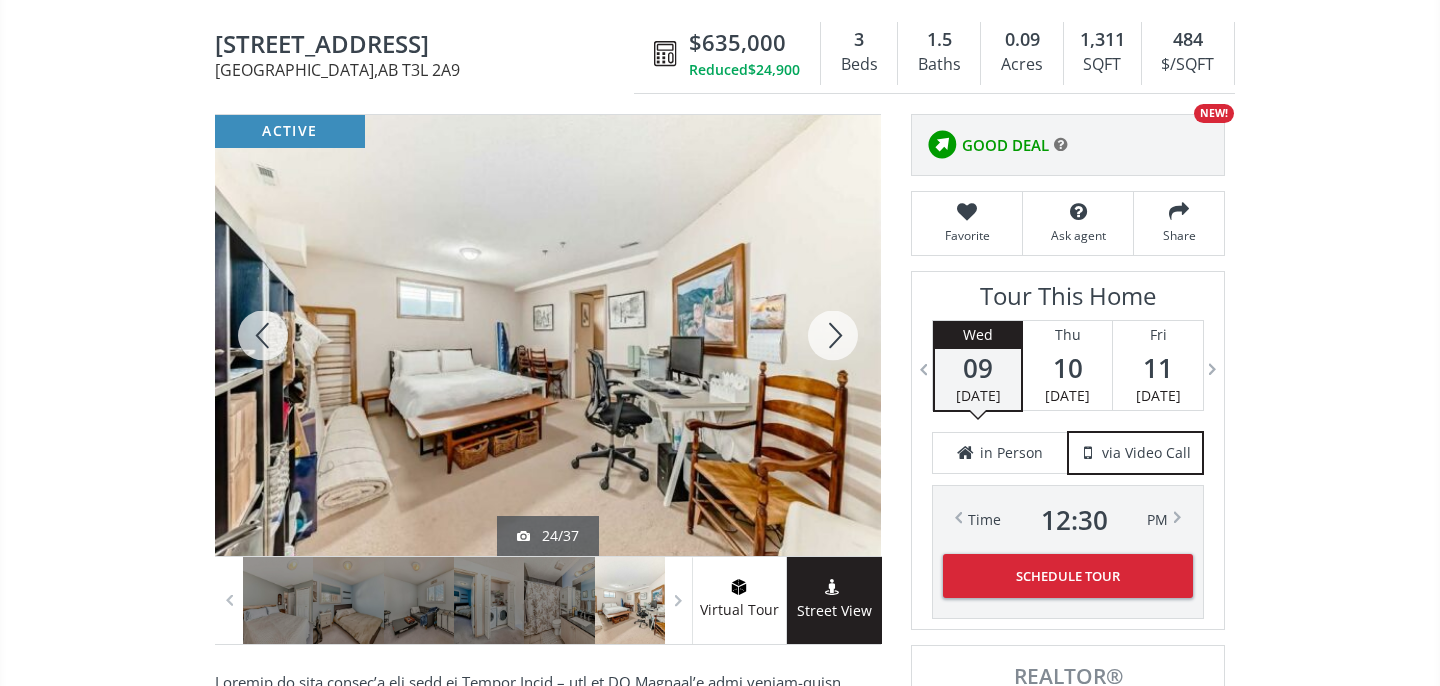 click at bounding box center (833, 335) 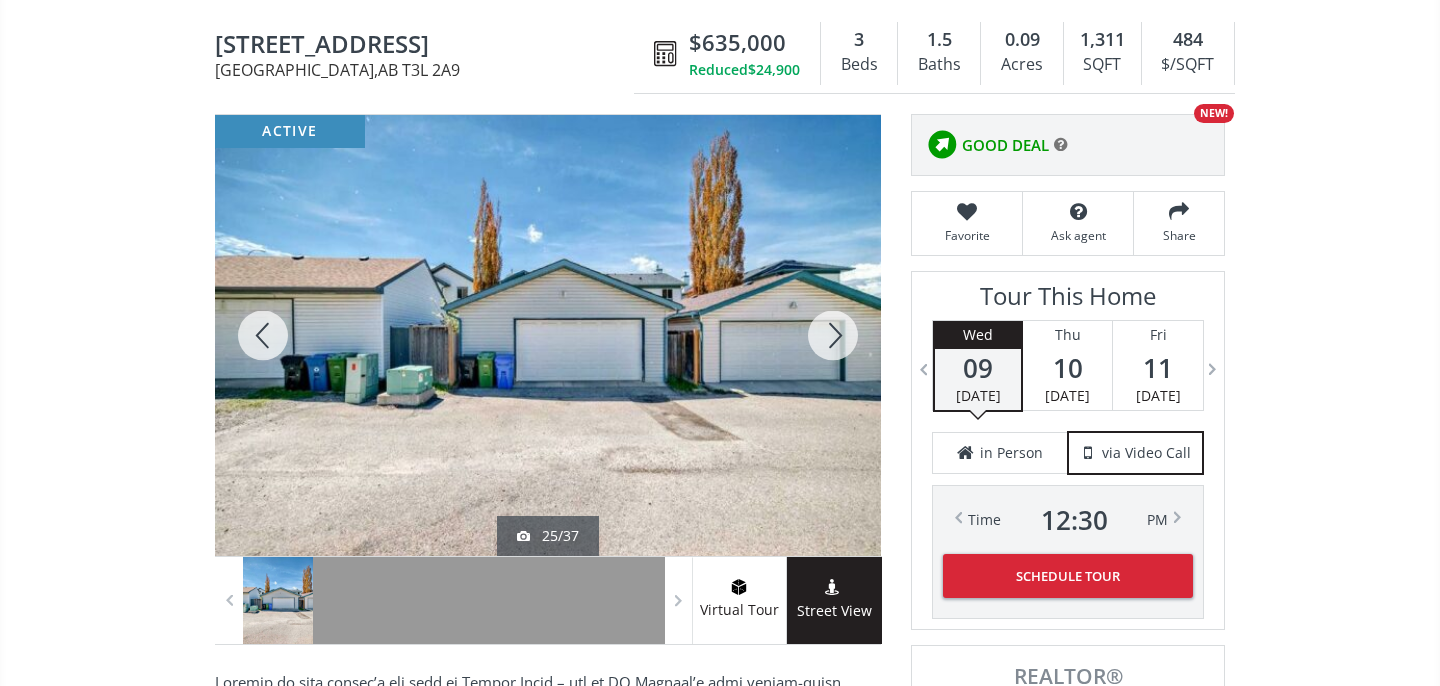 click at bounding box center [833, 335] 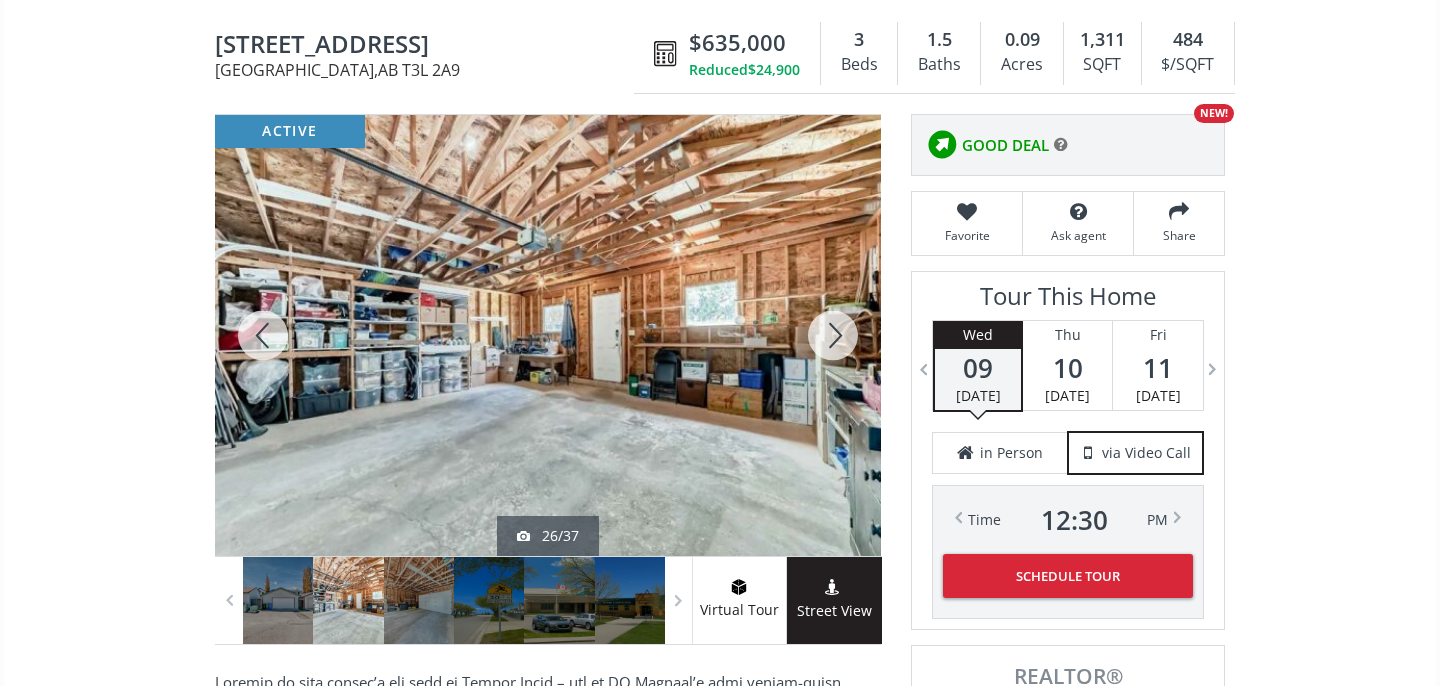 click at bounding box center (833, 335) 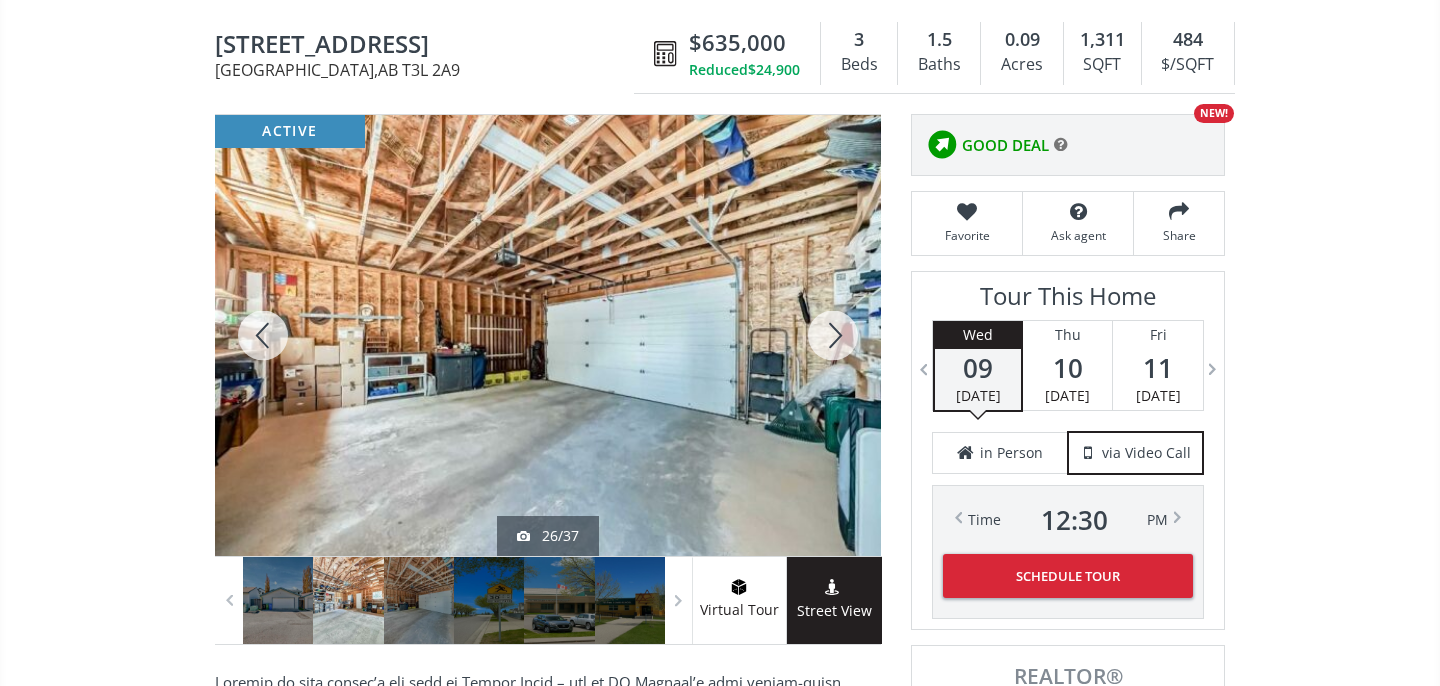 click at bounding box center (833, 335) 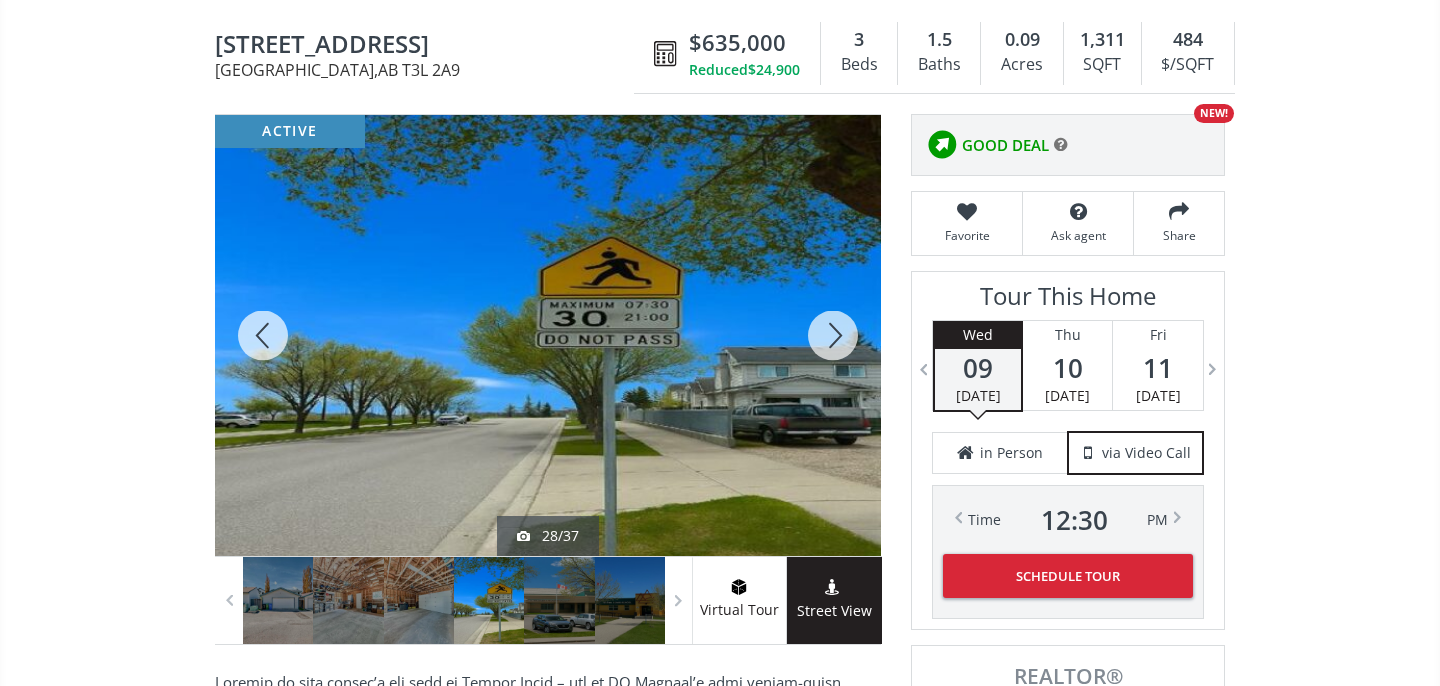 click at bounding box center [833, 335] 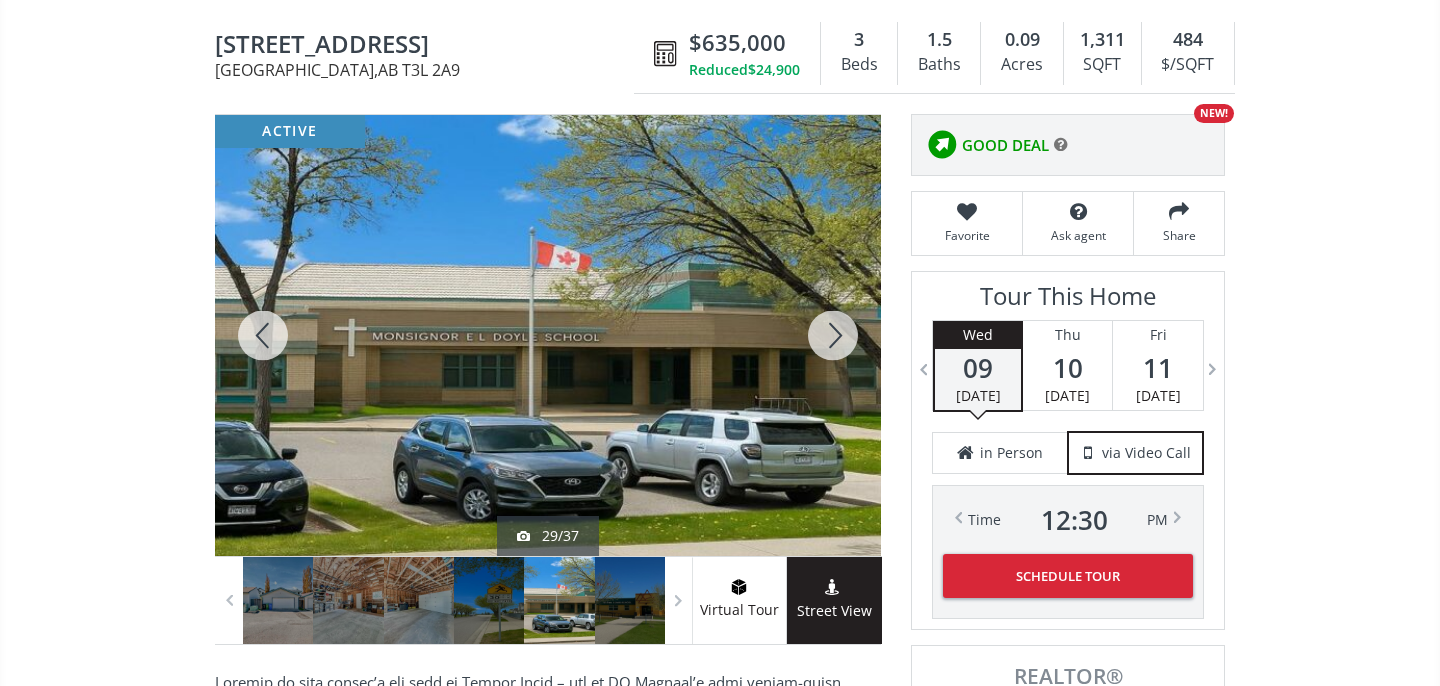 click at bounding box center [833, 335] 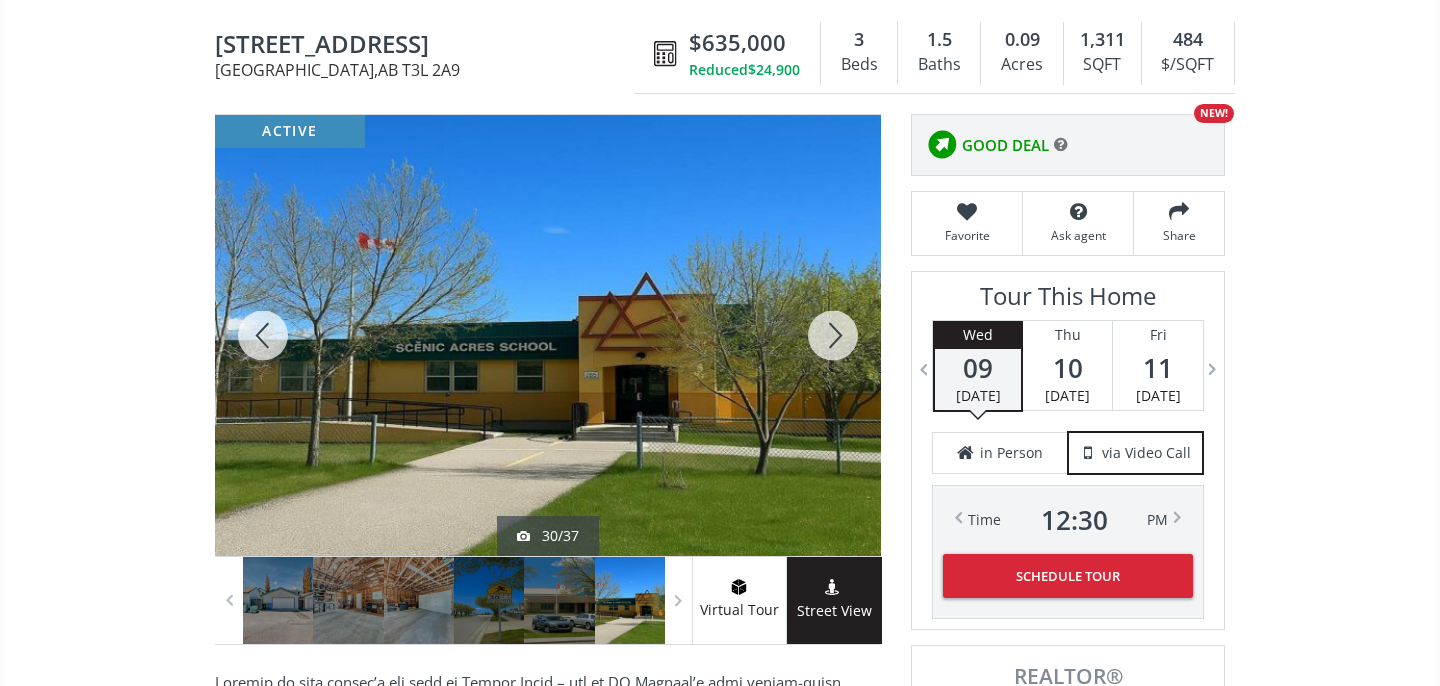 click at bounding box center [833, 335] 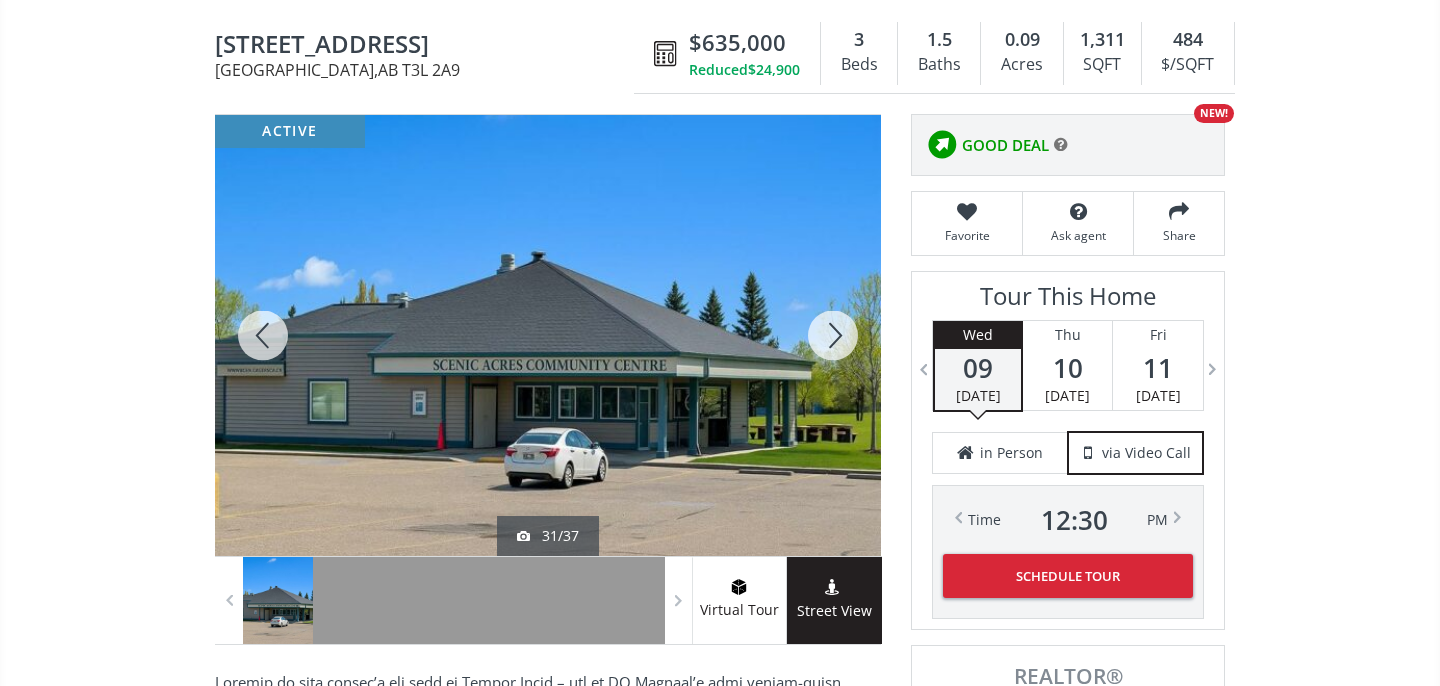 click at bounding box center [833, 335] 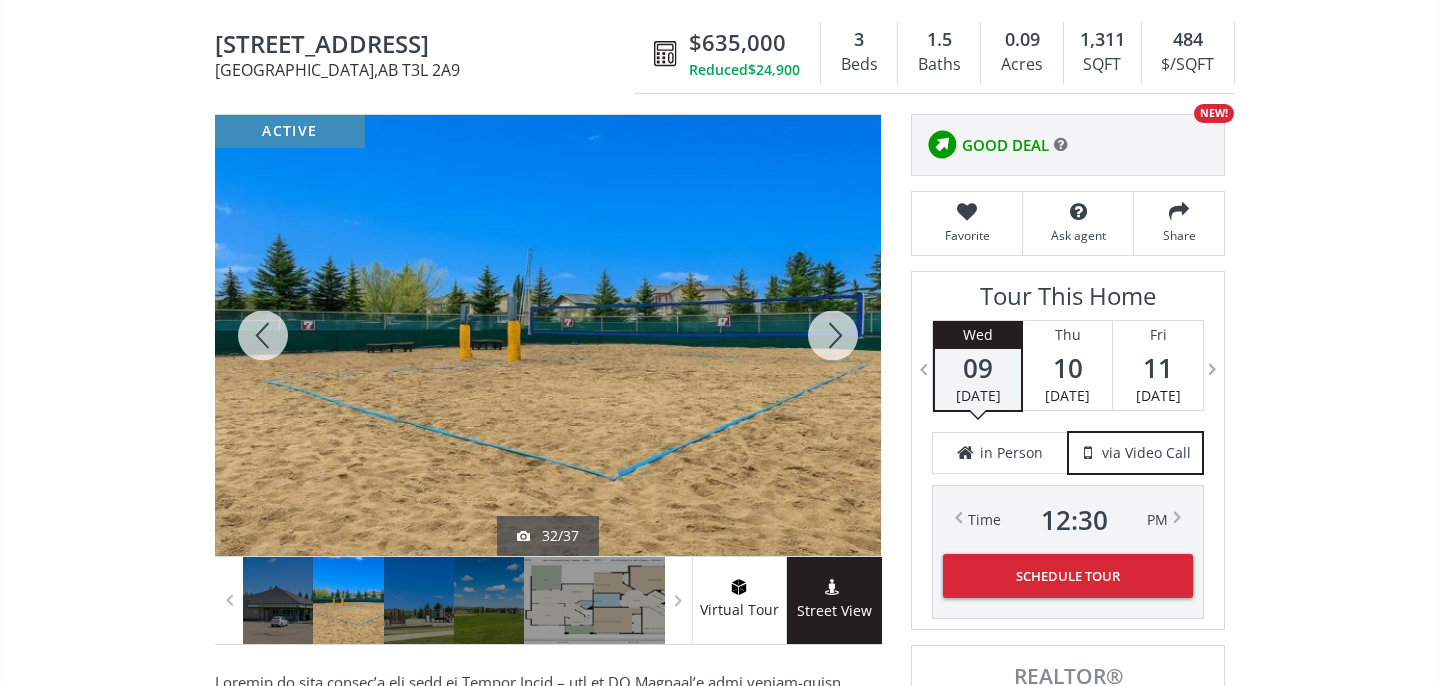 click at bounding box center (833, 335) 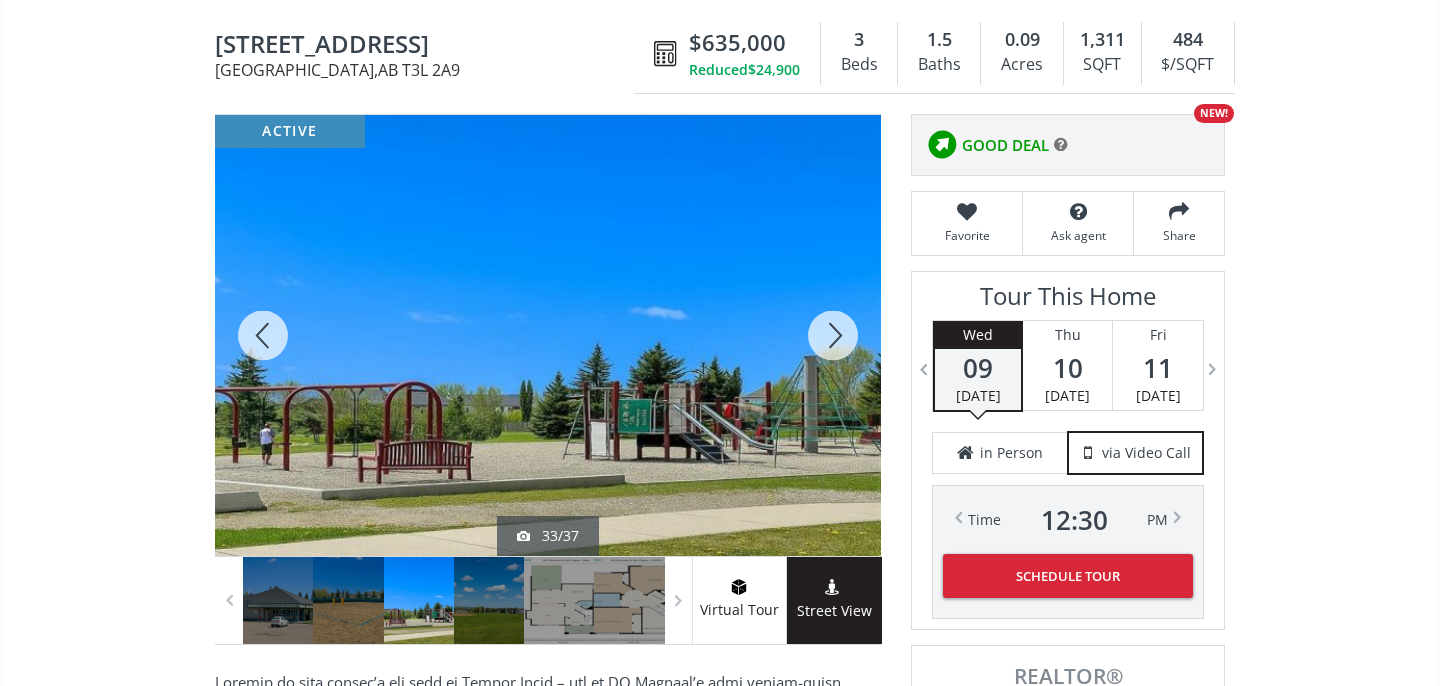click at bounding box center (833, 335) 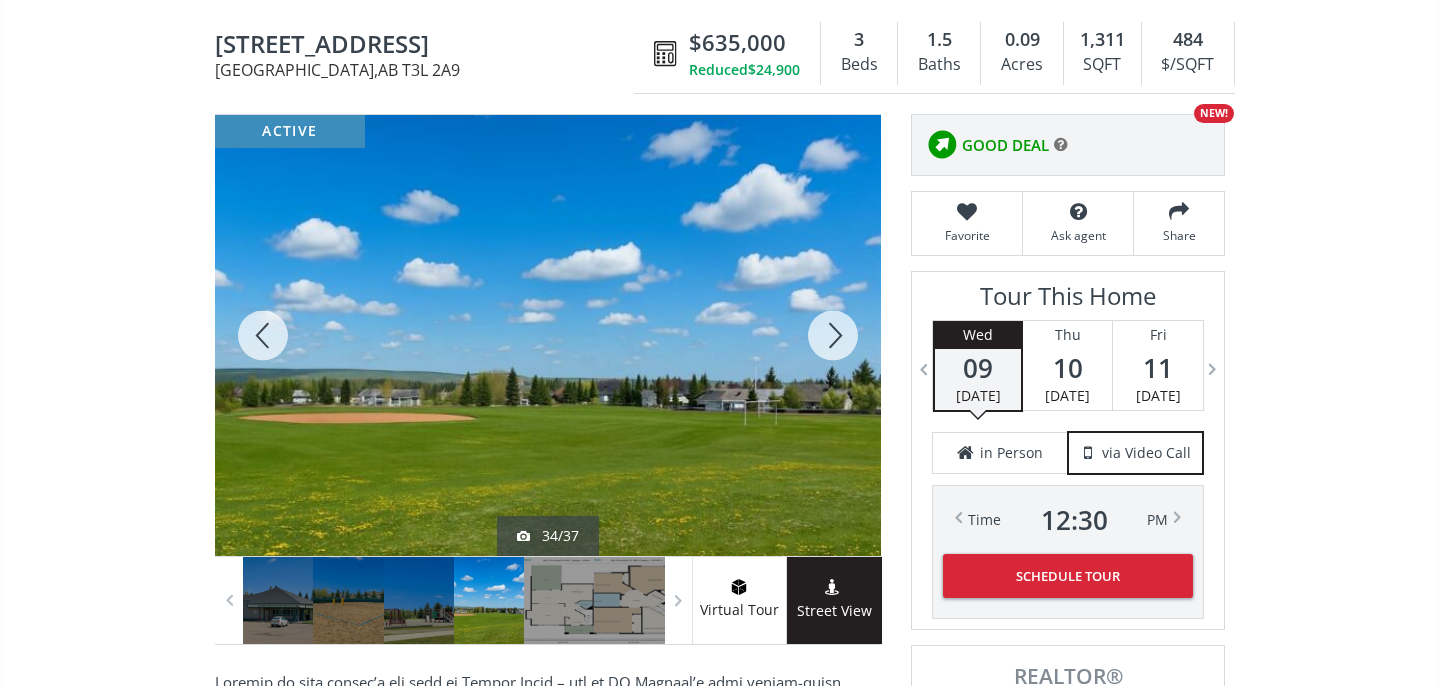 click at bounding box center (833, 335) 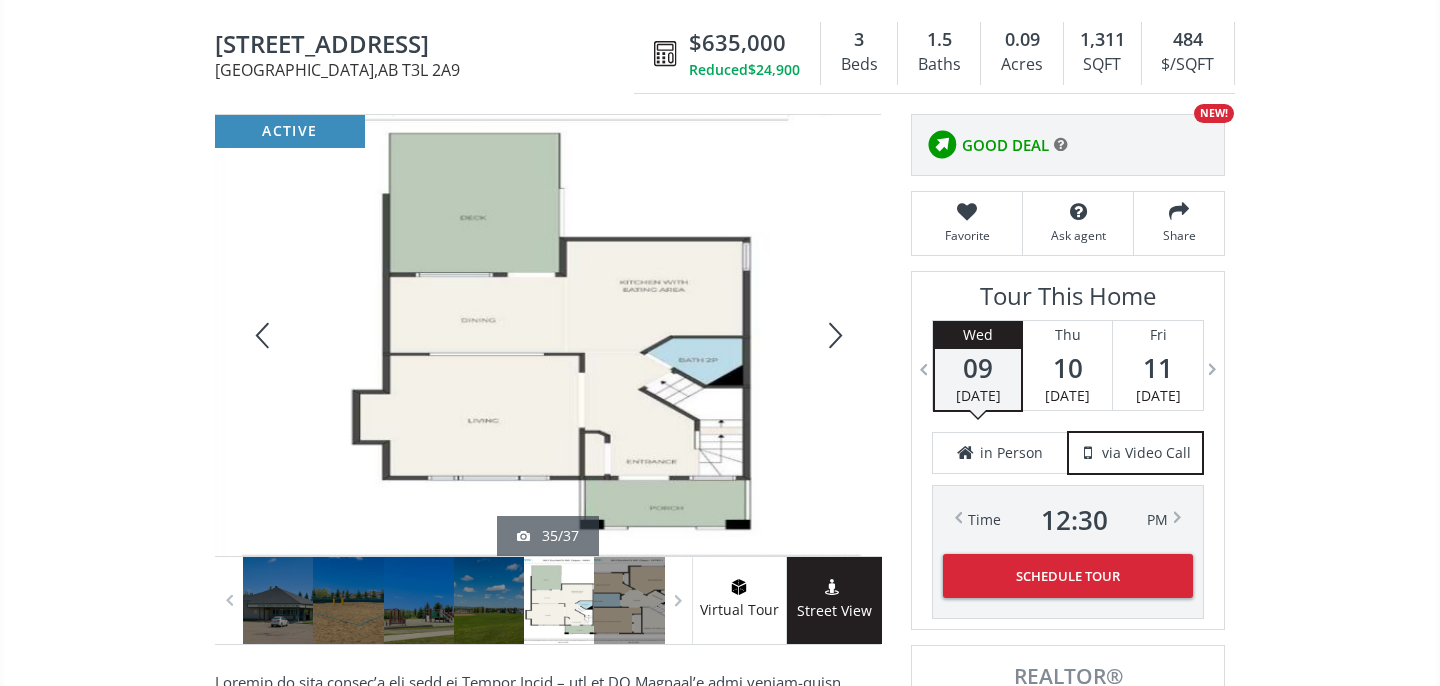 click at bounding box center (833, 335) 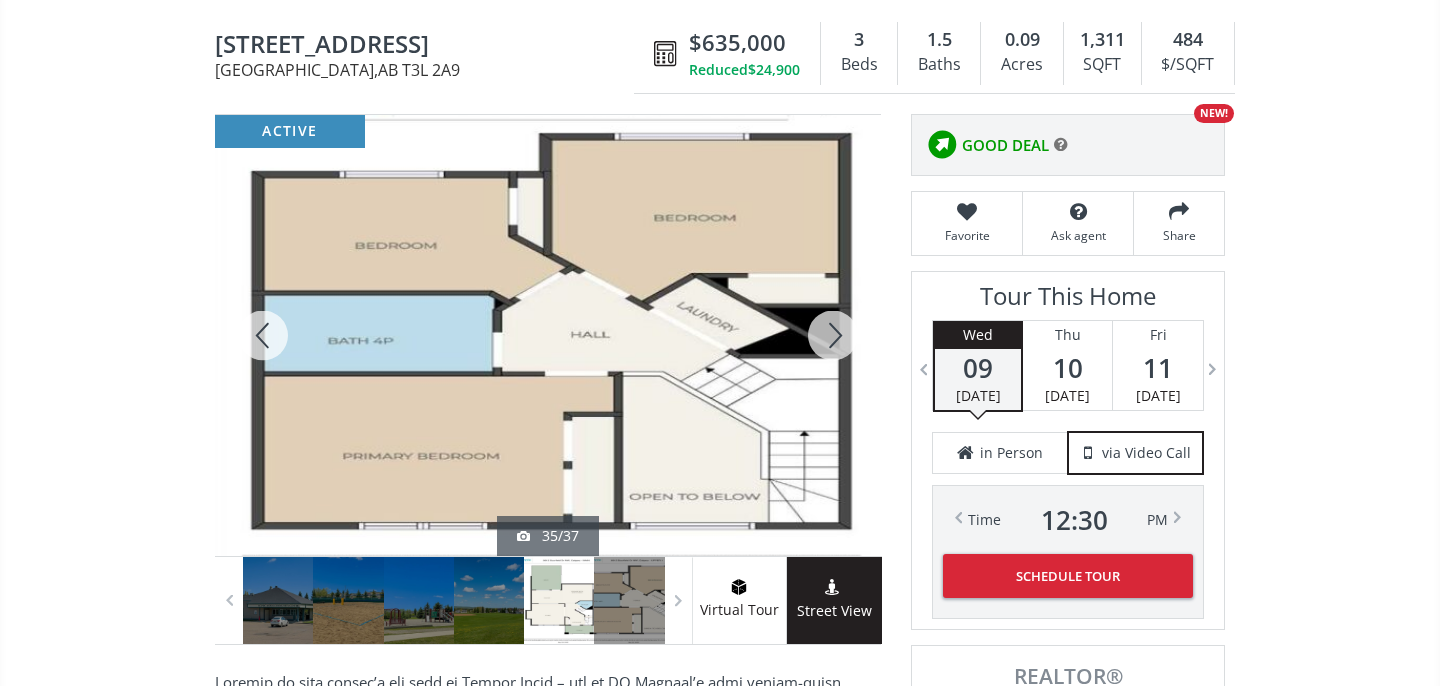 click at bounding box center (833, 335) 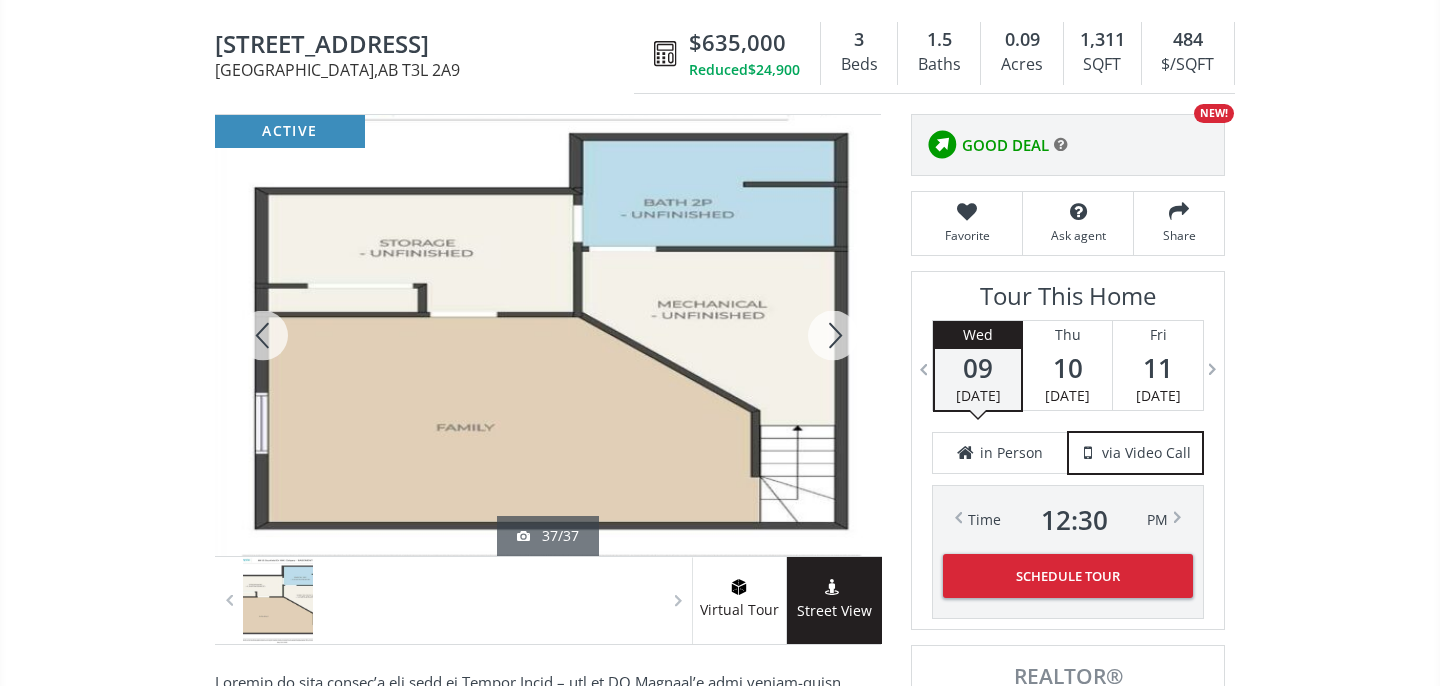 click at bounding box center (833, 335) 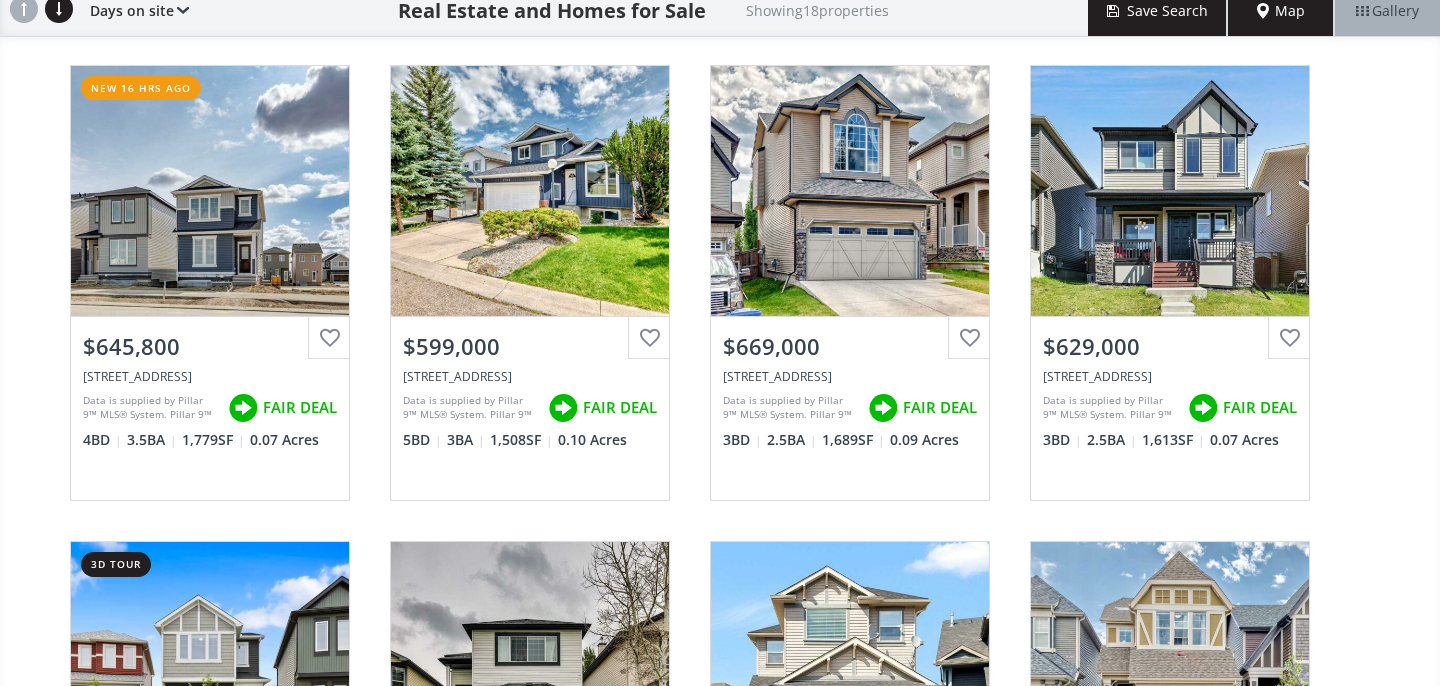 scroll, scrollTop: 1583, scrollLeft: 0, axis: vertical 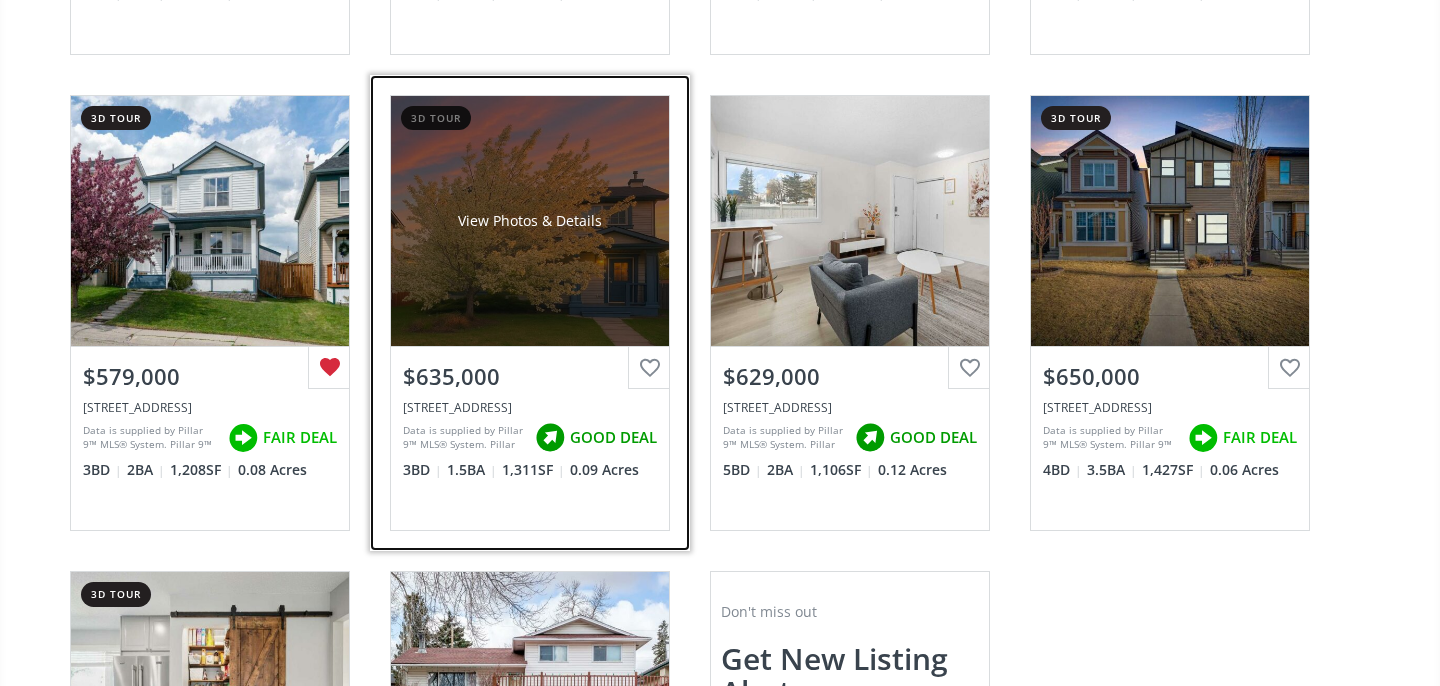 click at bounding box center (649, 368) 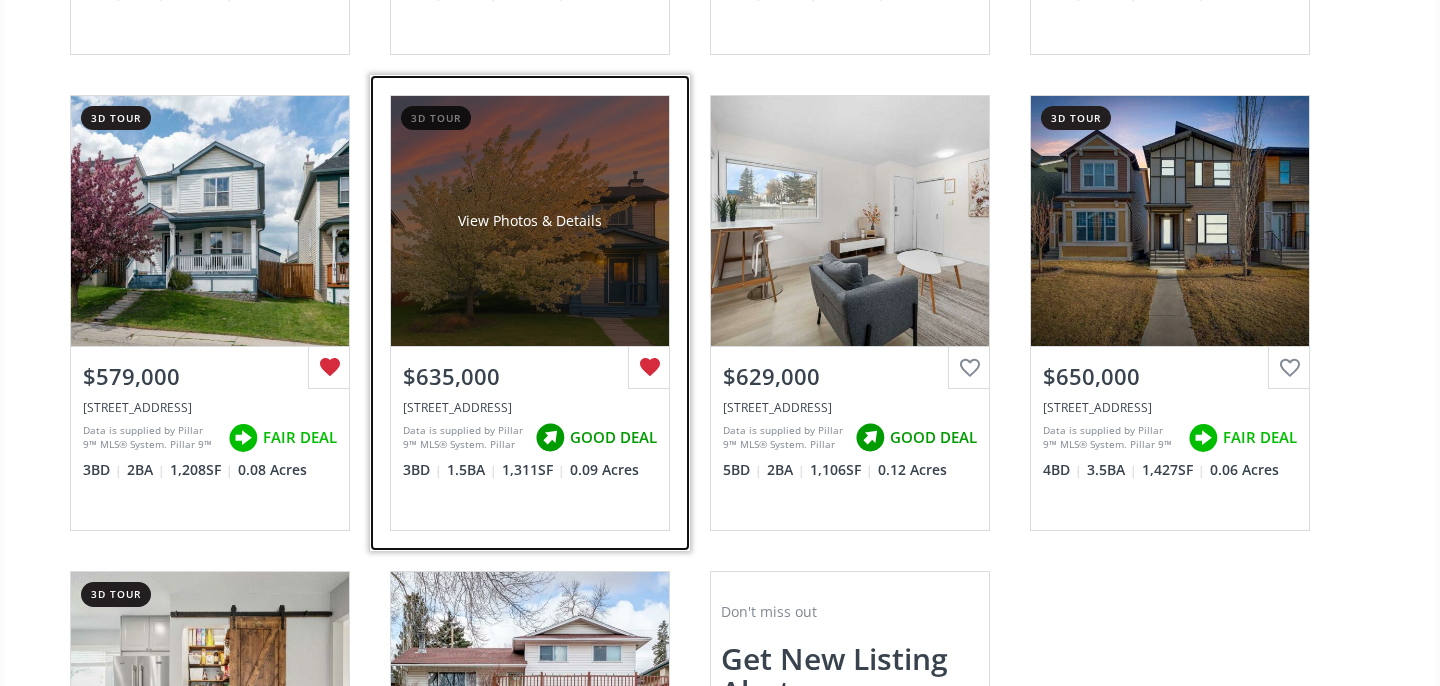 click on "$635,000" at bounding box center (530, 376) 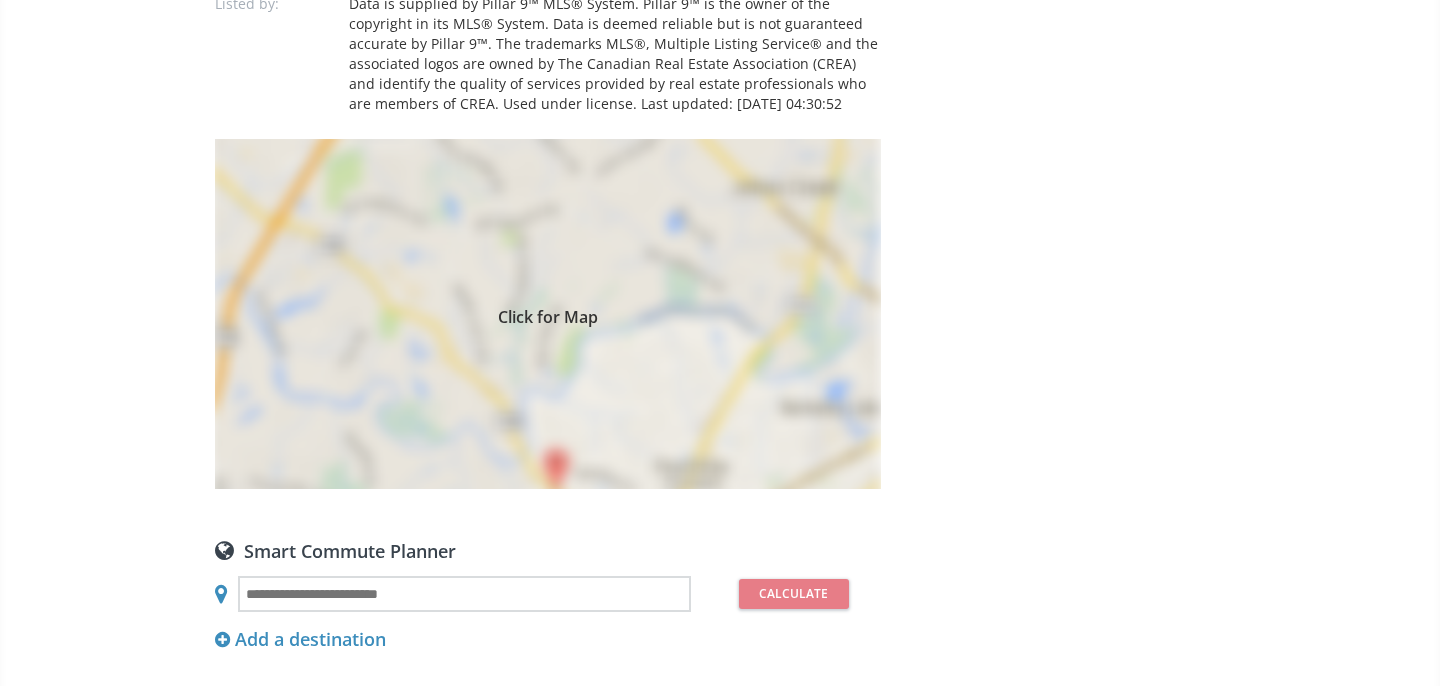 scroll, scrollTop: 0, scrollLeft: 0, axis: both 